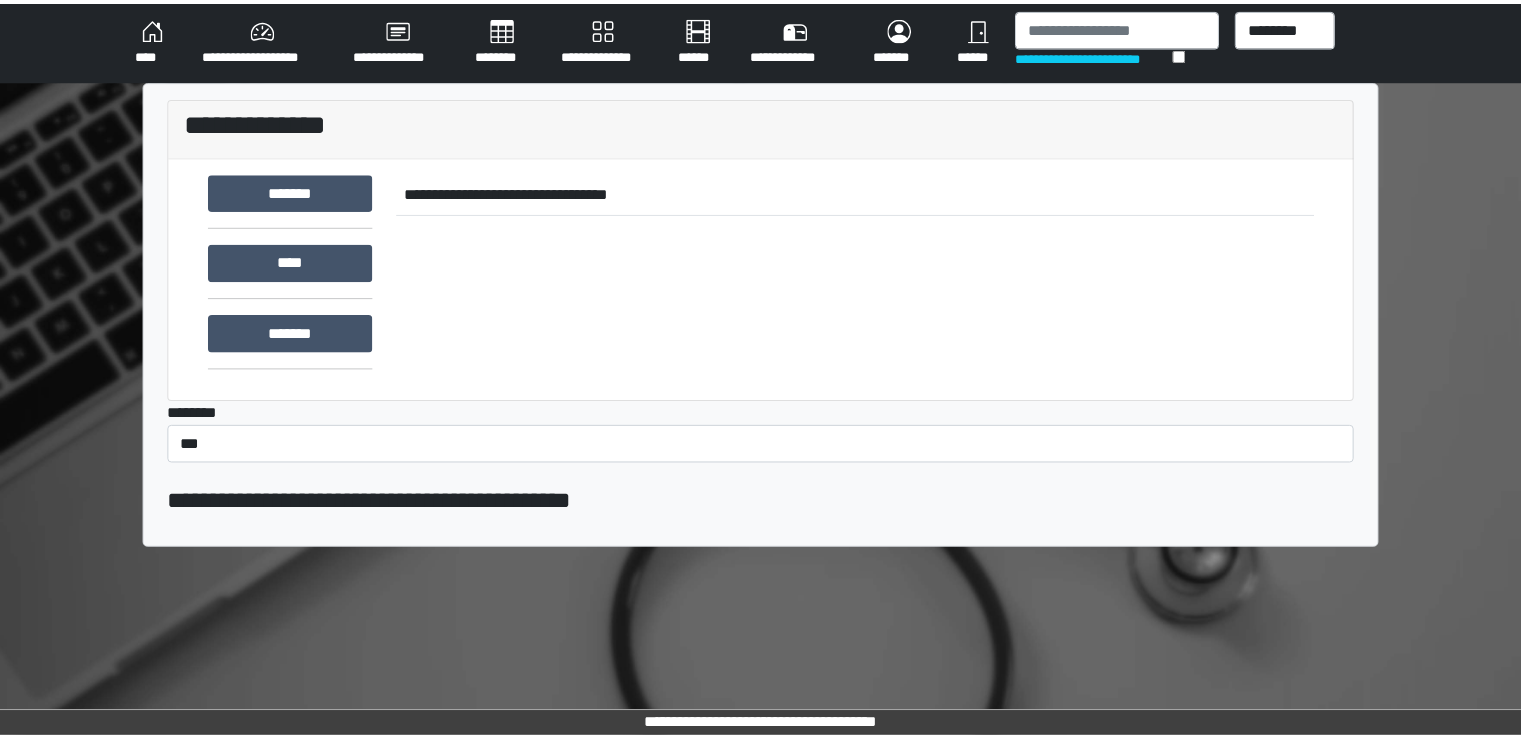 scroll, scrollTop: 0, scrollLeft: 0, axis: both 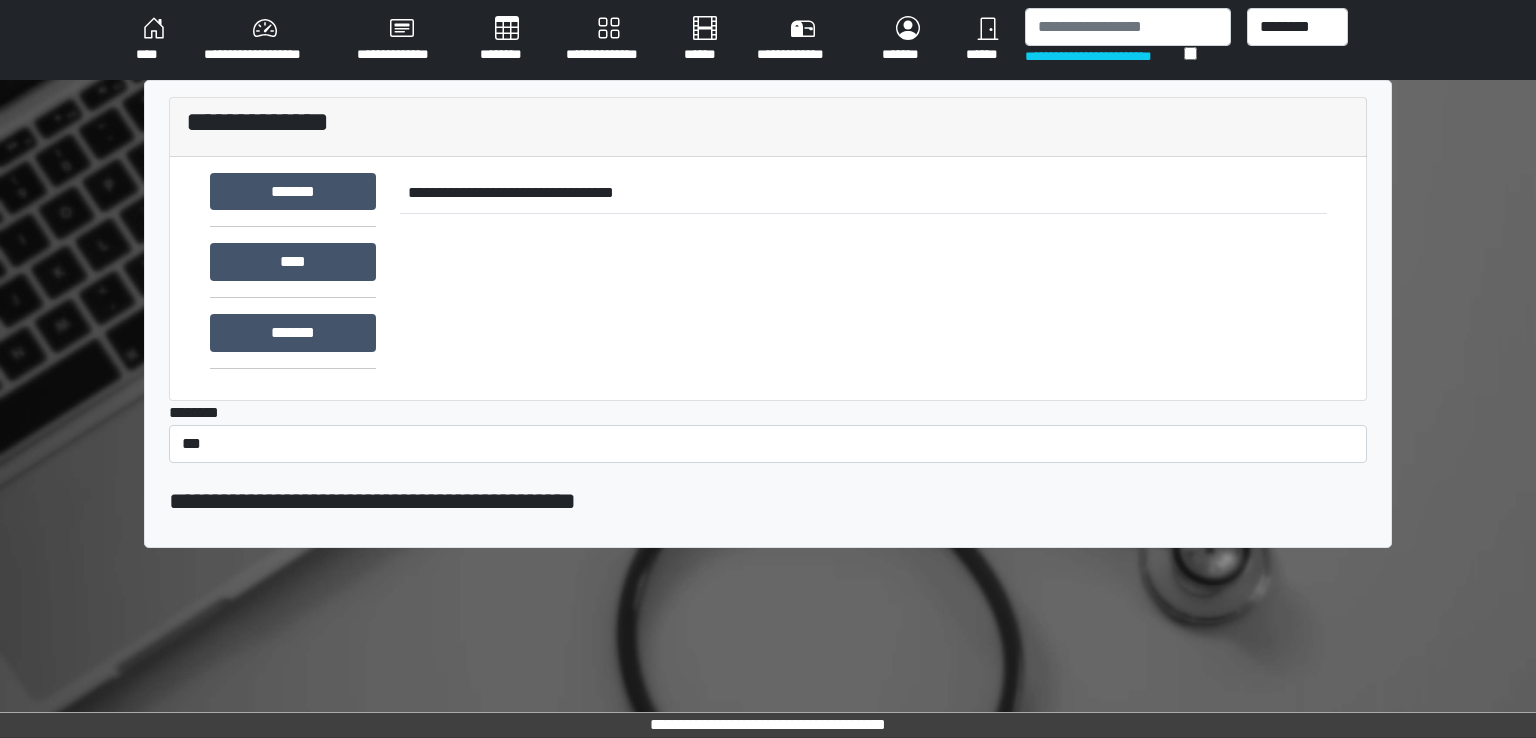 click on "********" at bounding box center [507, 40] 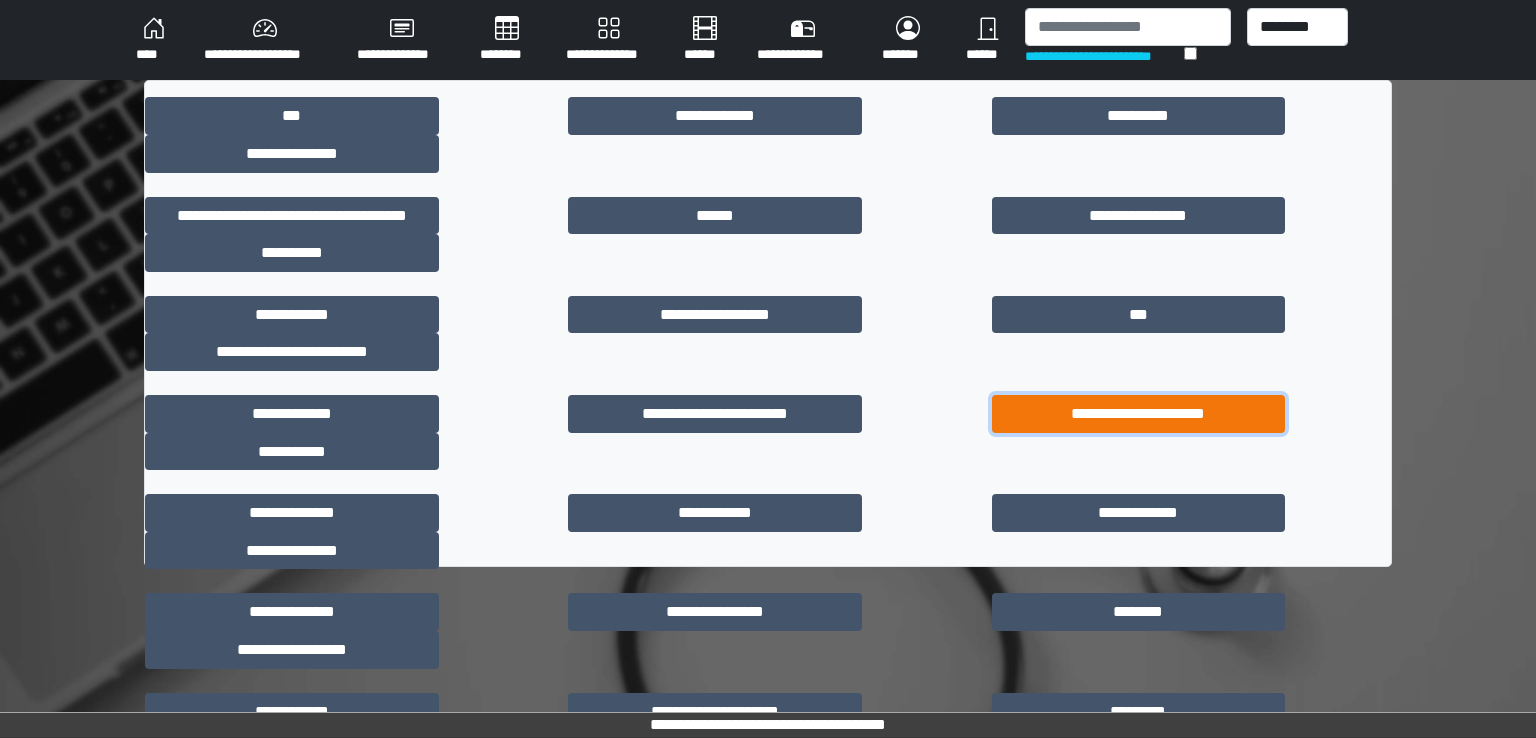 click on "**********" at bounding box center [1139, 414] 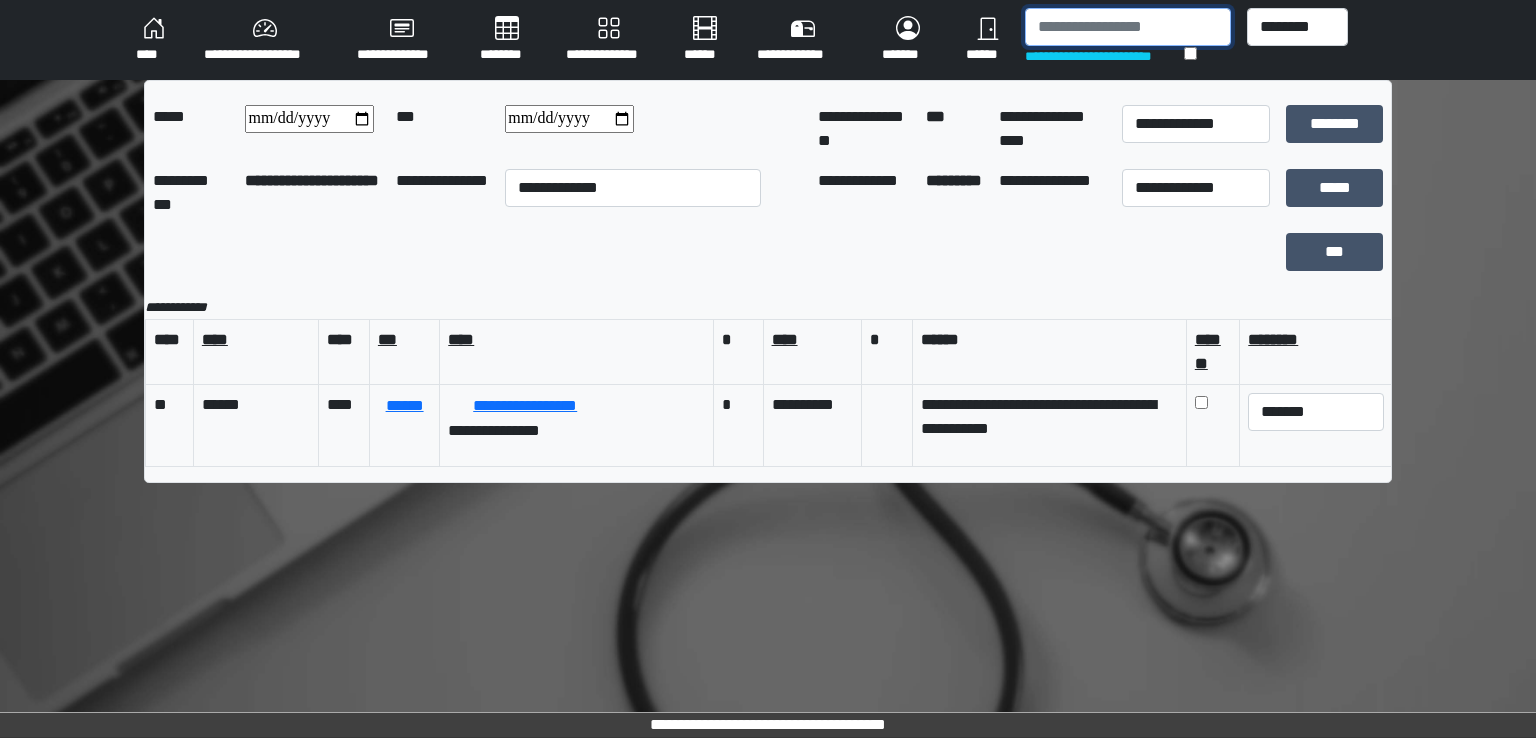 click at bounding box center [1128, 27] 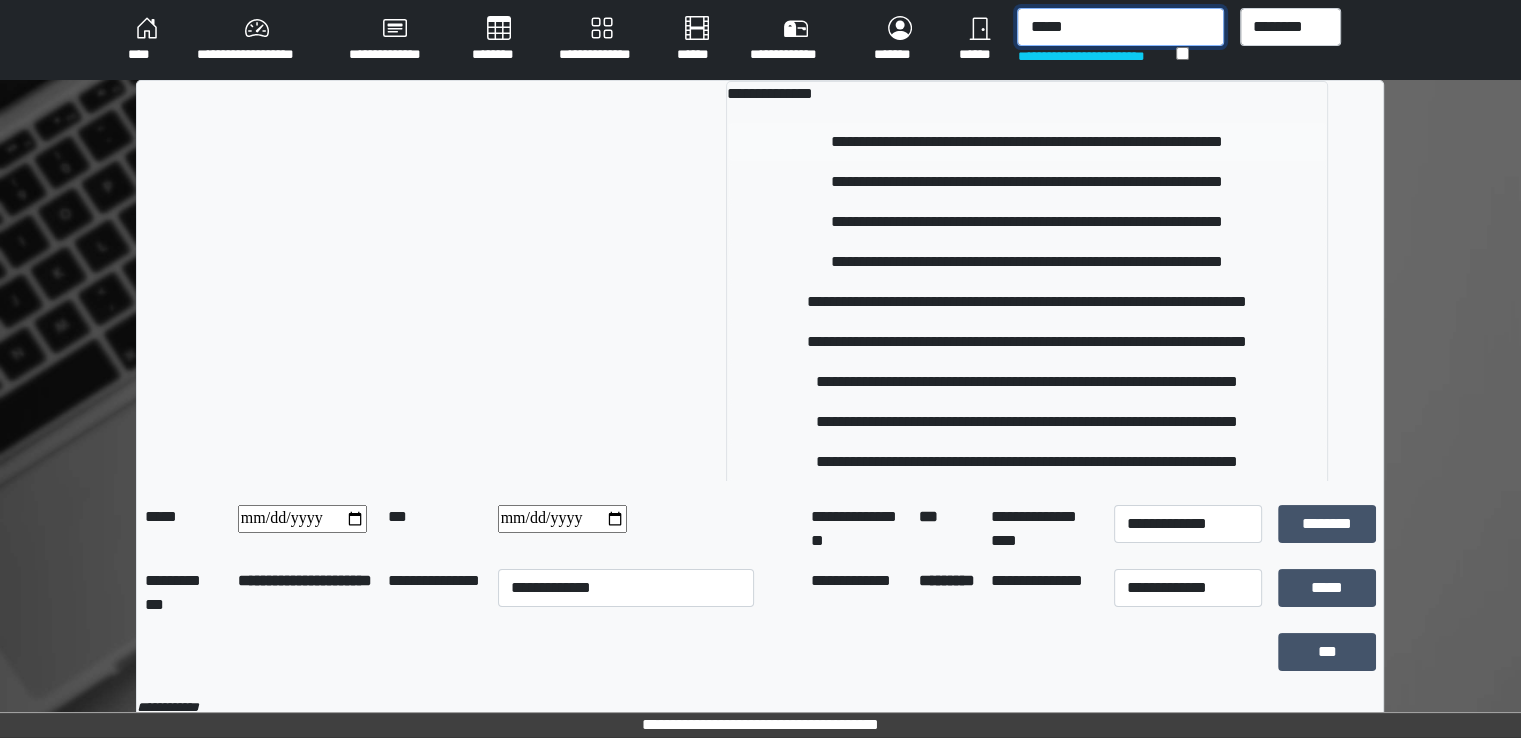 type on "*****" 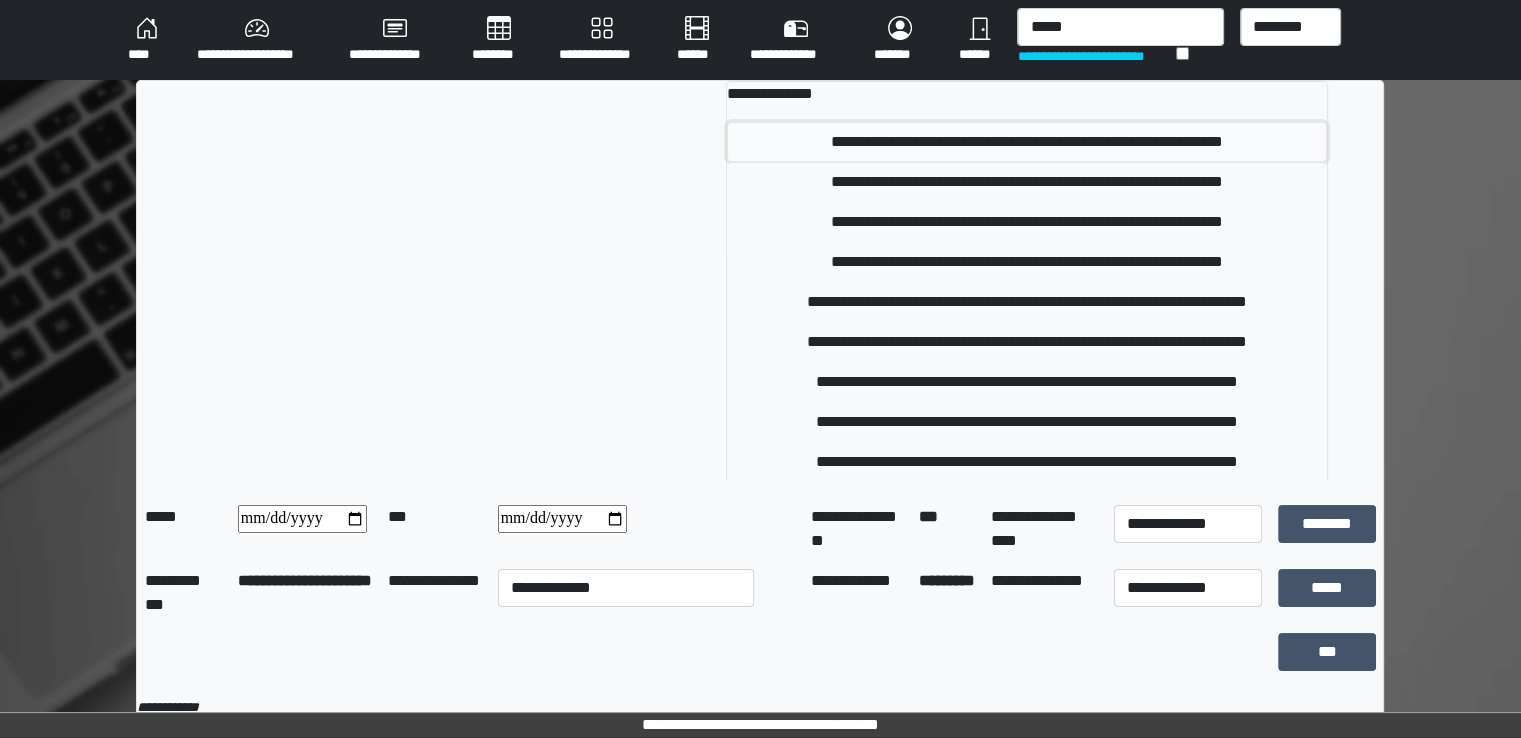 click on "**********" at bounding box center (1027, 142) 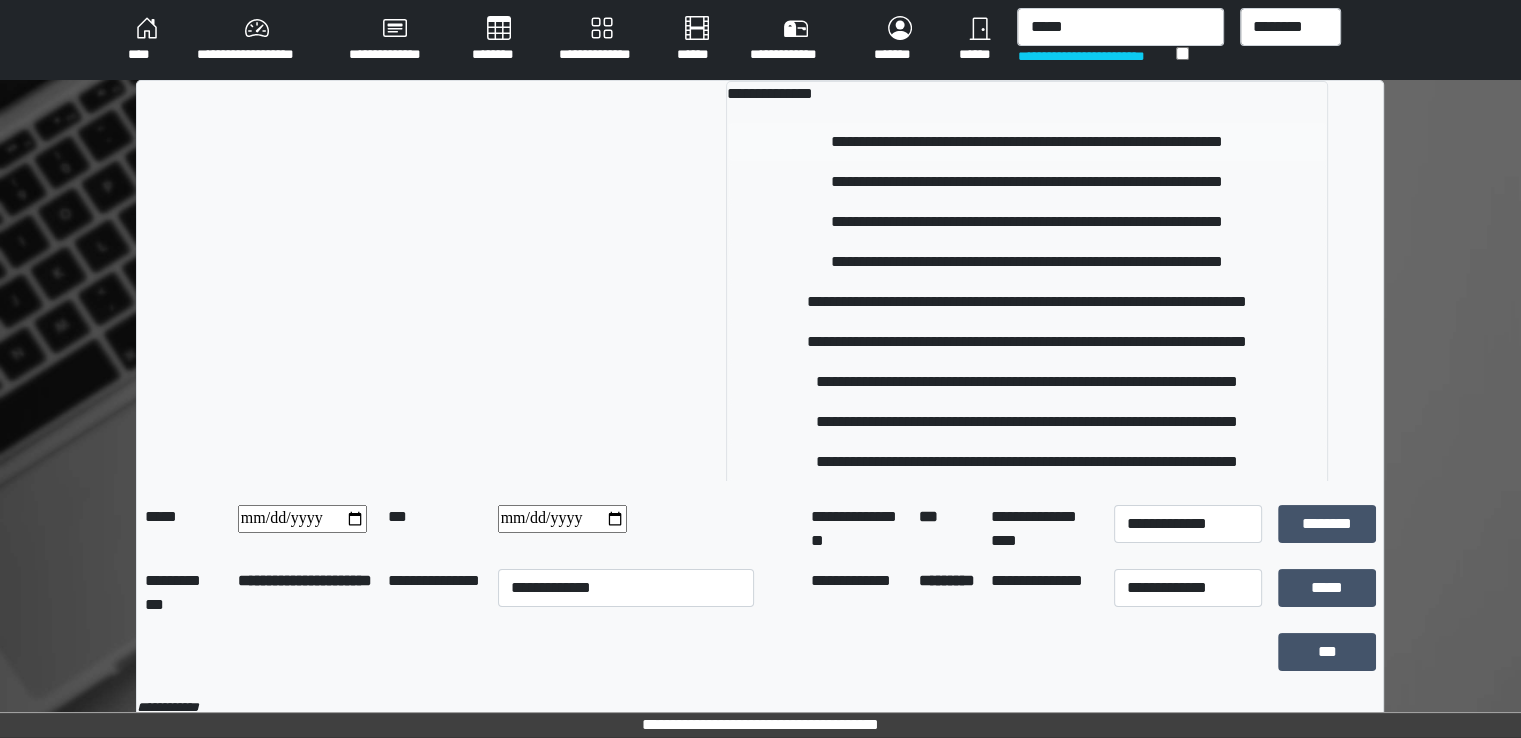 type 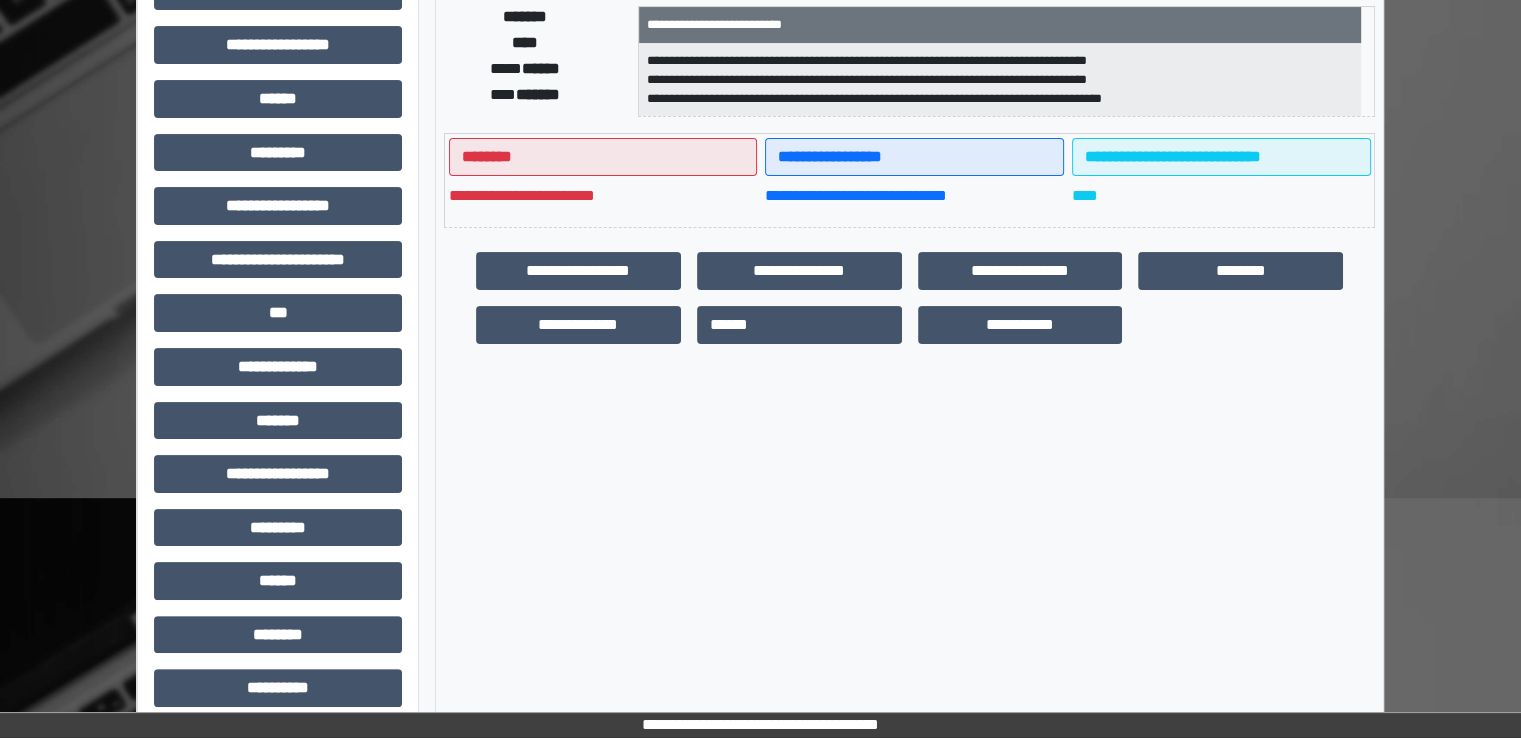 scroll, scrollTop: 428, scrollLeft: 0, axis: vertical 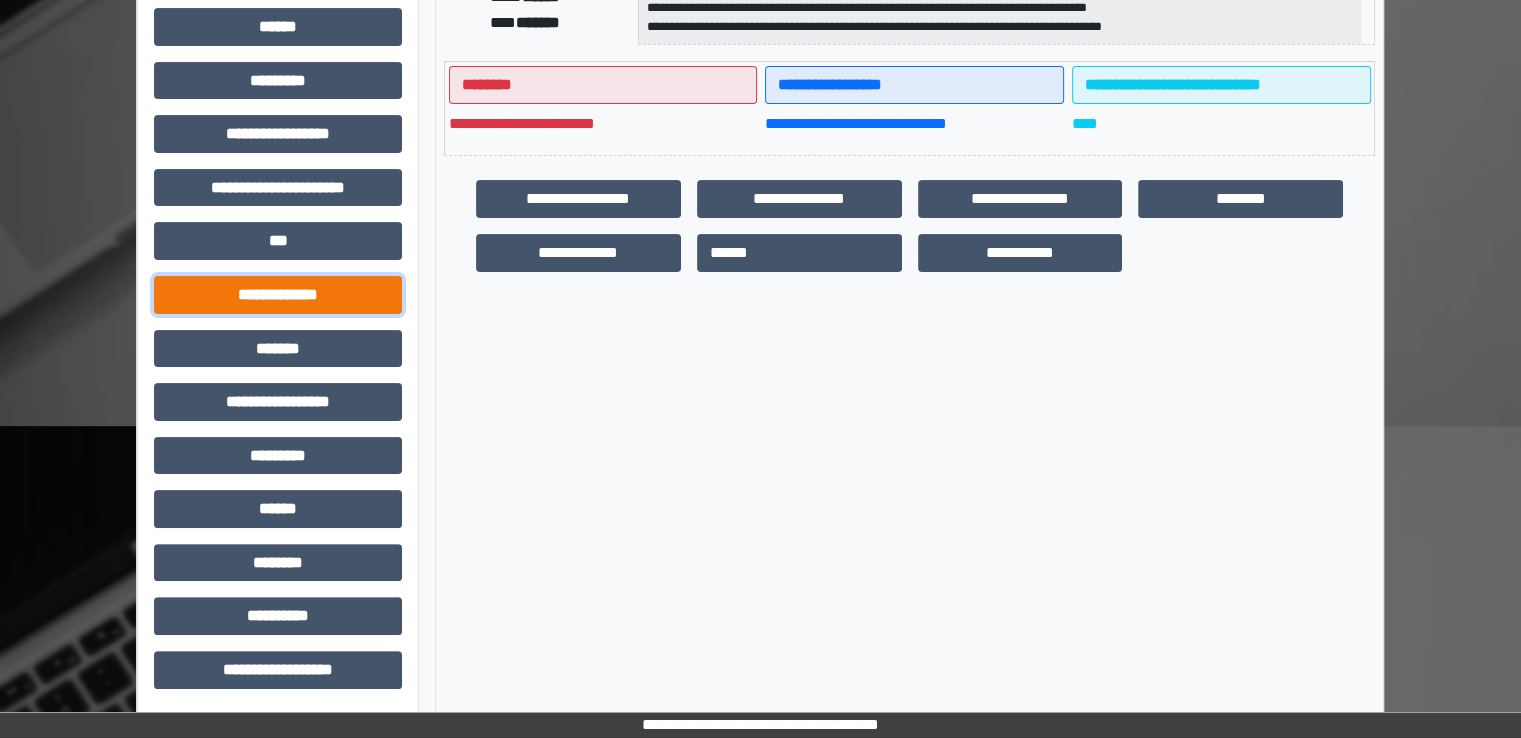 click on "**********" at bounding box center [278, 295] 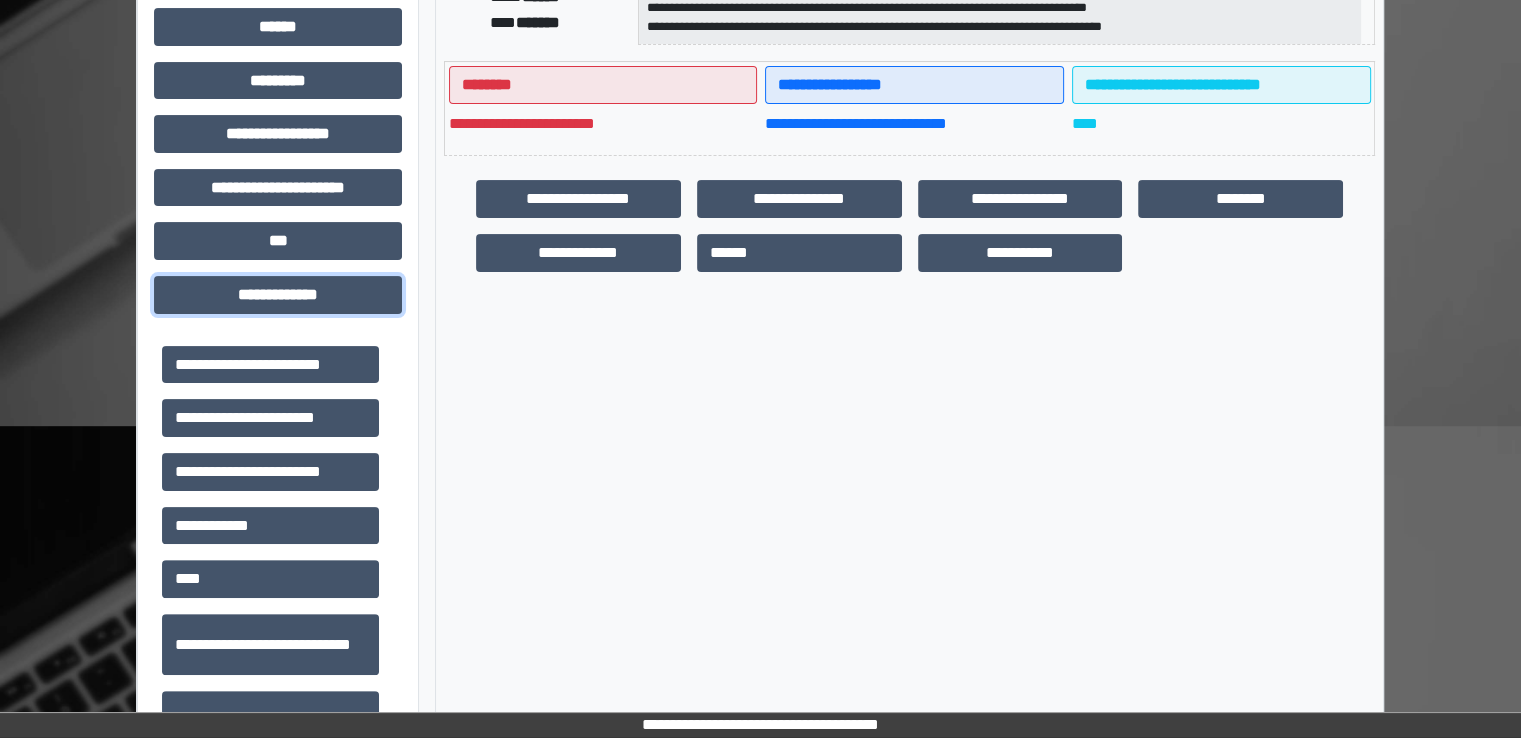 scroll, scrollTop: 600, scrollLeft: 0, axis: vertical 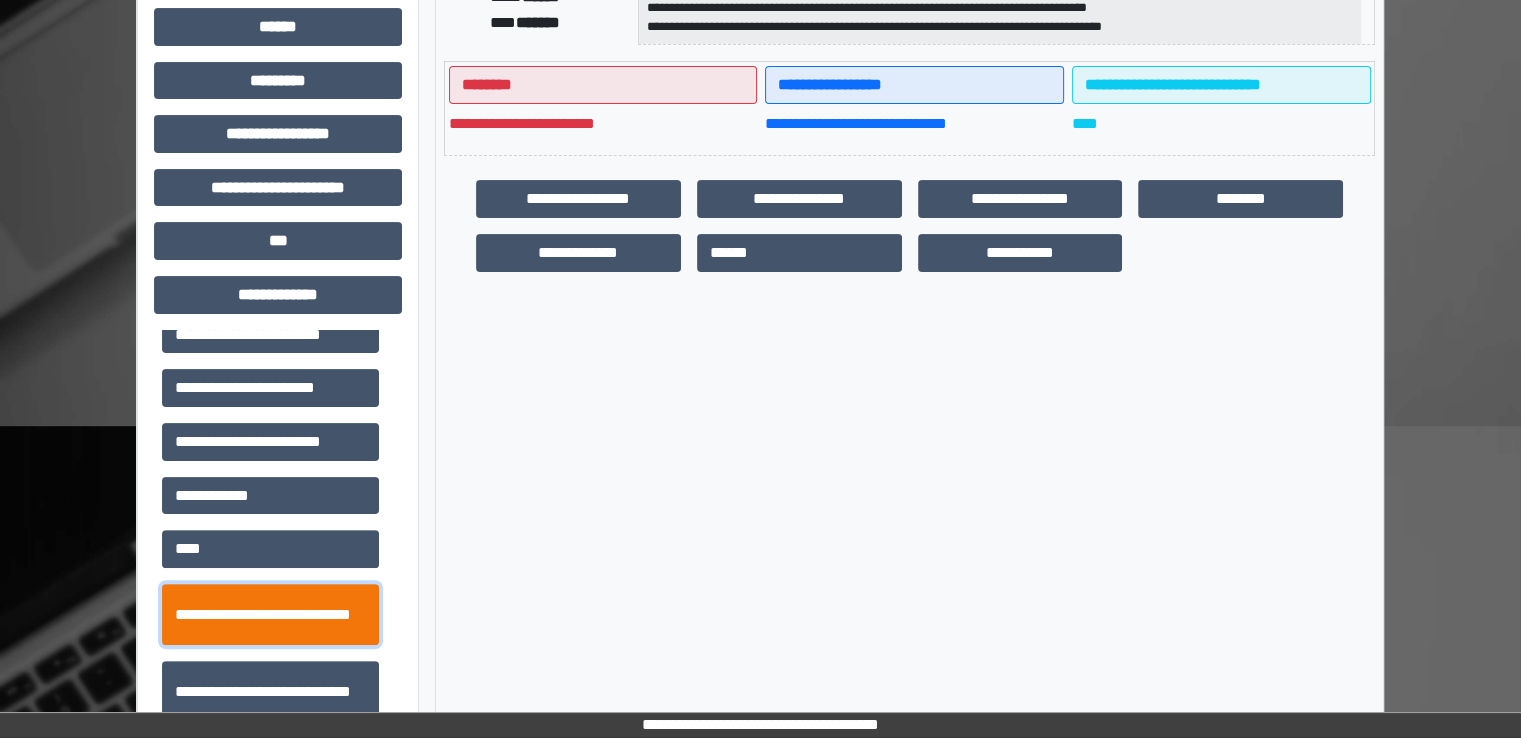 click on "**********" at bounding box center [270, 615] 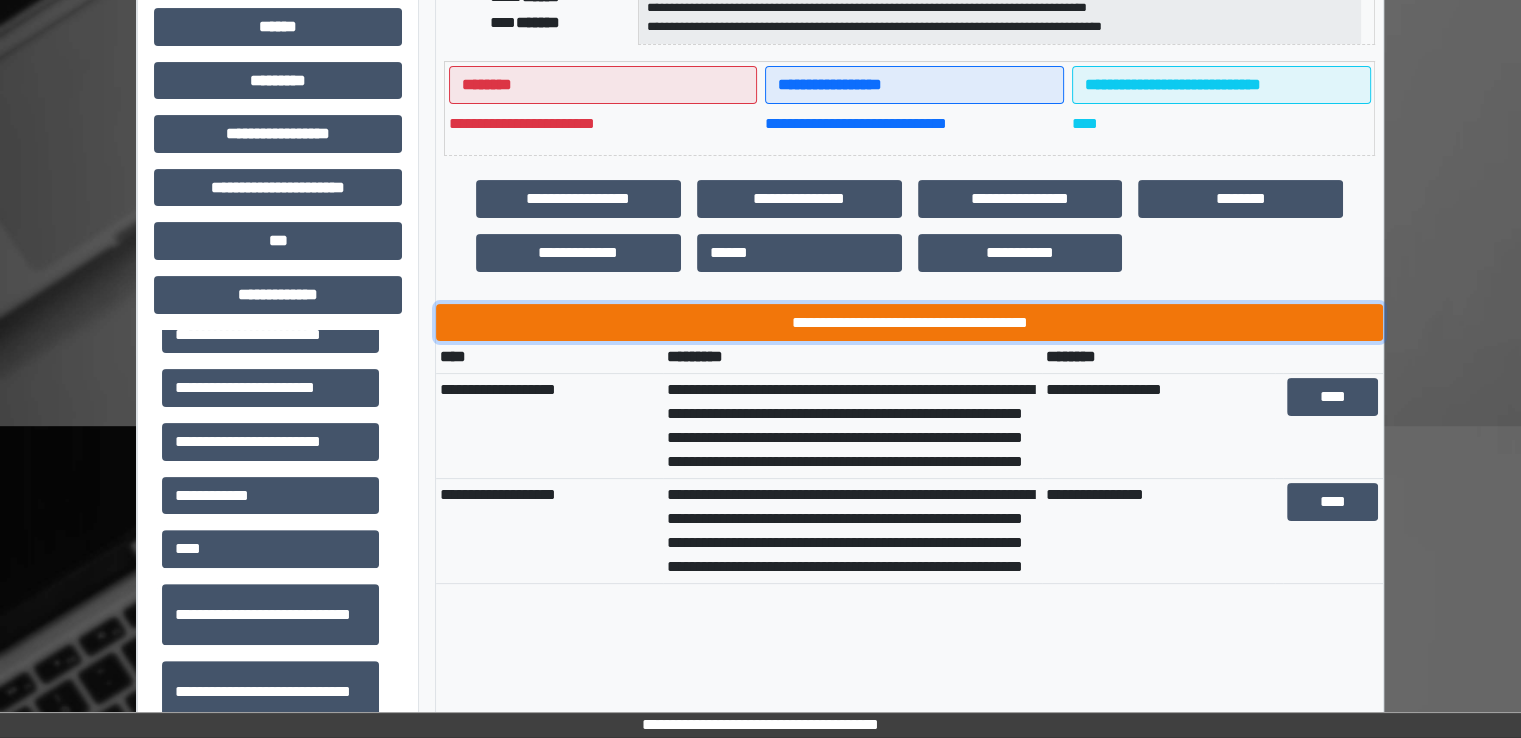 click on "**********" at bounding box center [909, 323] 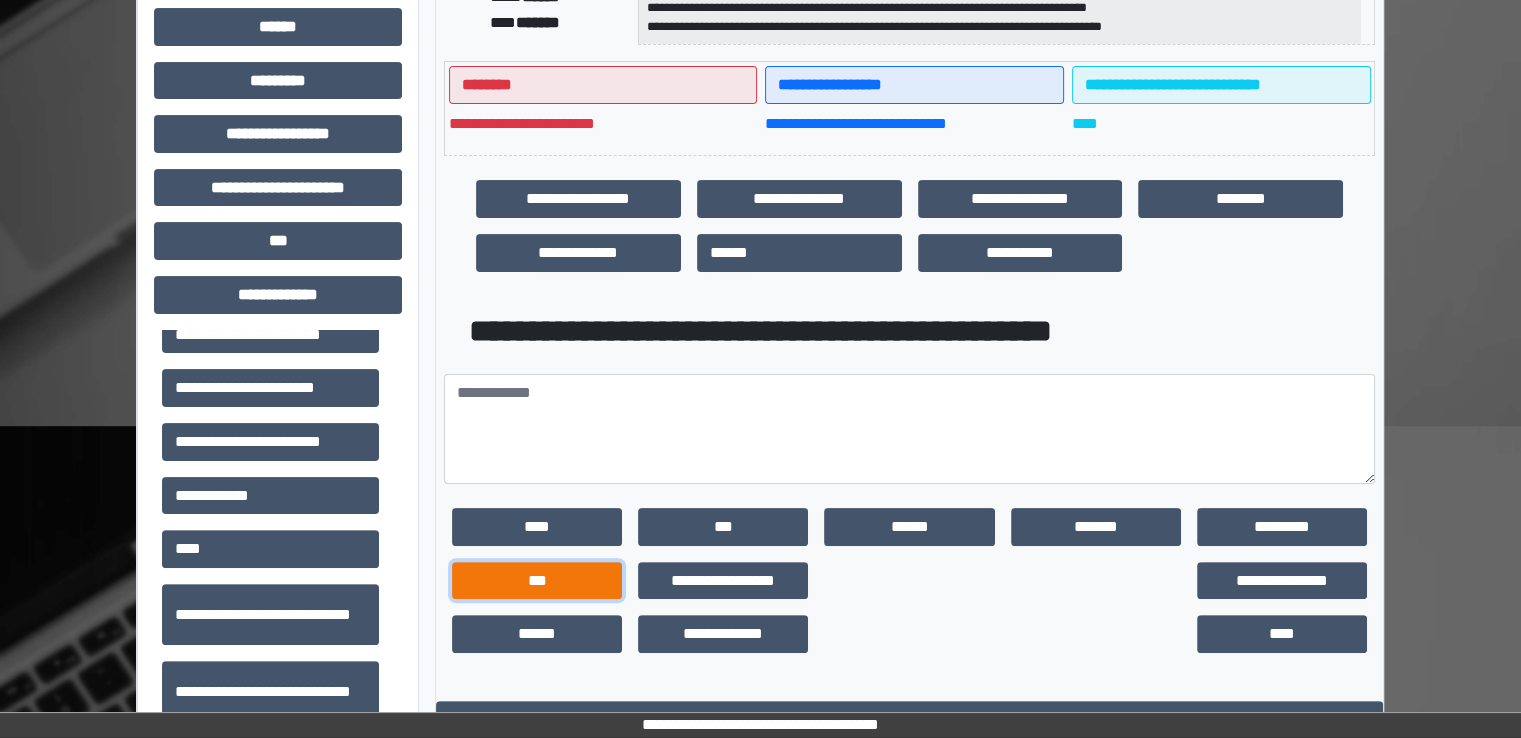 click on "***" at bounding box center [537, 581] 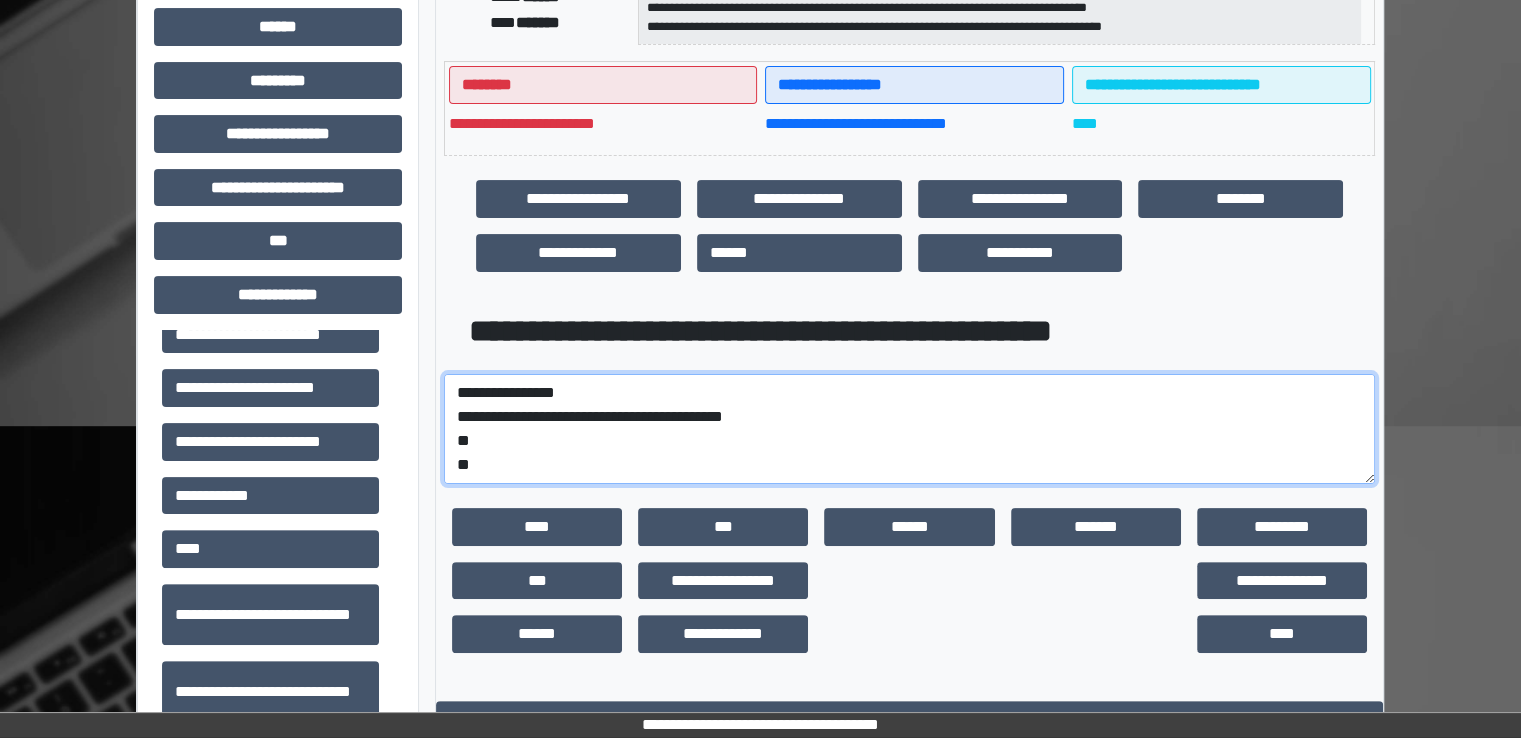 click on "**********" at bounding box center (909, 429) 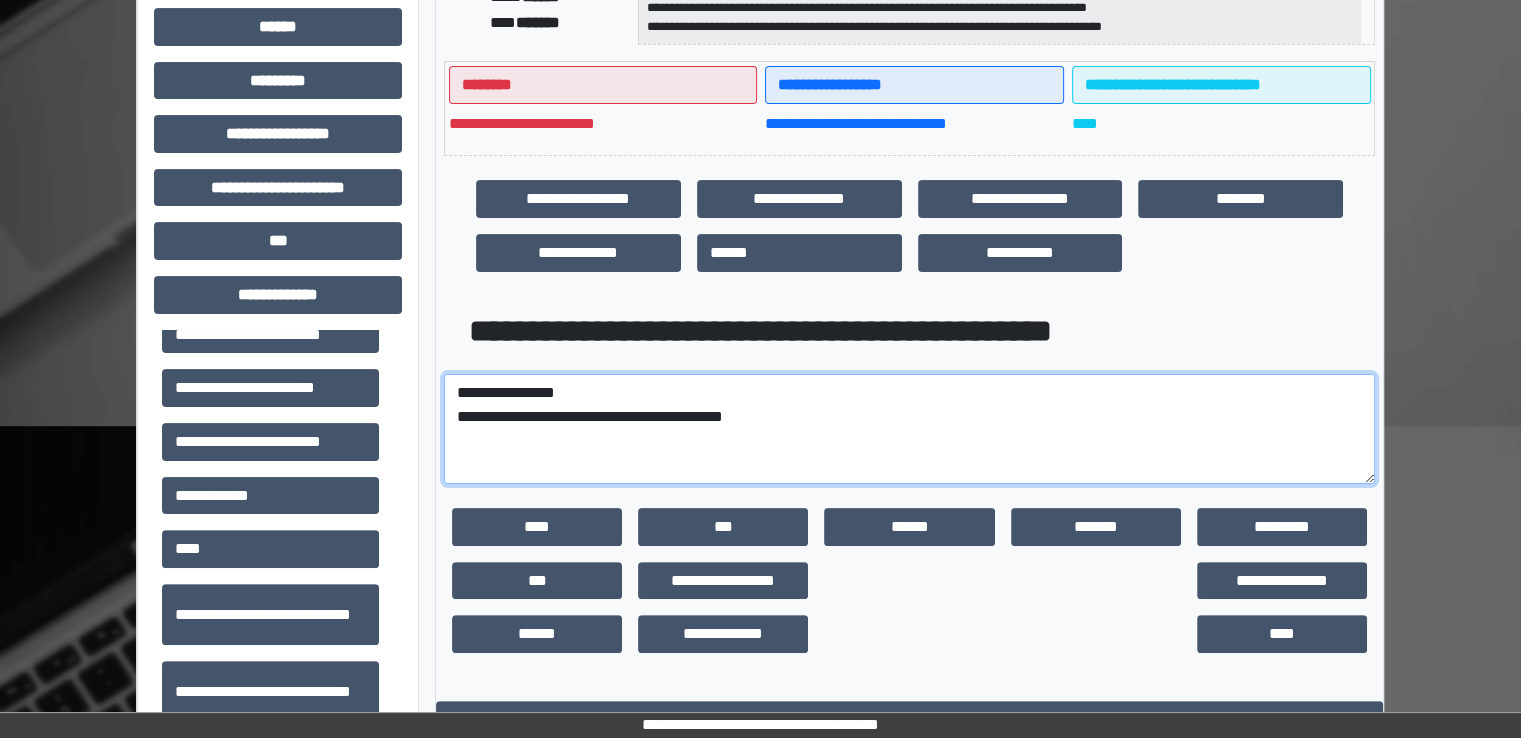 paste on "**********" 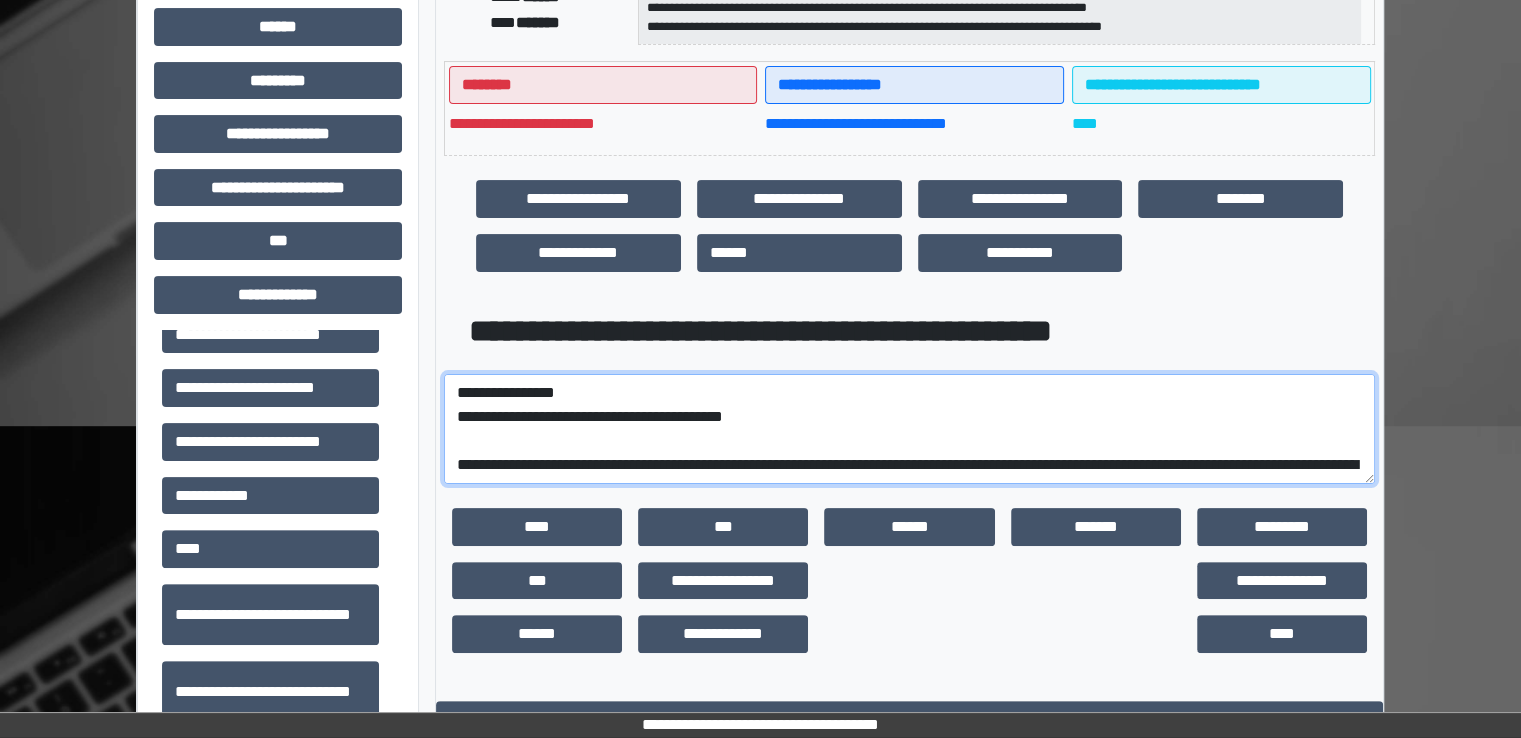 scroll, scrollTop: 424, scrollLeft: 0, axis: vertical 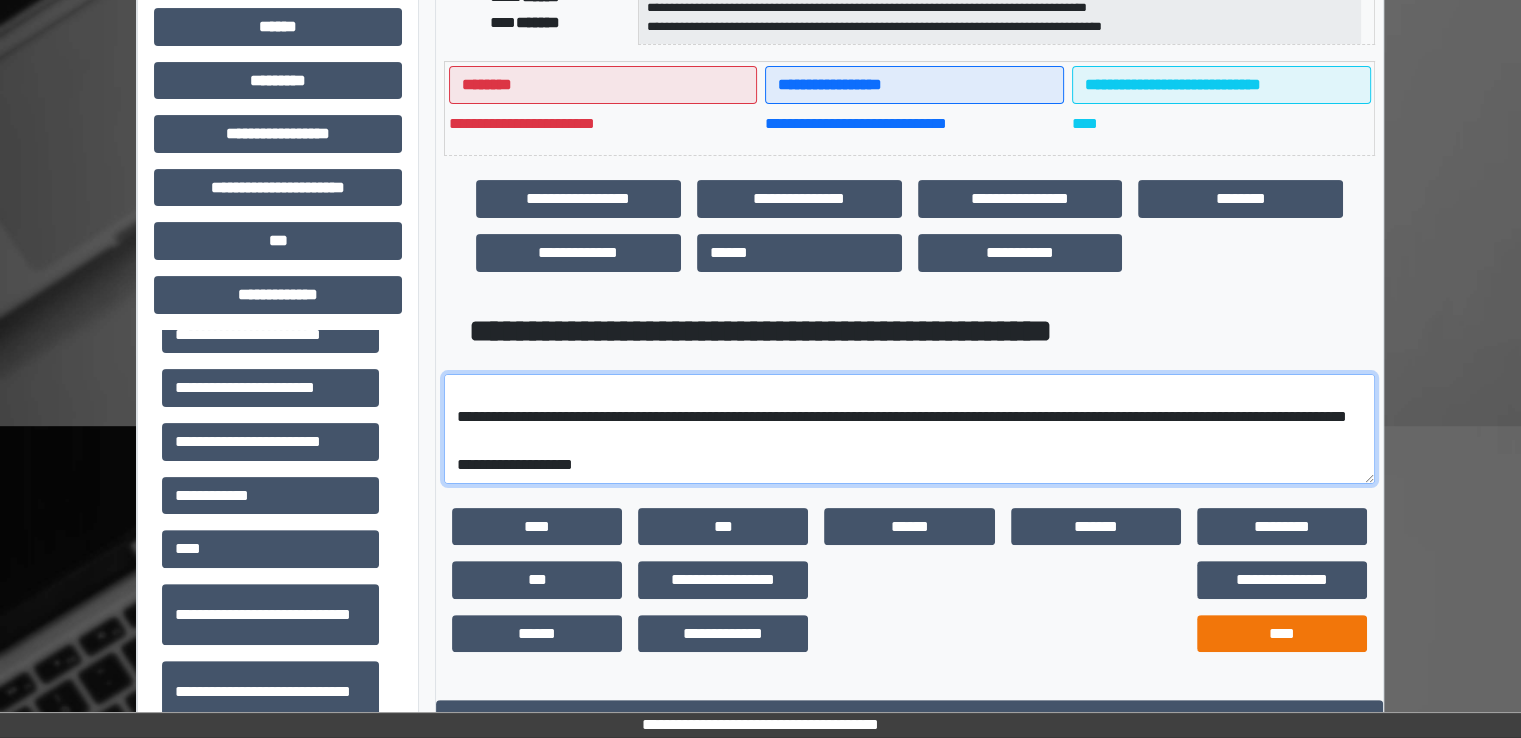 type on "**********" 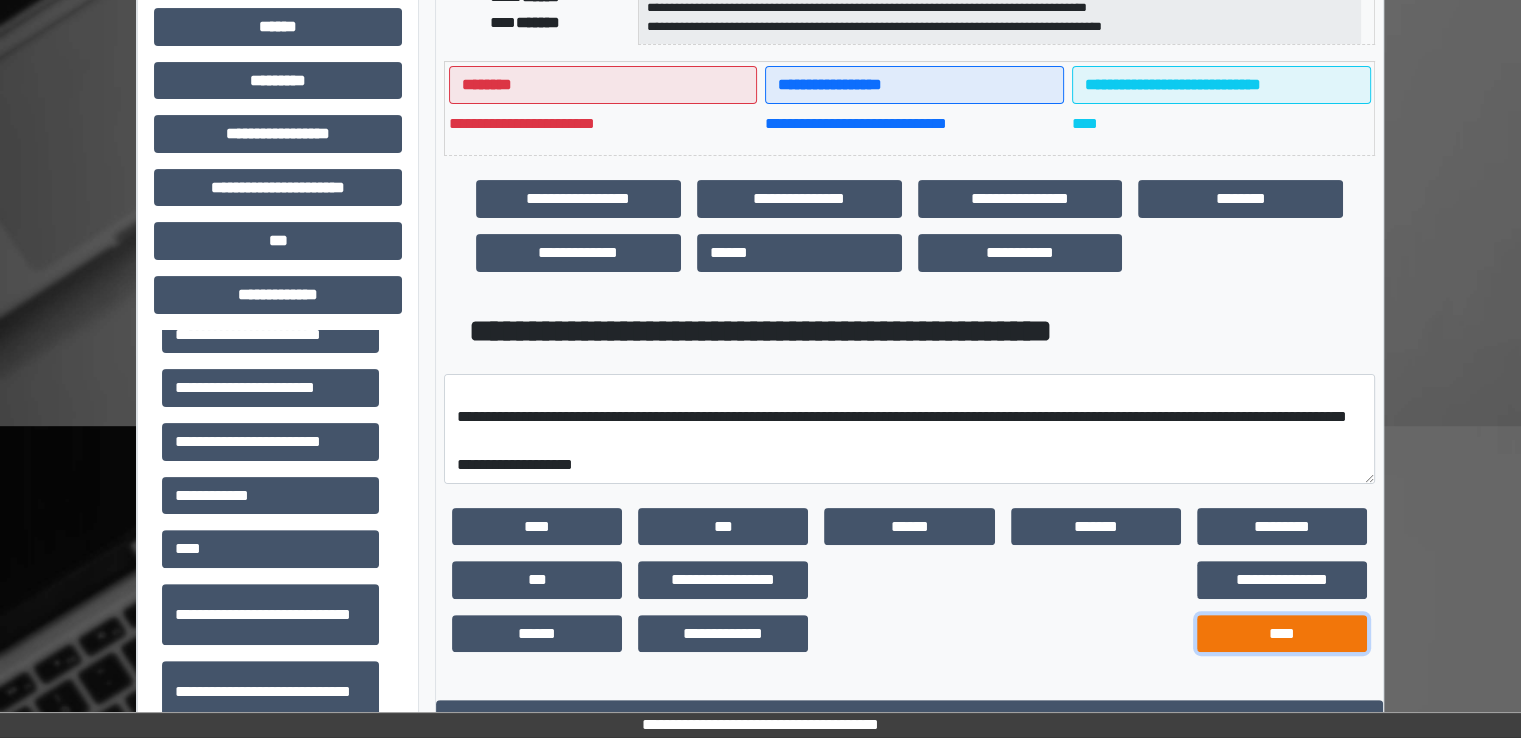 click on "****" at bounding box center [1282, 634] 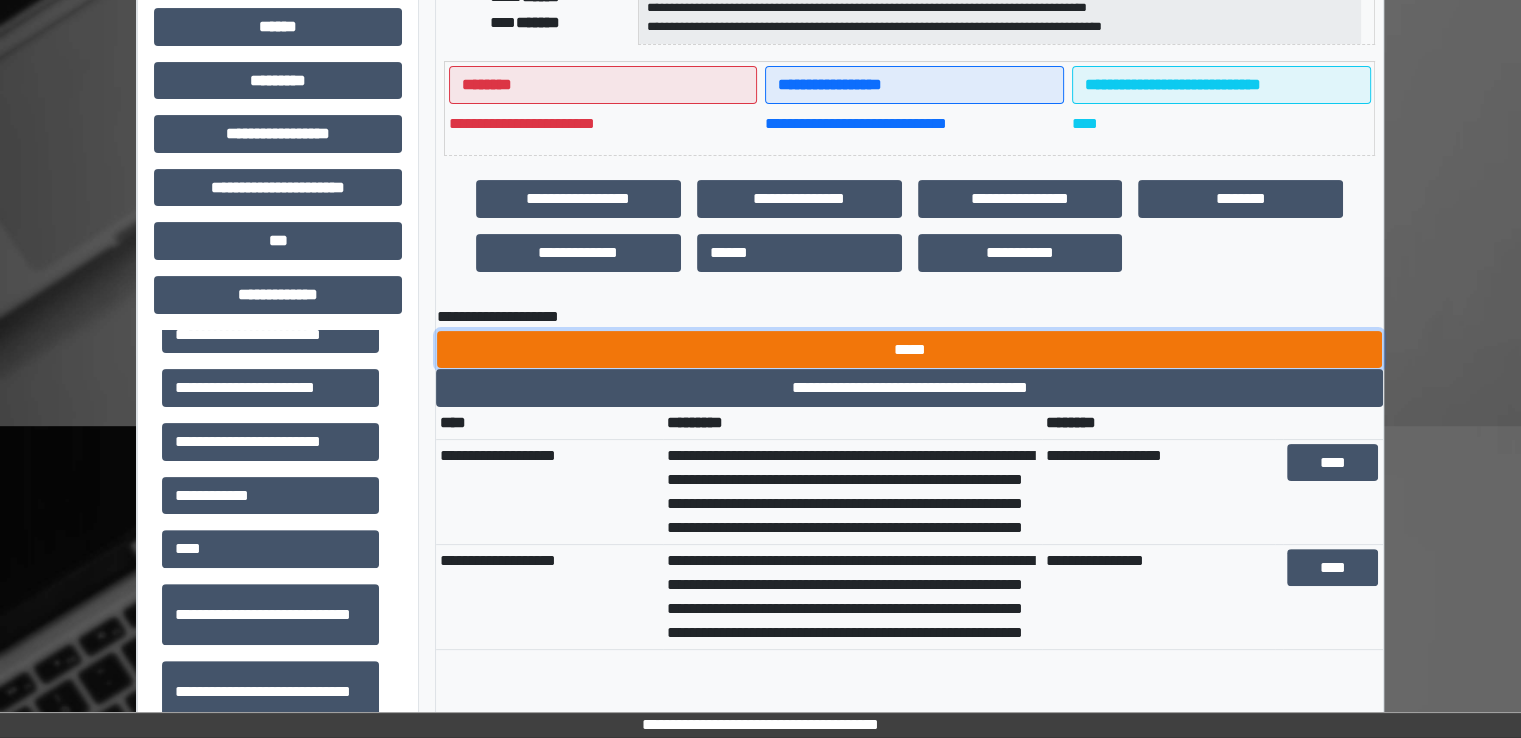 click on "*****" at bounding box center (909, 350) 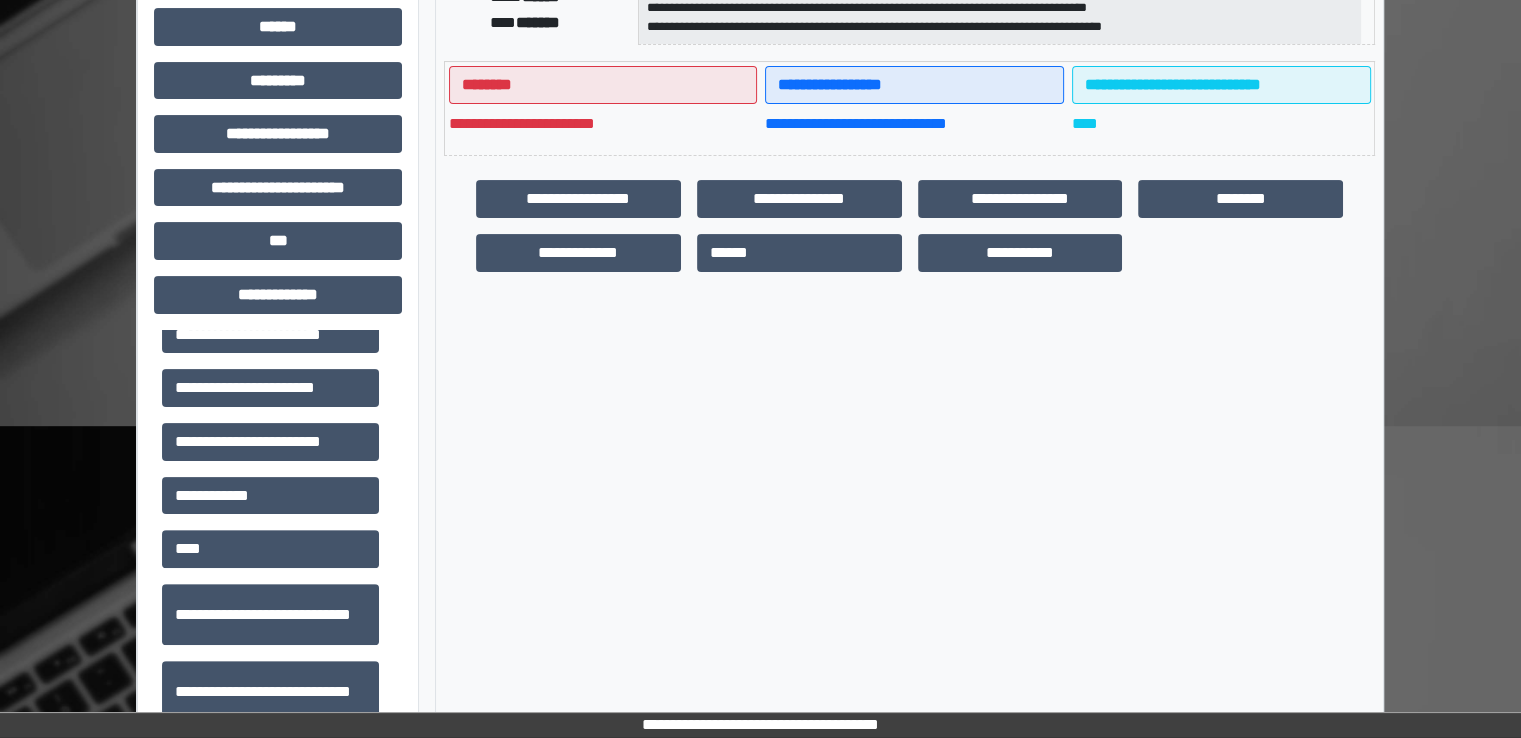 scroll, scrollTop: 0, scrollLeft: 0, axis: both 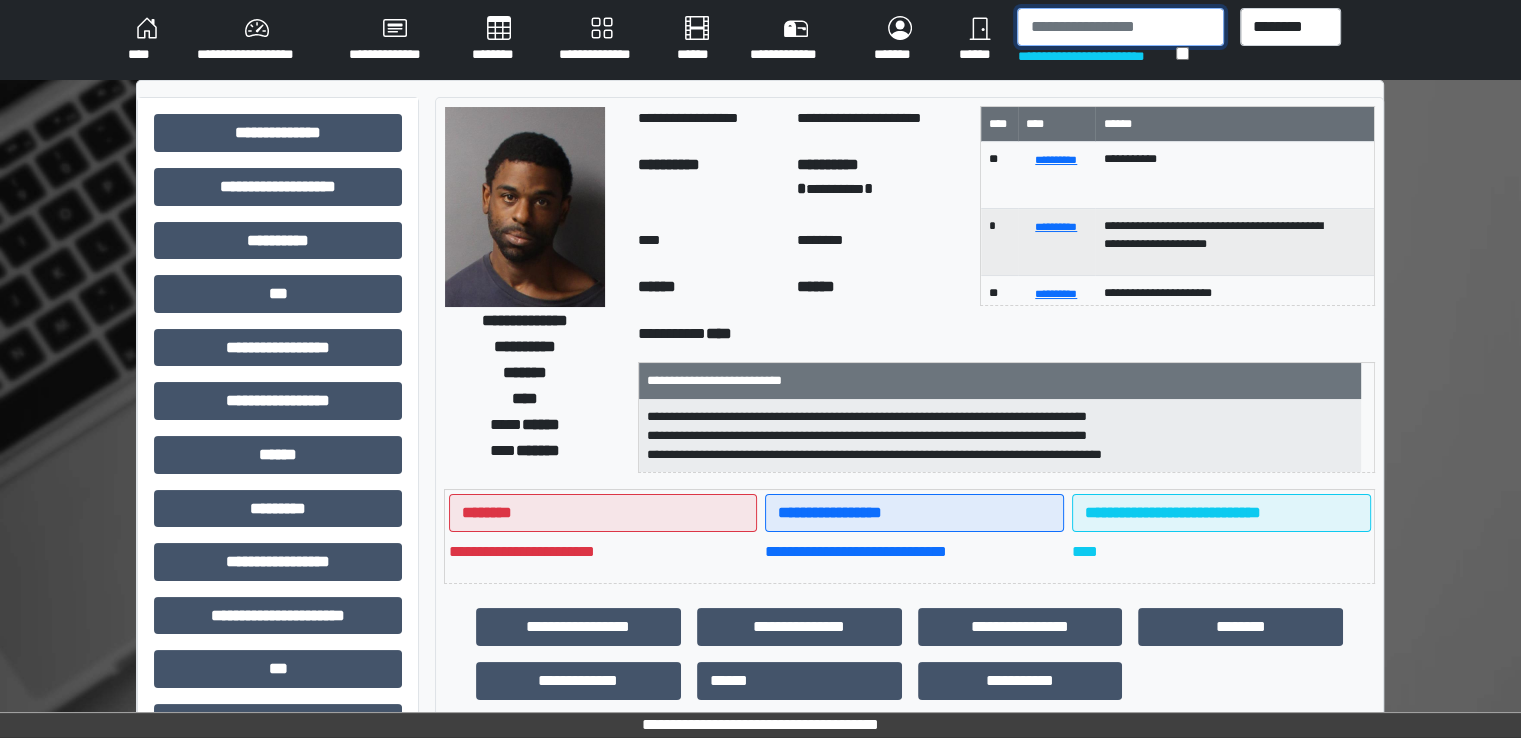 click at bounding box center [1120, 27] 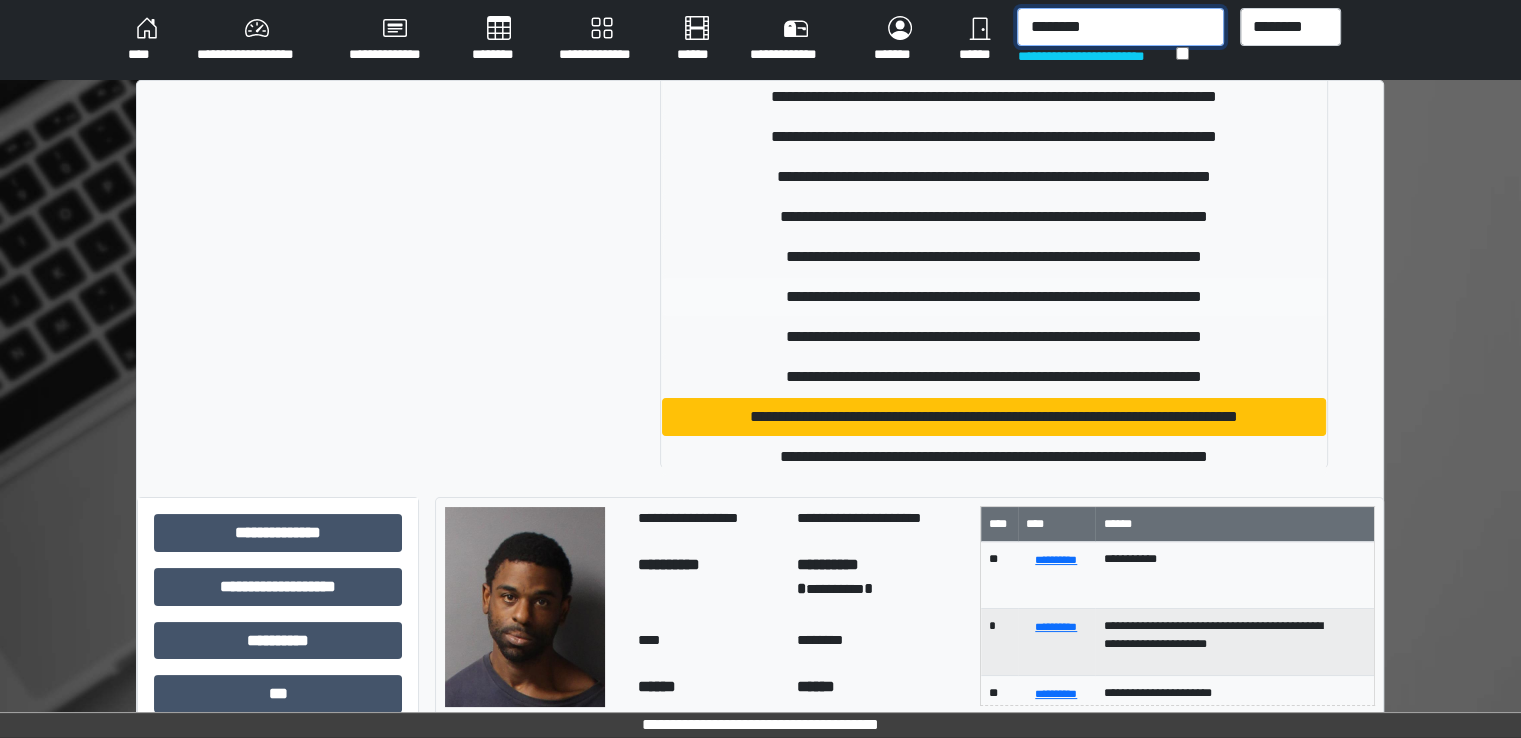 scroll, scrollTop: 608, scrollLeft: 0, axis: vertical 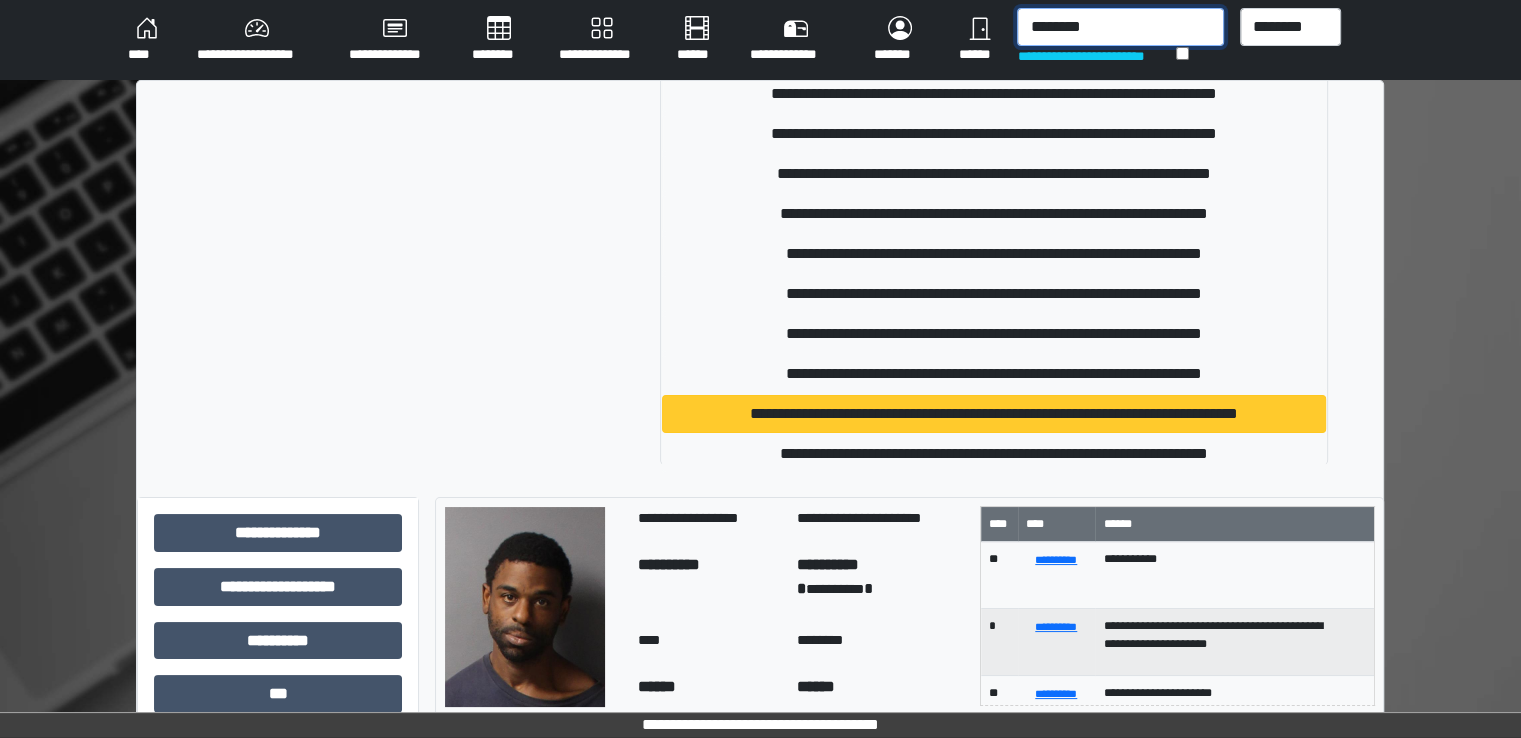 type on "********" 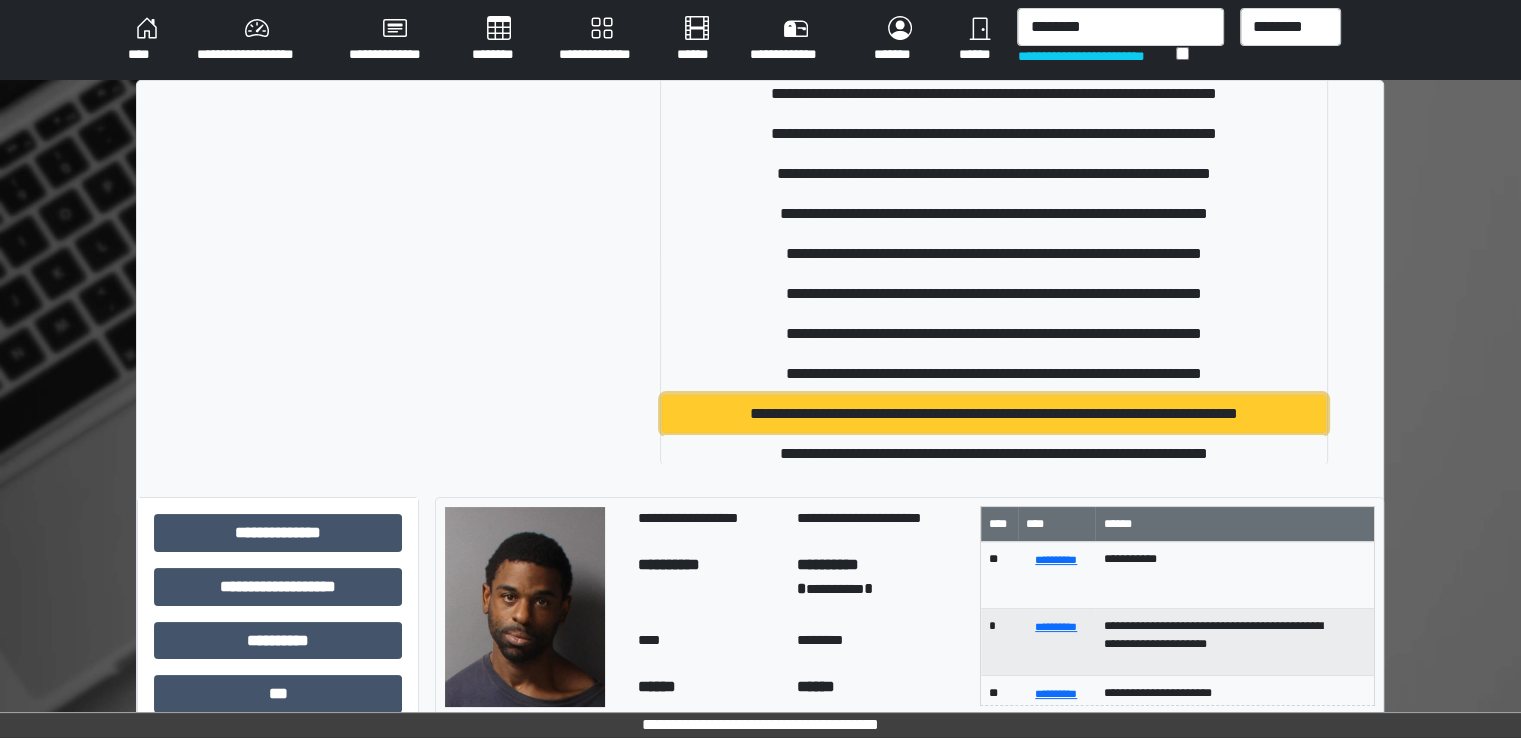 click on "**********" at bounding box center [994, 414] 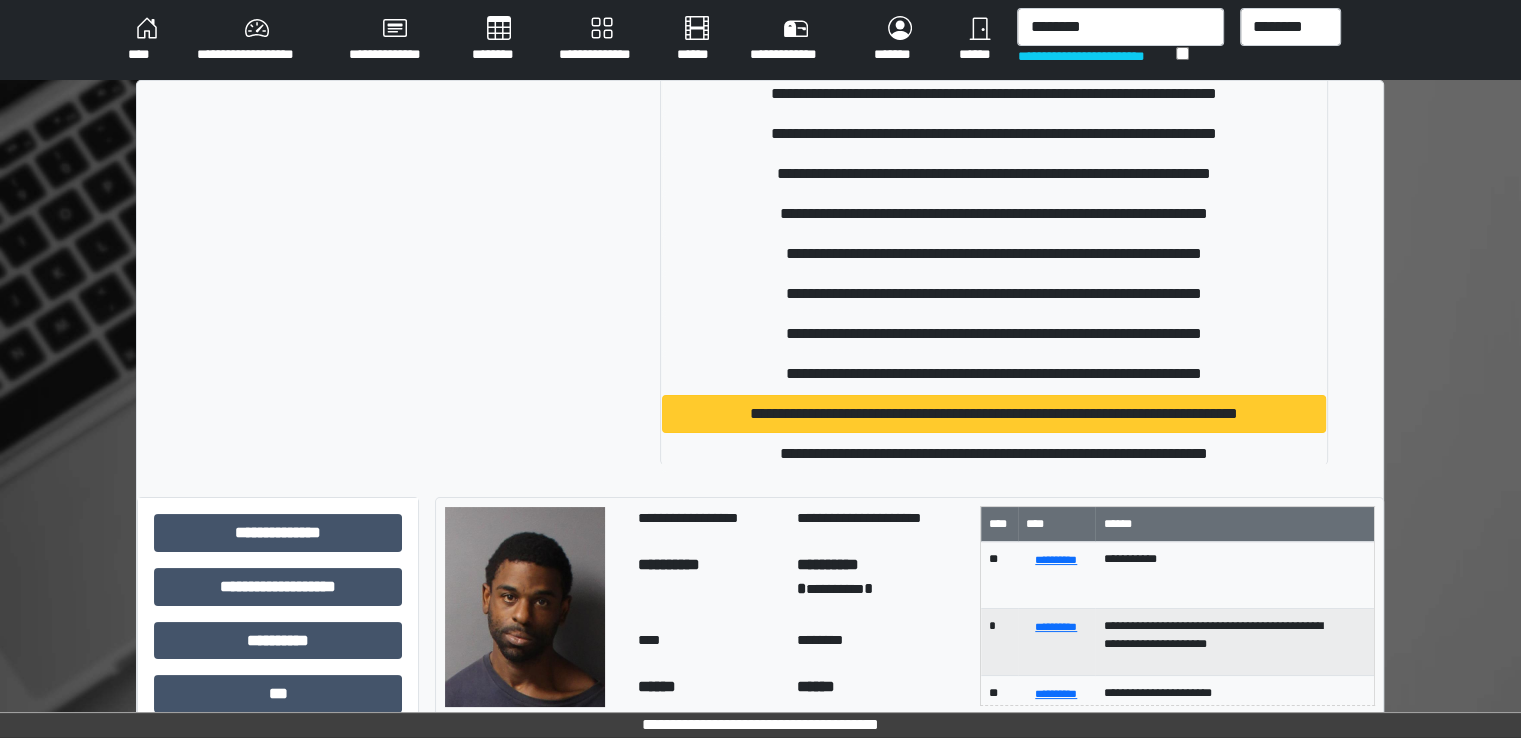 type 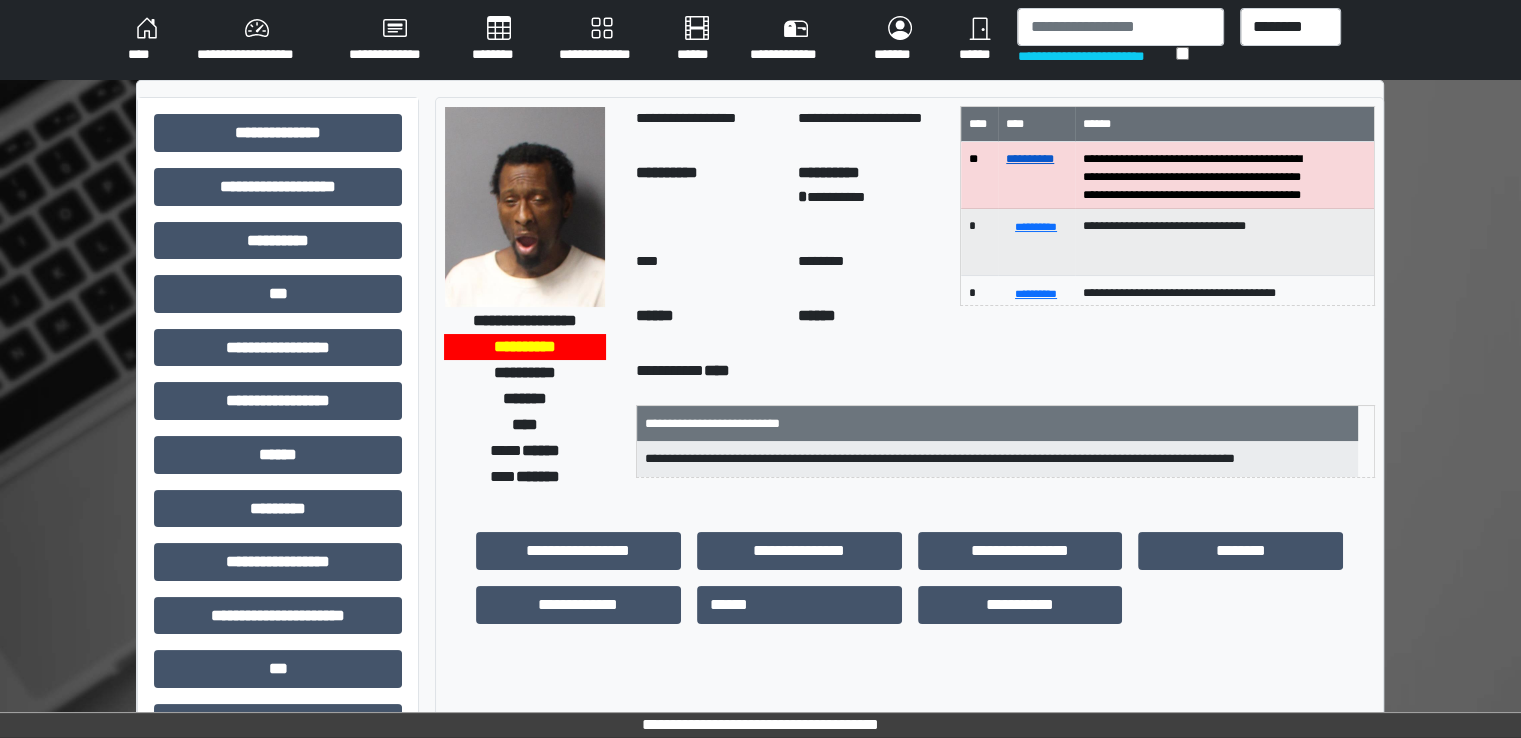 click on "**********" at bounding box center [1030, 159] 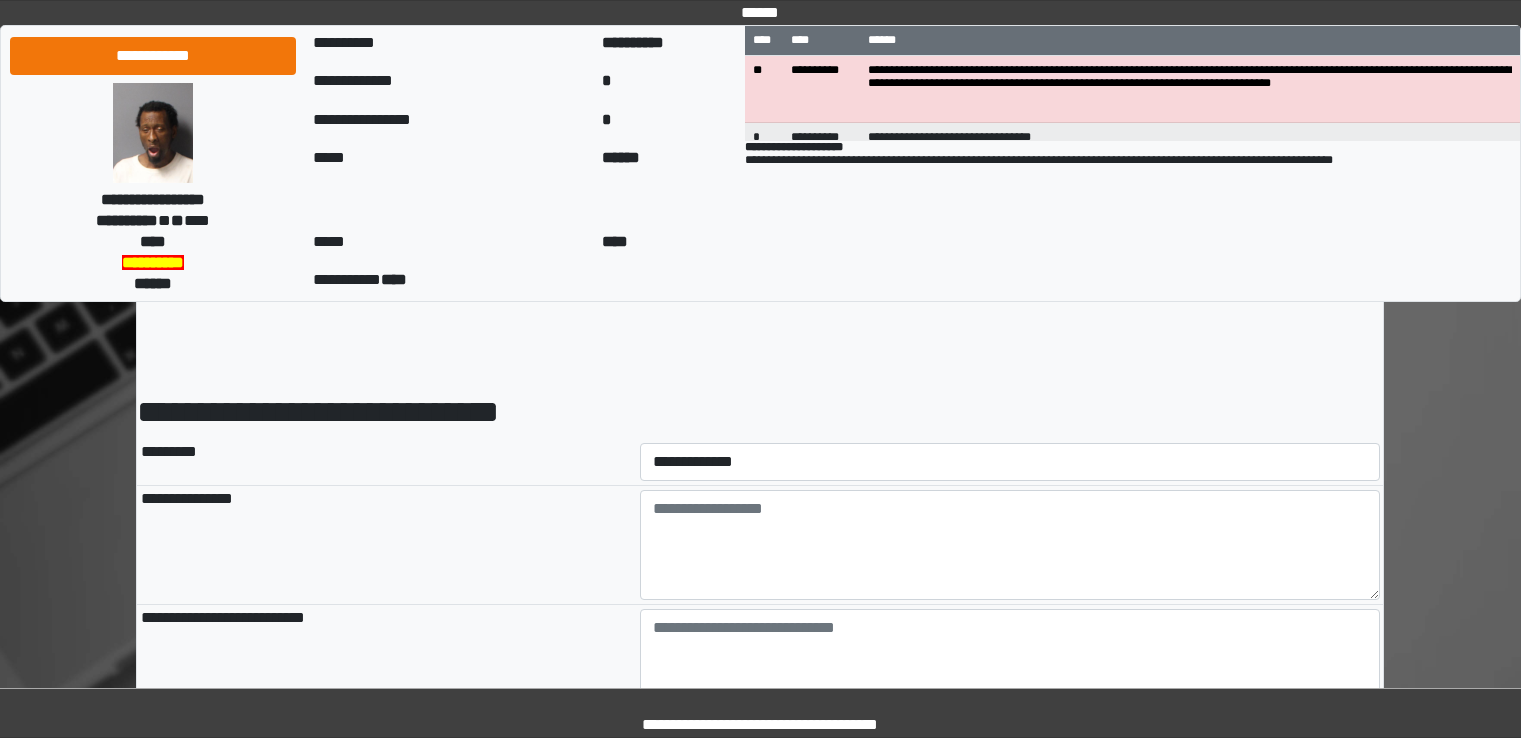 scroll, scrollTop: 0, scrollLeft: 0, axis: both 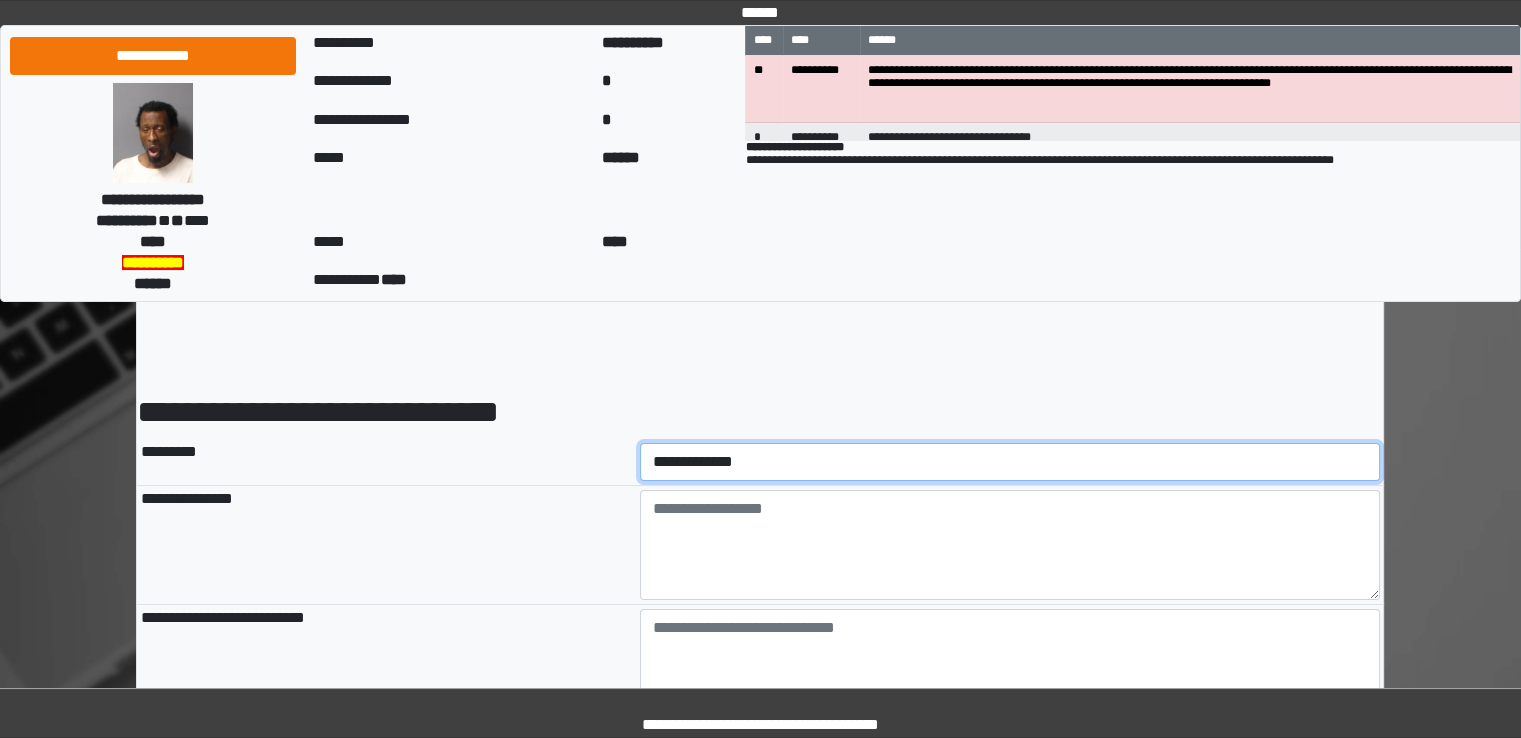 drag, startPoint x: 847, startPoint y: 459, endPoint x: 850, endPoint y: 449, distance: 10.440307 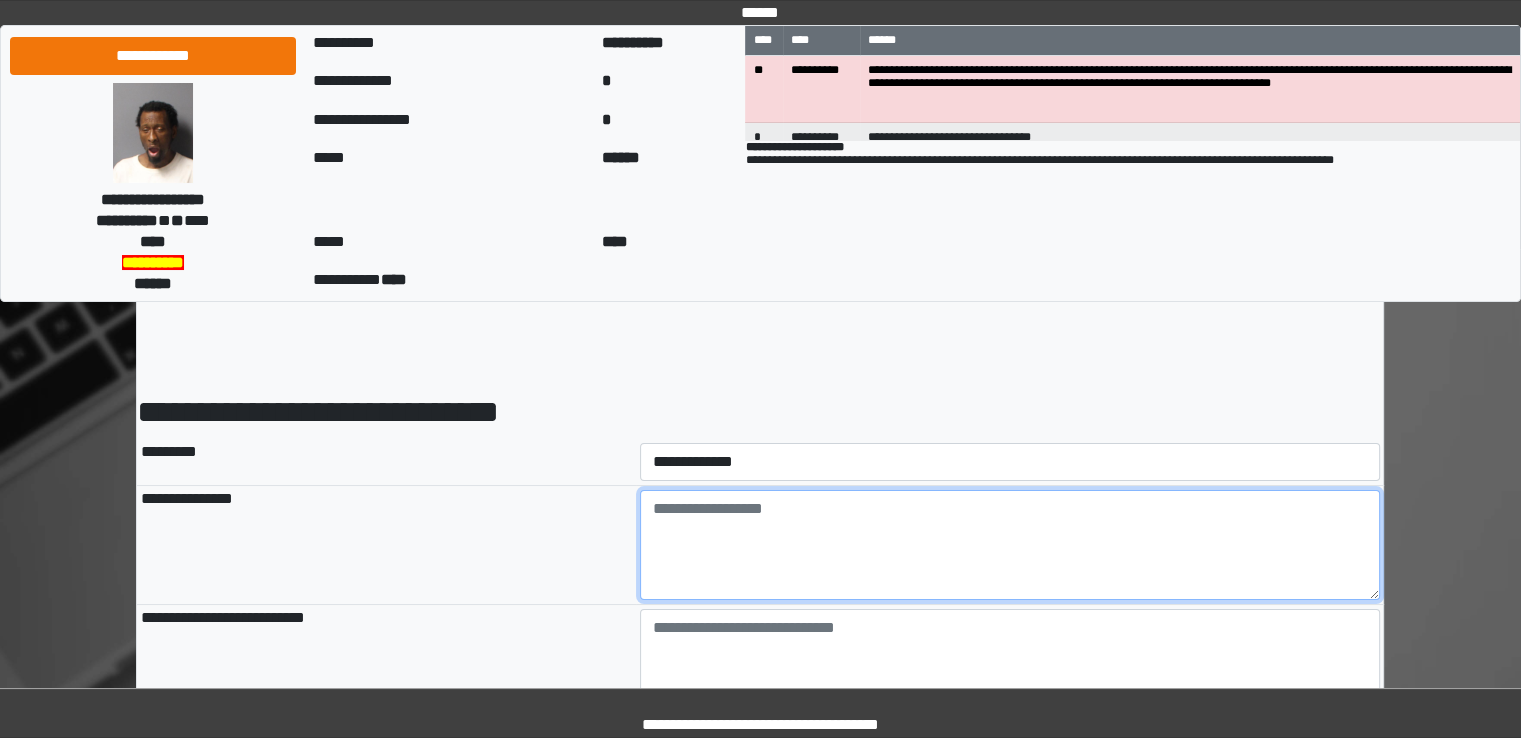 click at bounding box center [1010, 545] 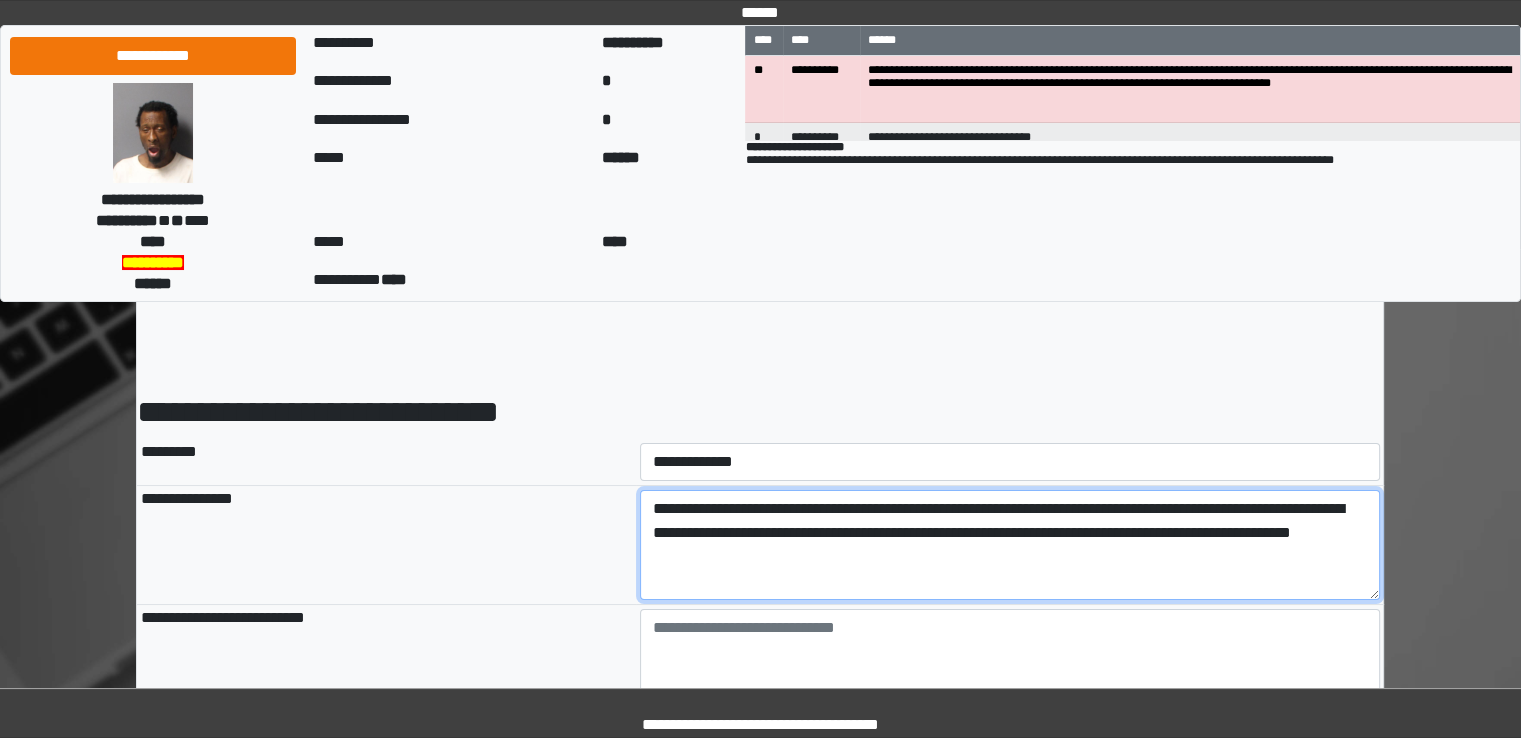 type on "**********" 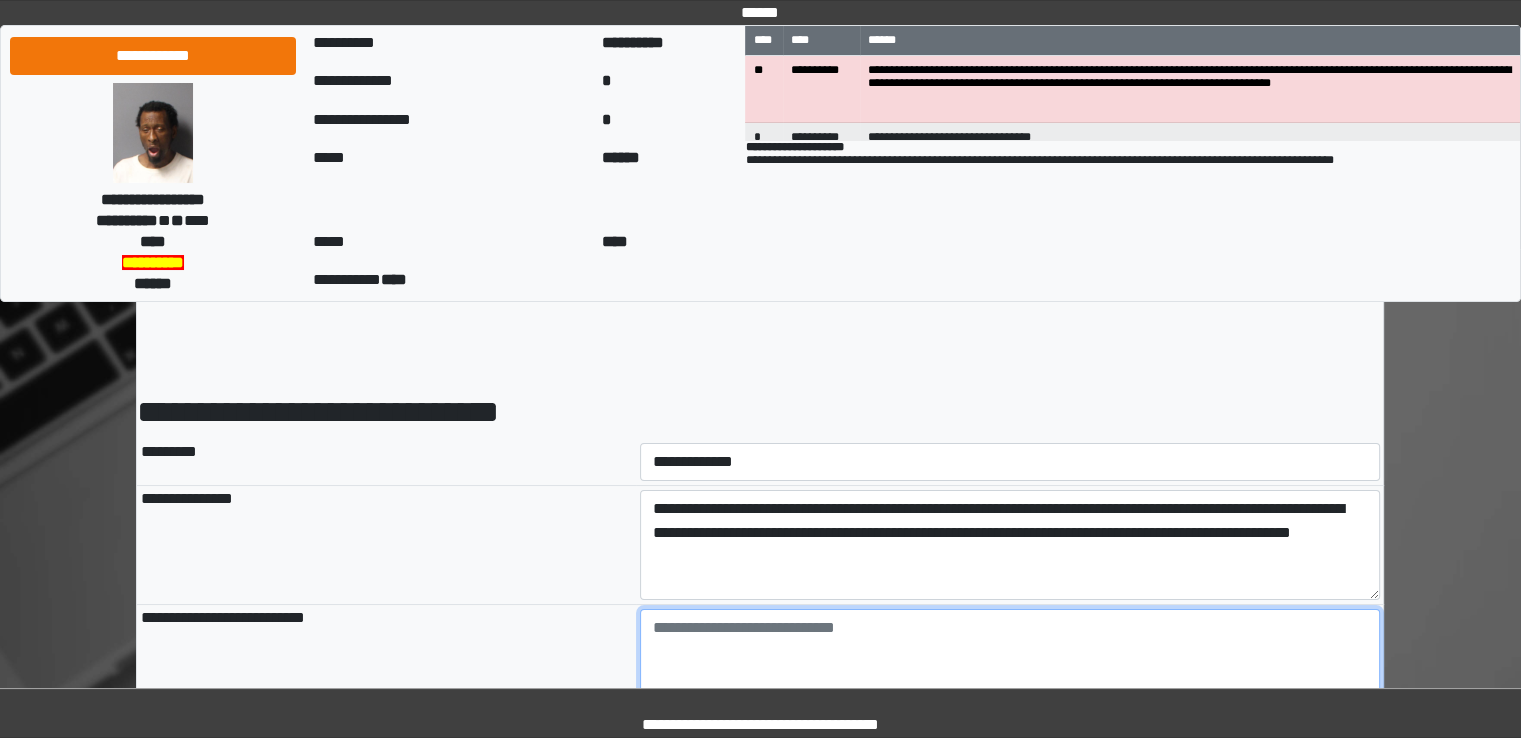 type on "**********" 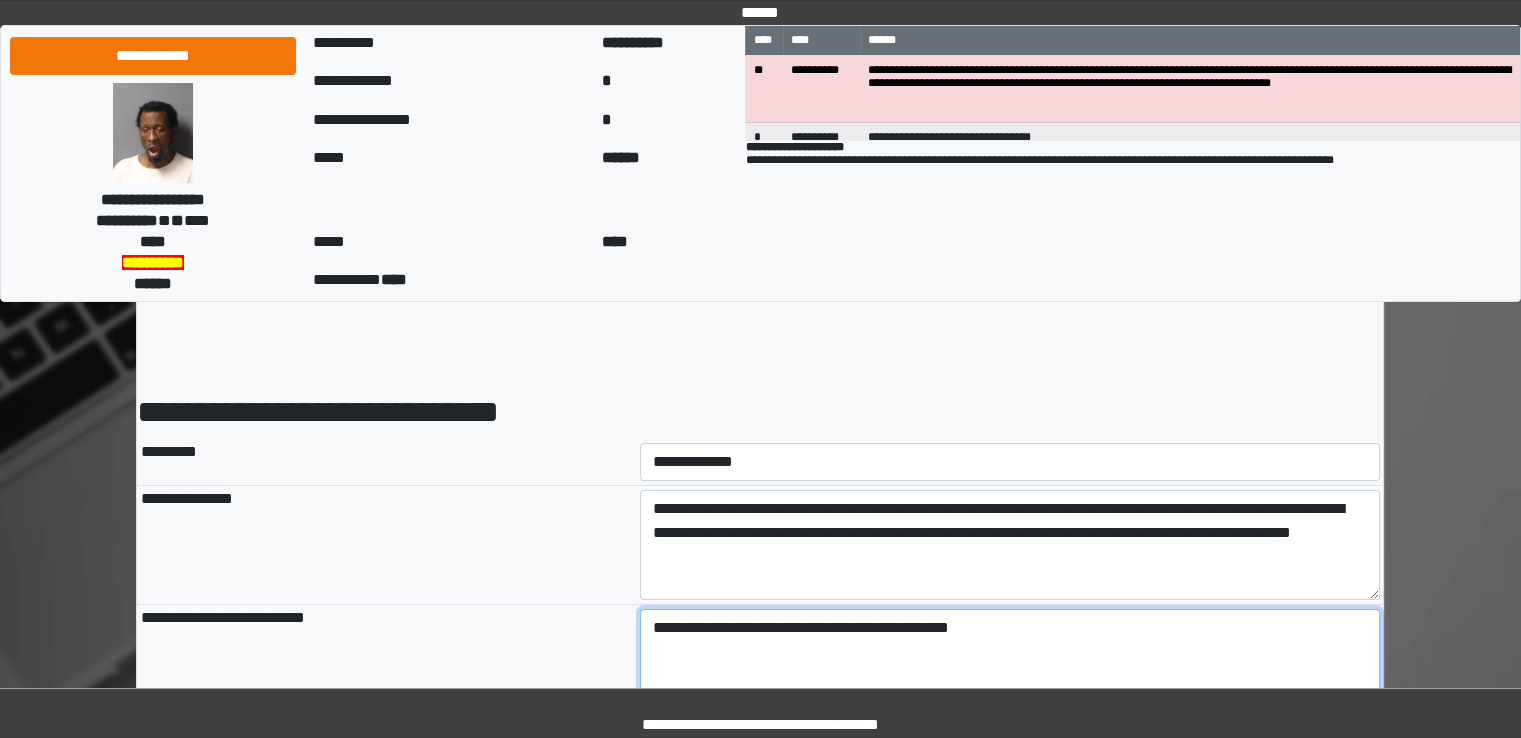 type on "**********" 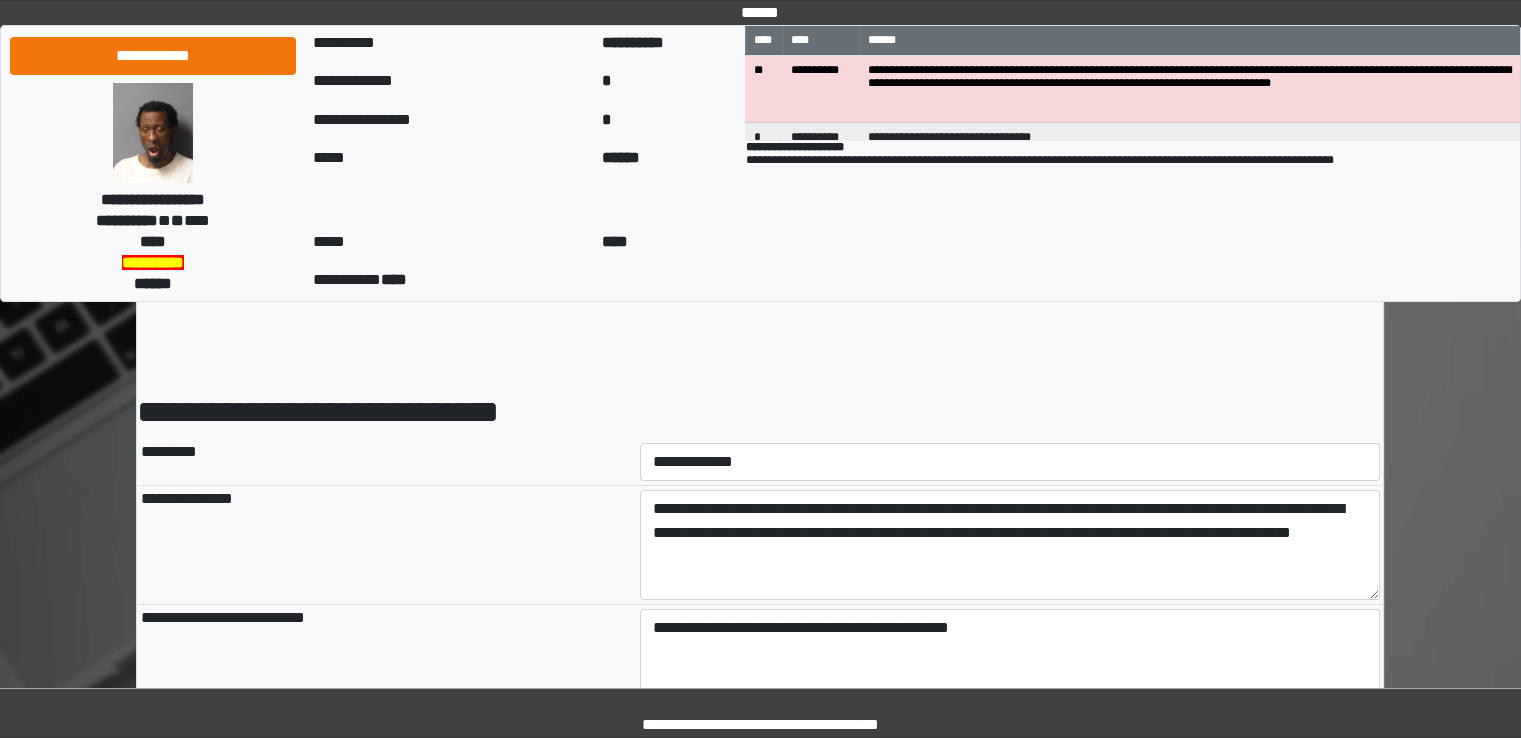 type on "**********" 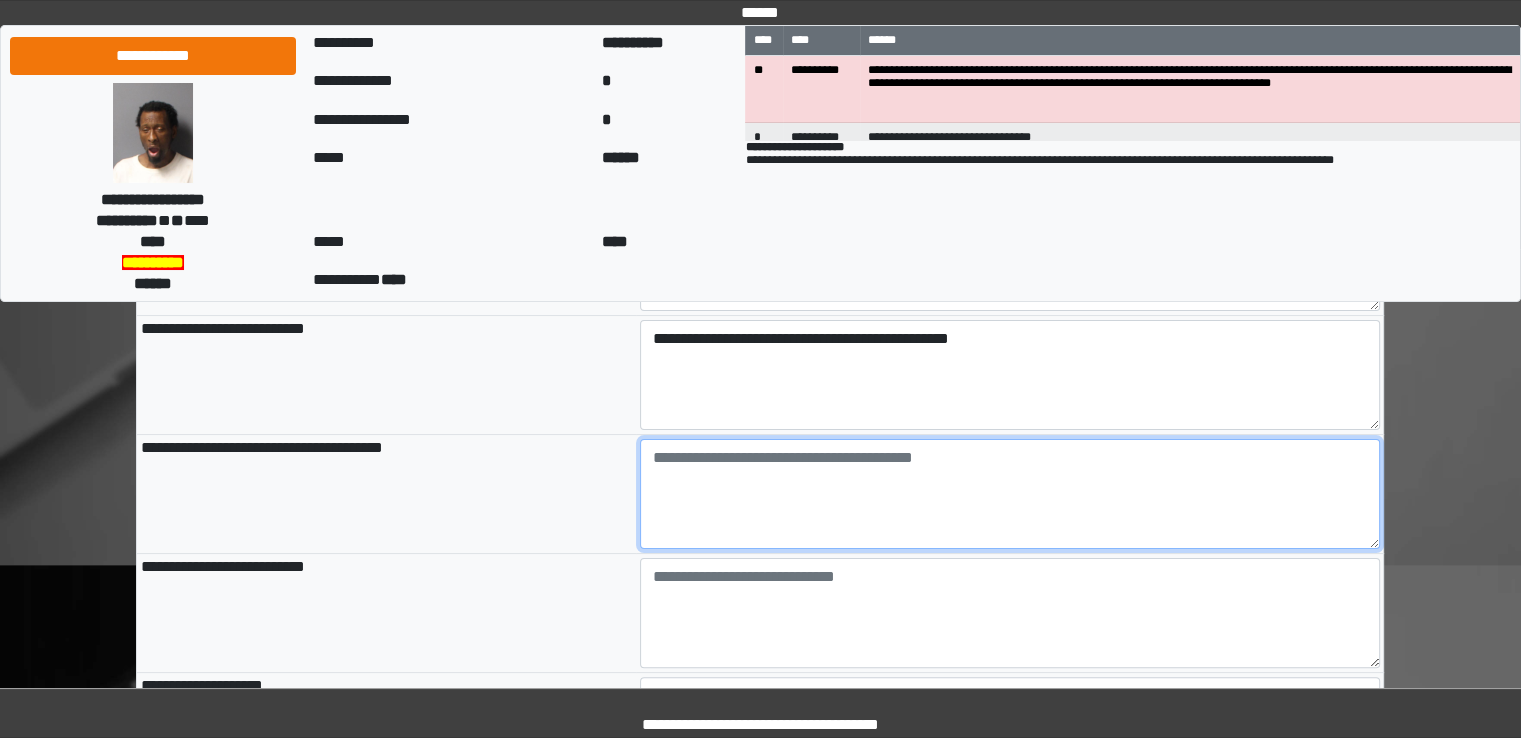 scroll, scrollTop: 318, scrollLeft: 0, axis: vertical 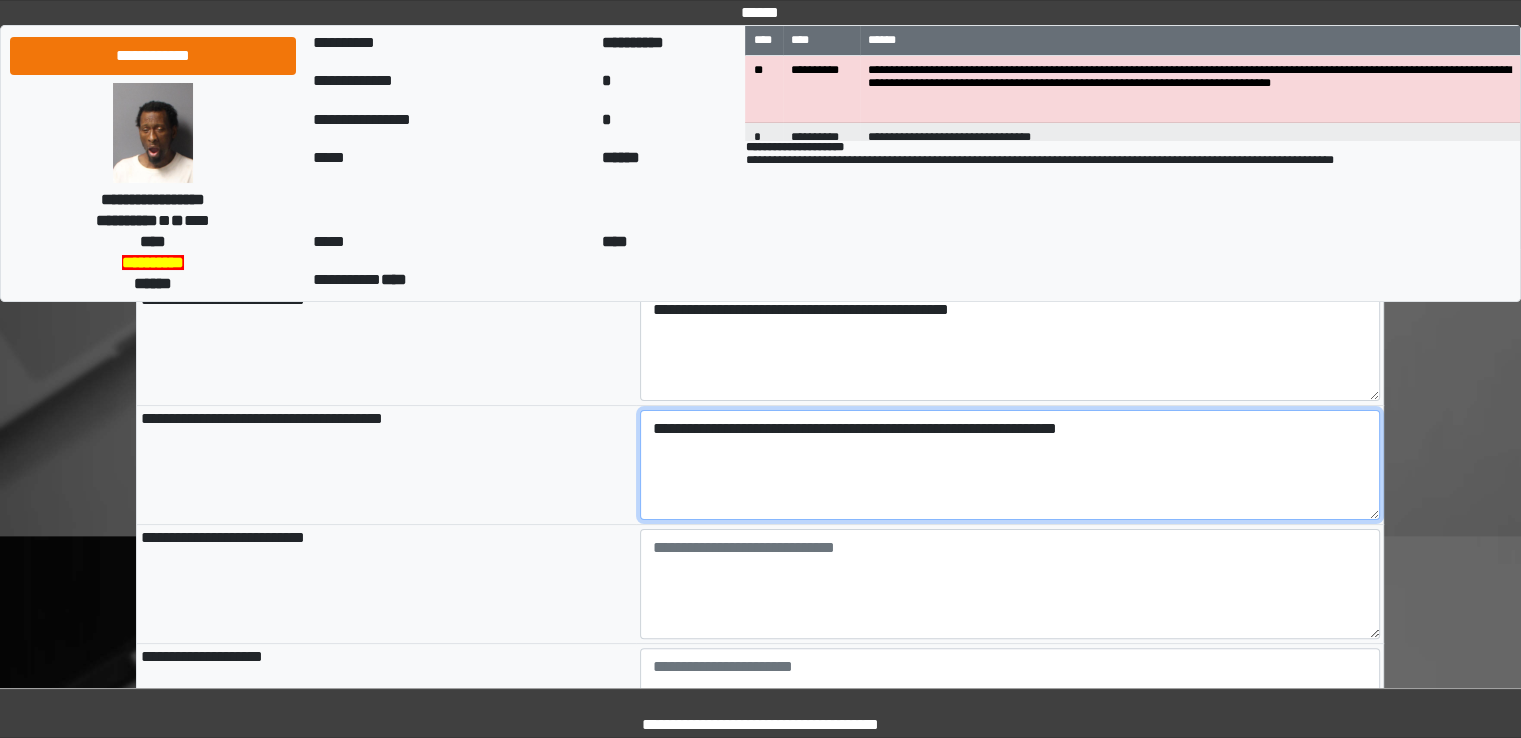 type on "**********" 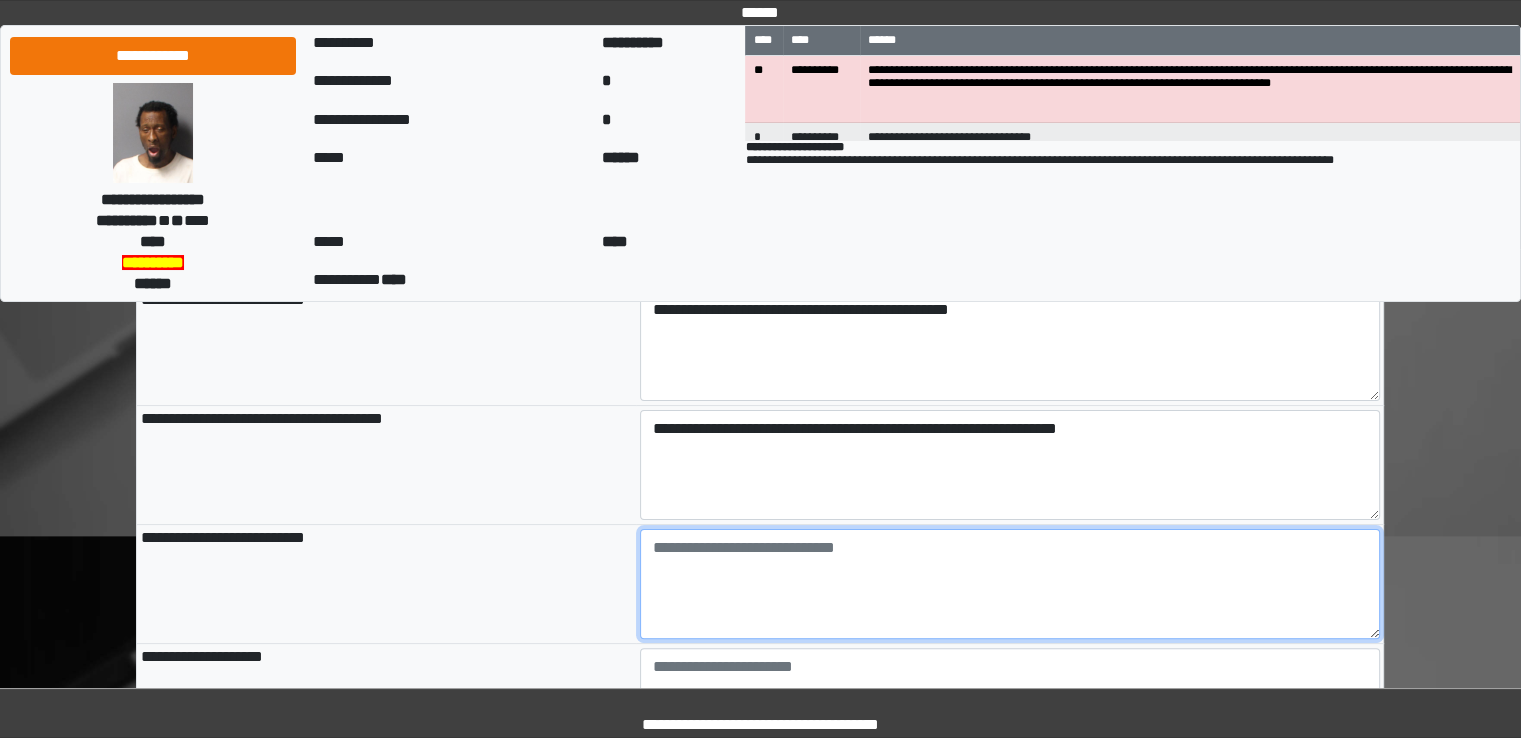 type on "**********" 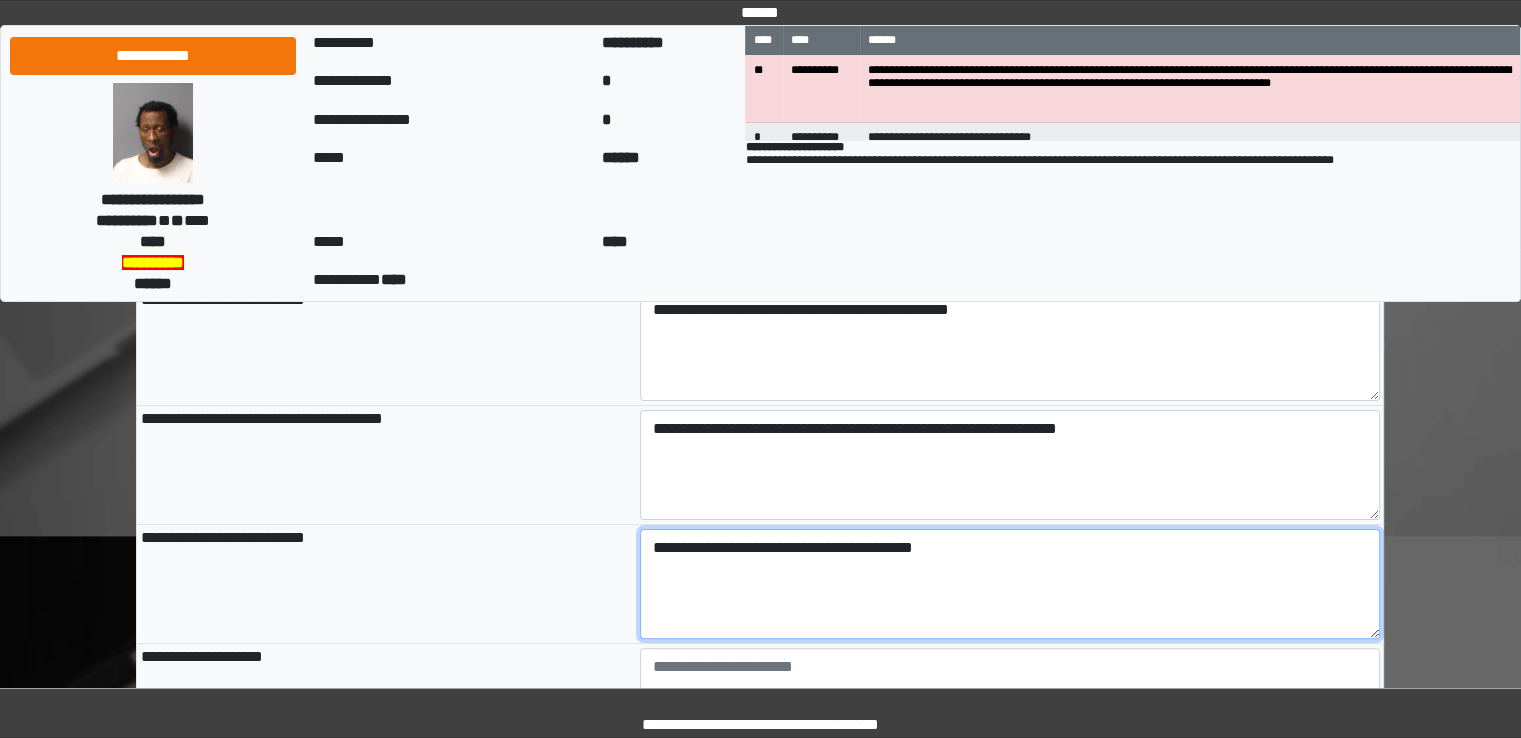 type on "**********" 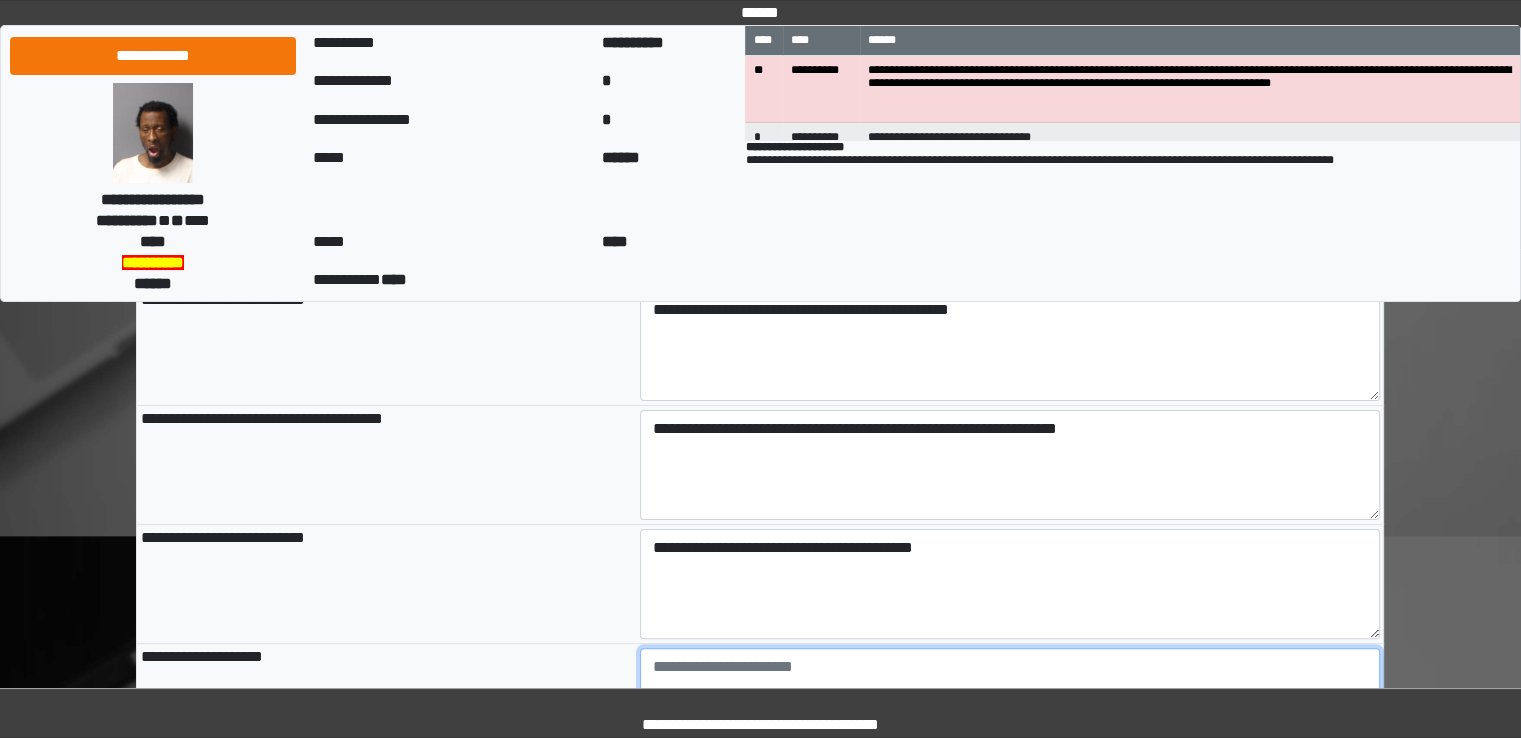 type on "**********" 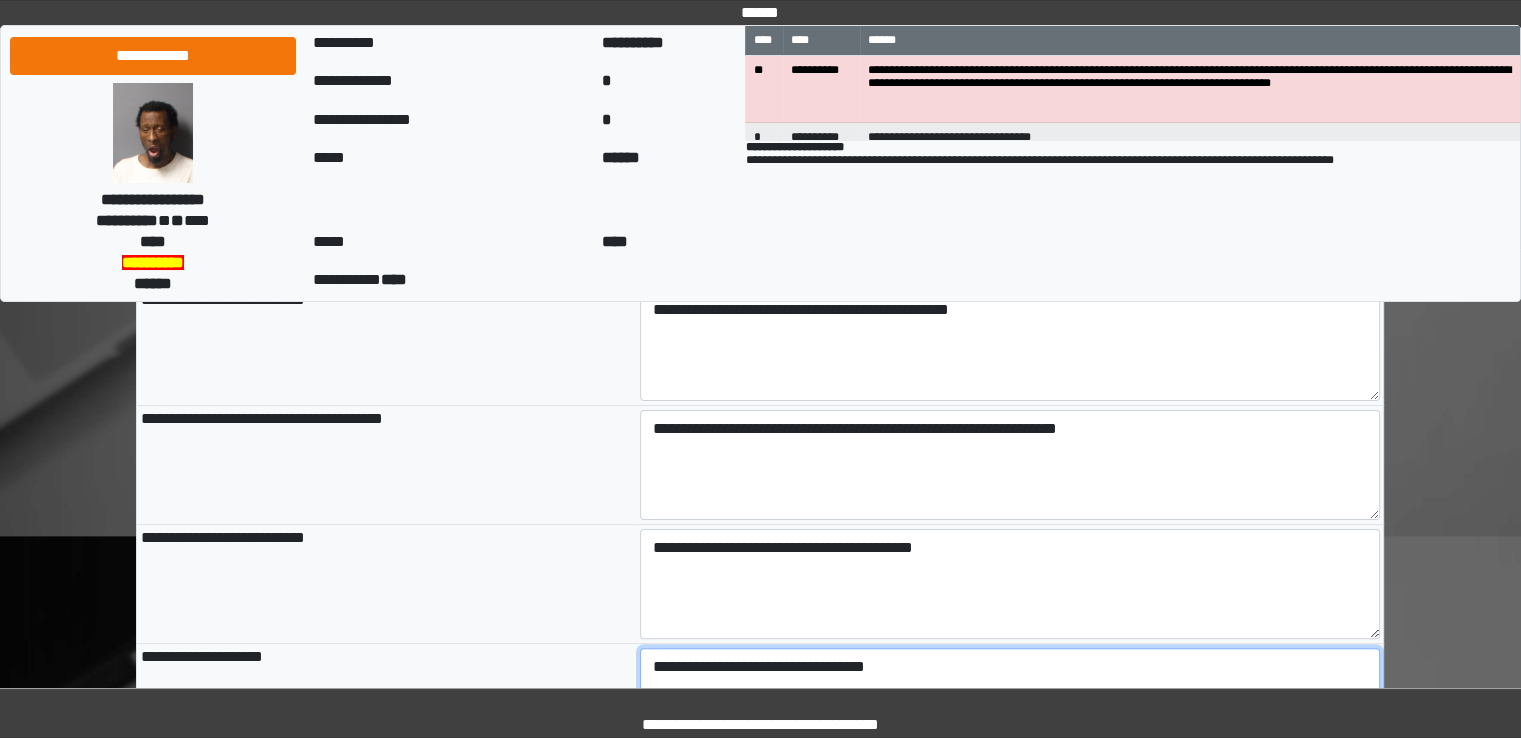 type on "**********" 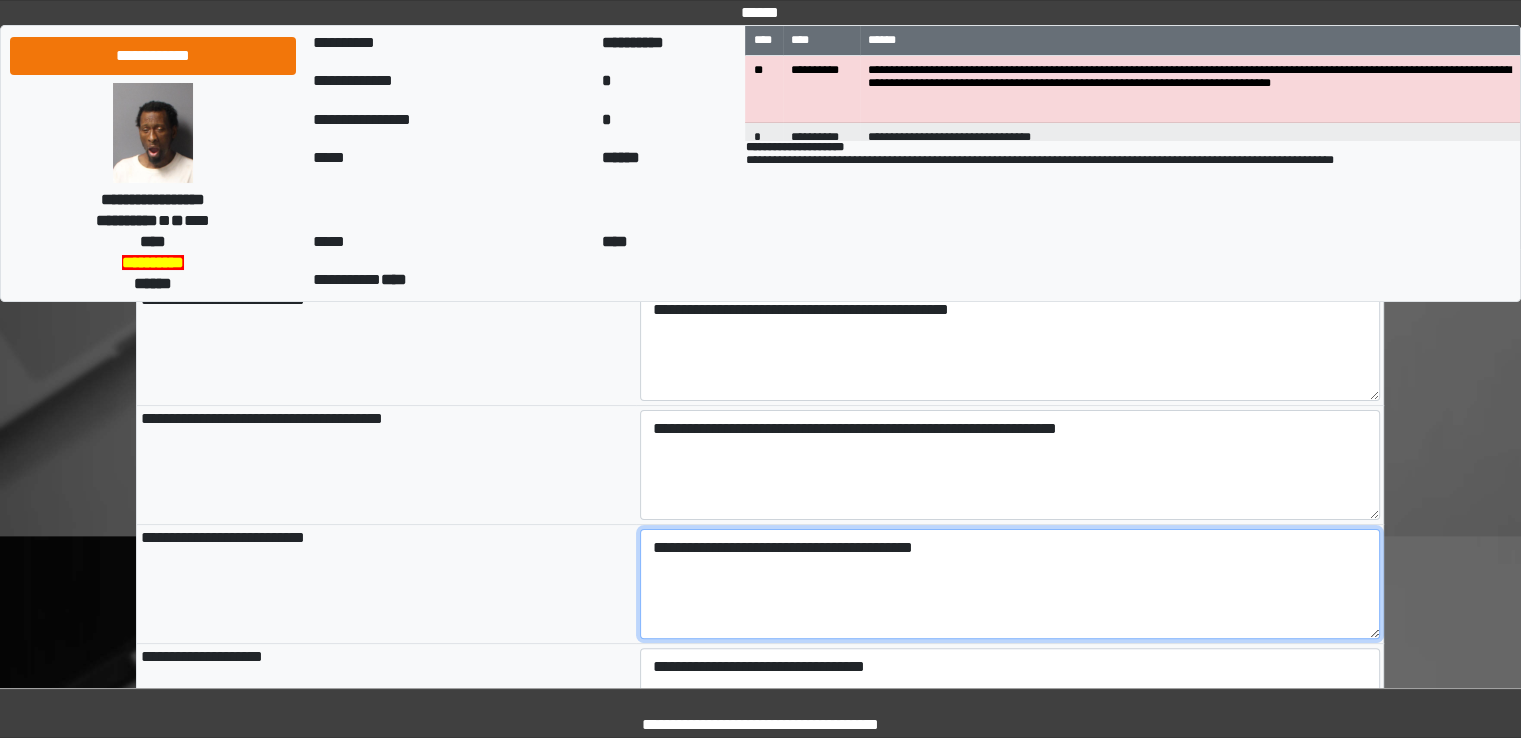 type on "**********" 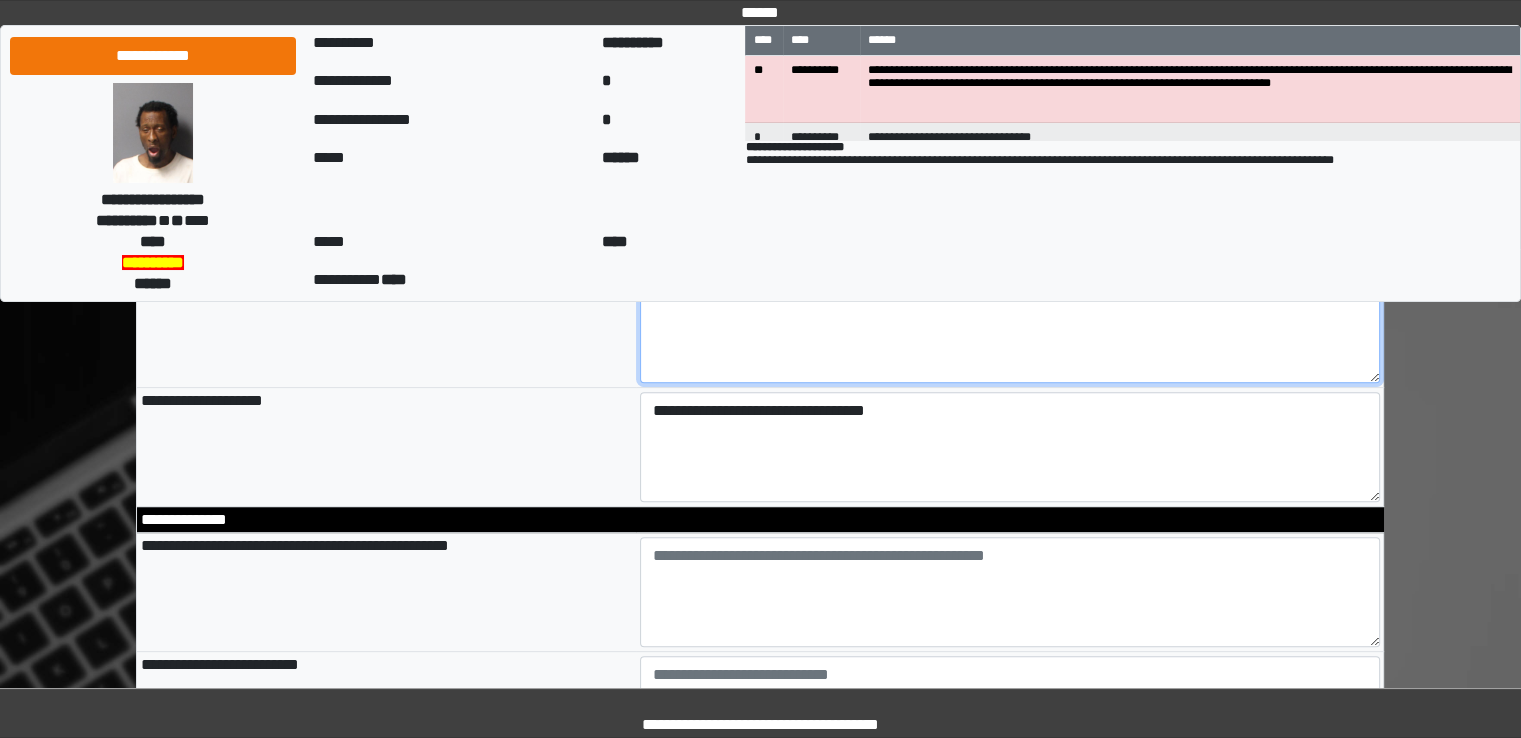 scroll, scrollTop: 618, scrollLeft: 0, axis: vertical 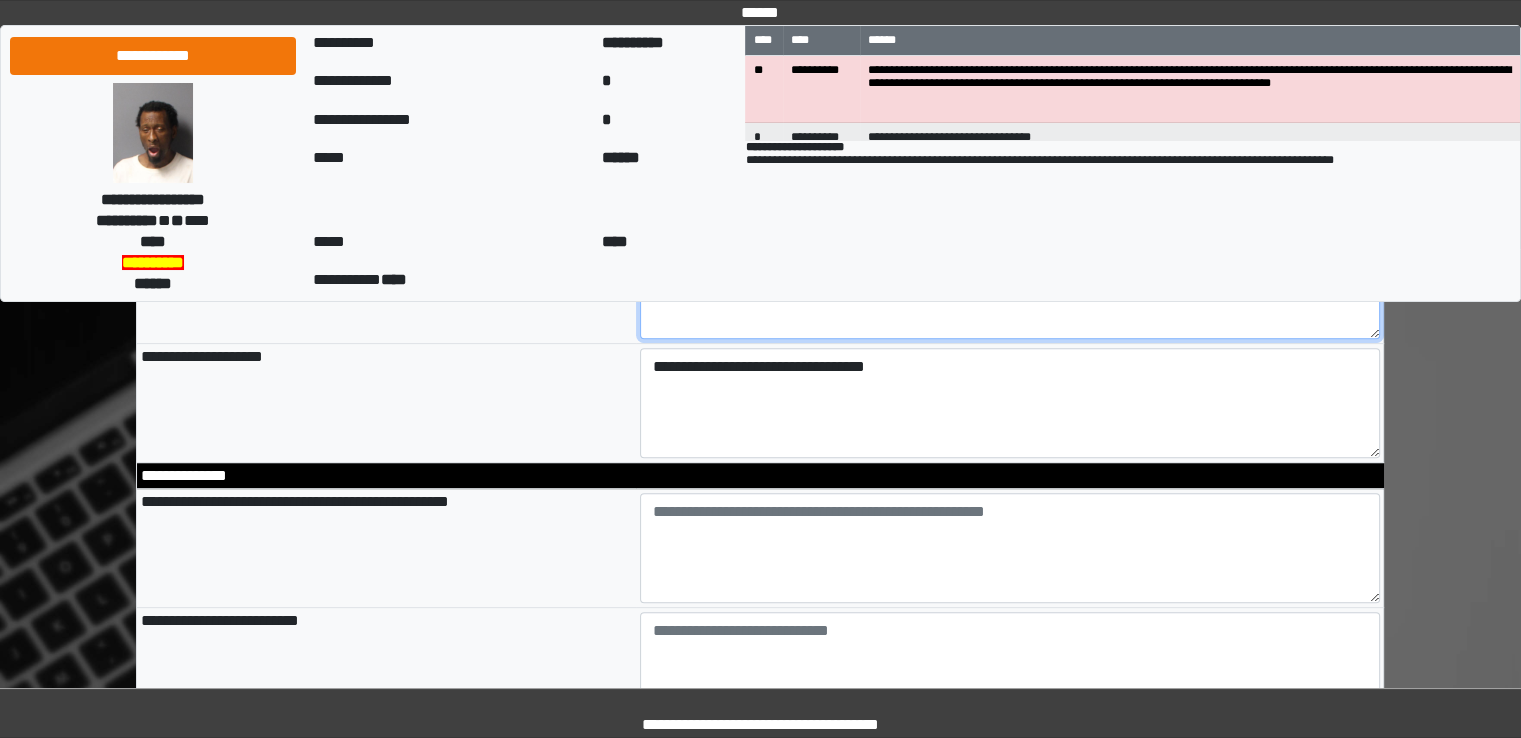type on "**********" 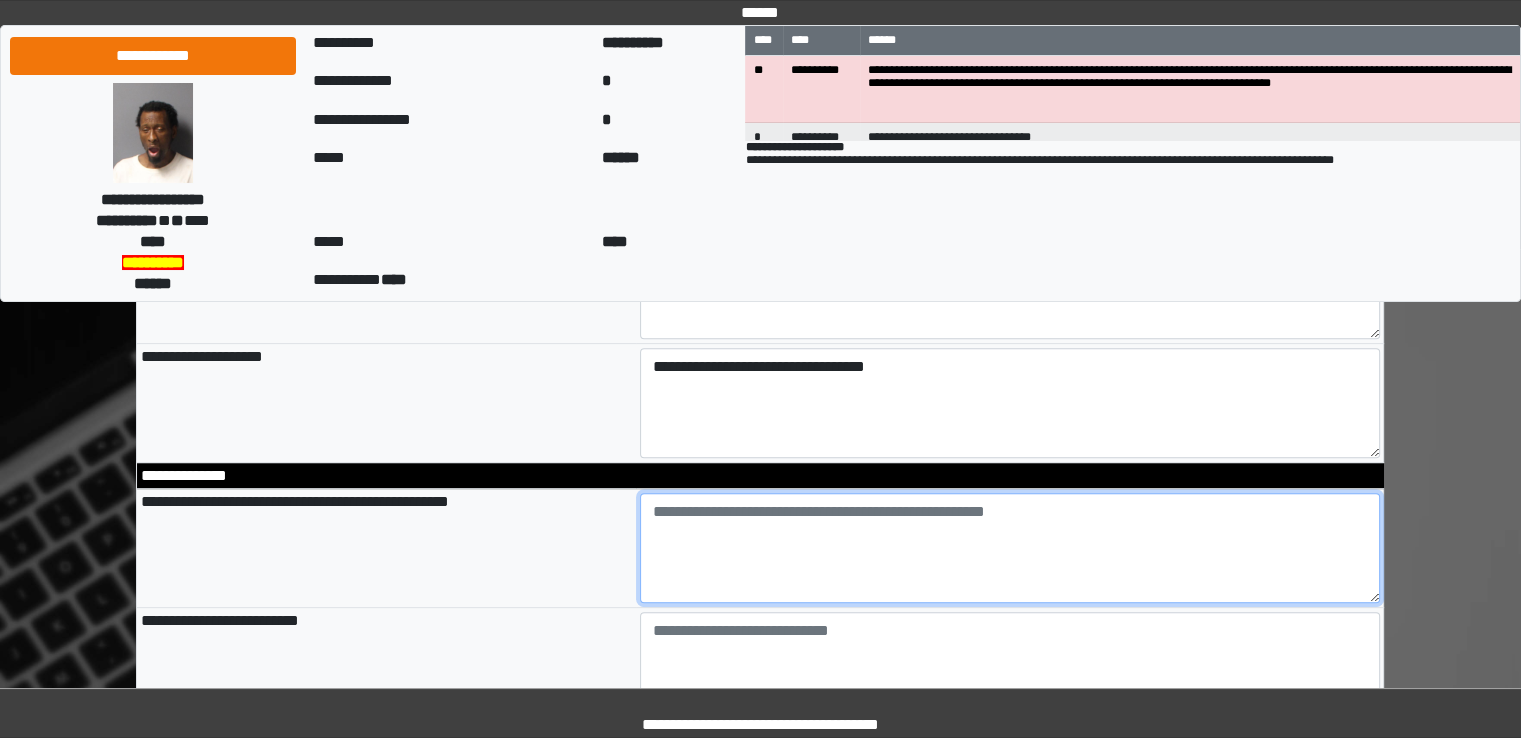 type on "**********" 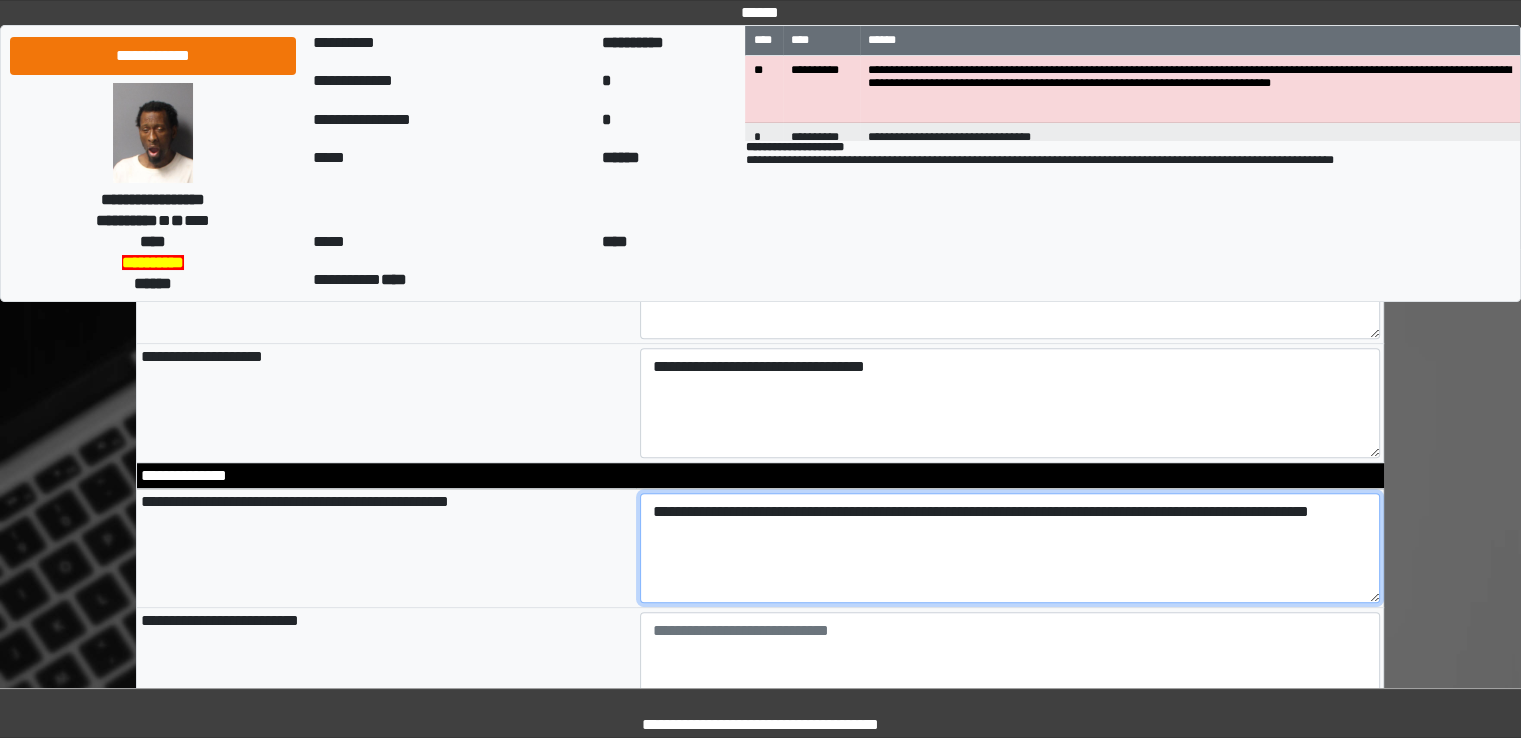 type on "**********" 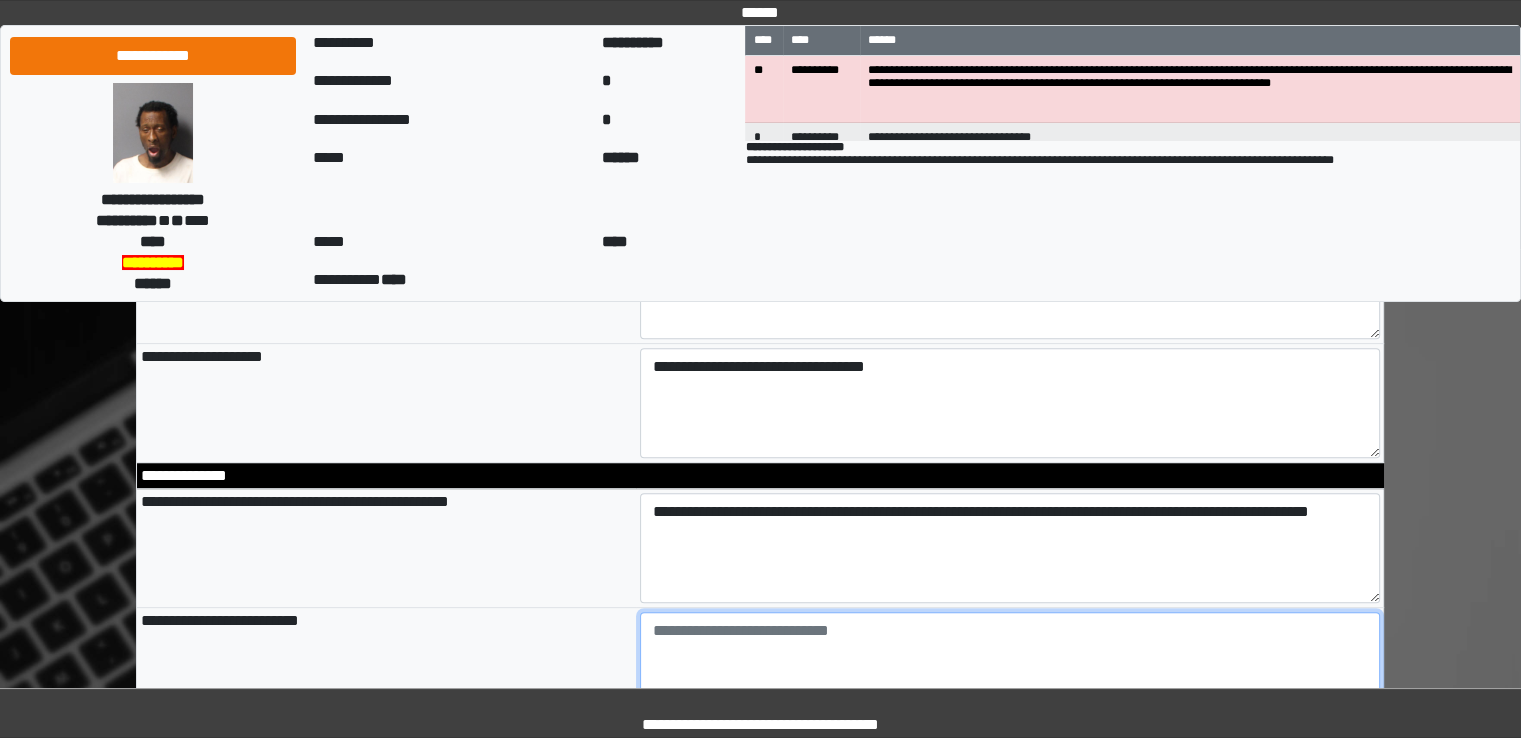 type on "**********" 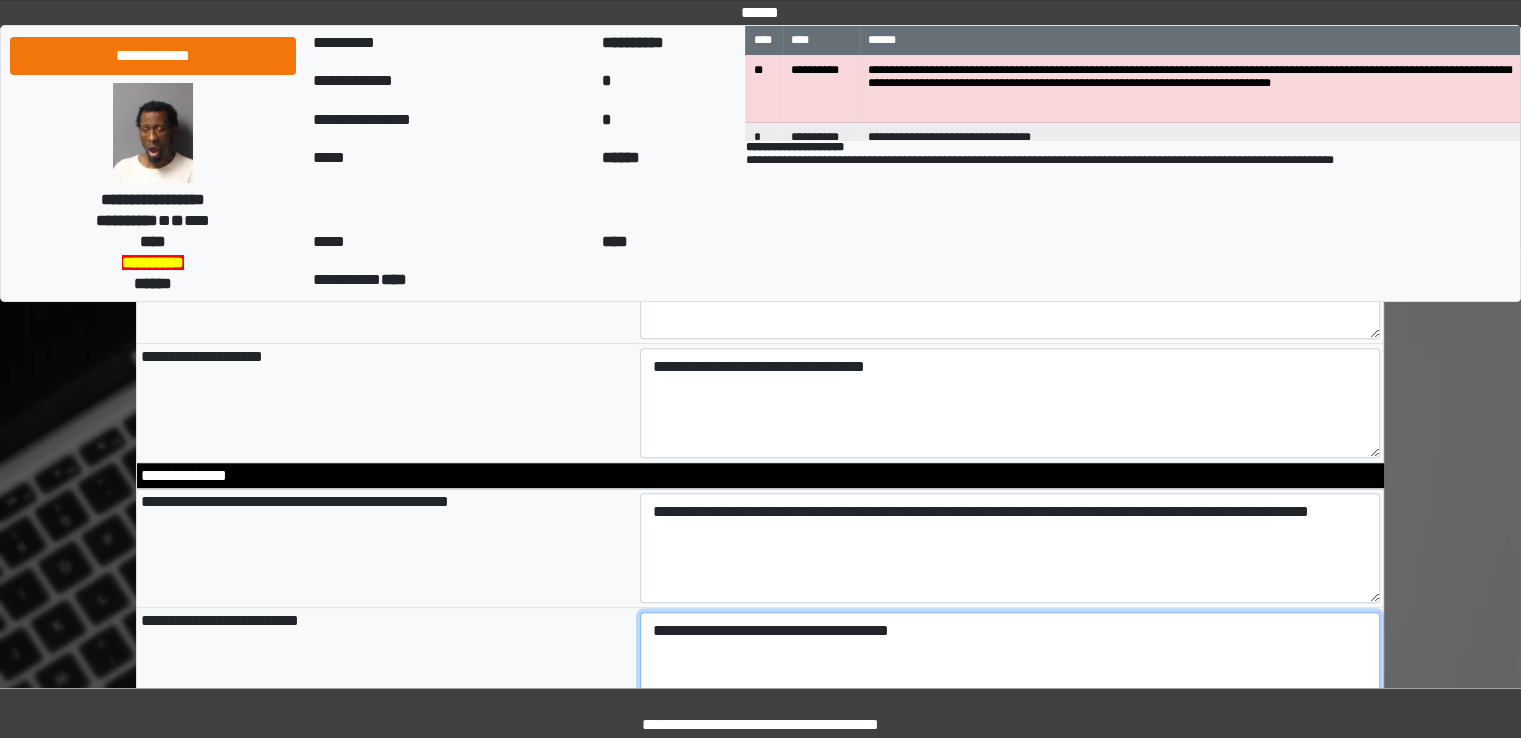 type on "**********" 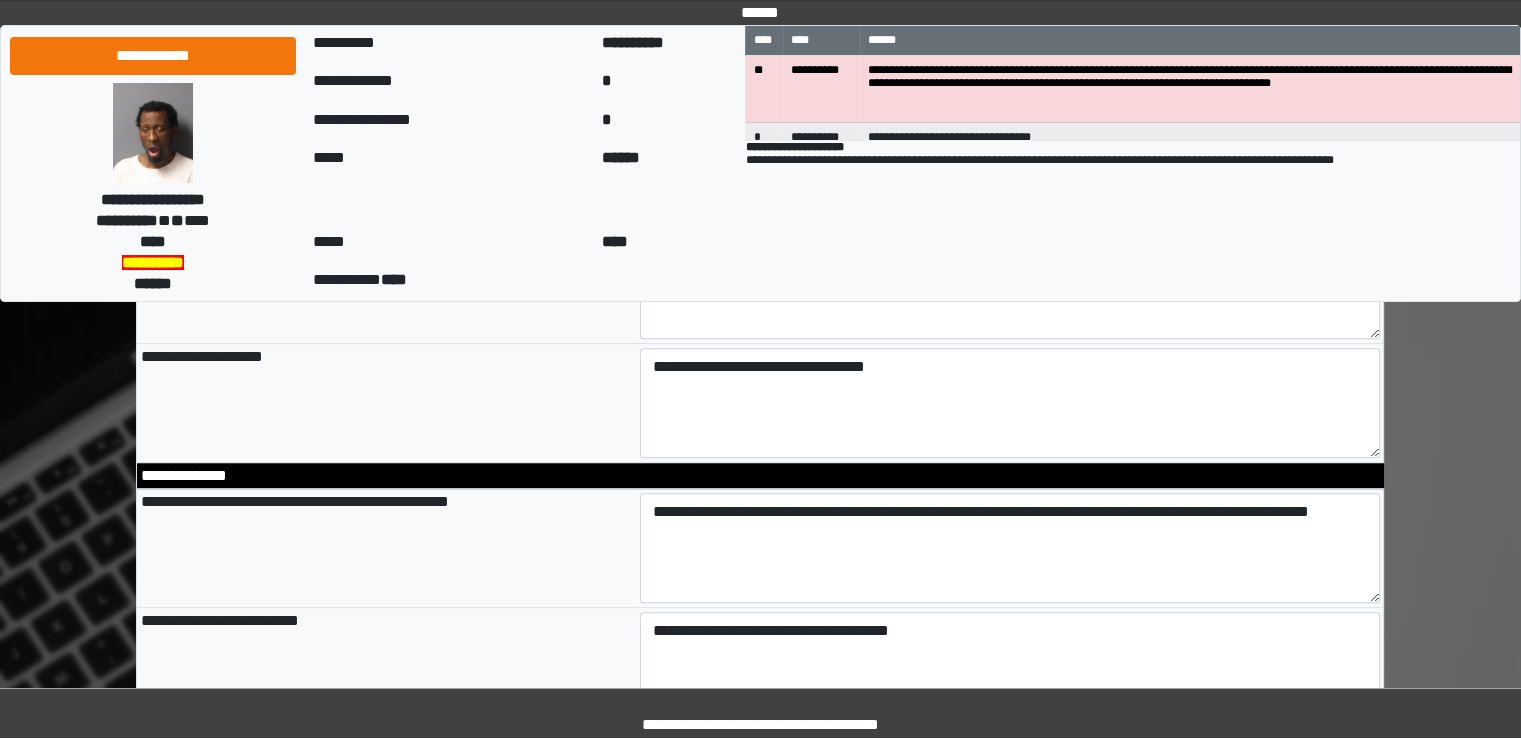 type on "**********" 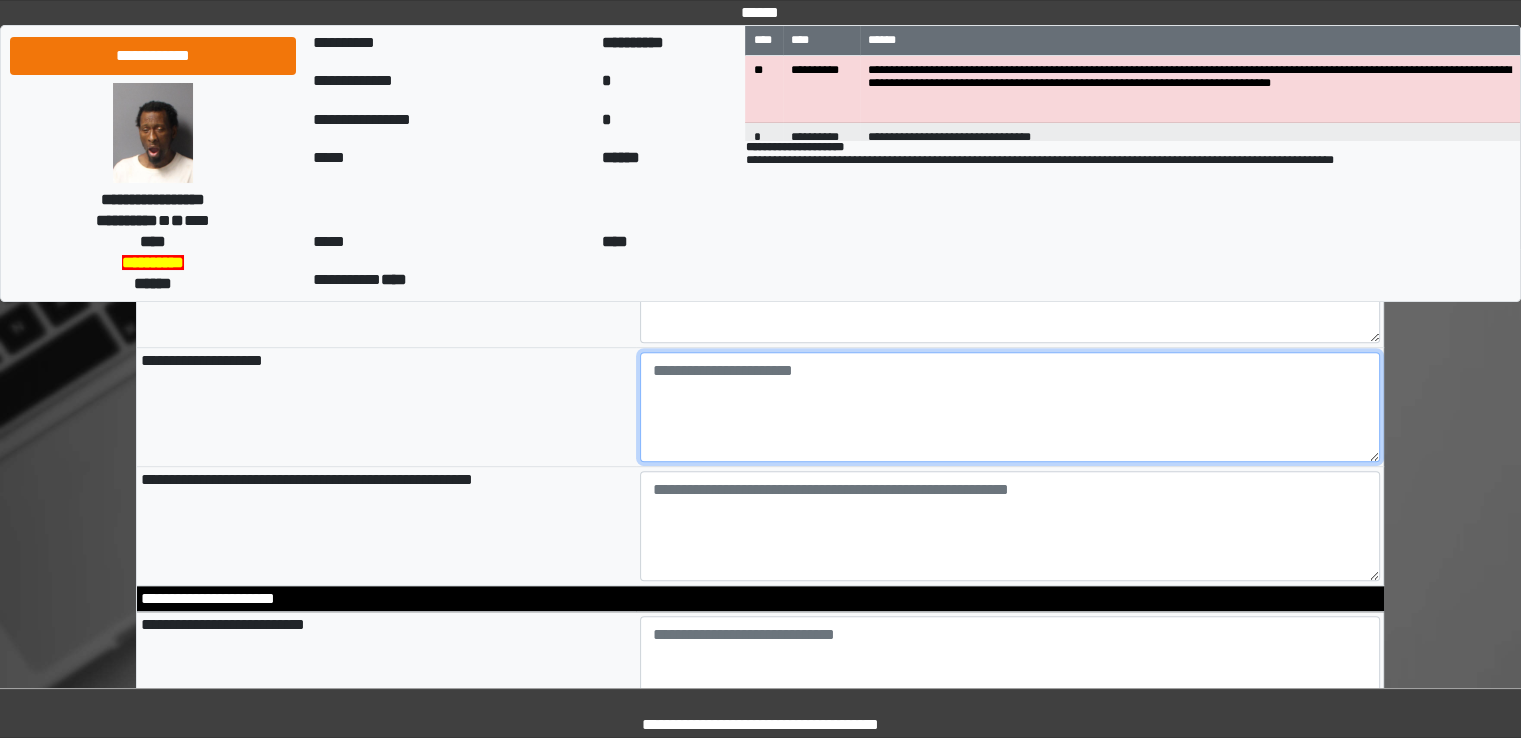 scroll, scrollTop: 999, scrollLeft: 0, axis: vertical 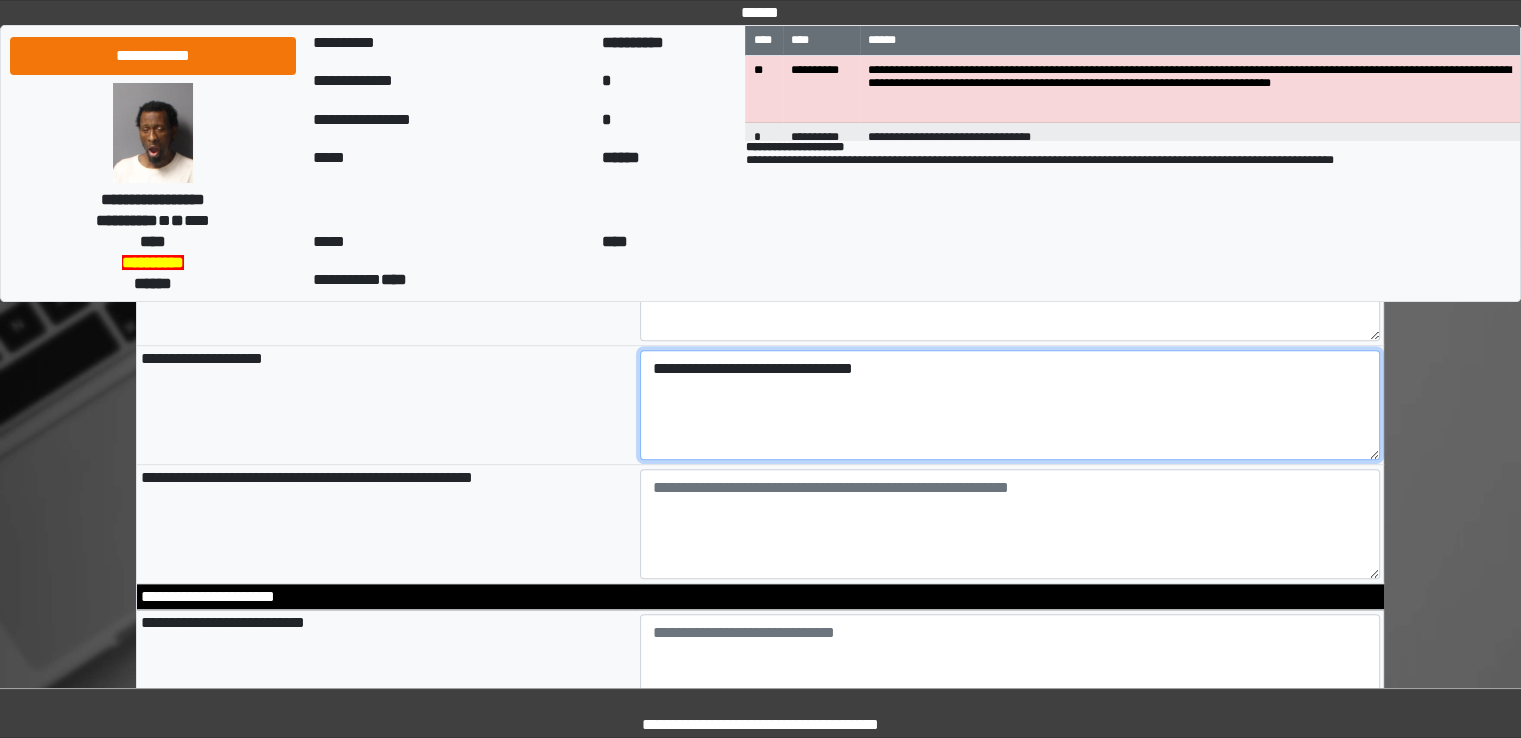 type on "**********" 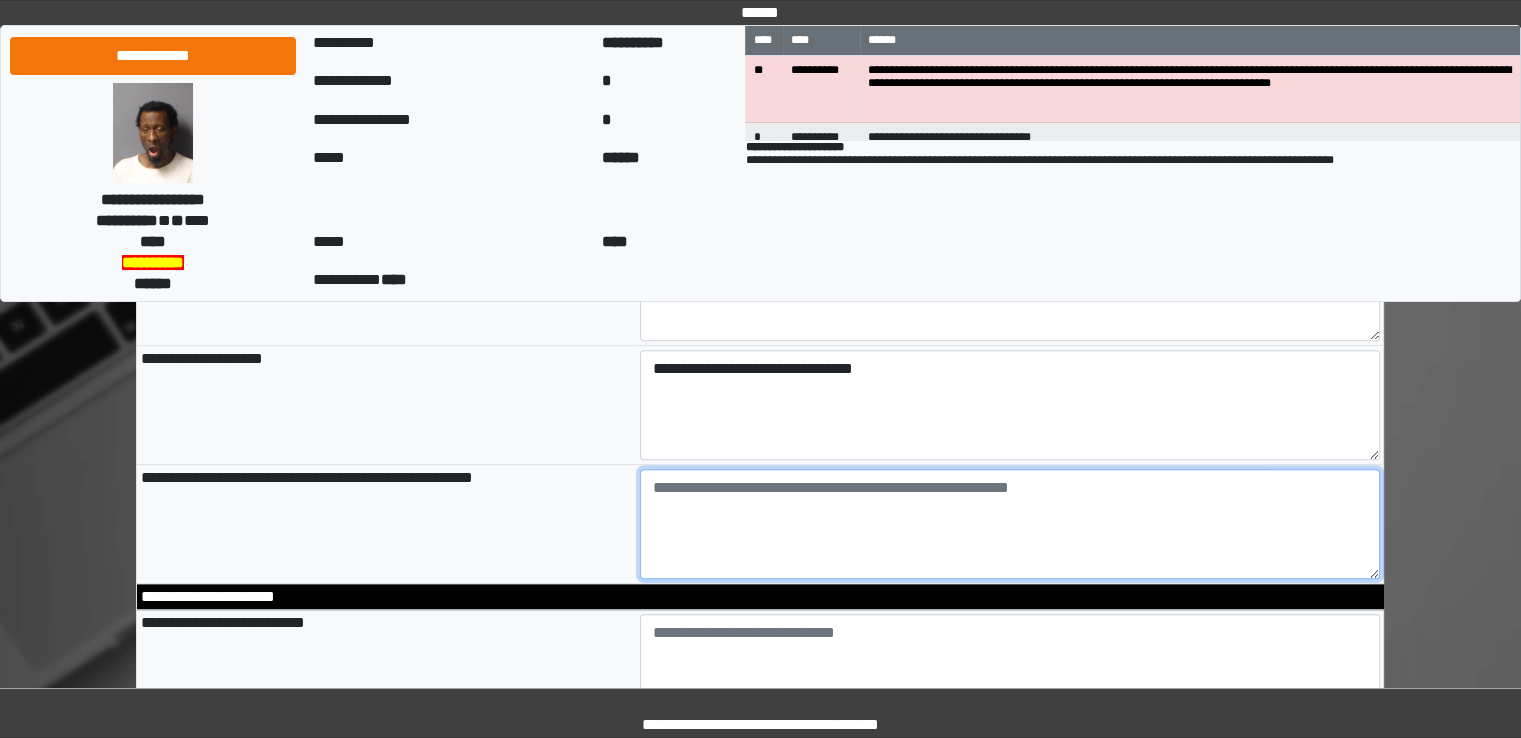 type on "**********" 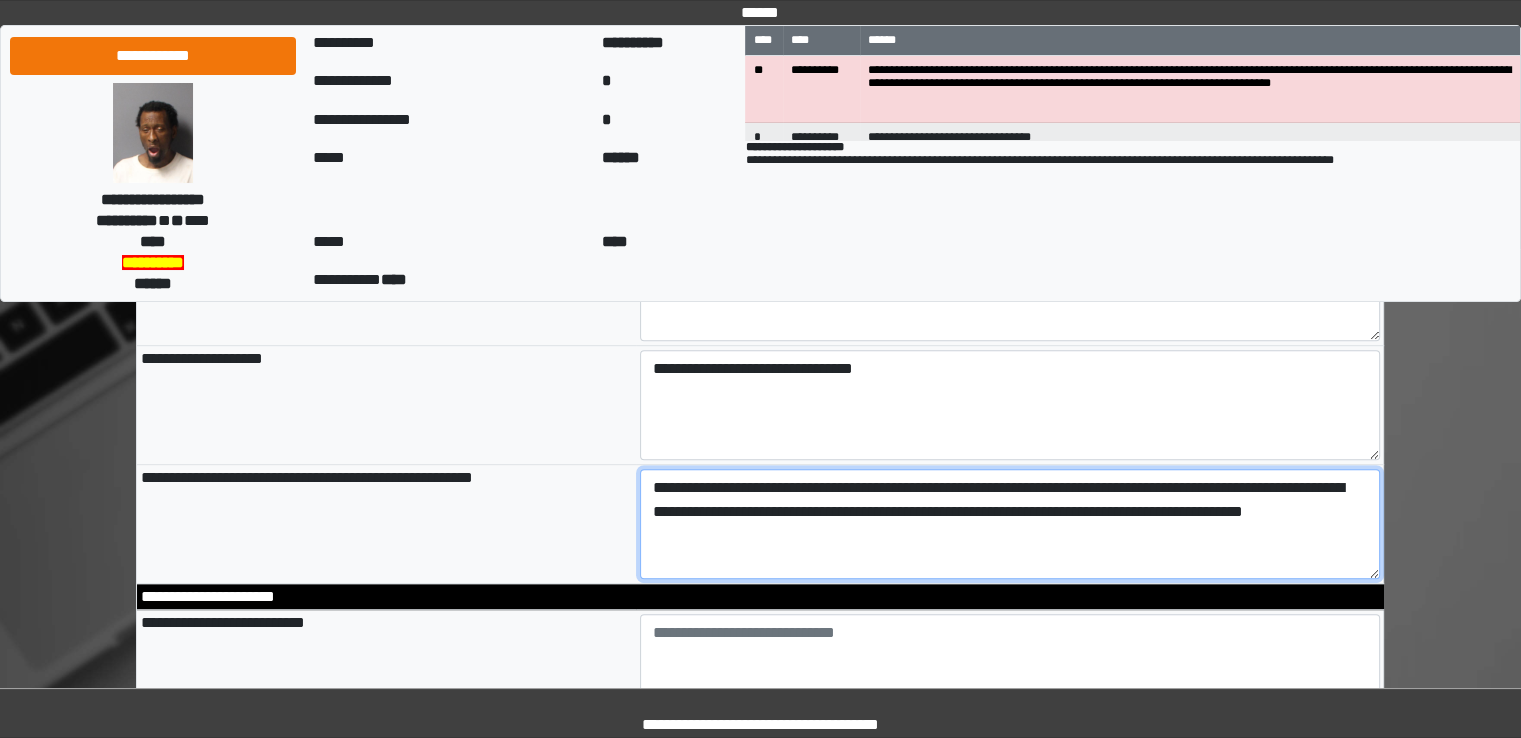 type on "**********" 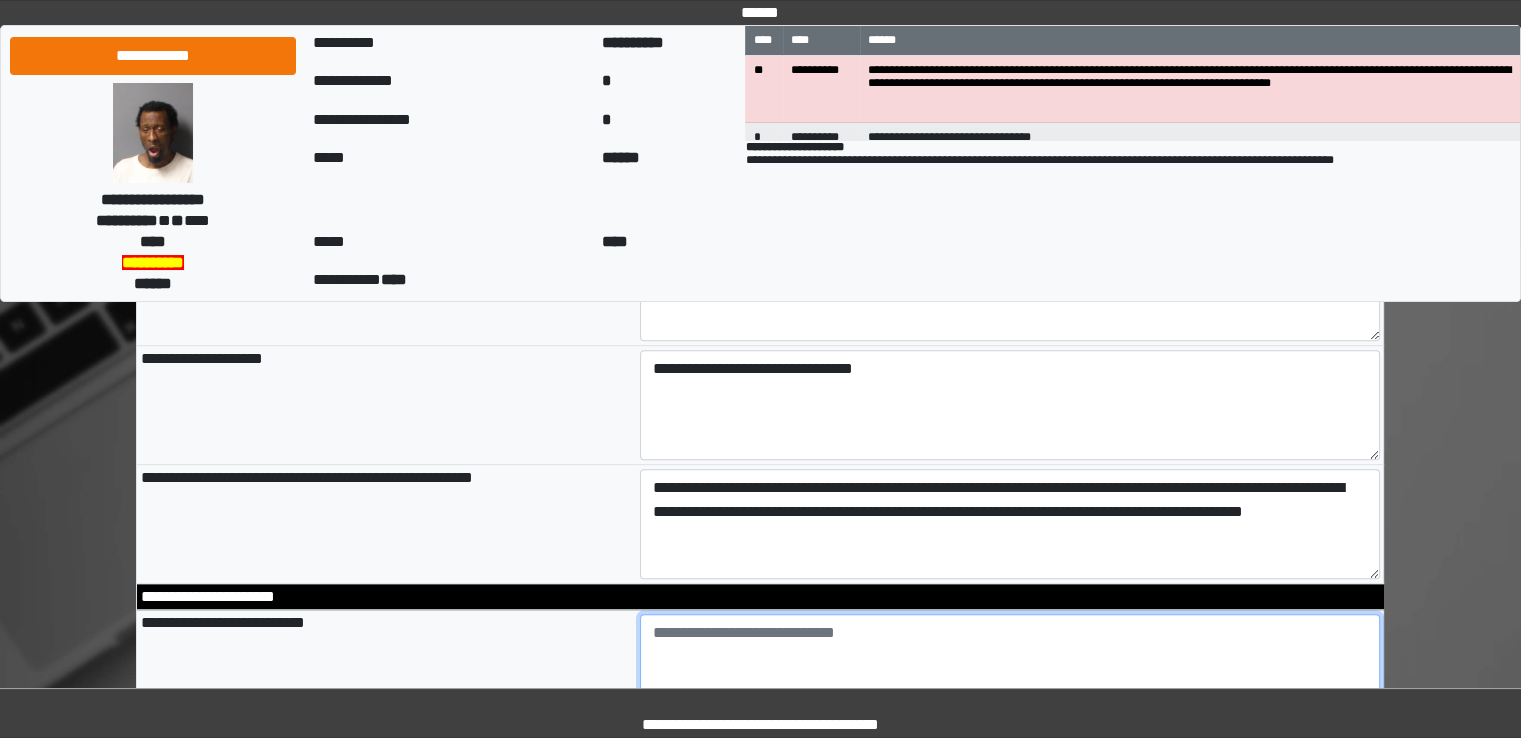 type on "**********" 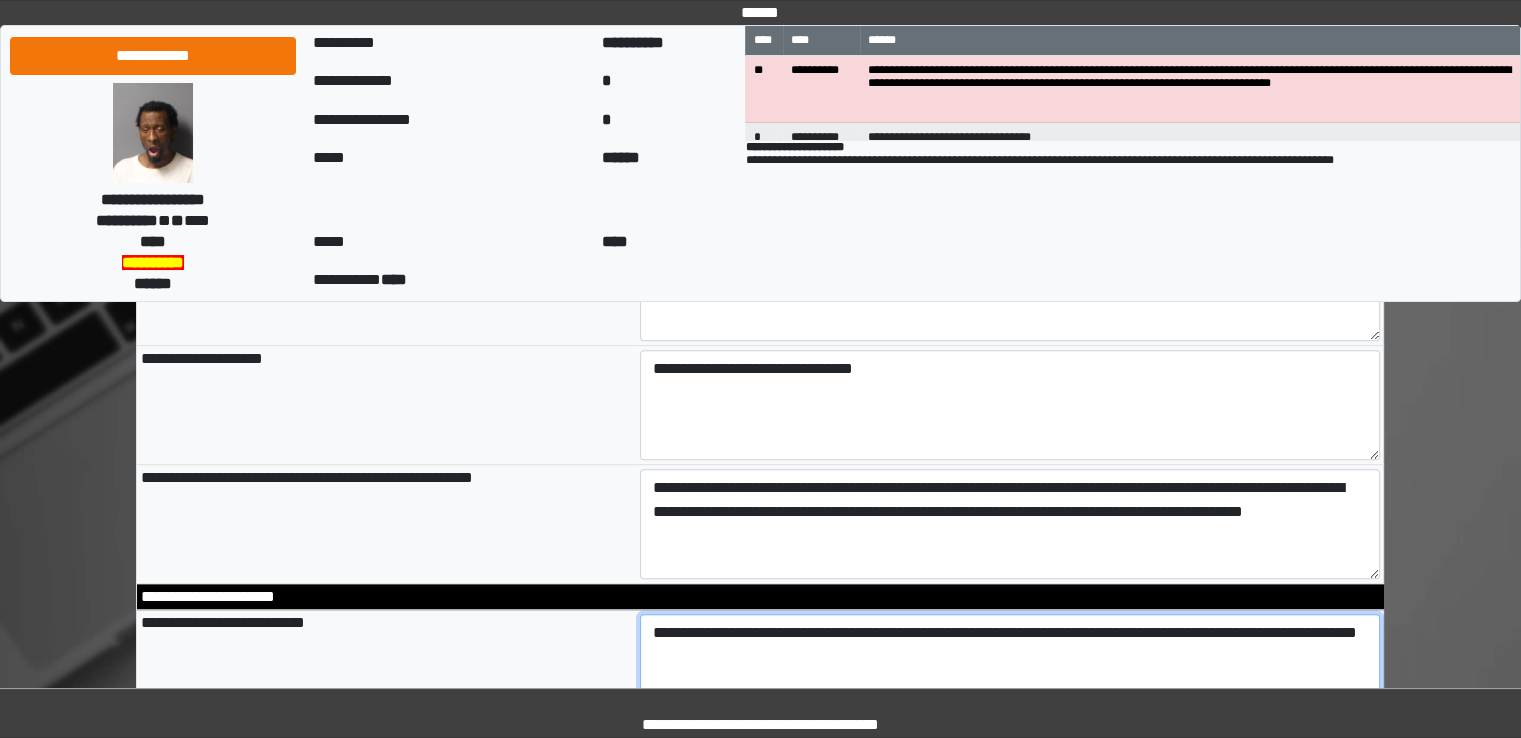 type on "**********" 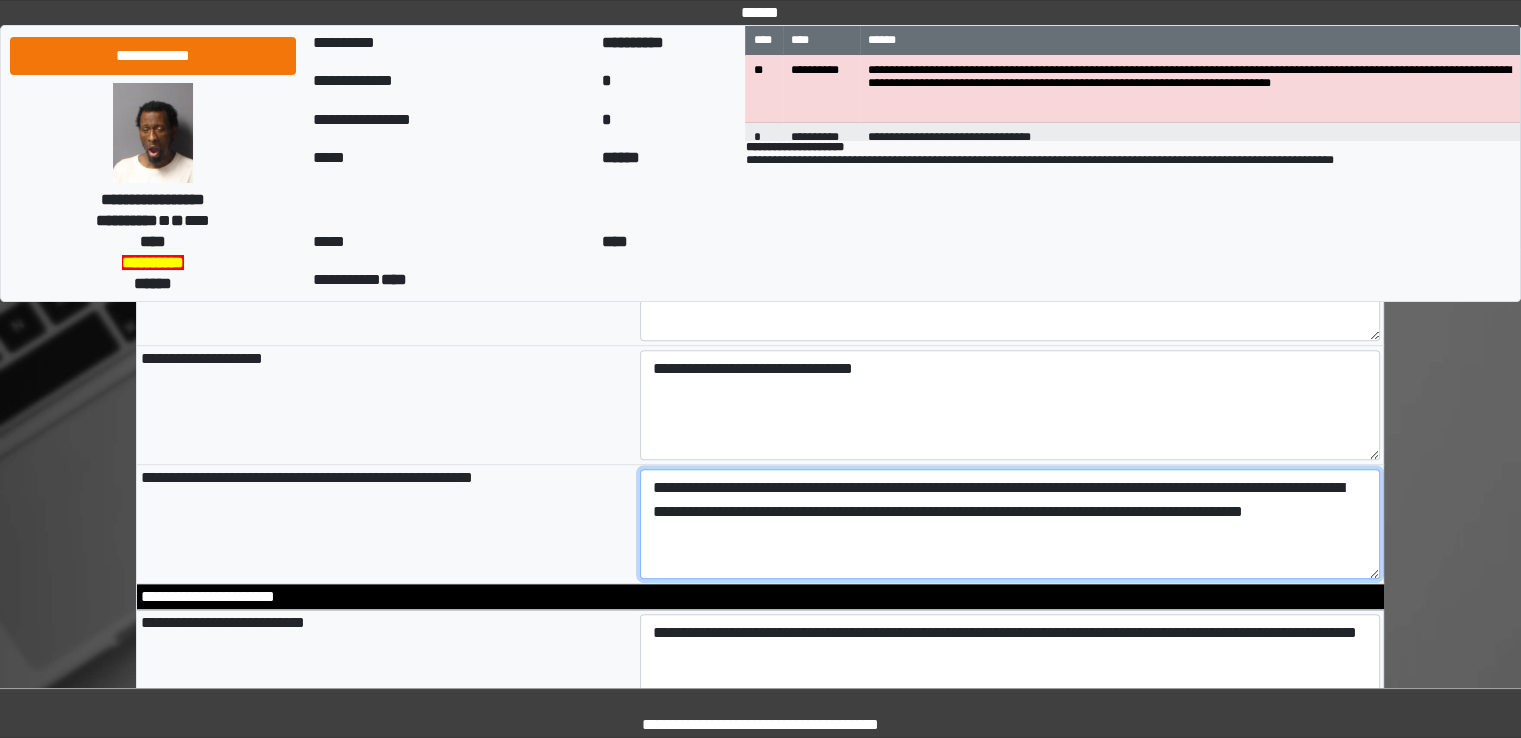 type on "**********" 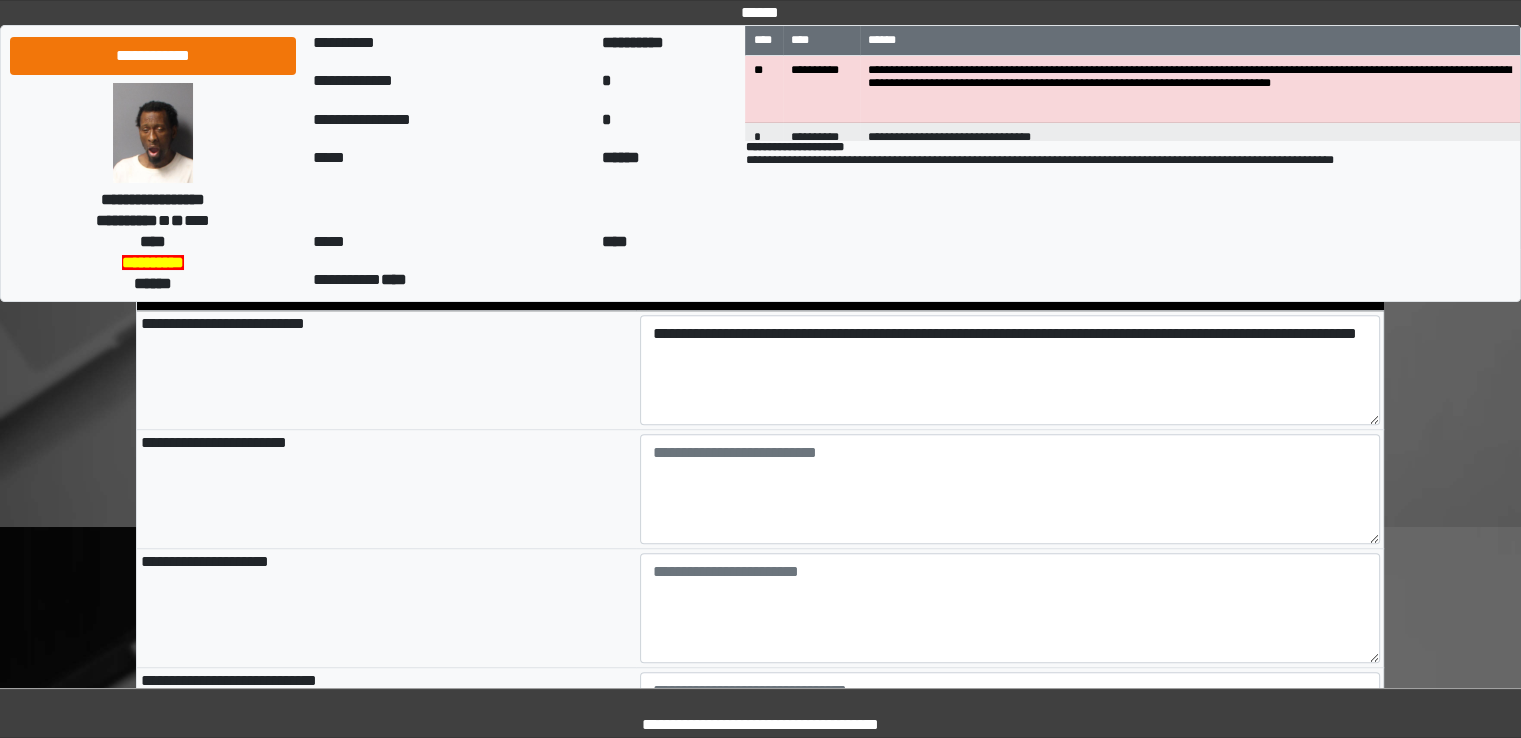 scroll, scrollTop: 1299, scrollLeft: 0, axis: vertical 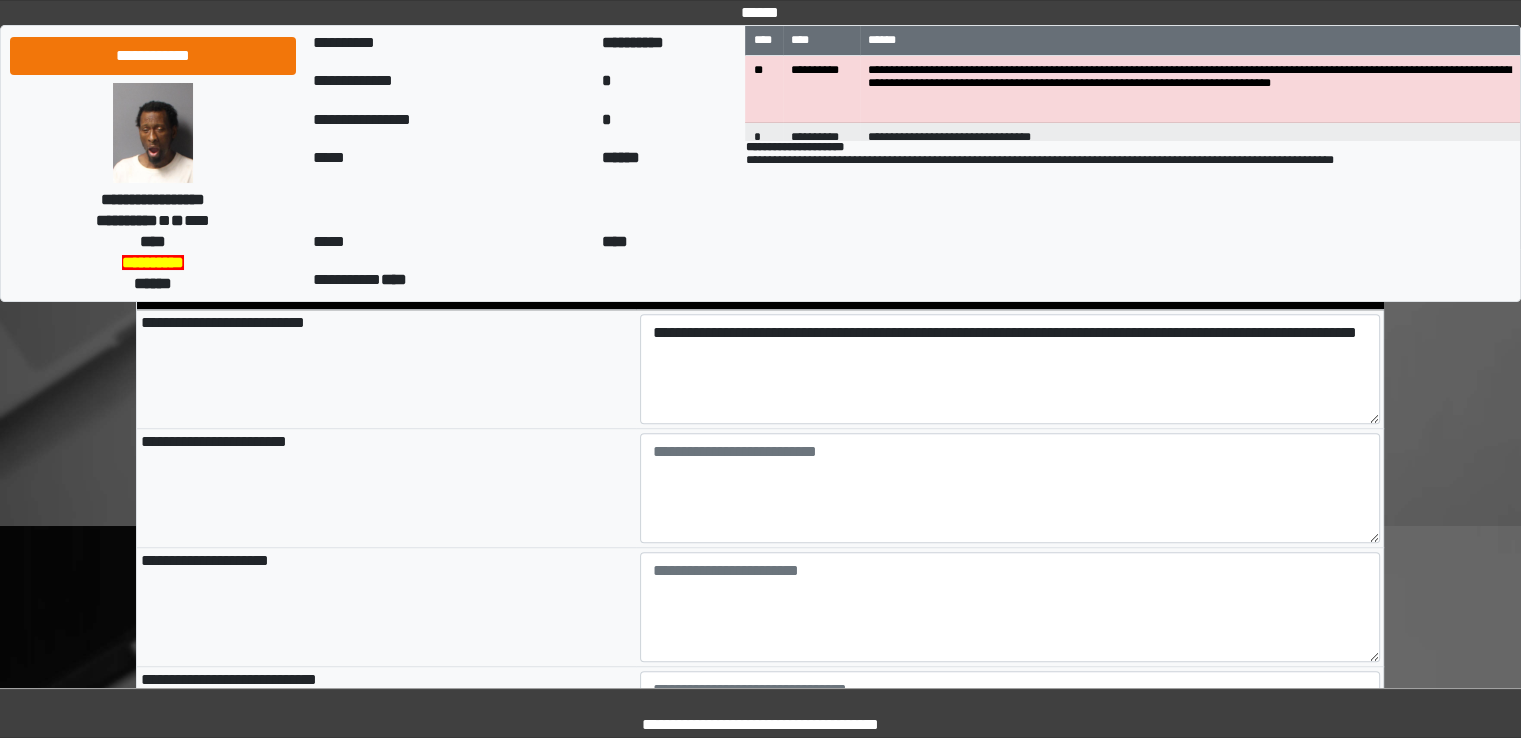 type on "**********" 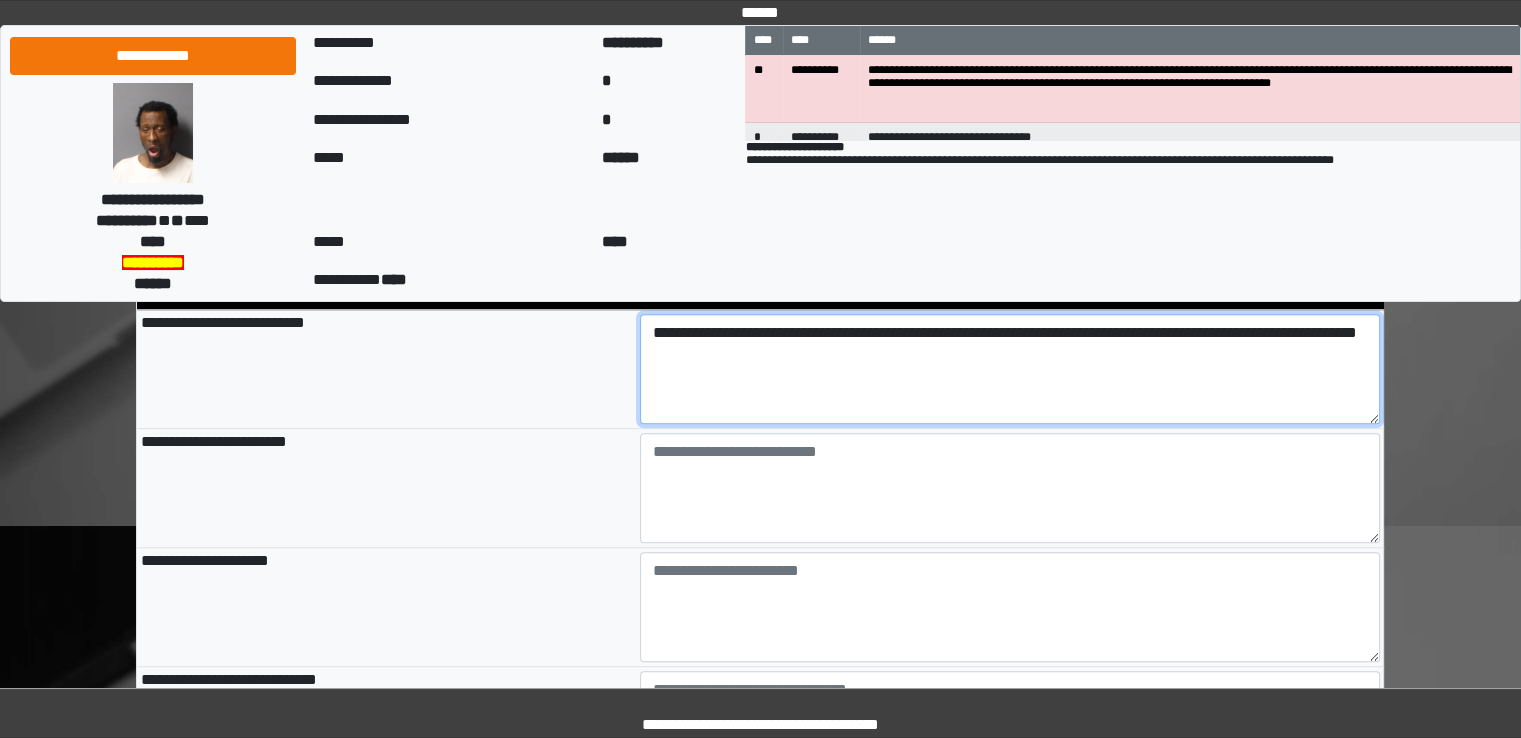 type on "**********" 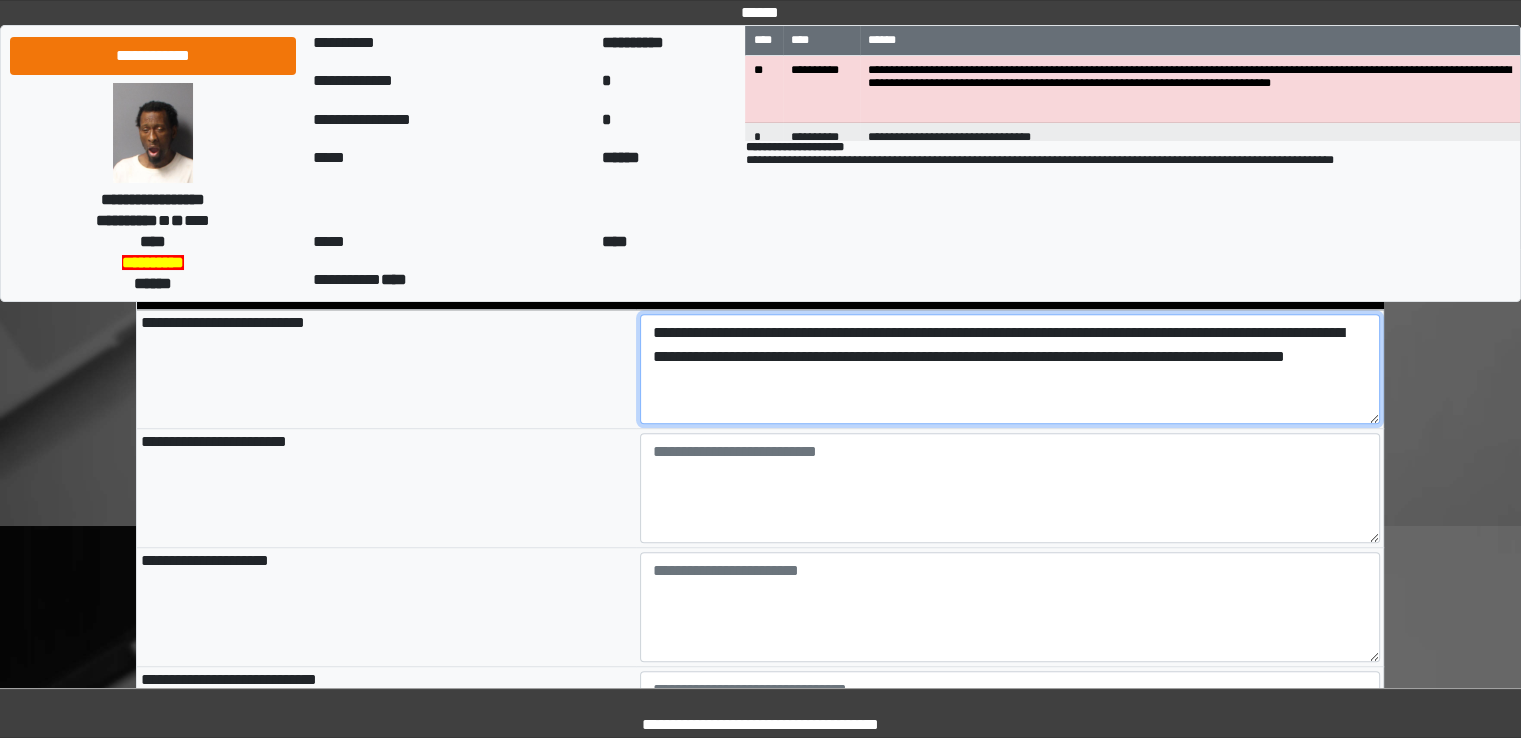type on "**********" 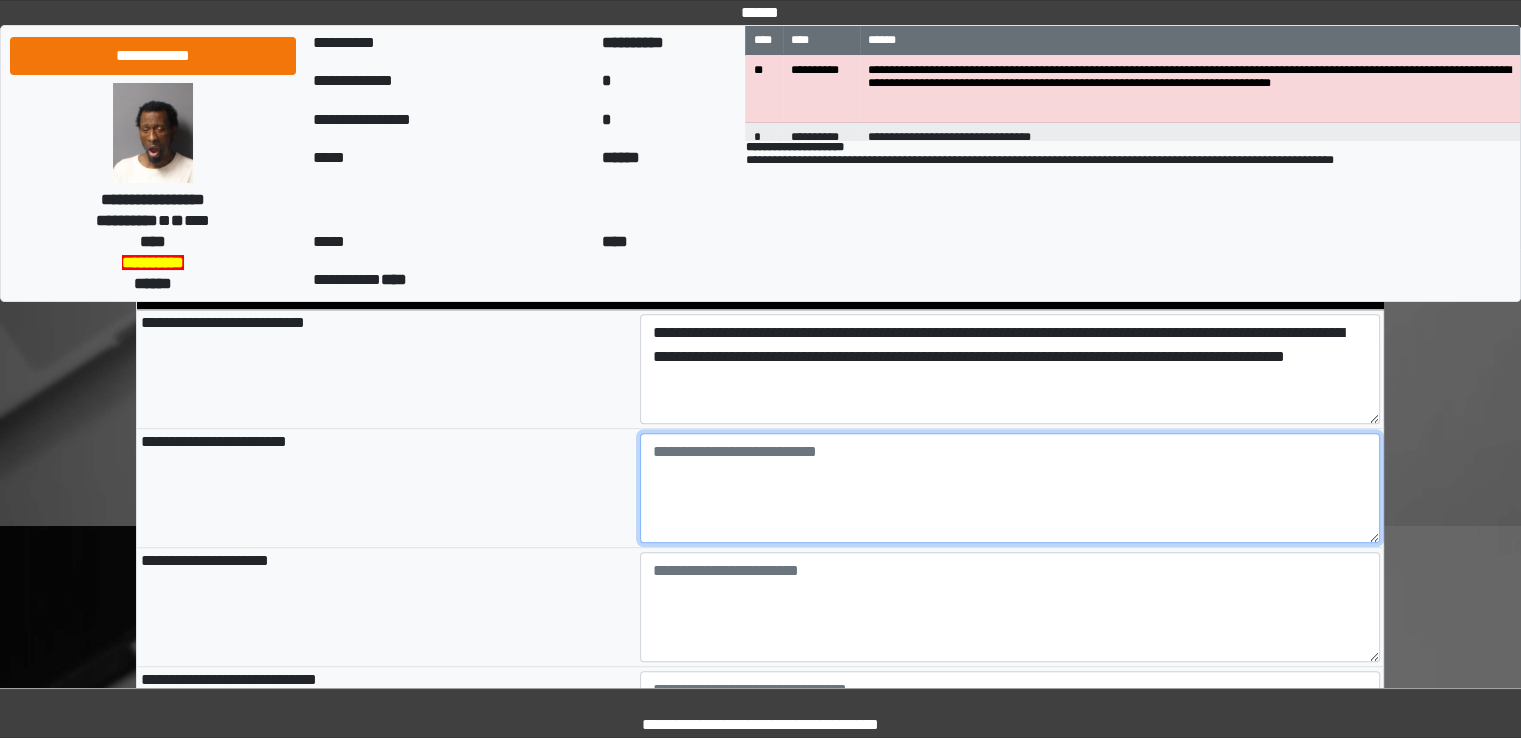 type on "**********" 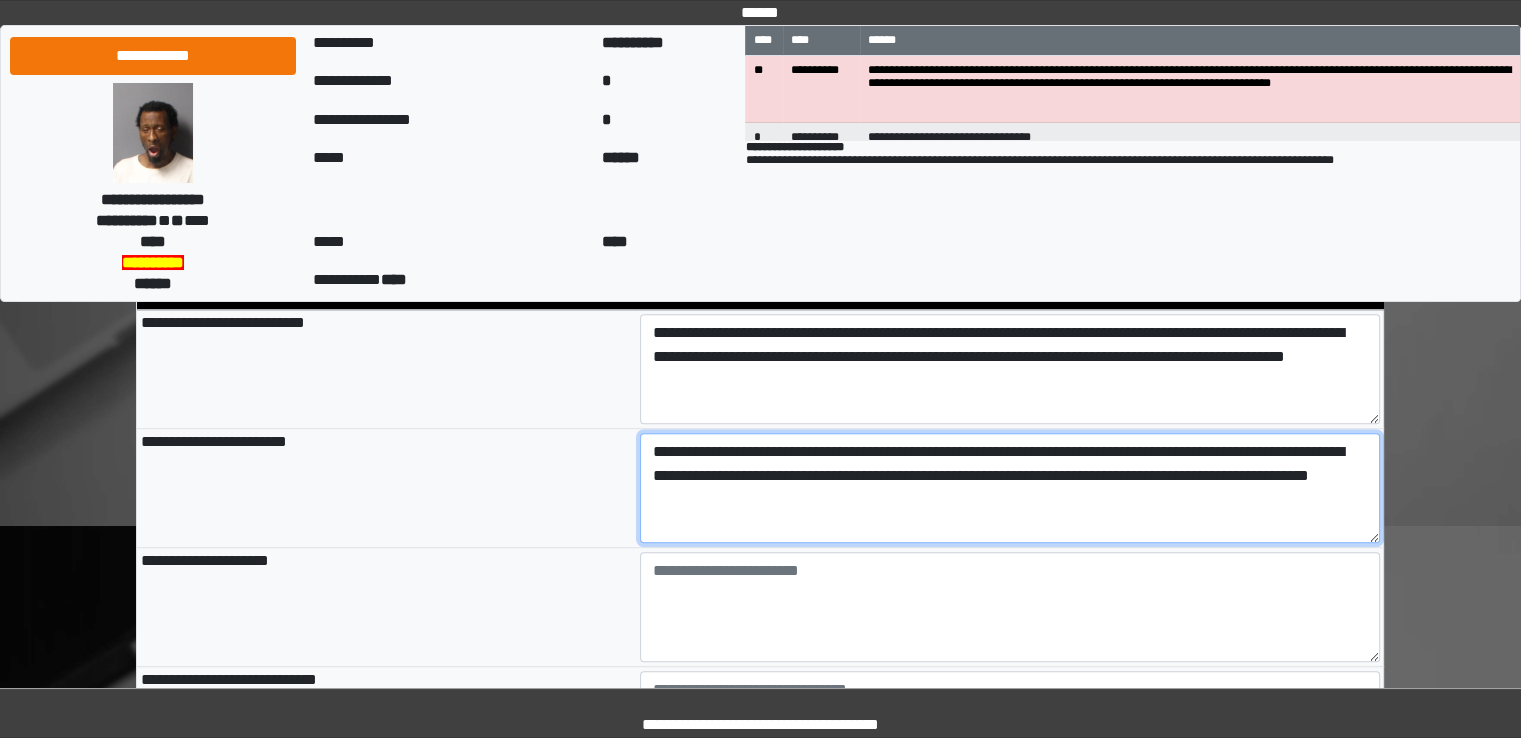type on "**********" 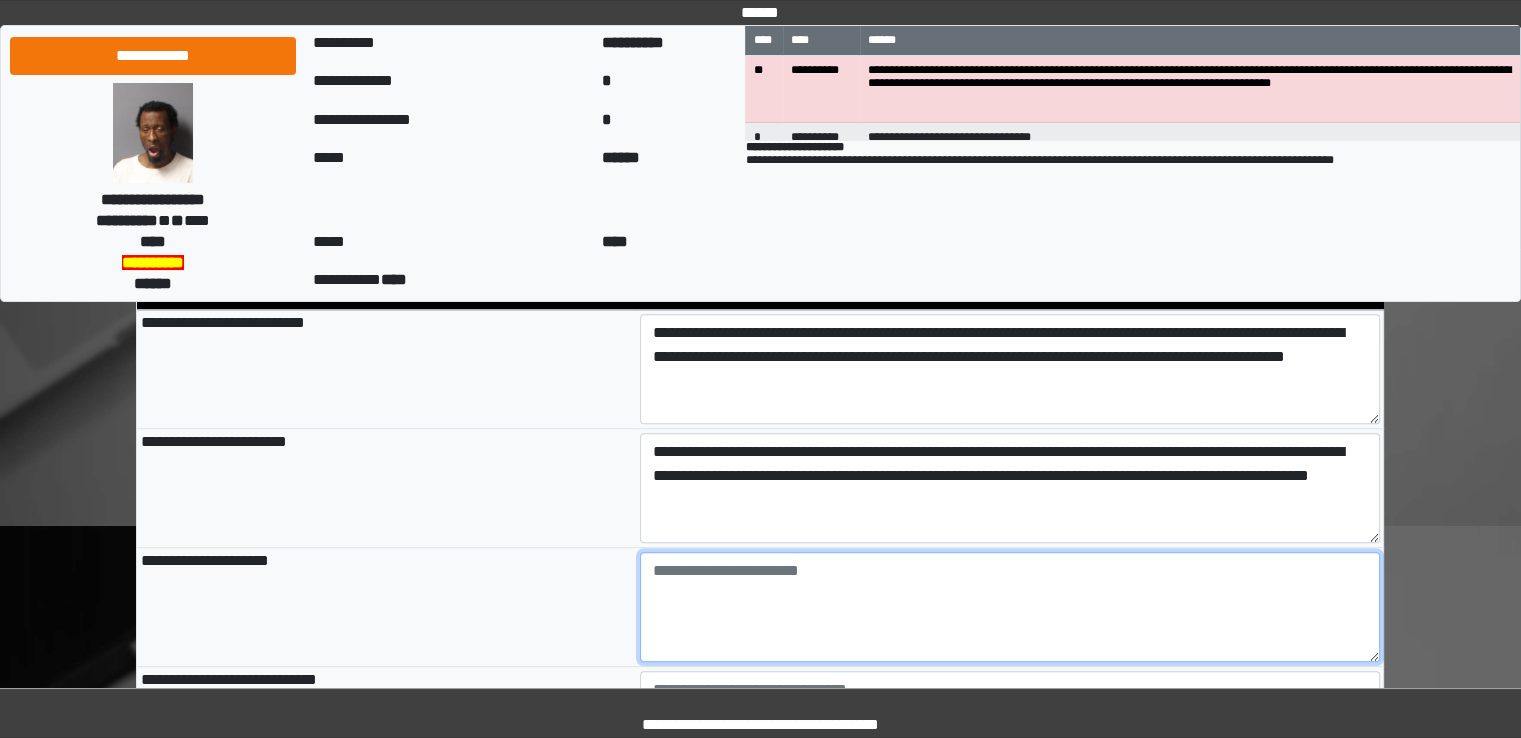 type on "**********" 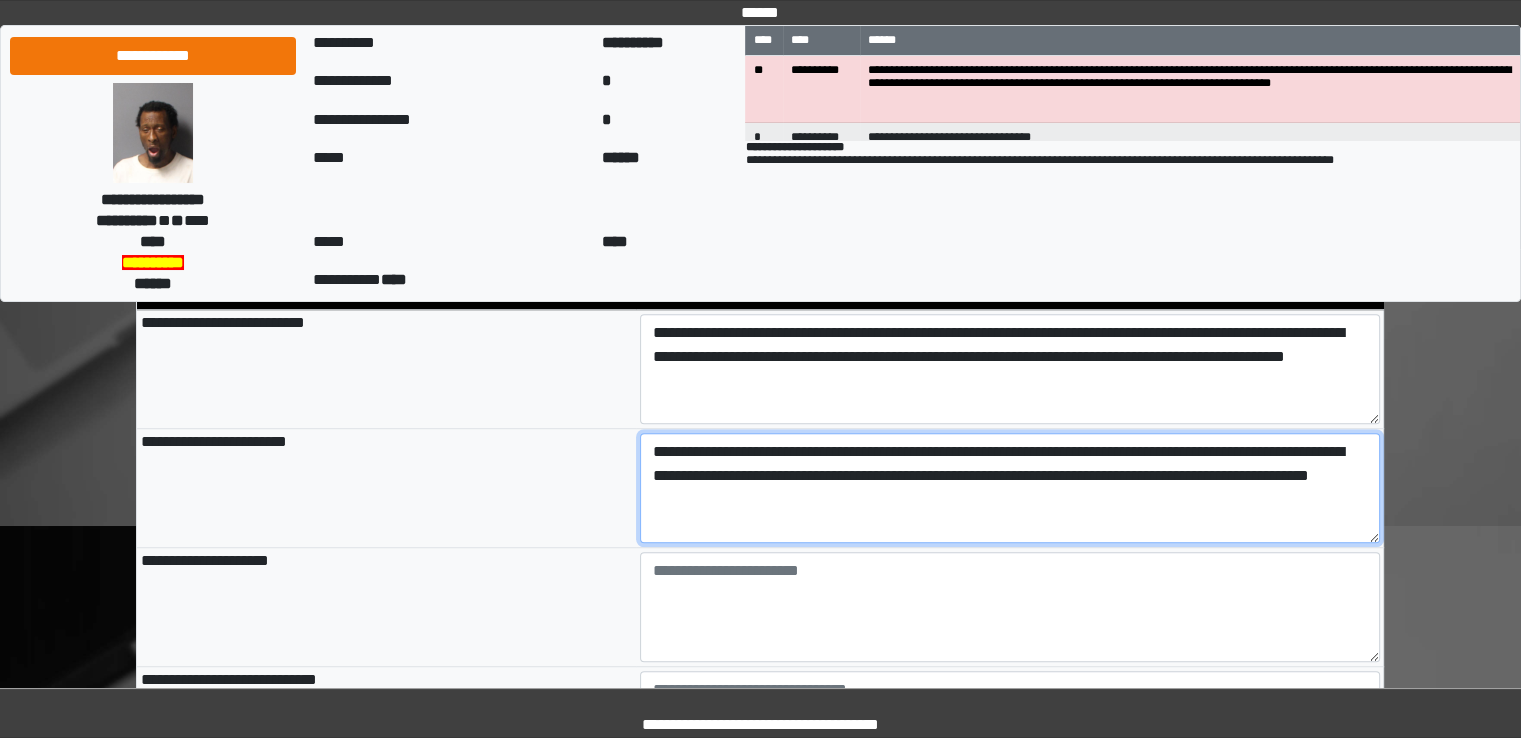 click on "**********" at bounding box center (1010, 488) 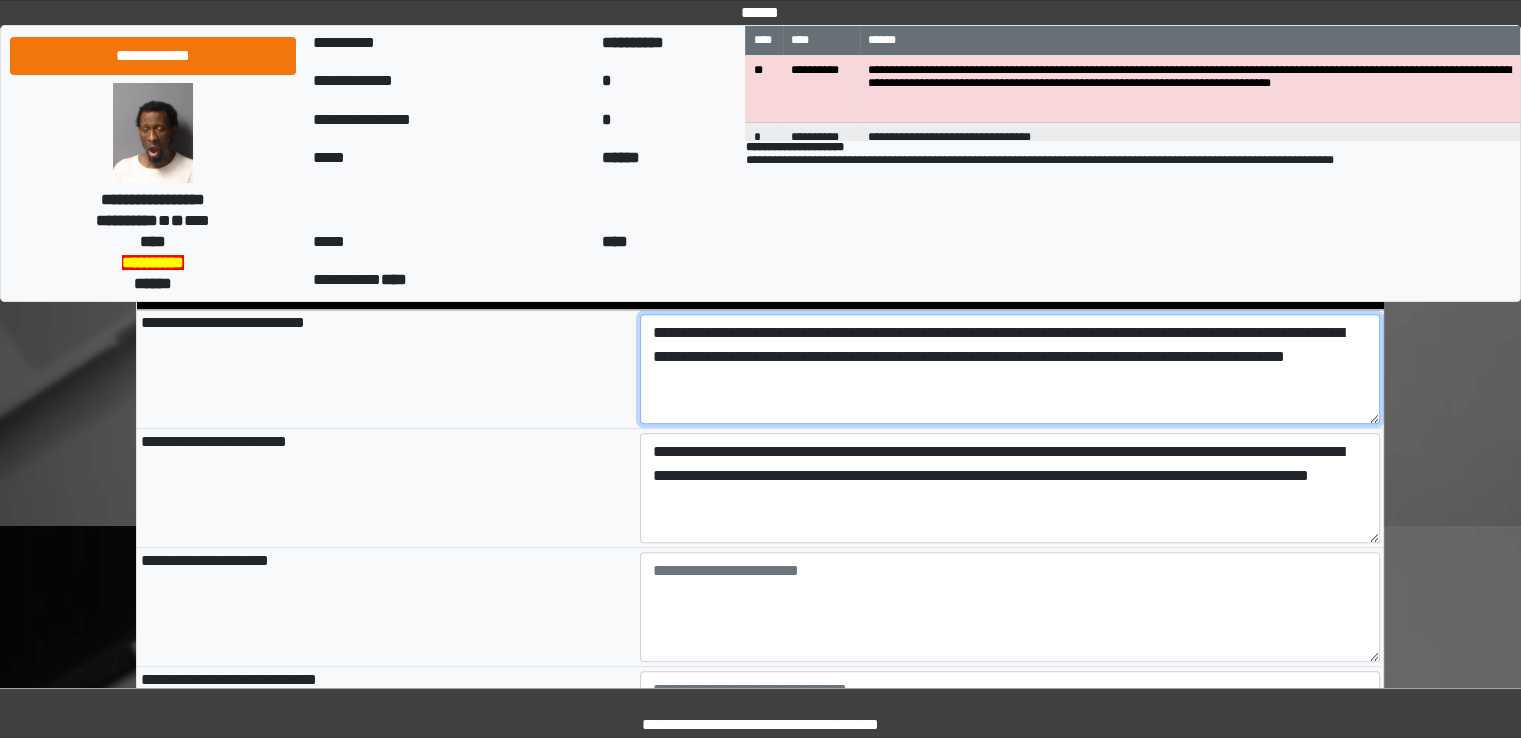 click on "**********" at bounding box center (1010, 369) 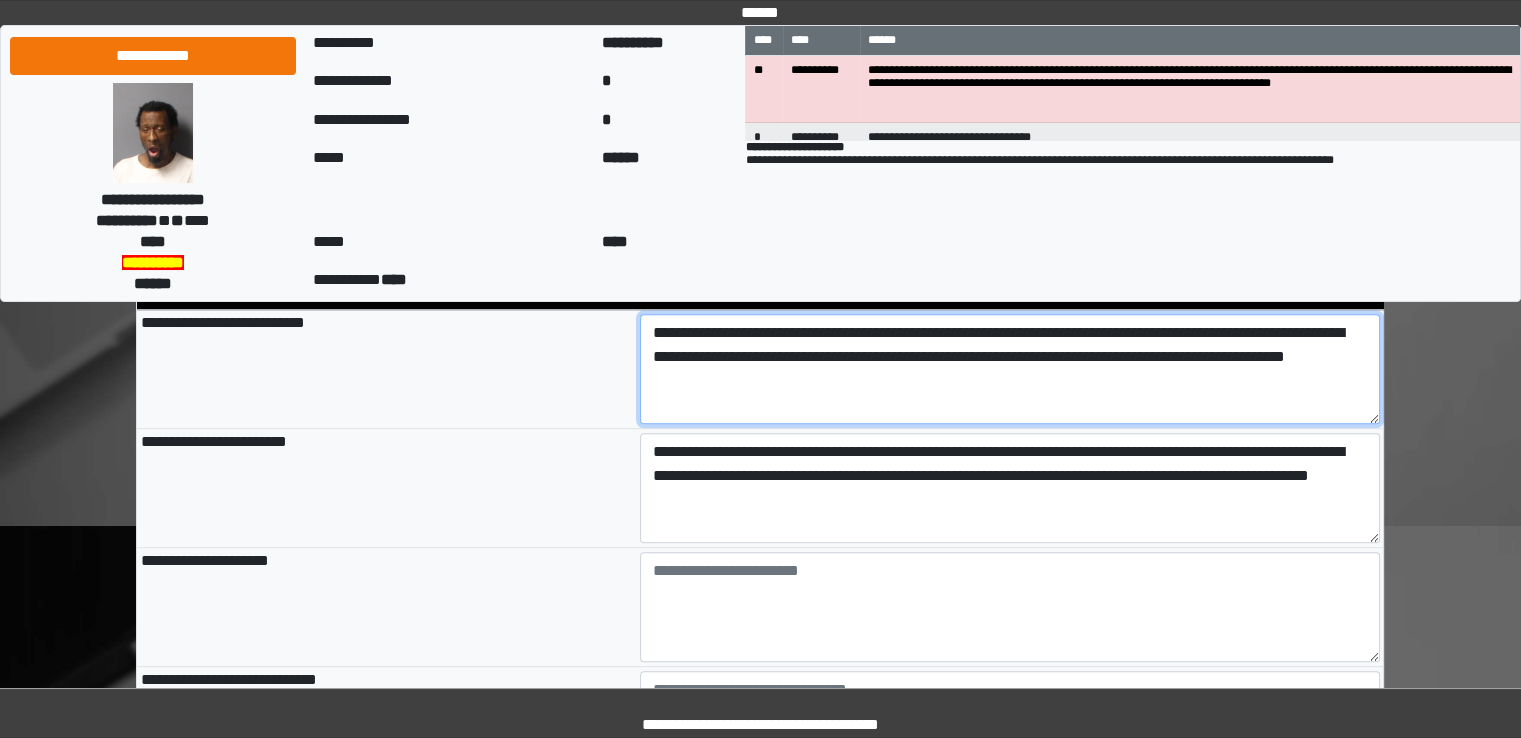 drag, startPoint x: 776, startPoint y: 361, endPoint x: 823, endPoint y: 413, distance: 70.0928 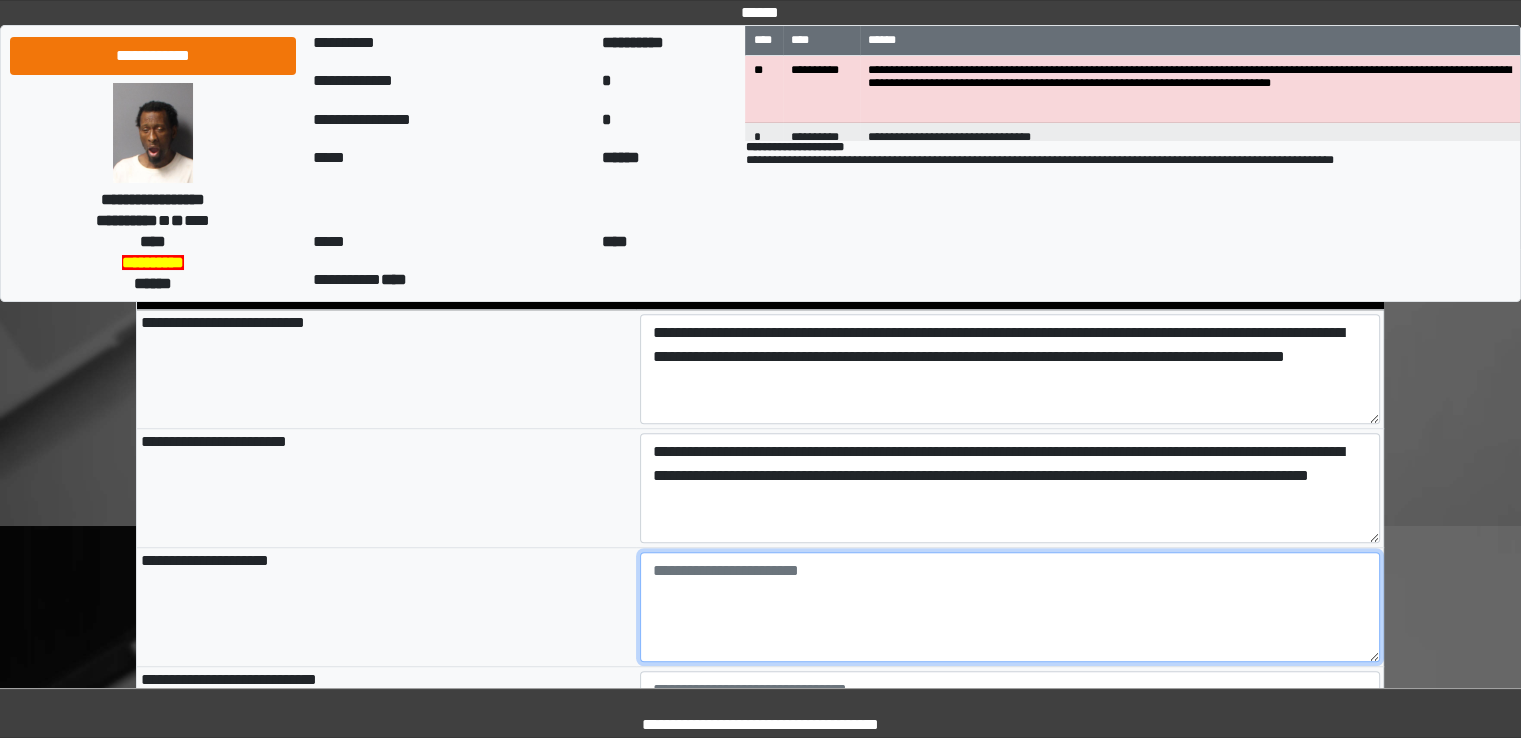click at bounding box center (1010, 607) 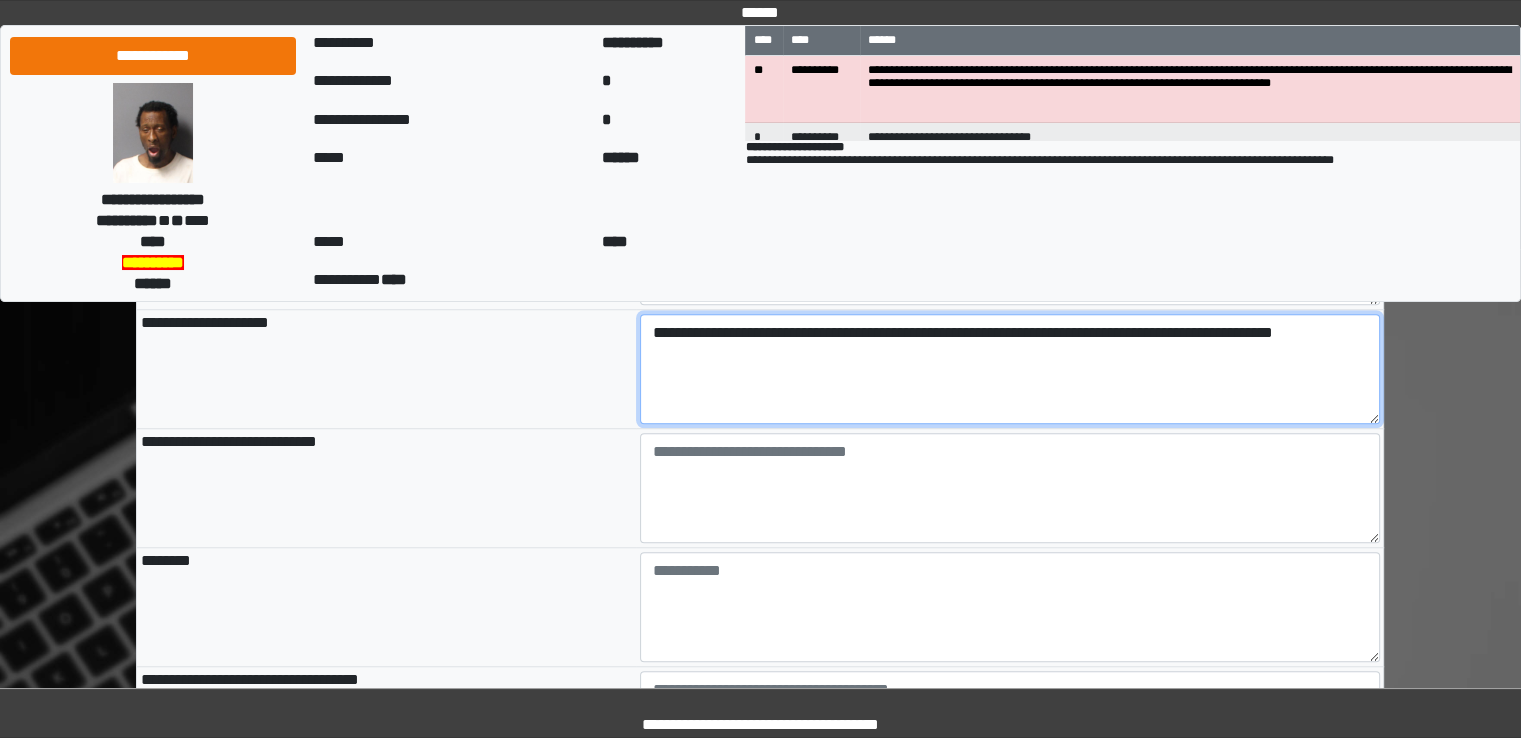 scroll, scrollTop: 1599, scrollLeft: 0, axis: vertical 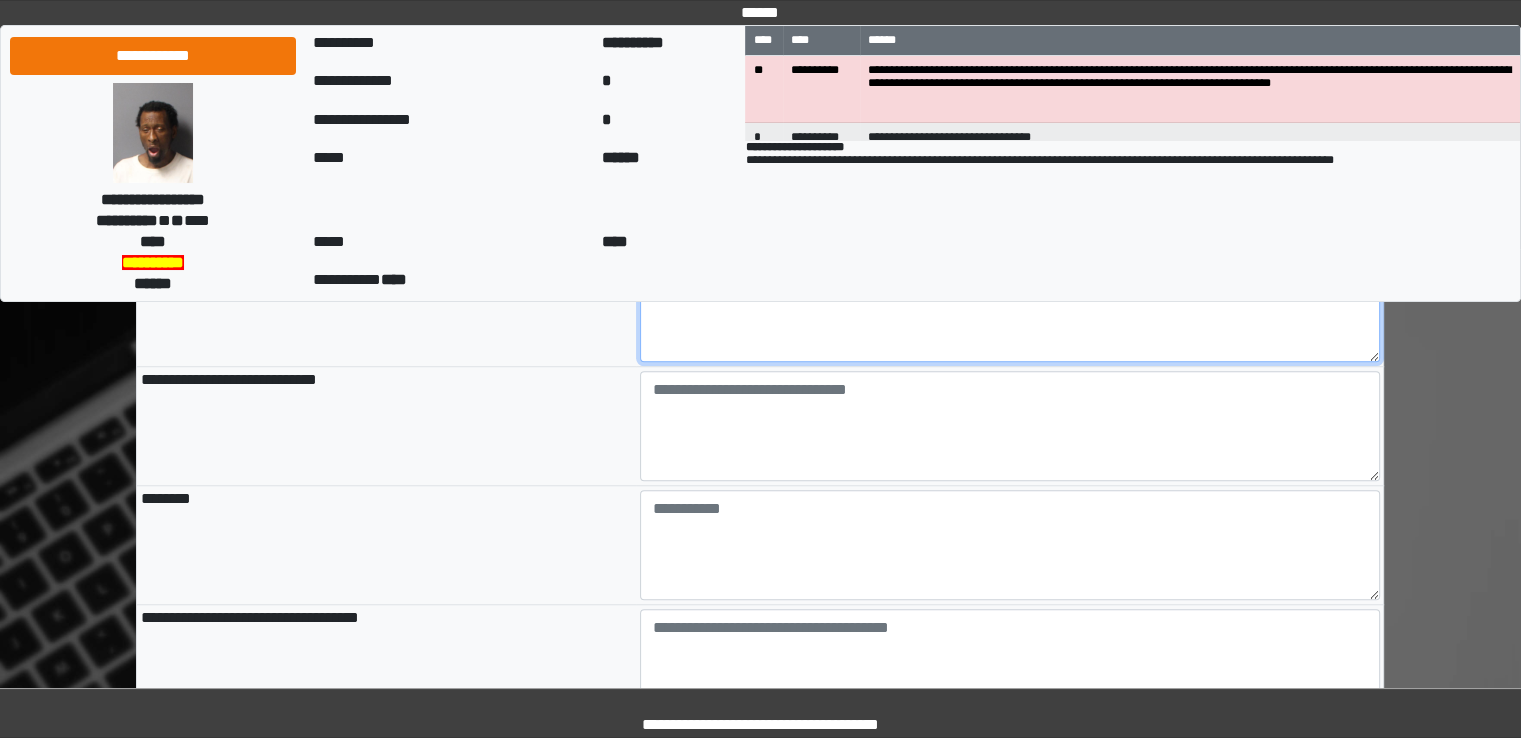 type on "**********" 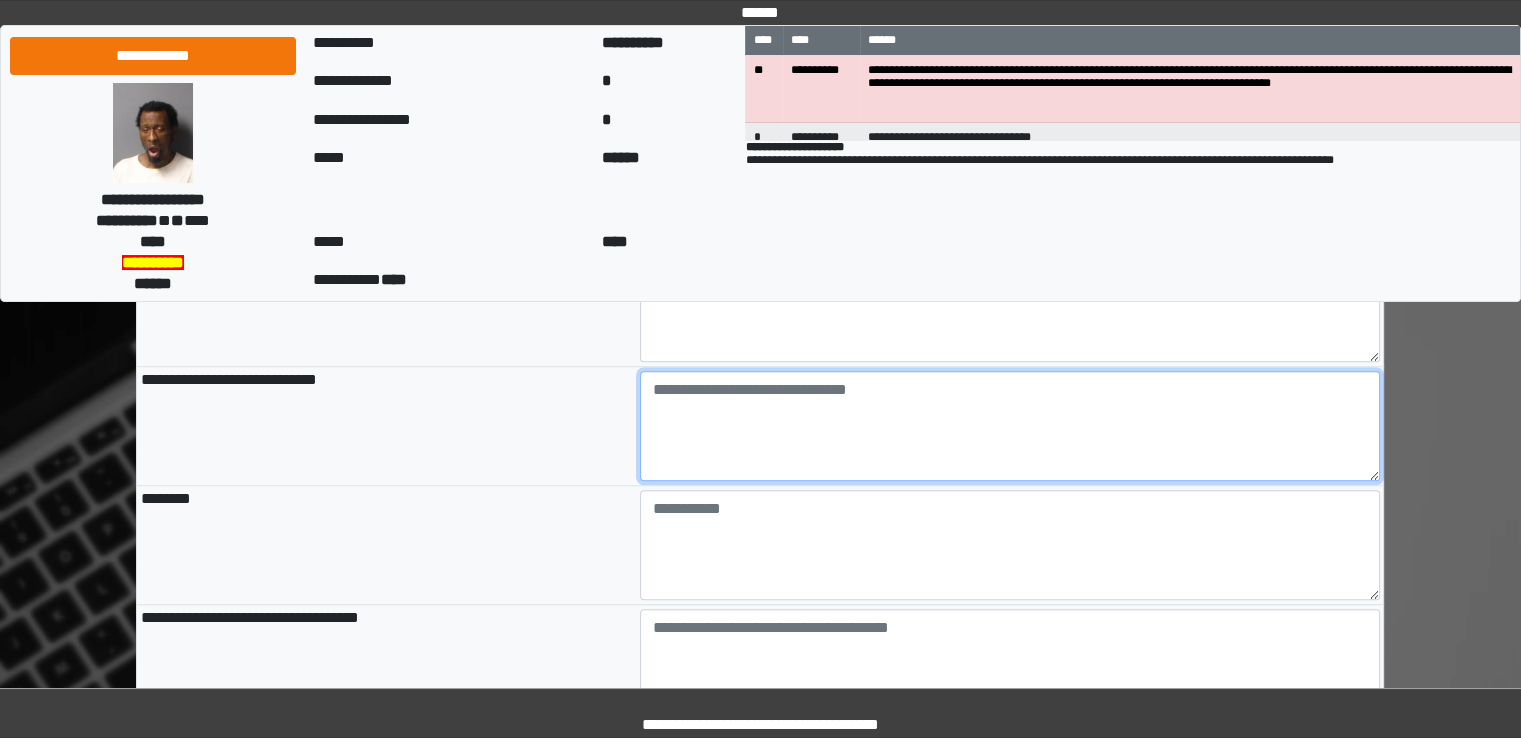 type on "**********" 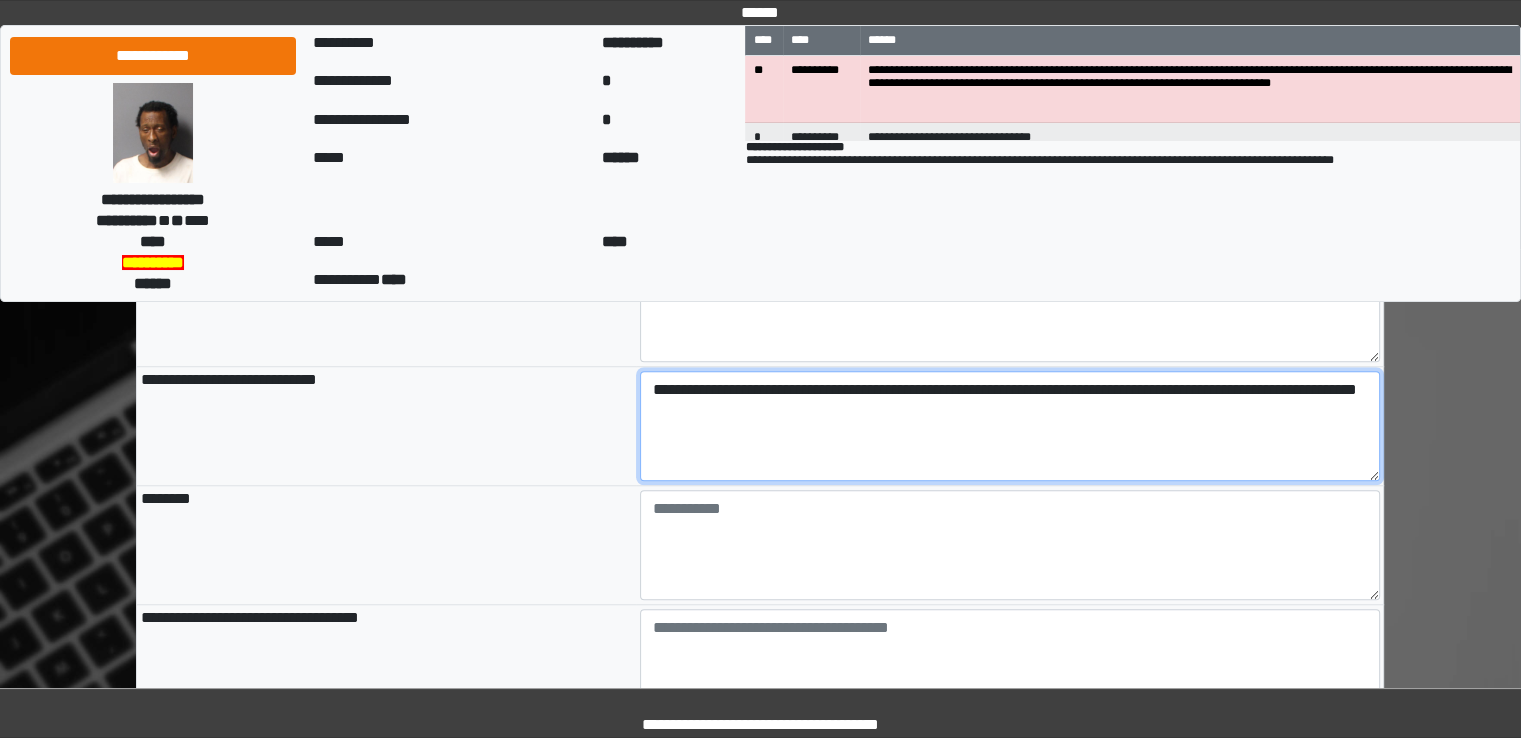 type on "**********" 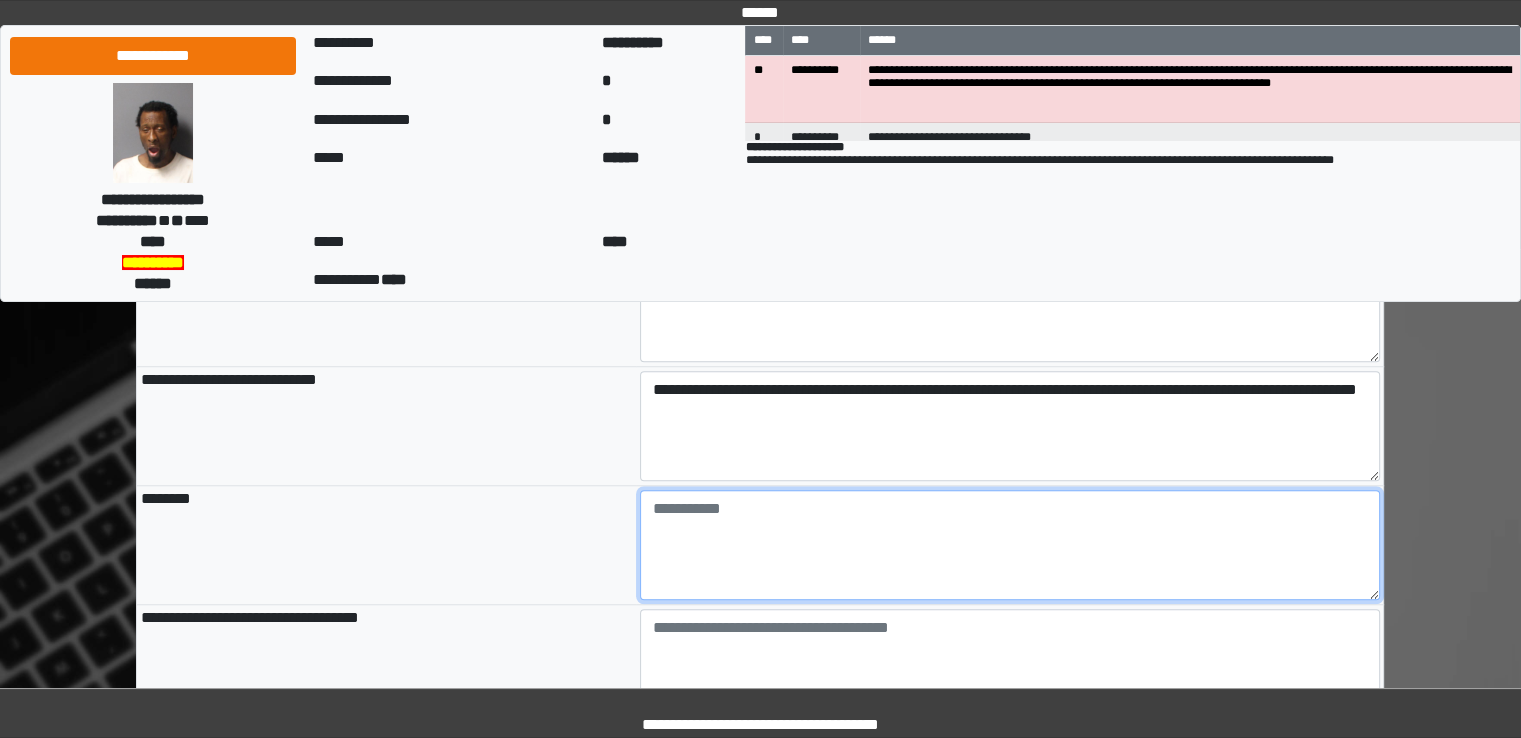 type on "**********" 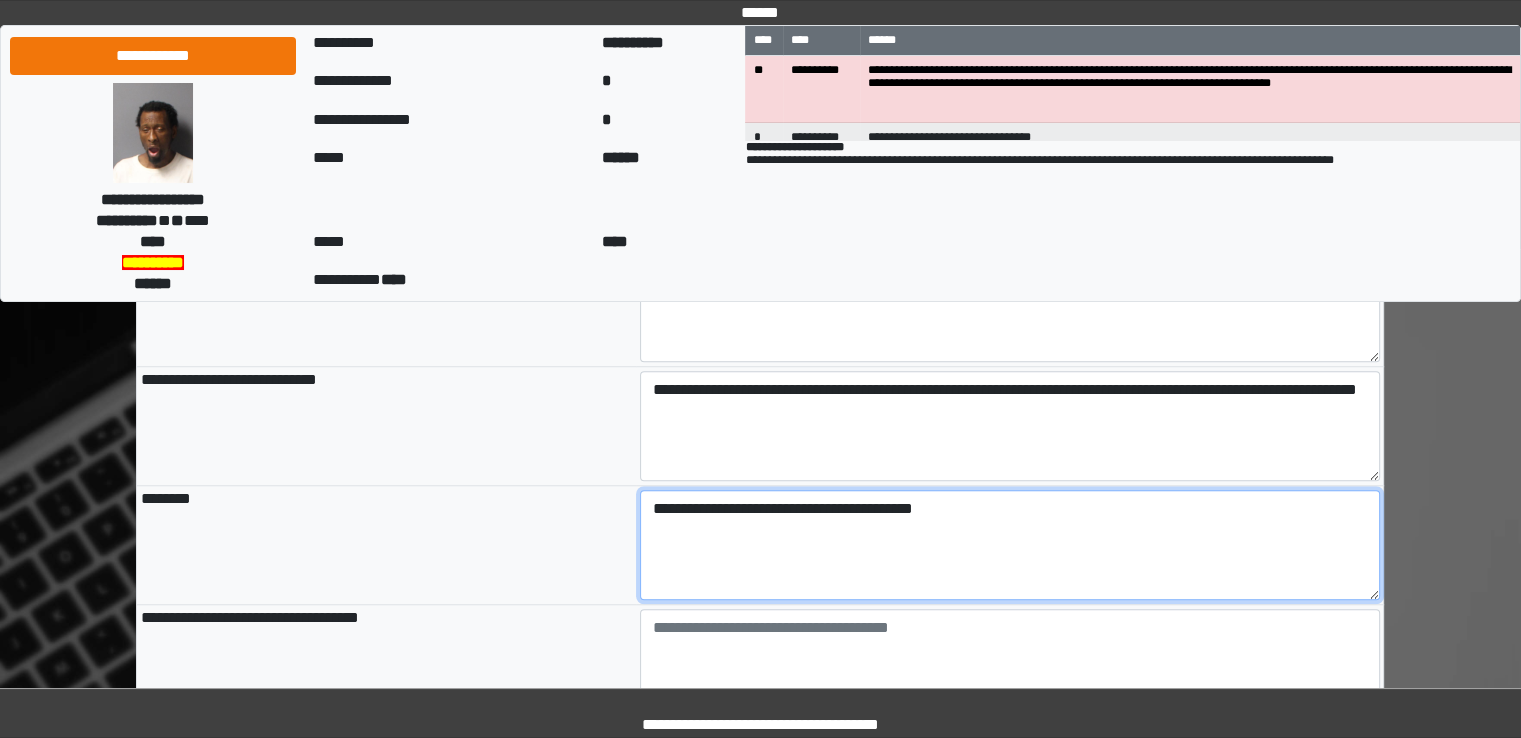type on "**********" 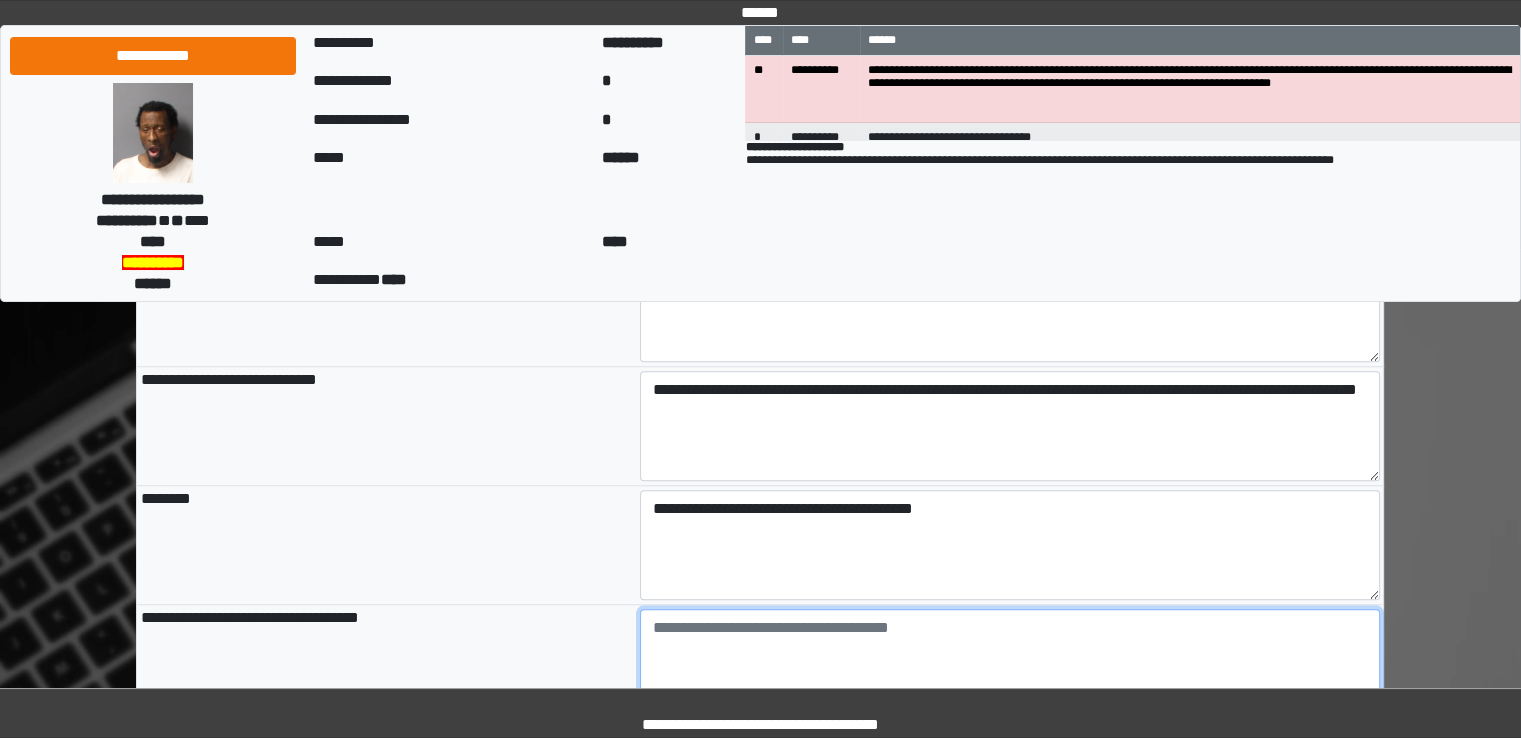 type on "**********" 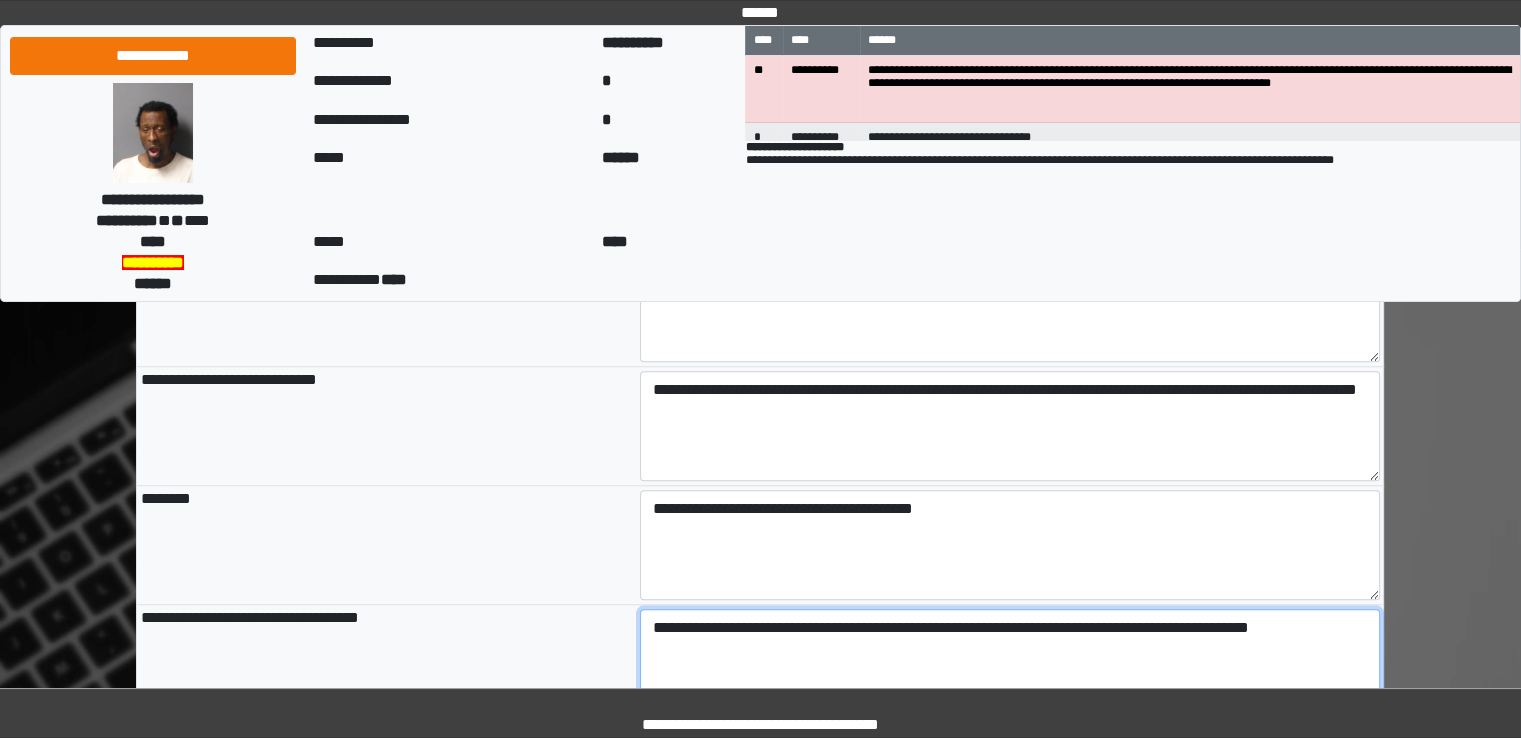 type on "**********" 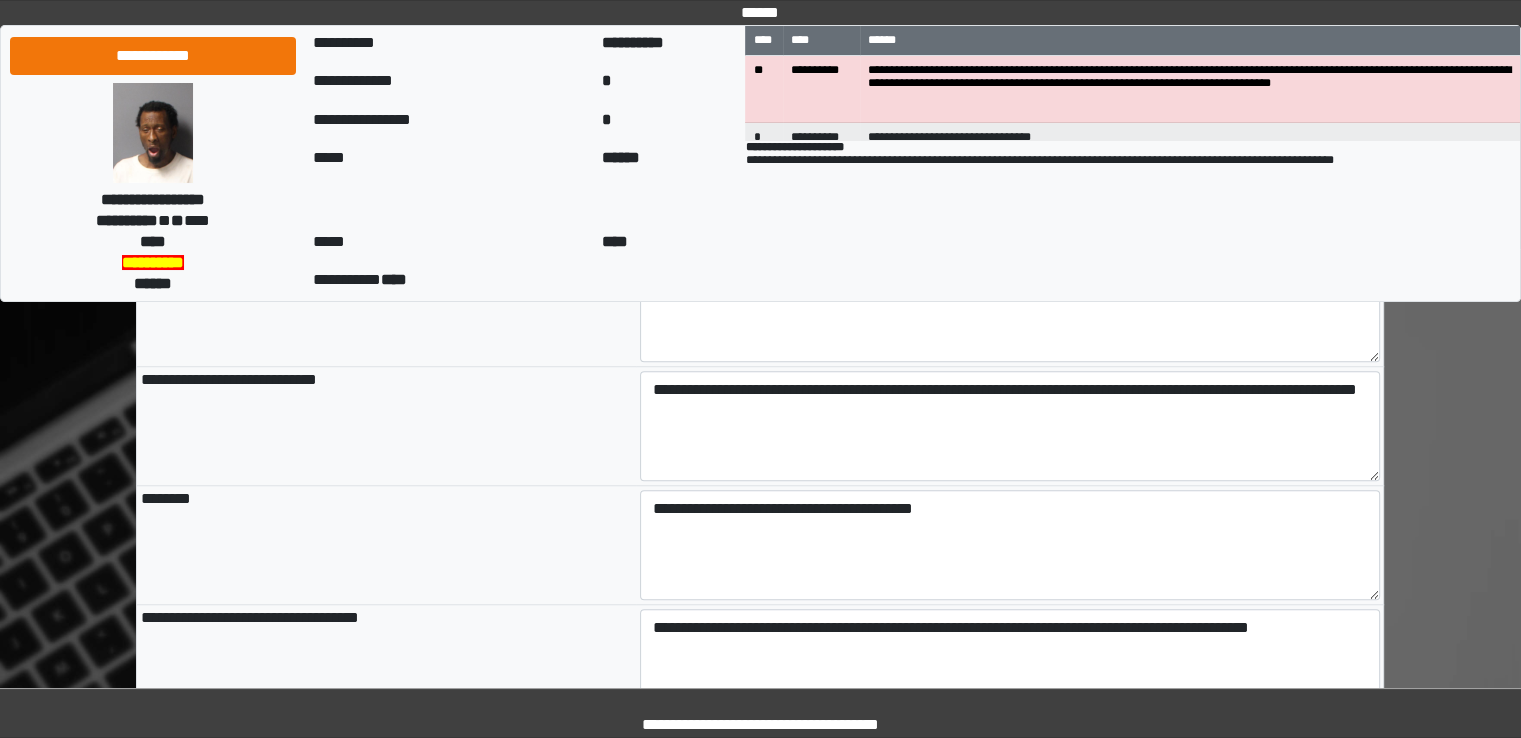 type on "**********" 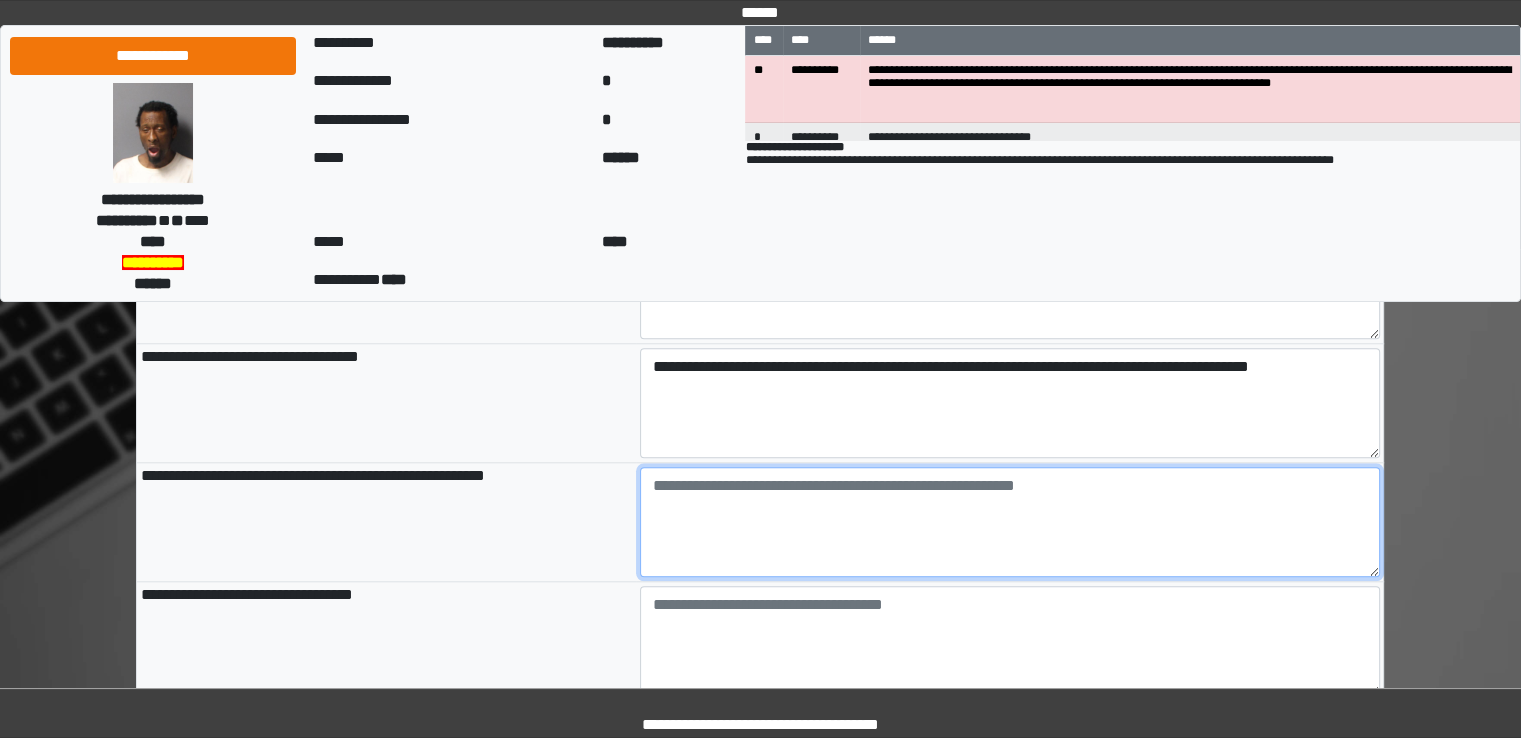 scroll, scrollTop: 1918, scrollLeft: 0, axis: vertical 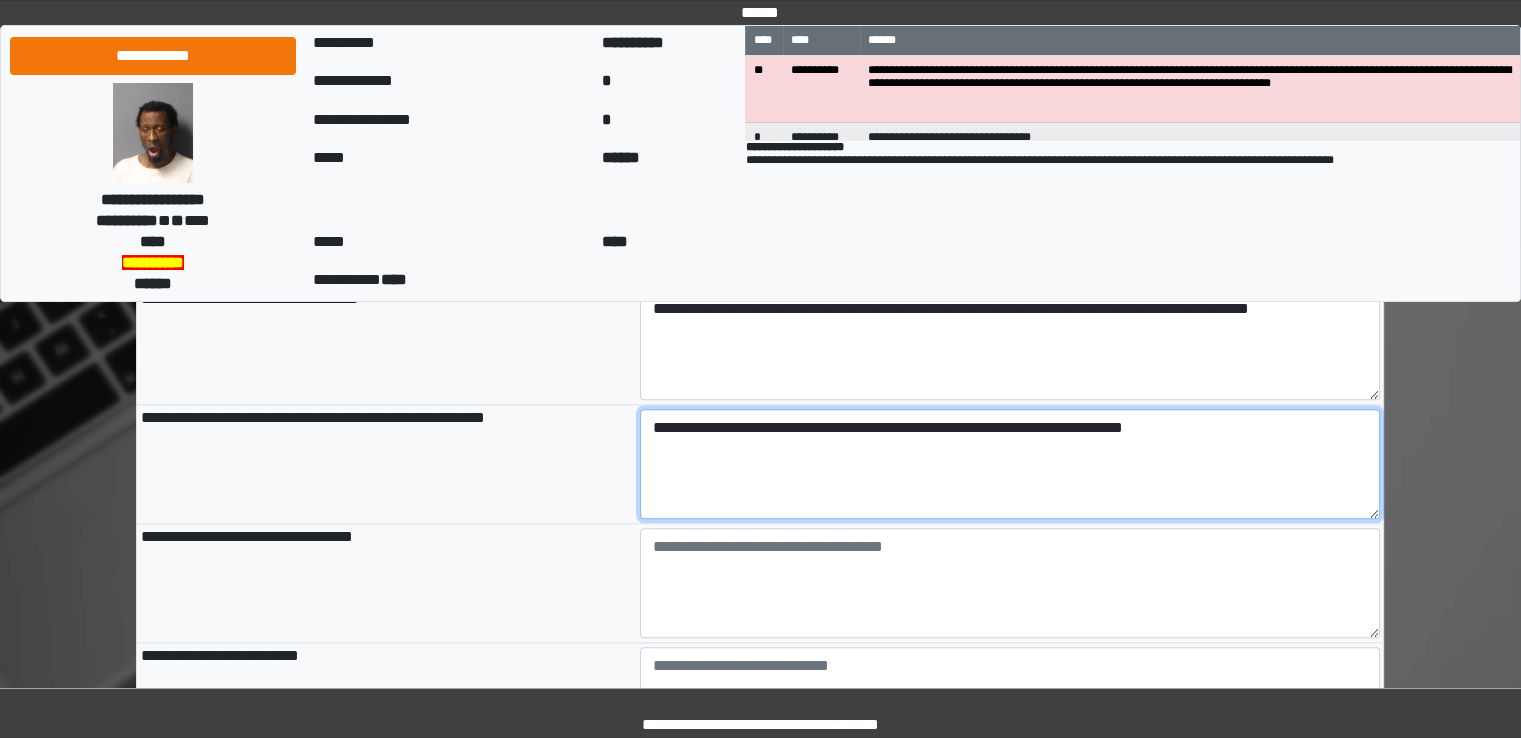 type on "**********" 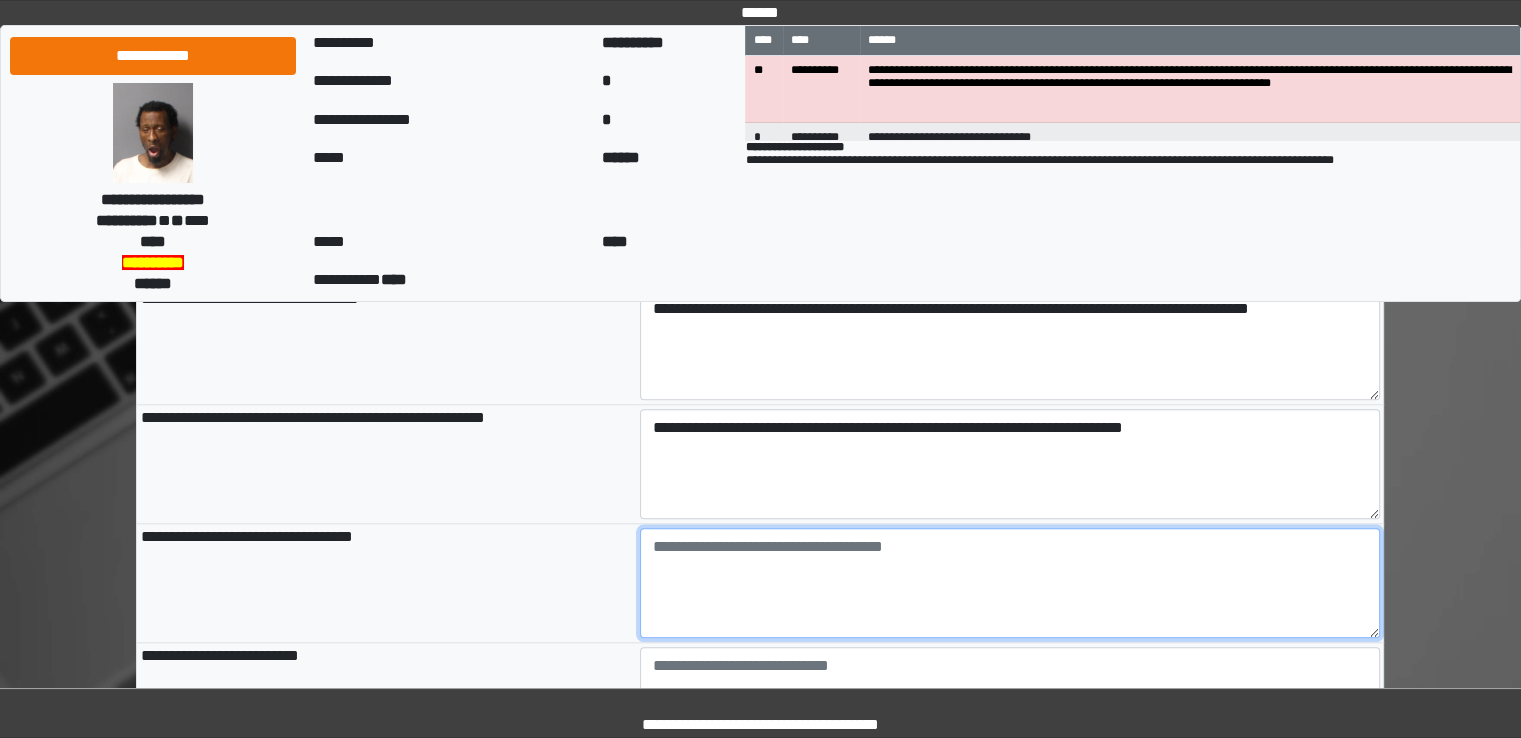 type on "**********" 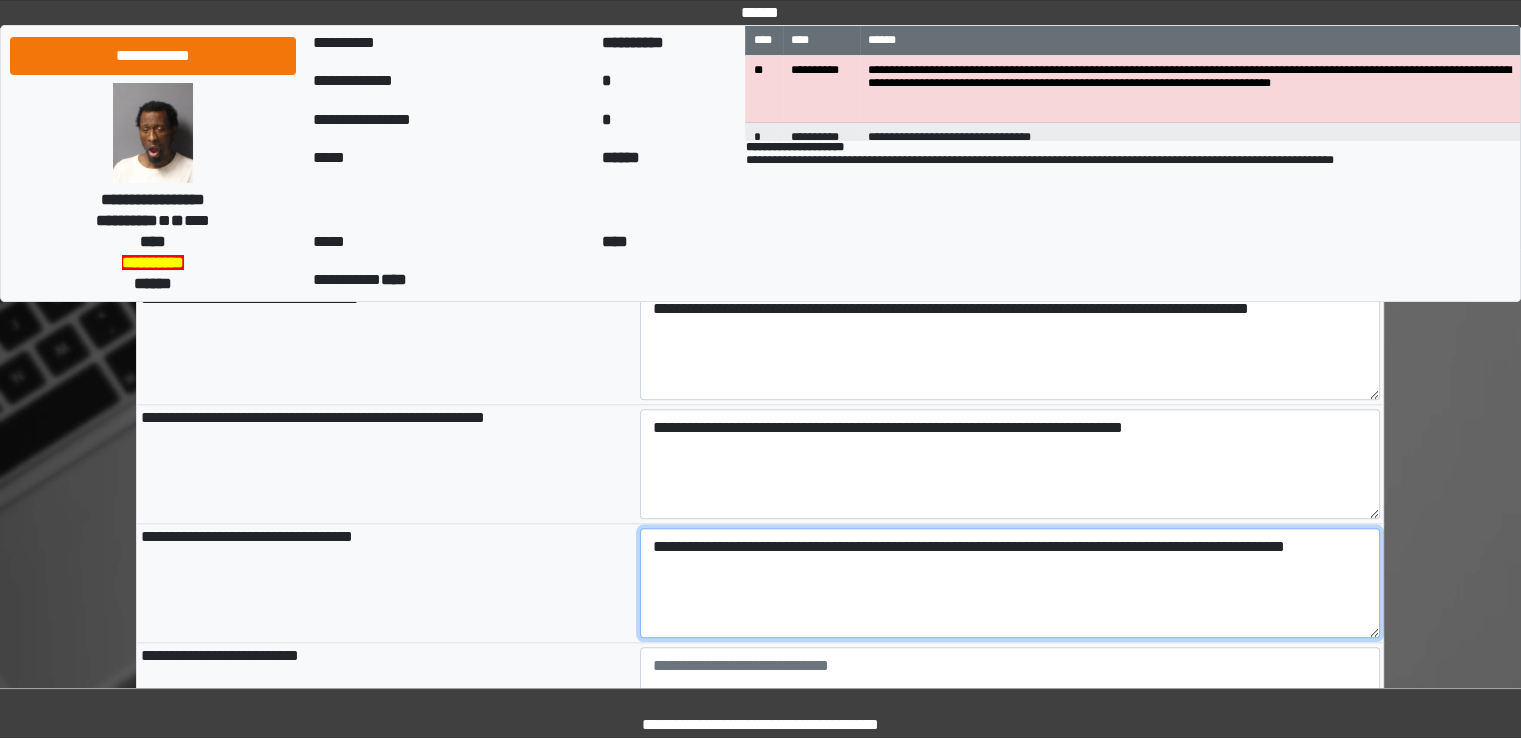 type on "**********" 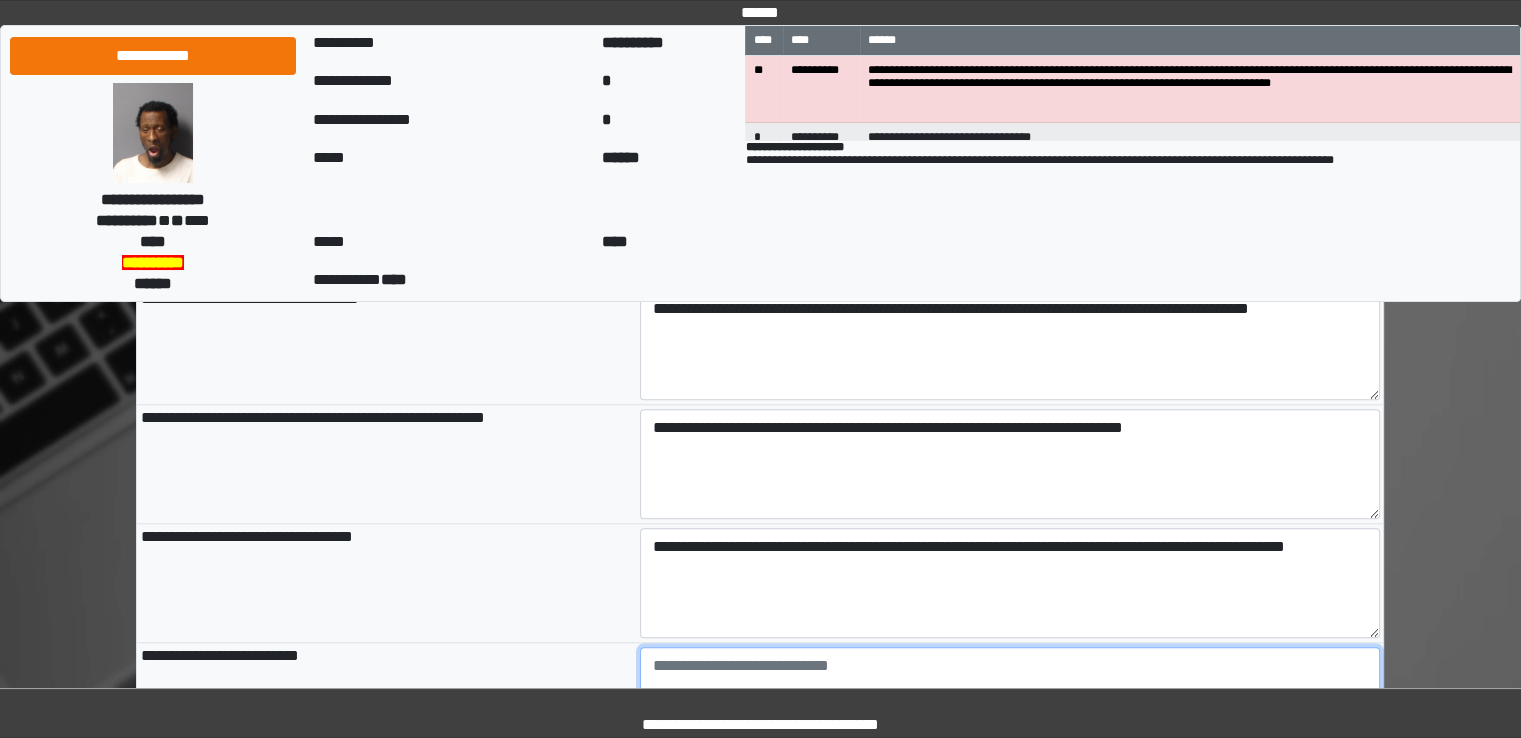 type on "**********" 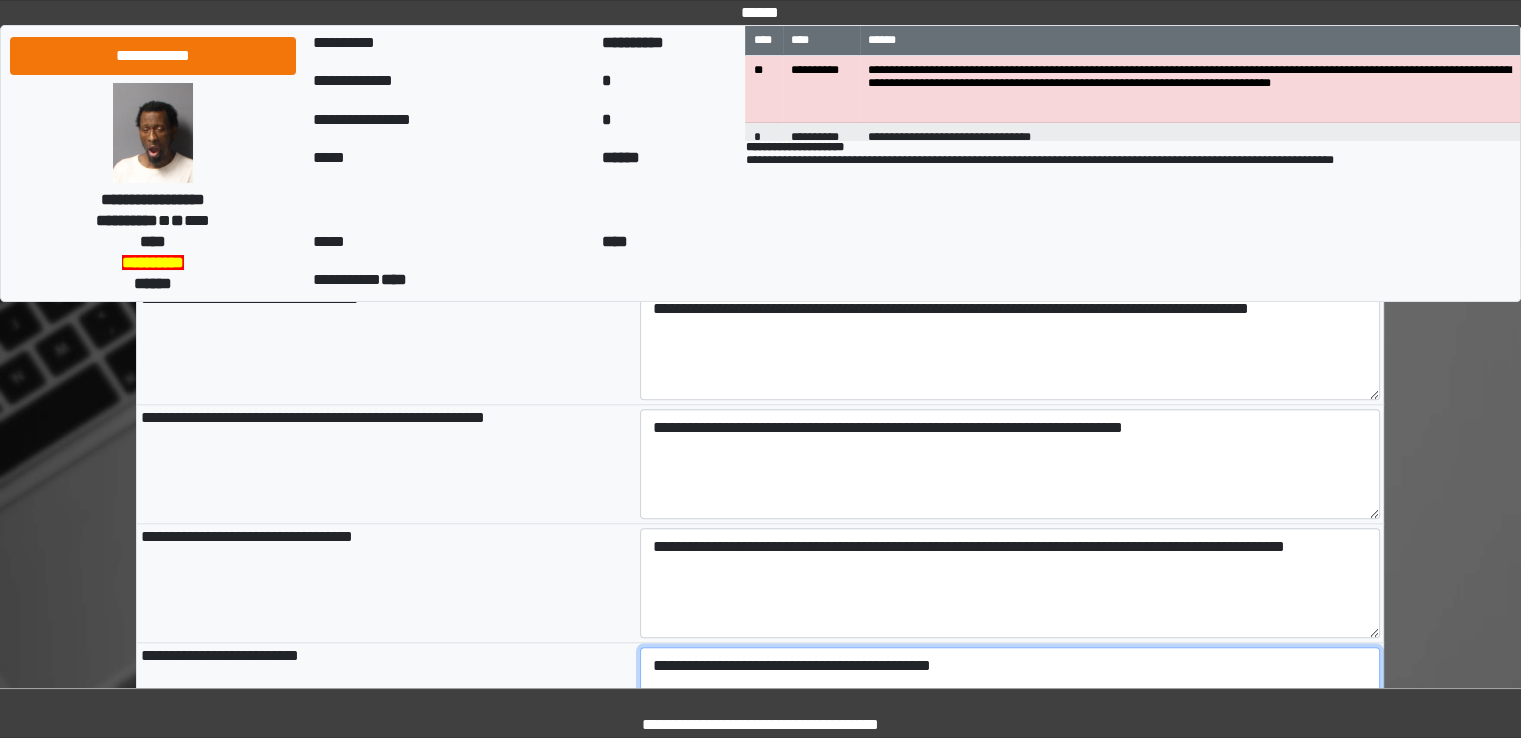 type on "**********" 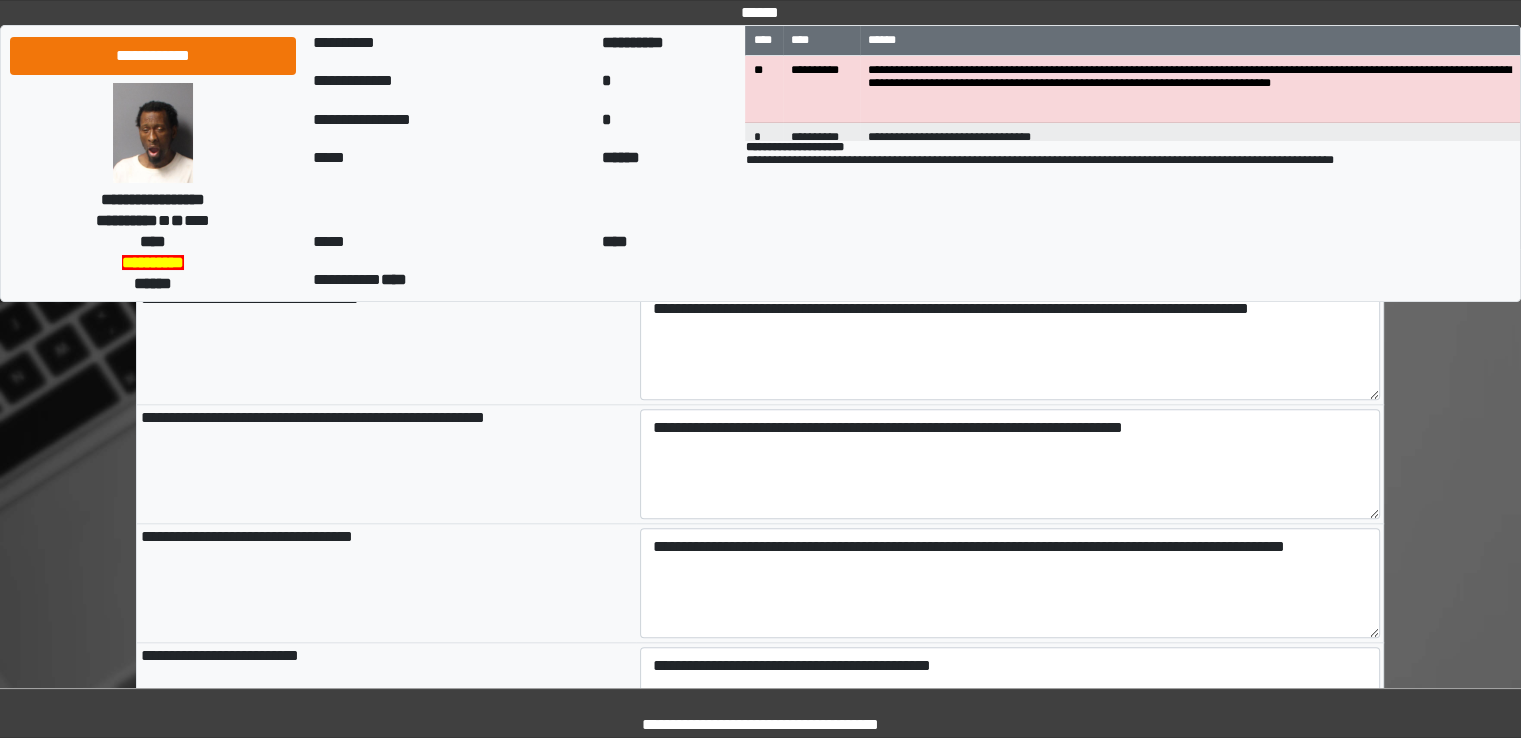 type on "**********" 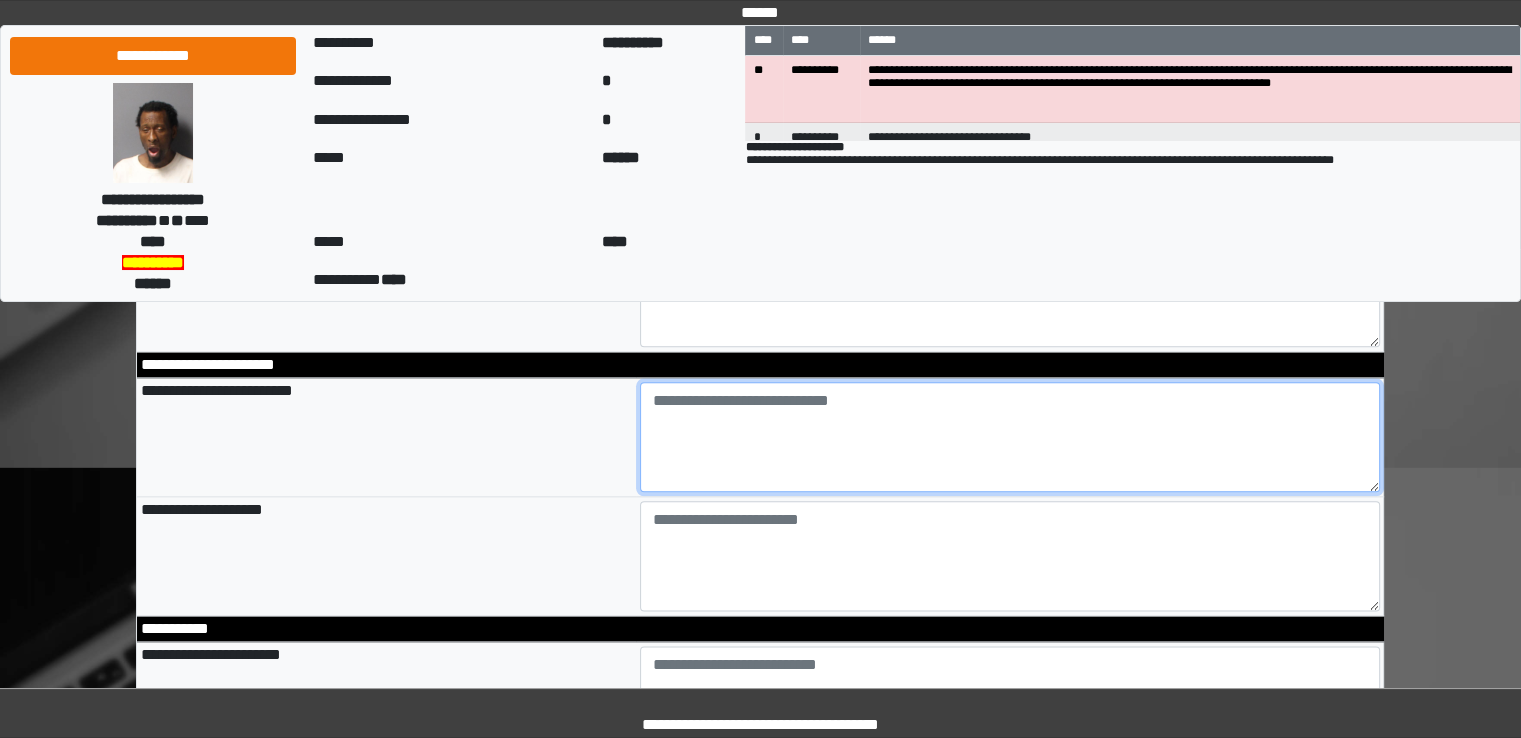 scroll, scrollTop: 2362, scrollLeft: 0, axis: vertical 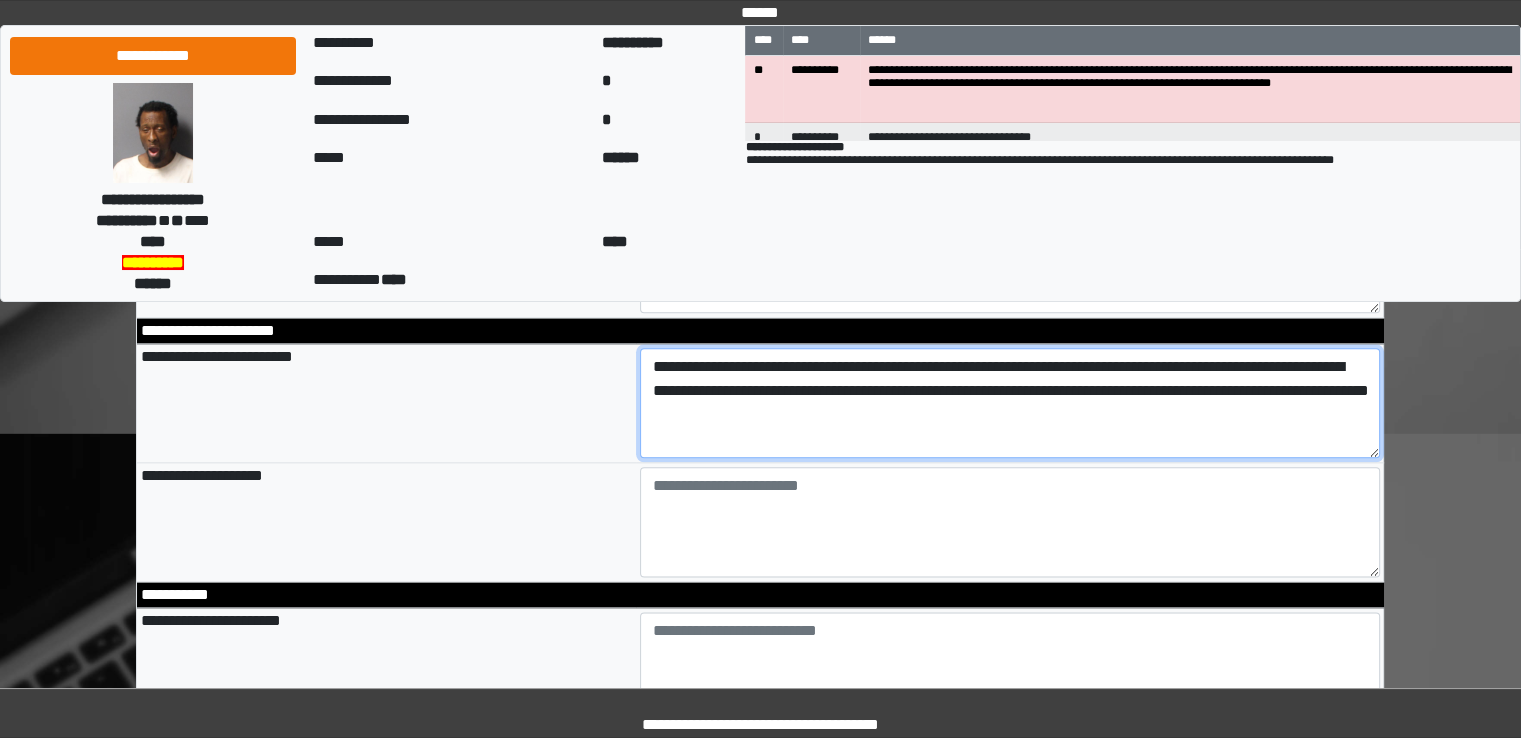 type on "**********" 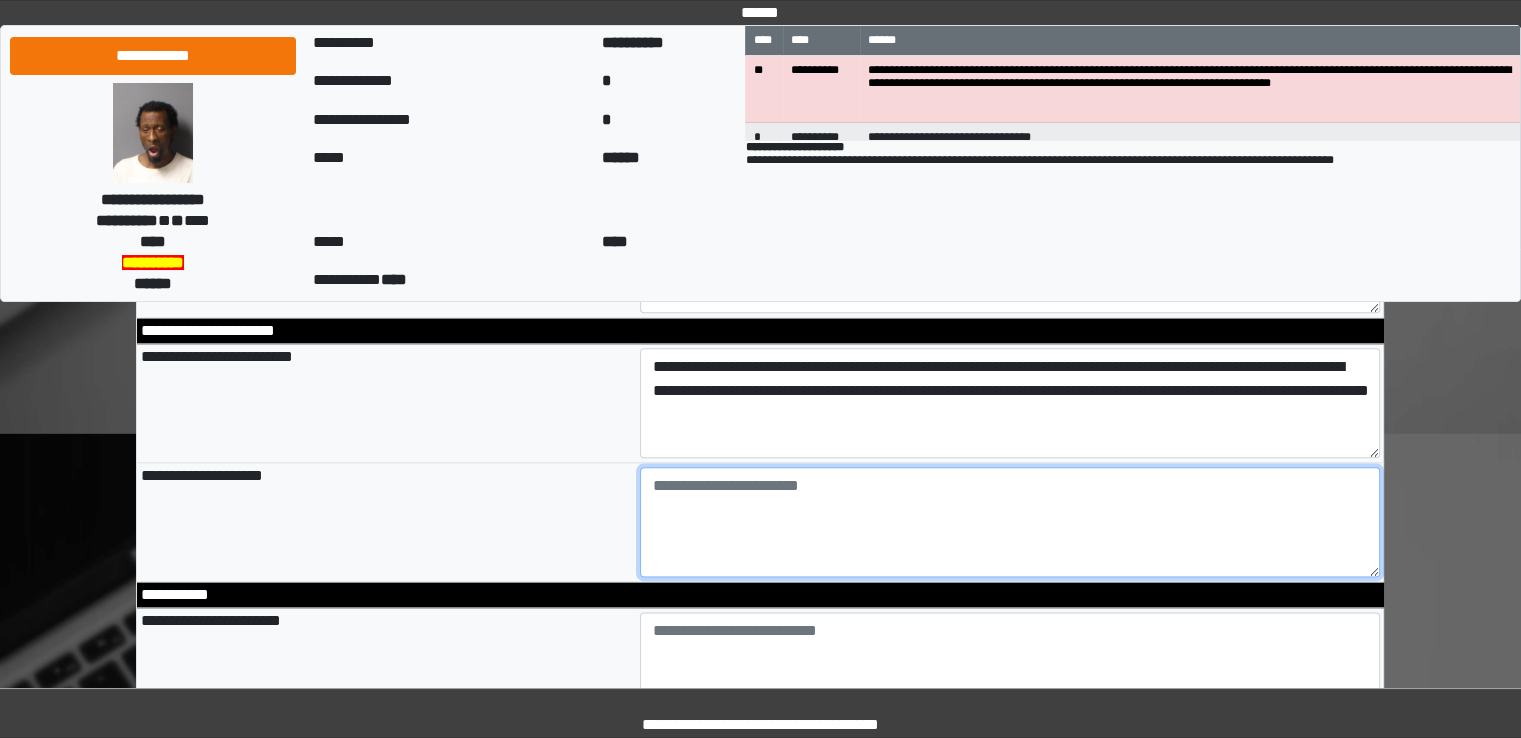 type on "**********" 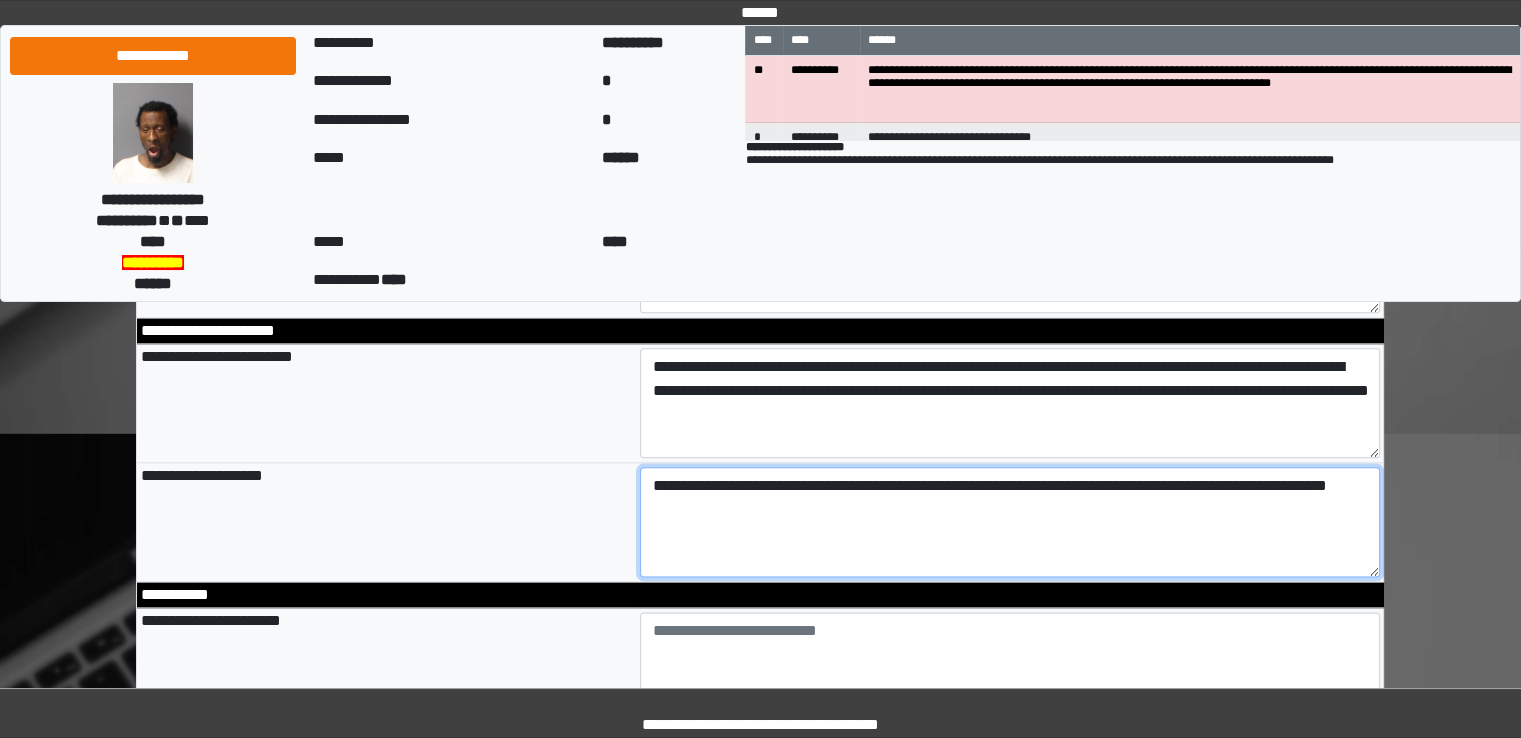 type on "**********" 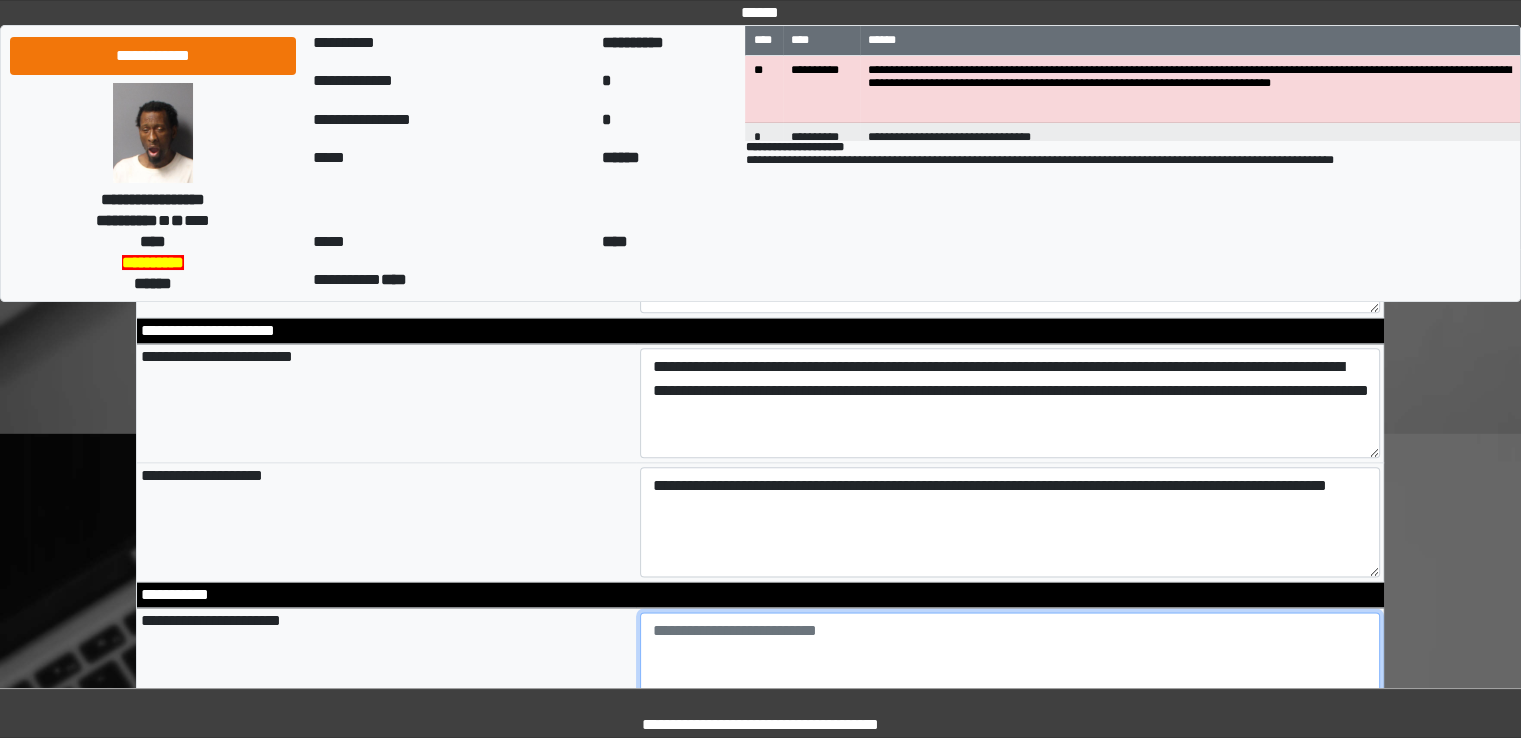 type on "**********" 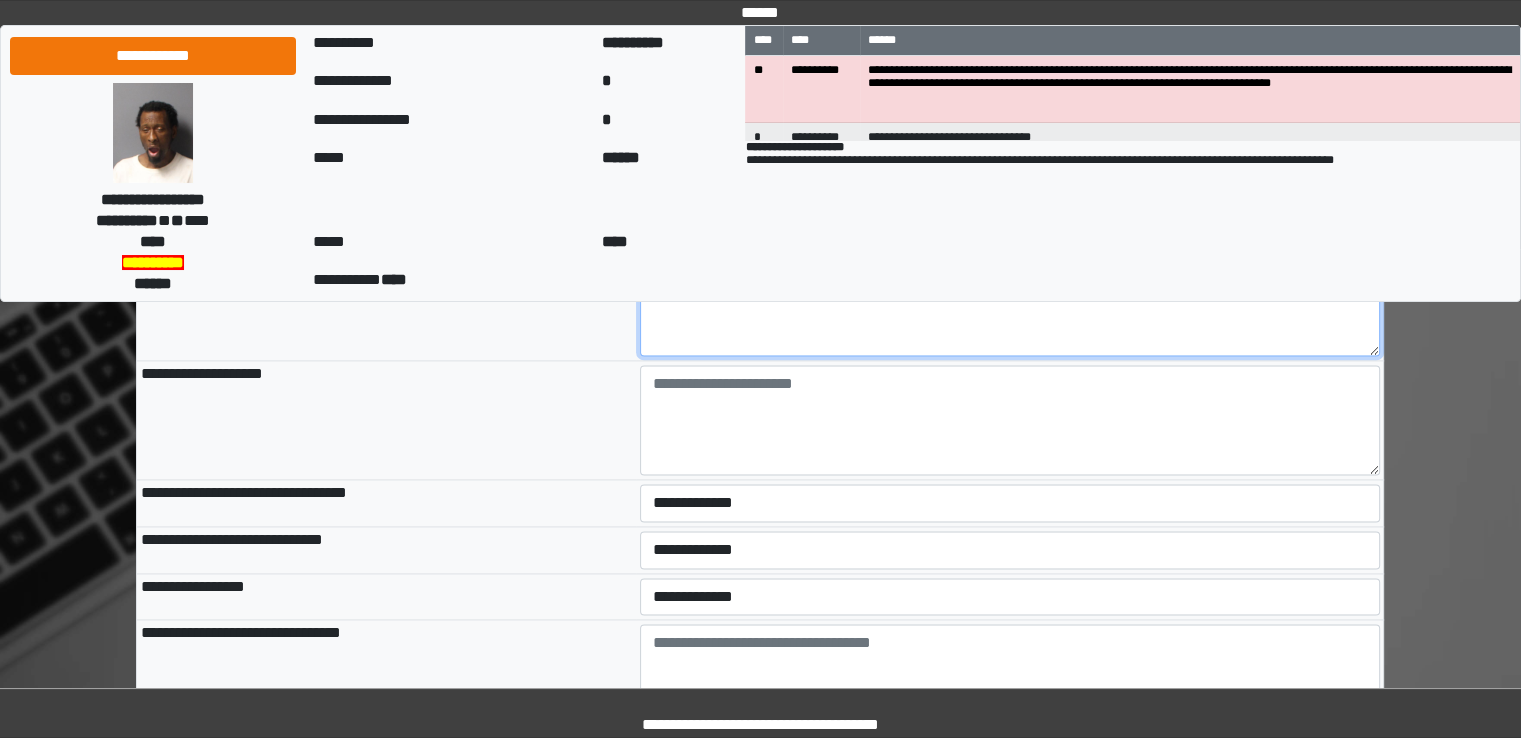 scroll, scrollTop: 2762, scrollLeft: 0, axis: vertical 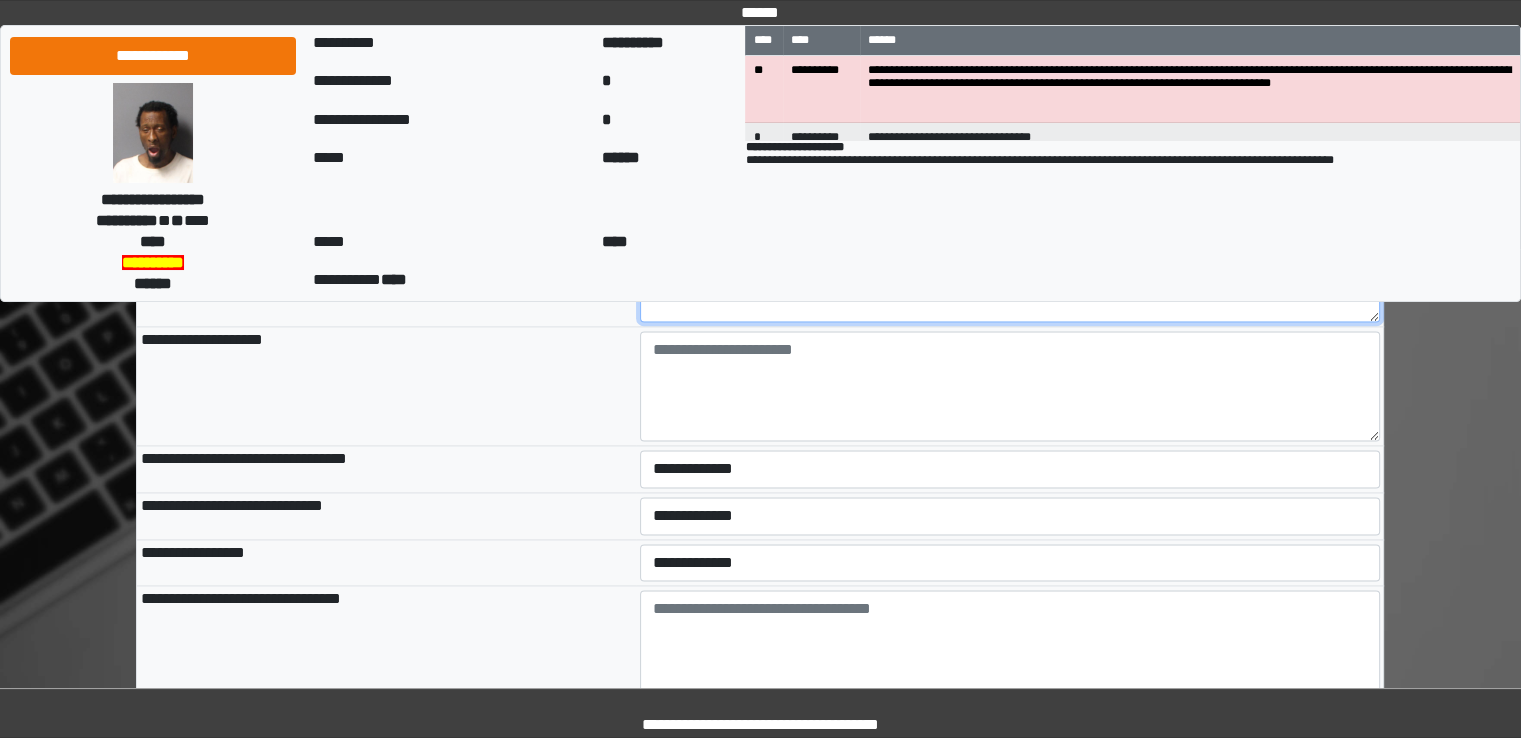 type on "******" 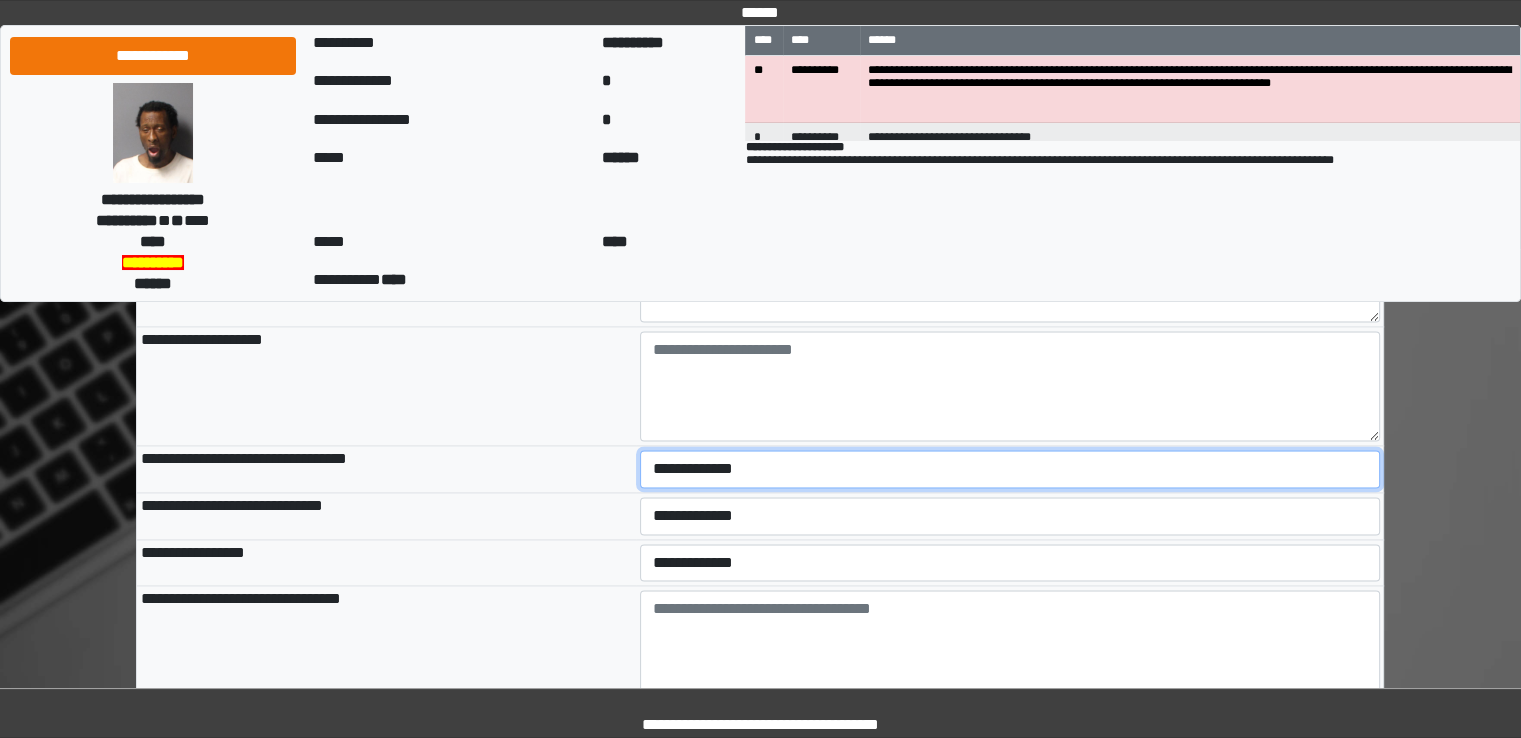 type on "**********" 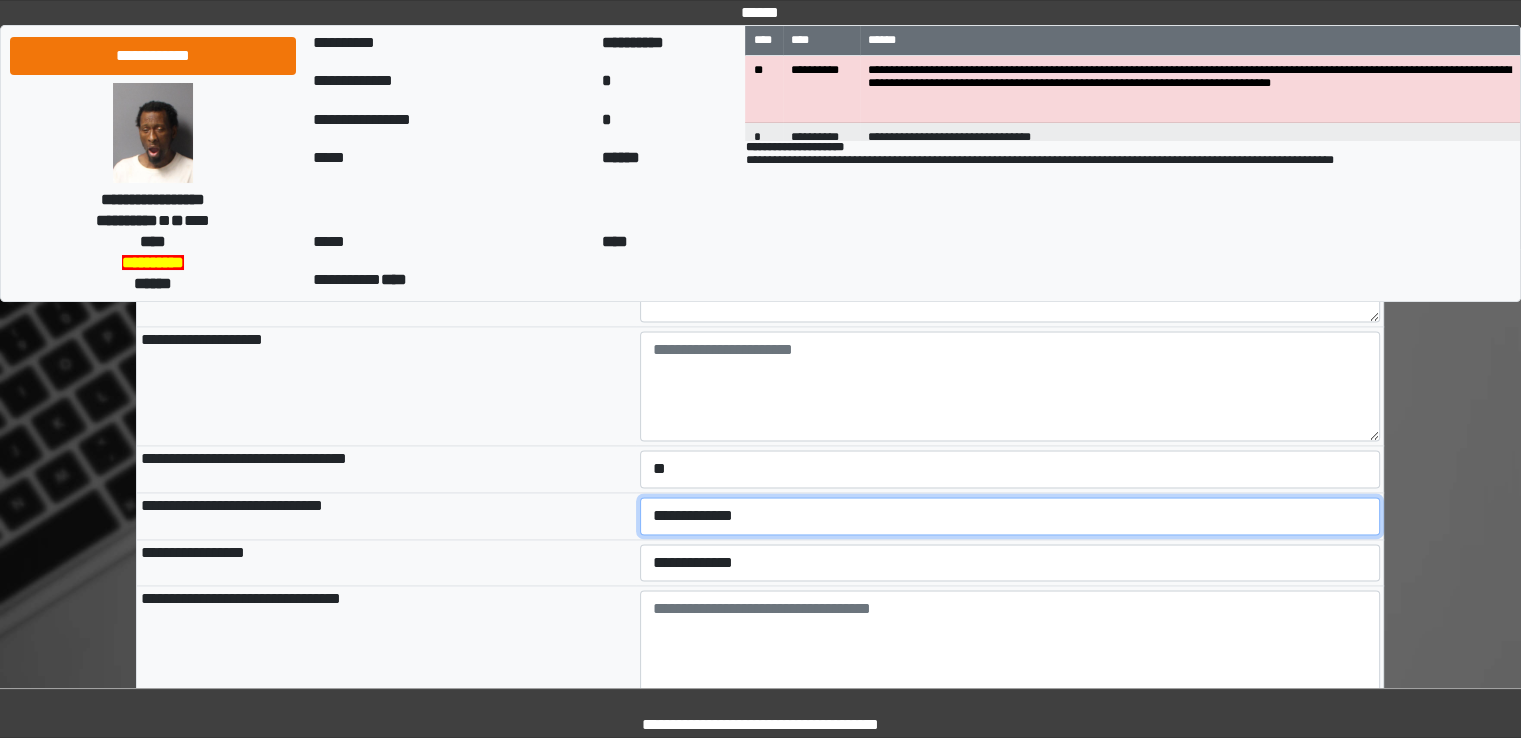 click on "**********" at bounding box center (1010, 516) 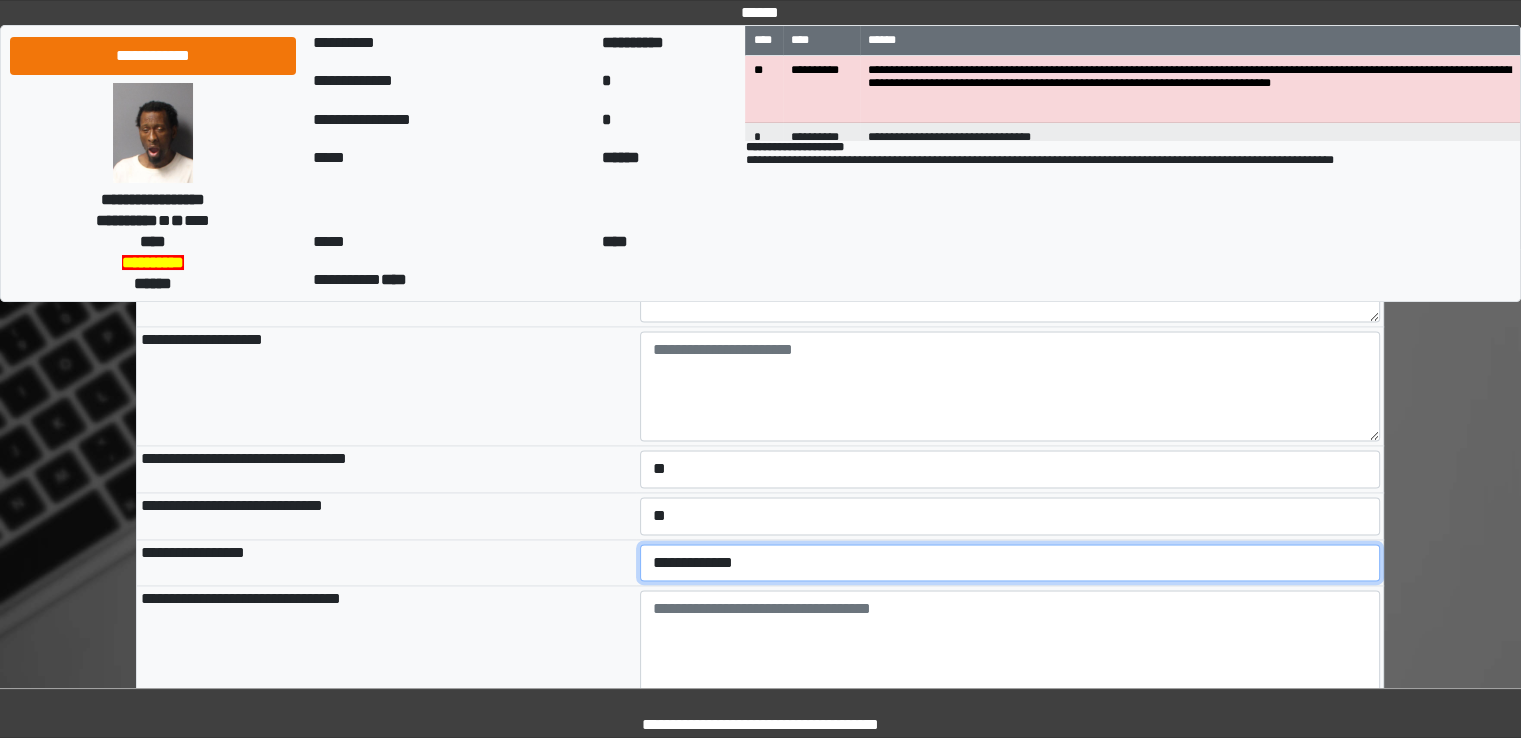 click on "**********" at bounding box center (1010, 563) 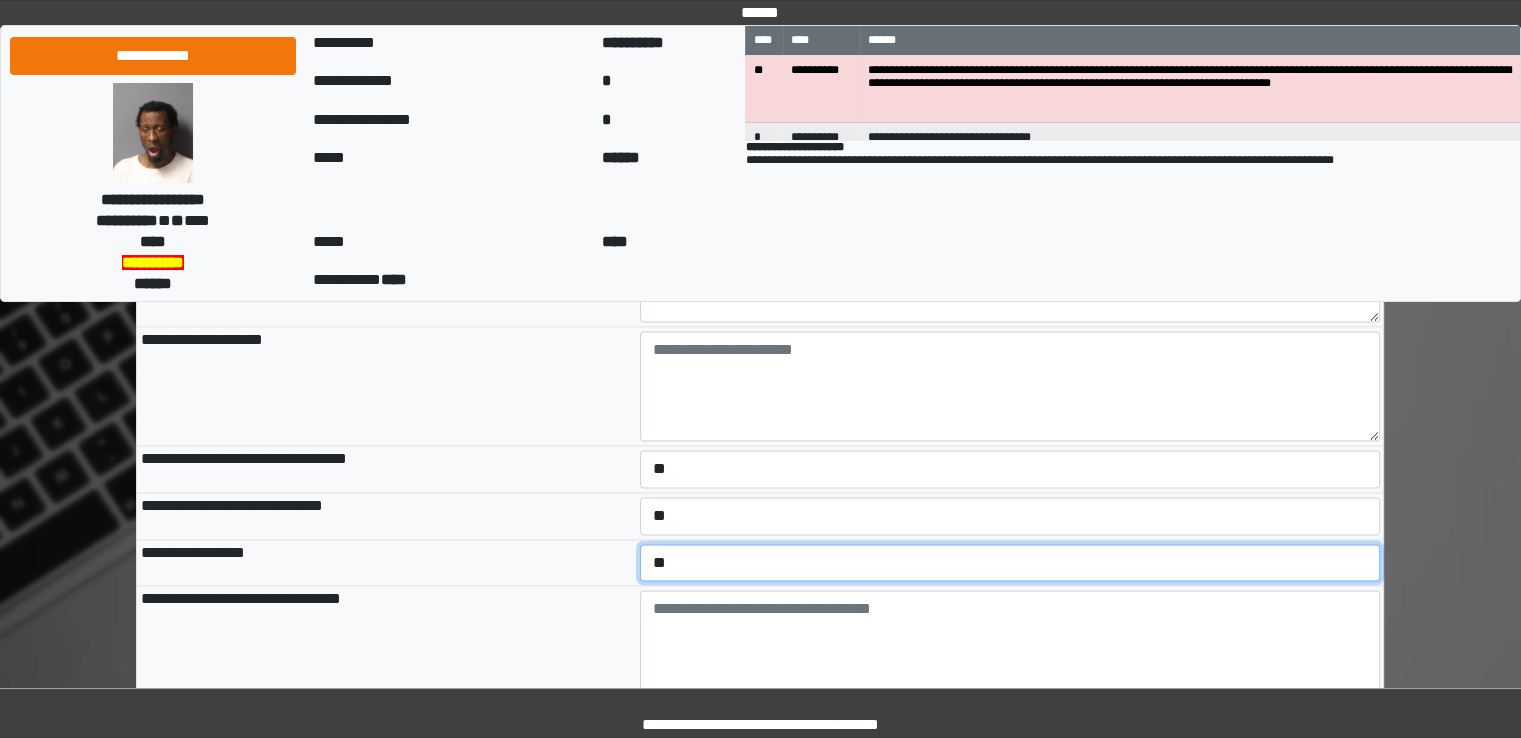 click on "**********" at bounding box center [1010, 563] 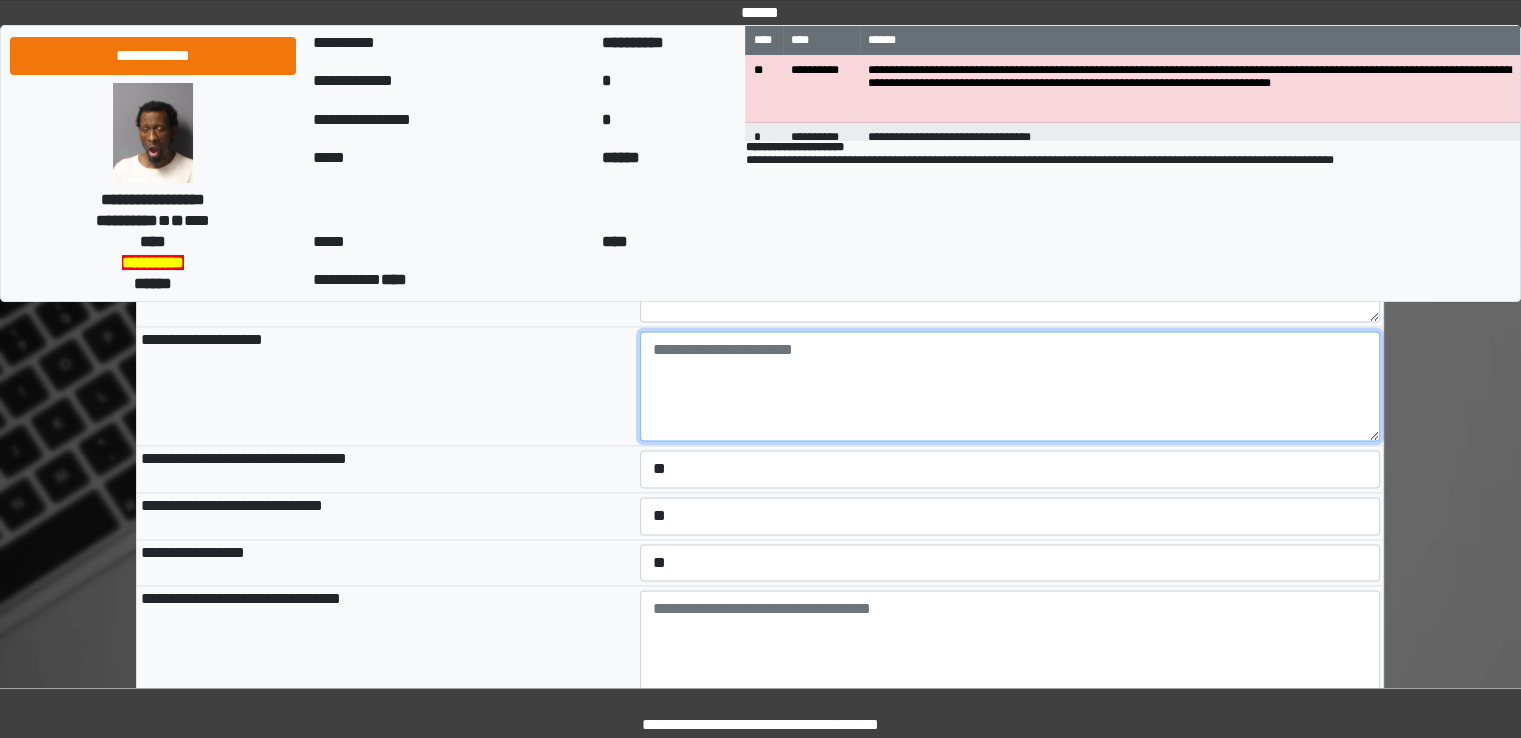 click at bounding box center (1010, 386) 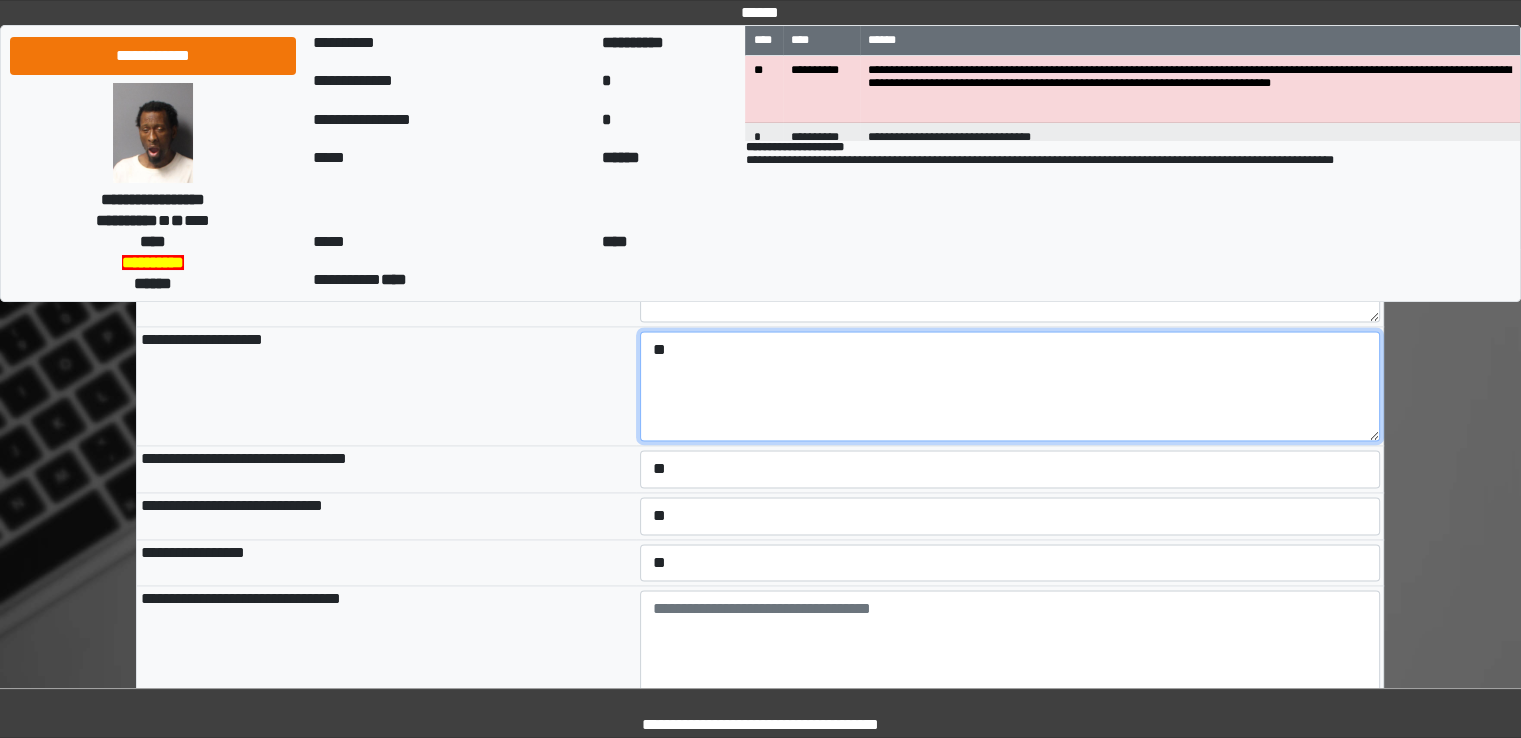 type on "*" 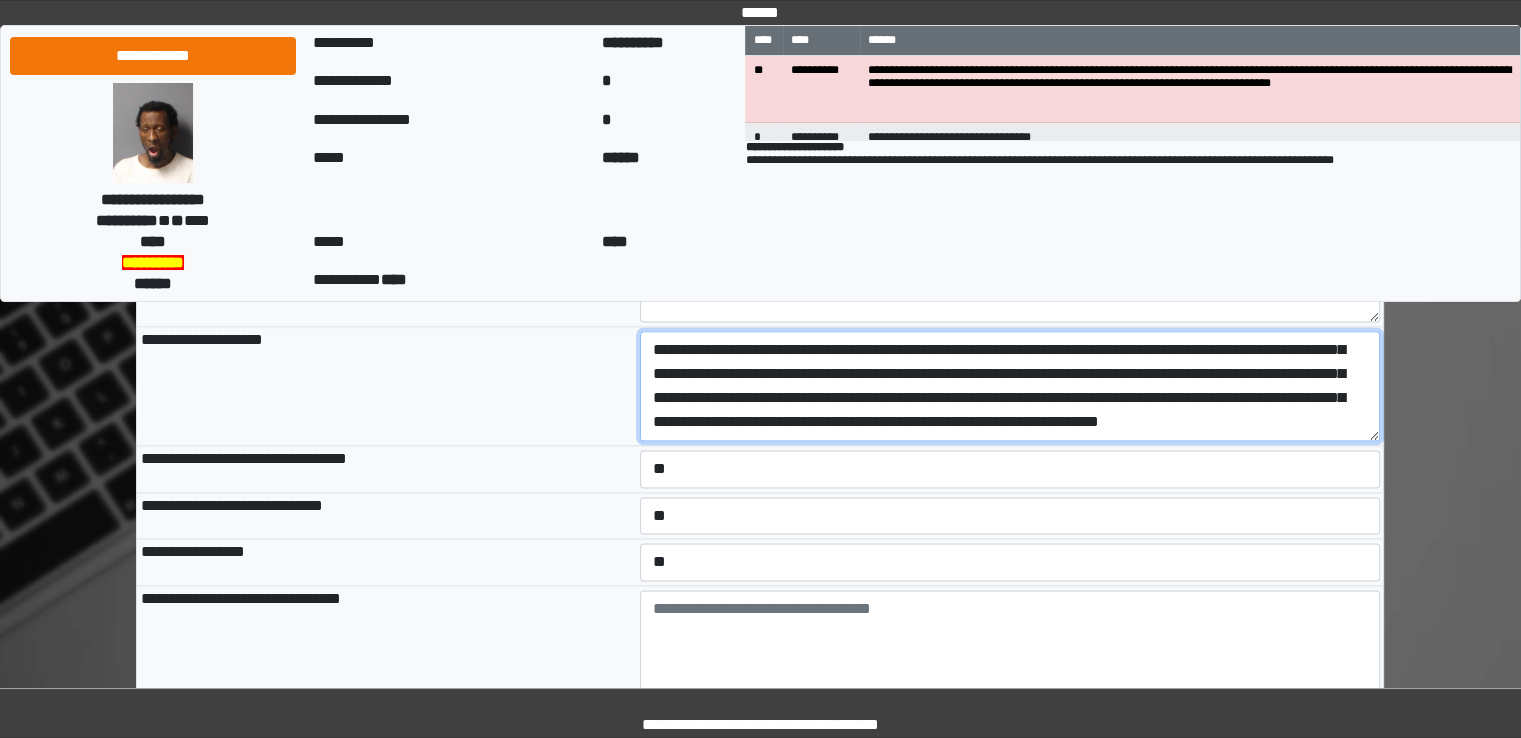 scroll, scrollTop: 136, scrollLeft: 0, axis: vertical 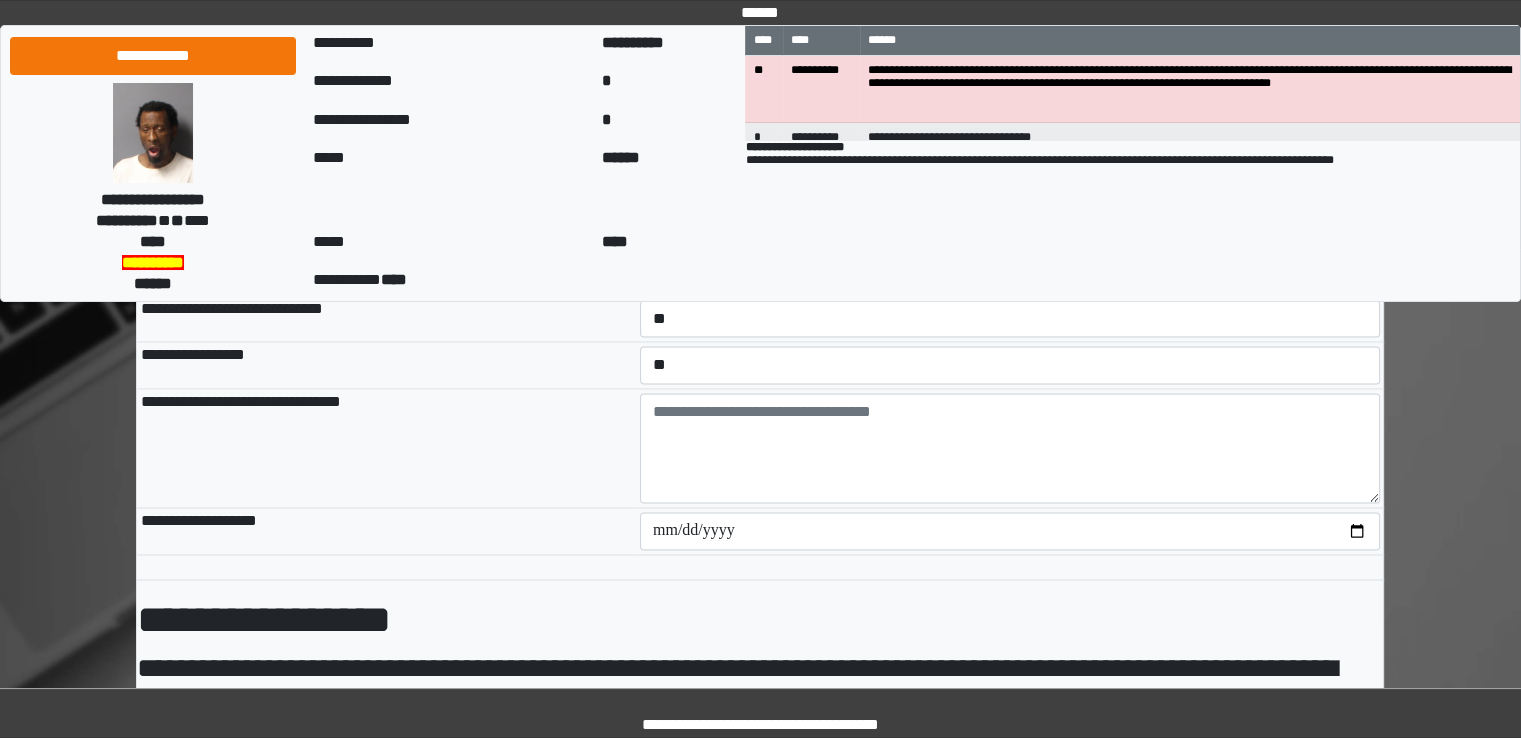 type on "**********" 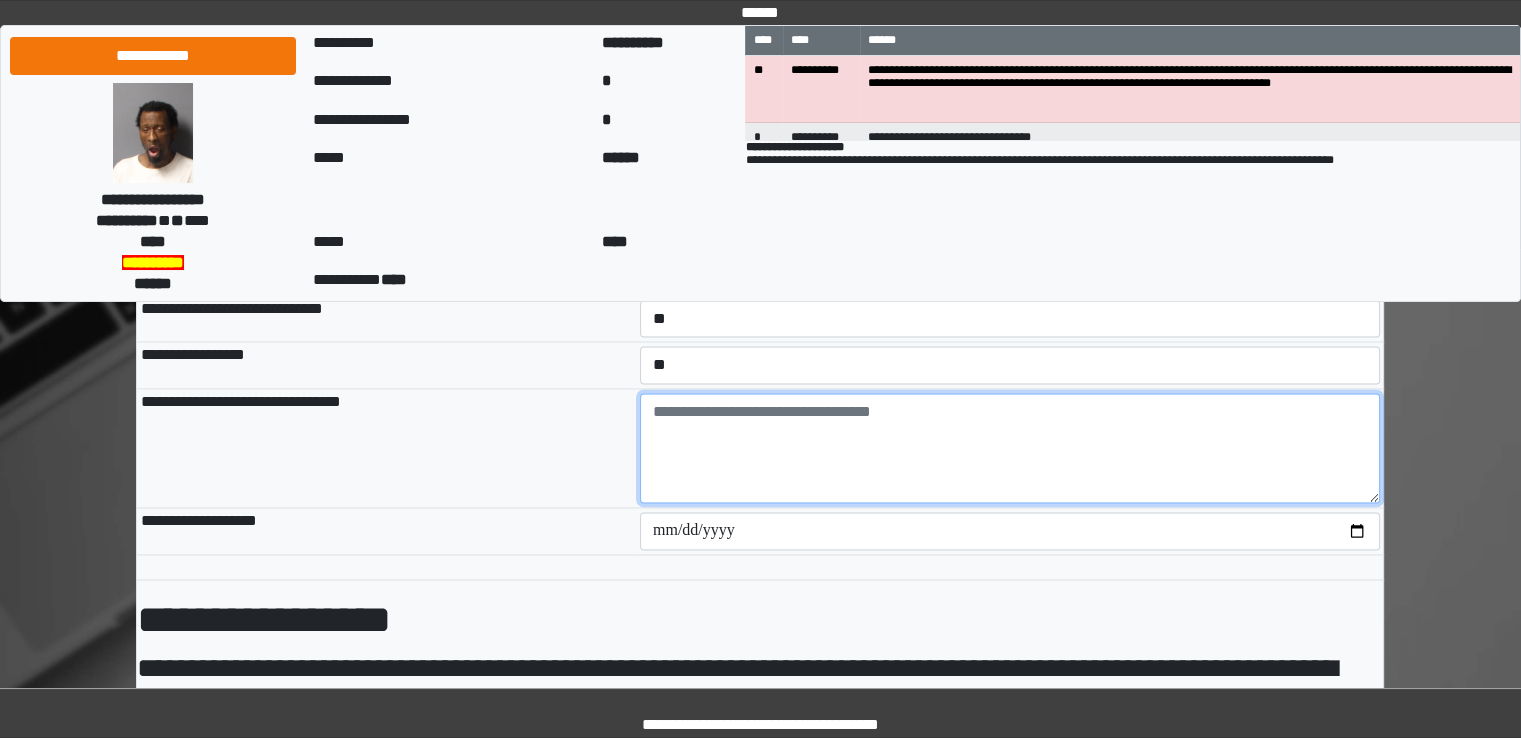 type on "**********" 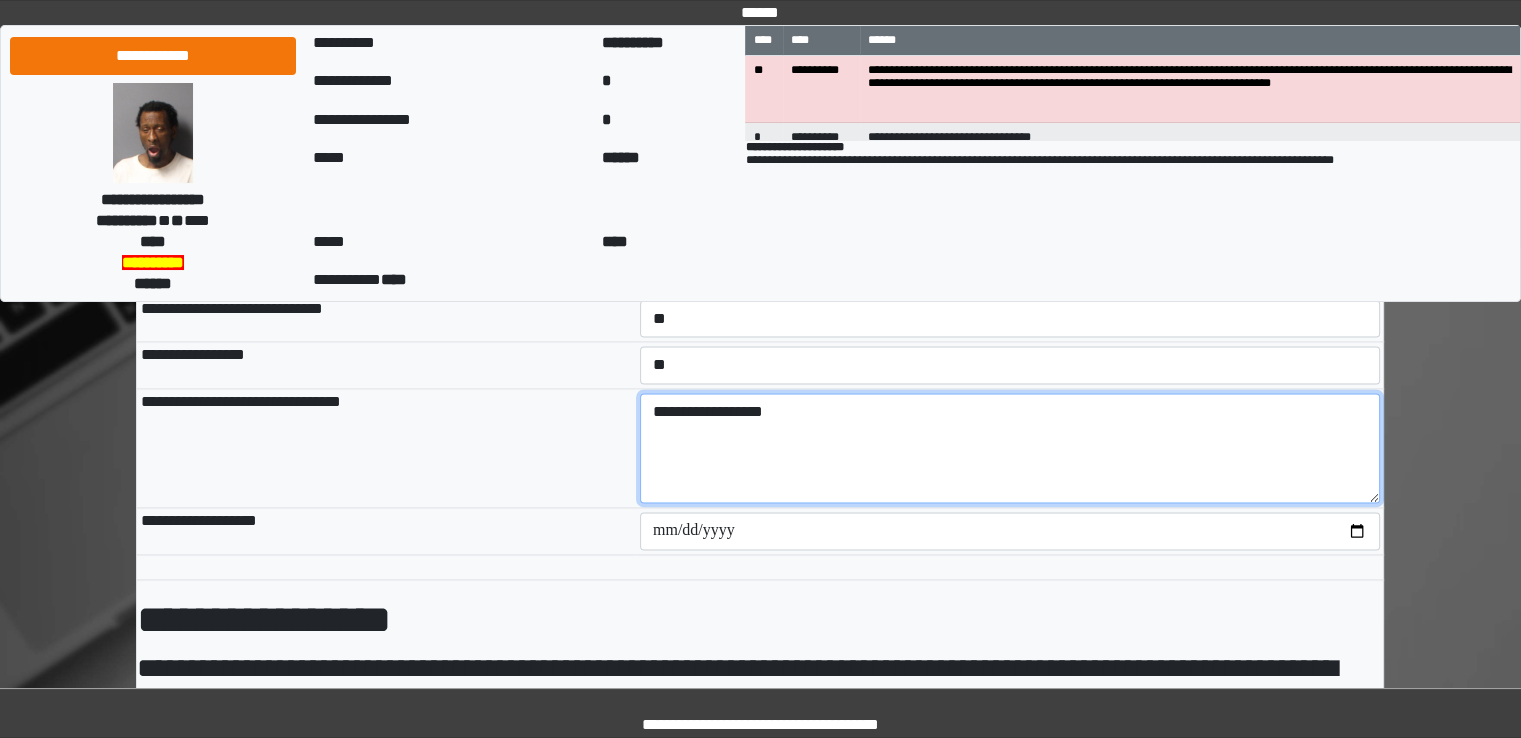 type on "**********" 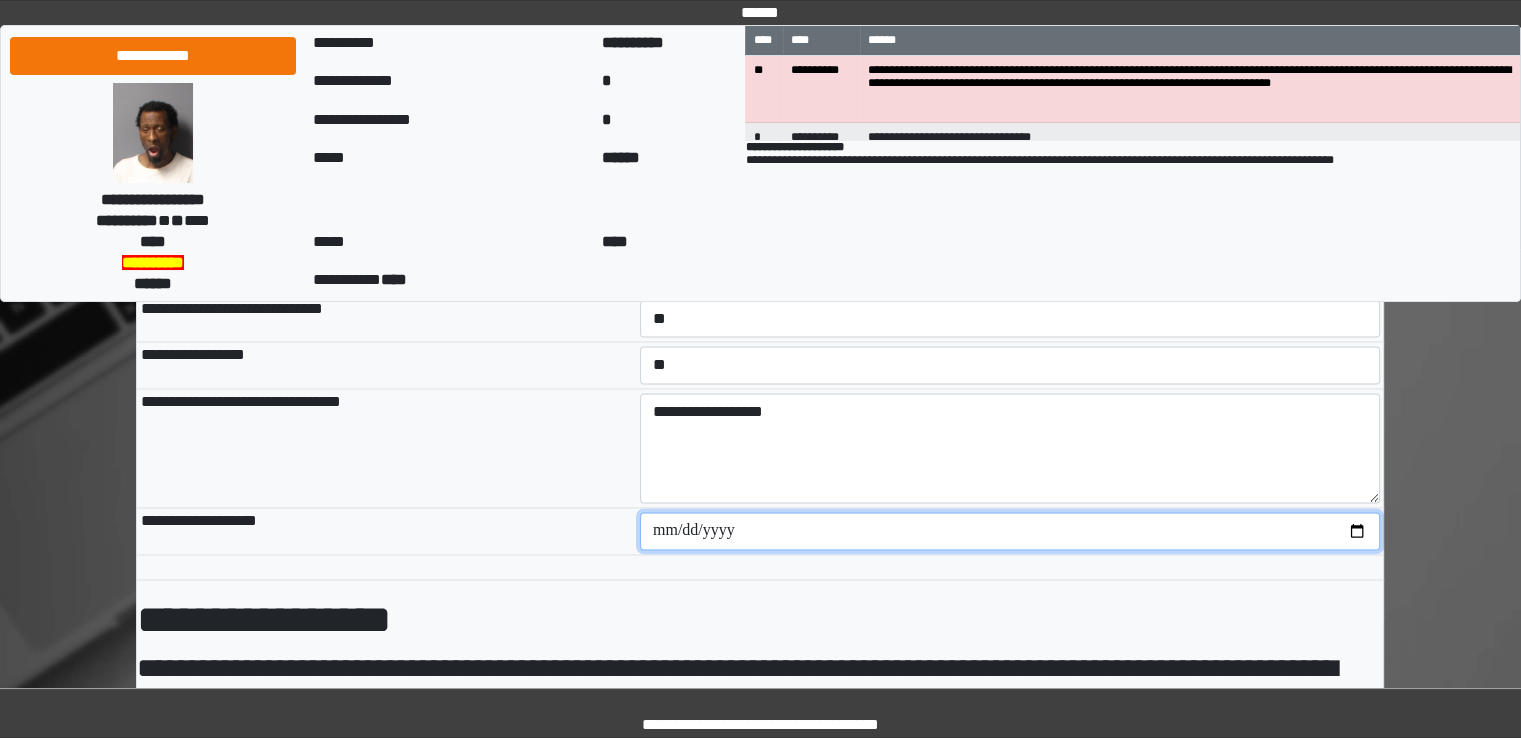 type on "**********" 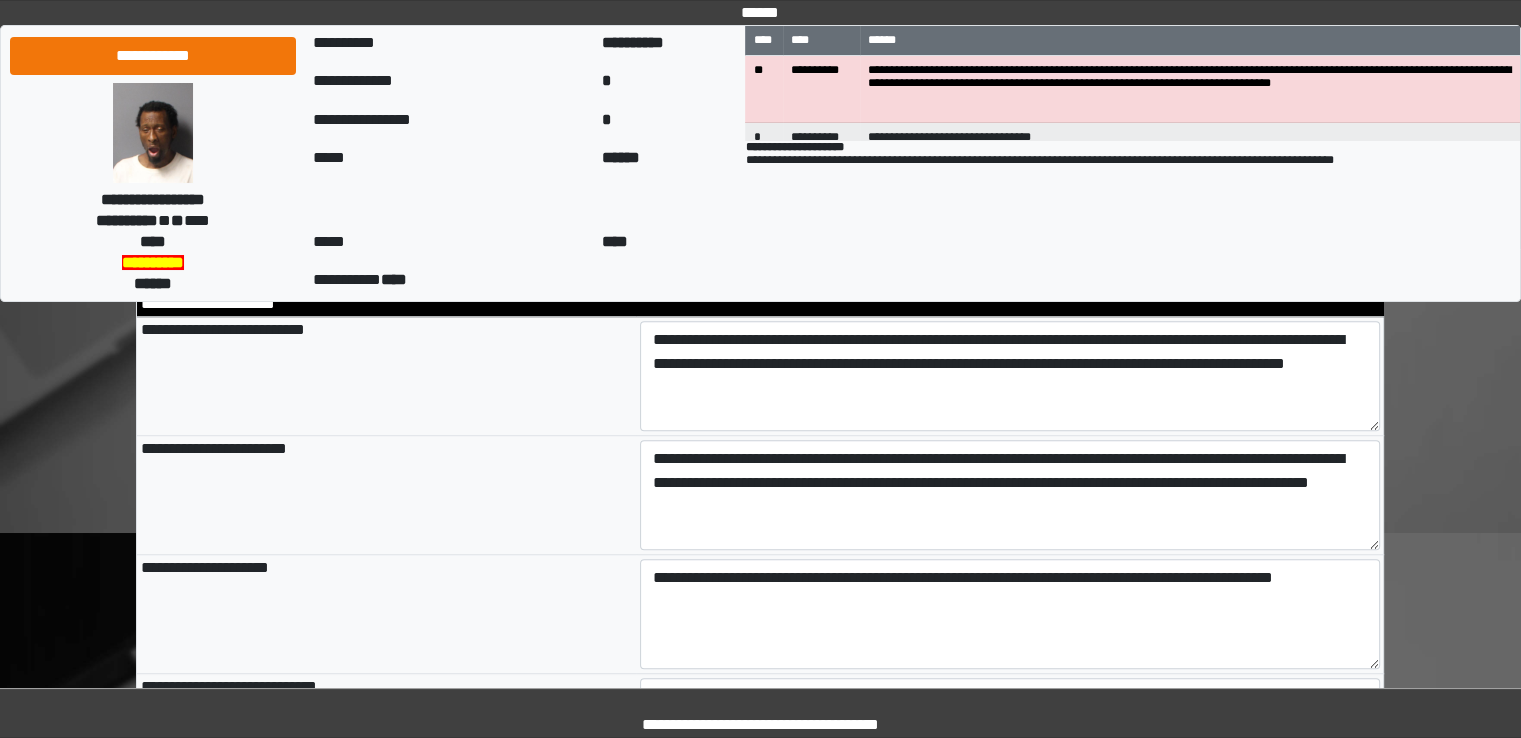 scroll, scrollTop: 1259, scrollLeft: 0, axis: vertical 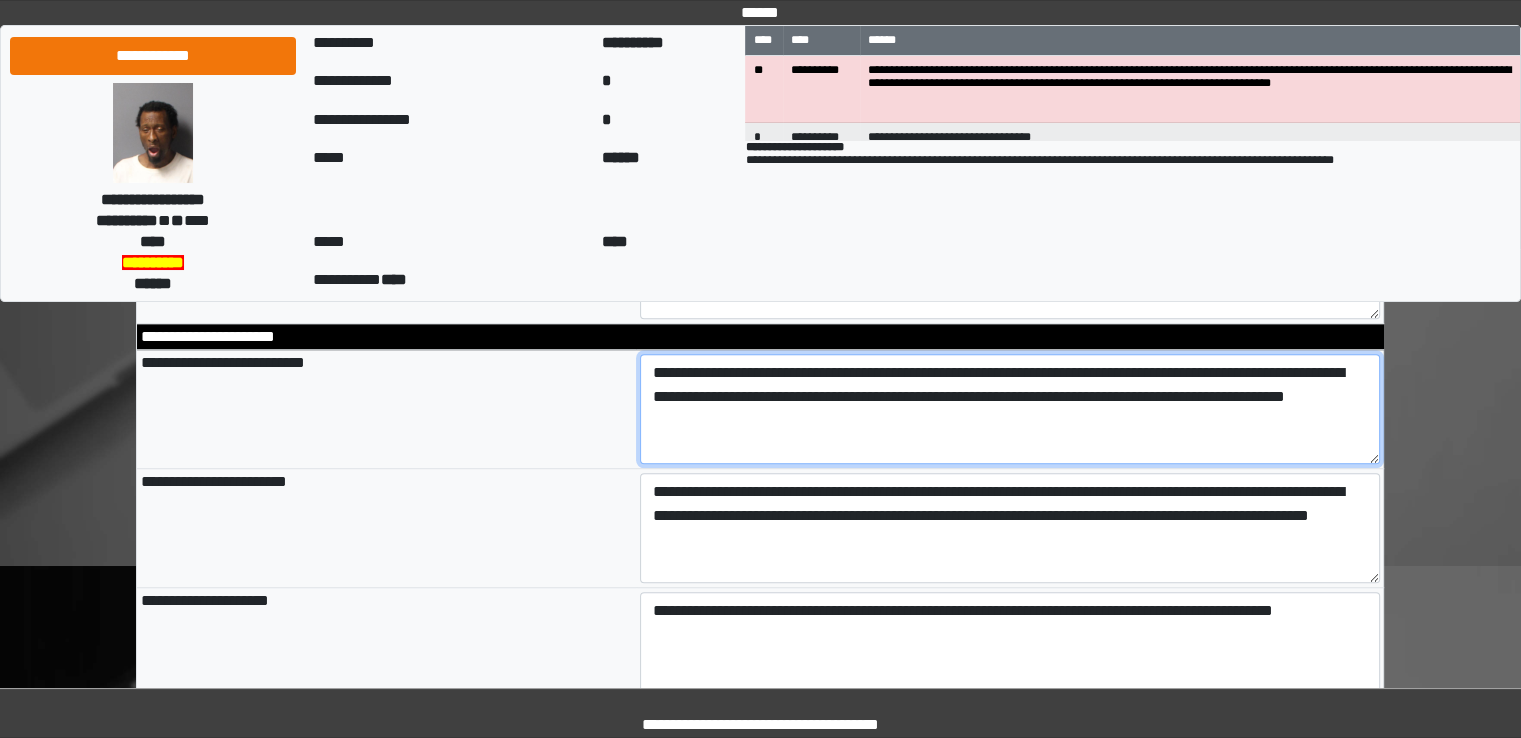 click on "**********" at bounding box center [1010, 409] 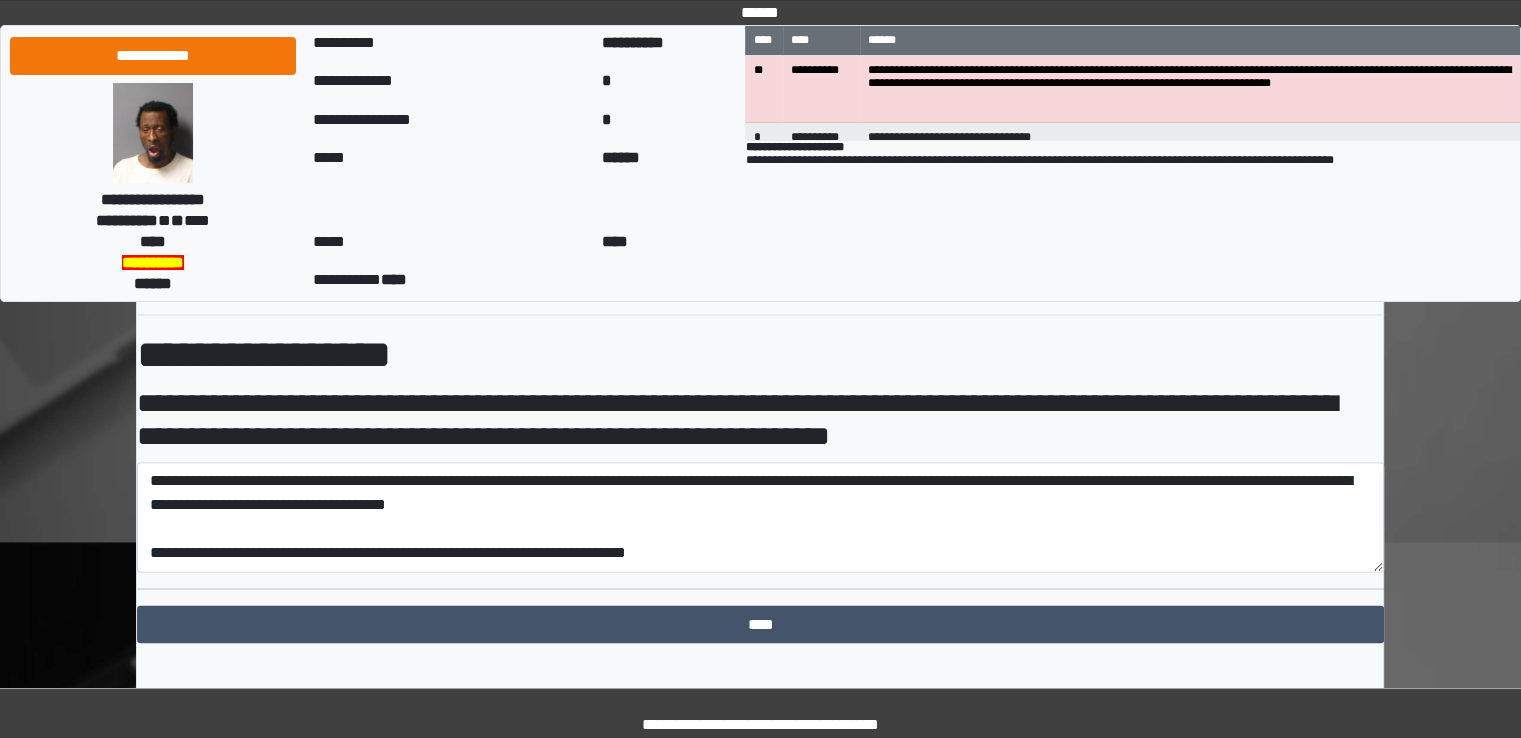 scroll, scrollTop: 3259, scrollLeft: 0, axis: vertical 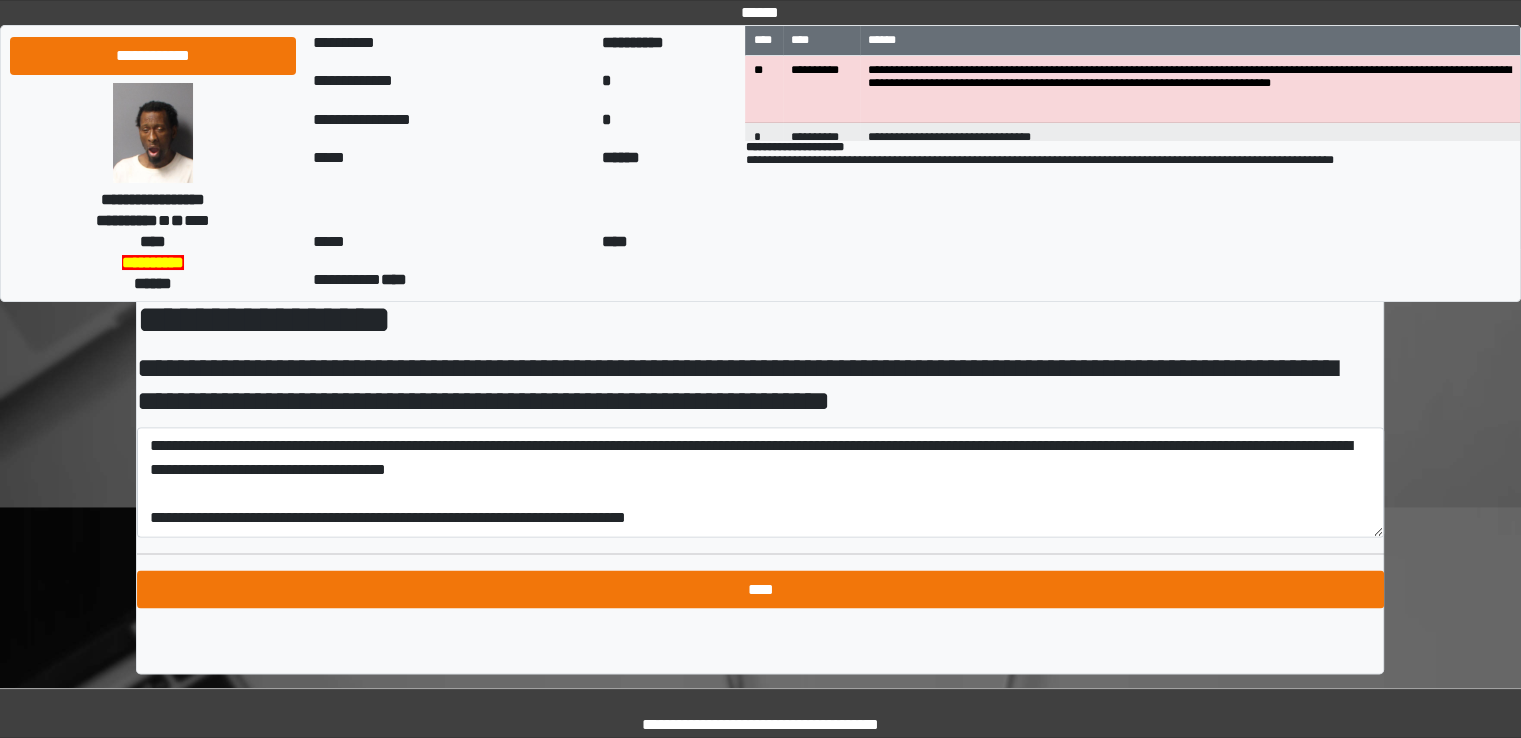 type on "**********" 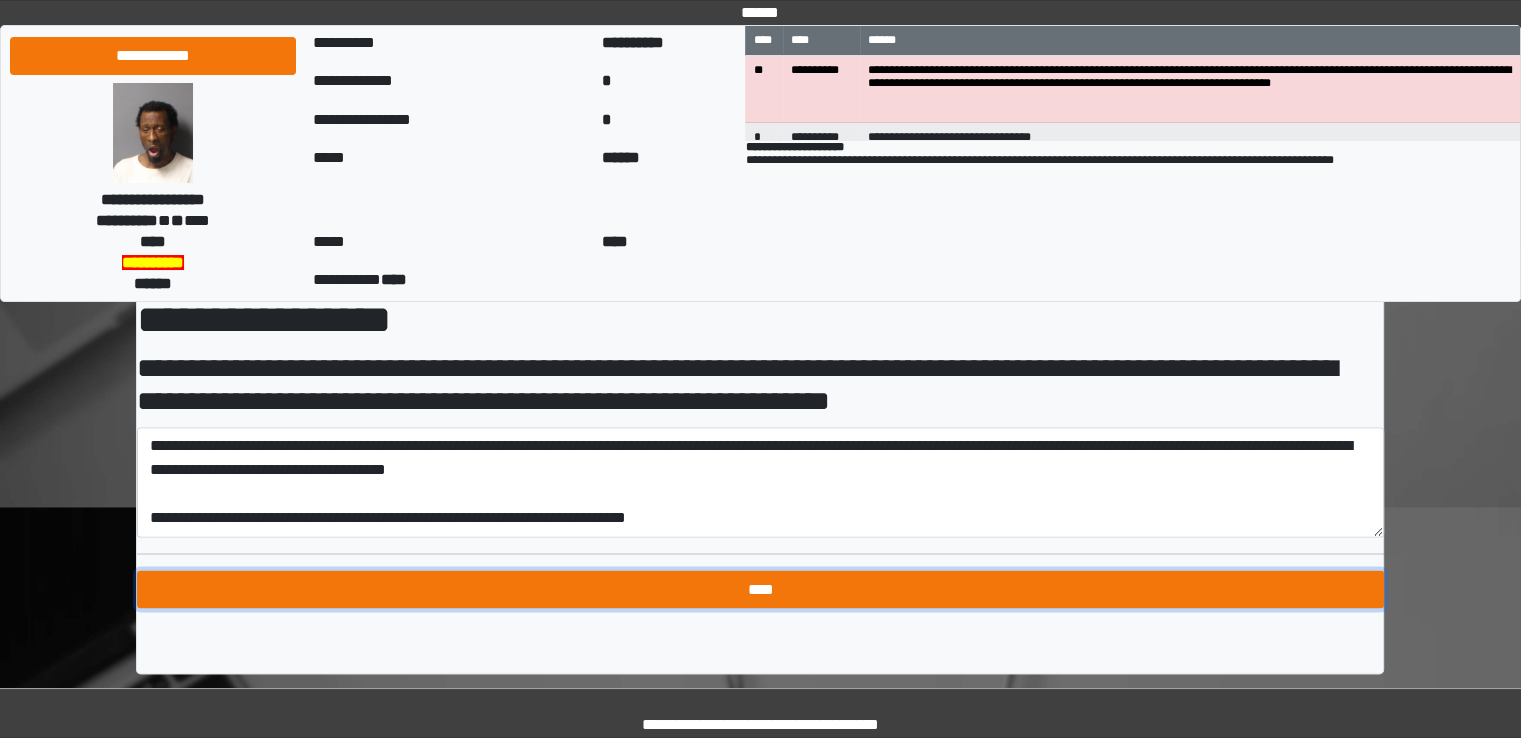 type on "**********" 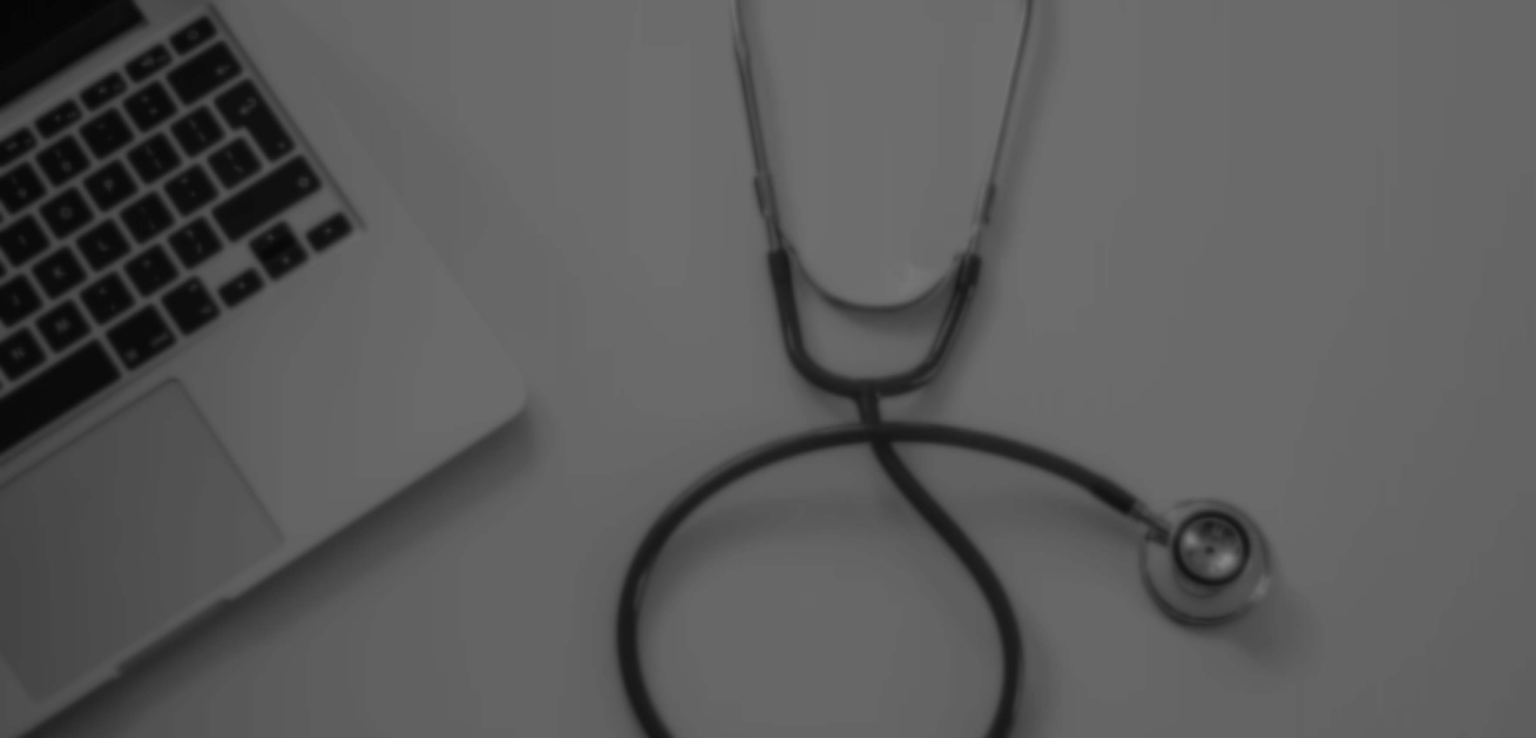scroll, scrollTop: 0, scrollLeft: 0, axis: both 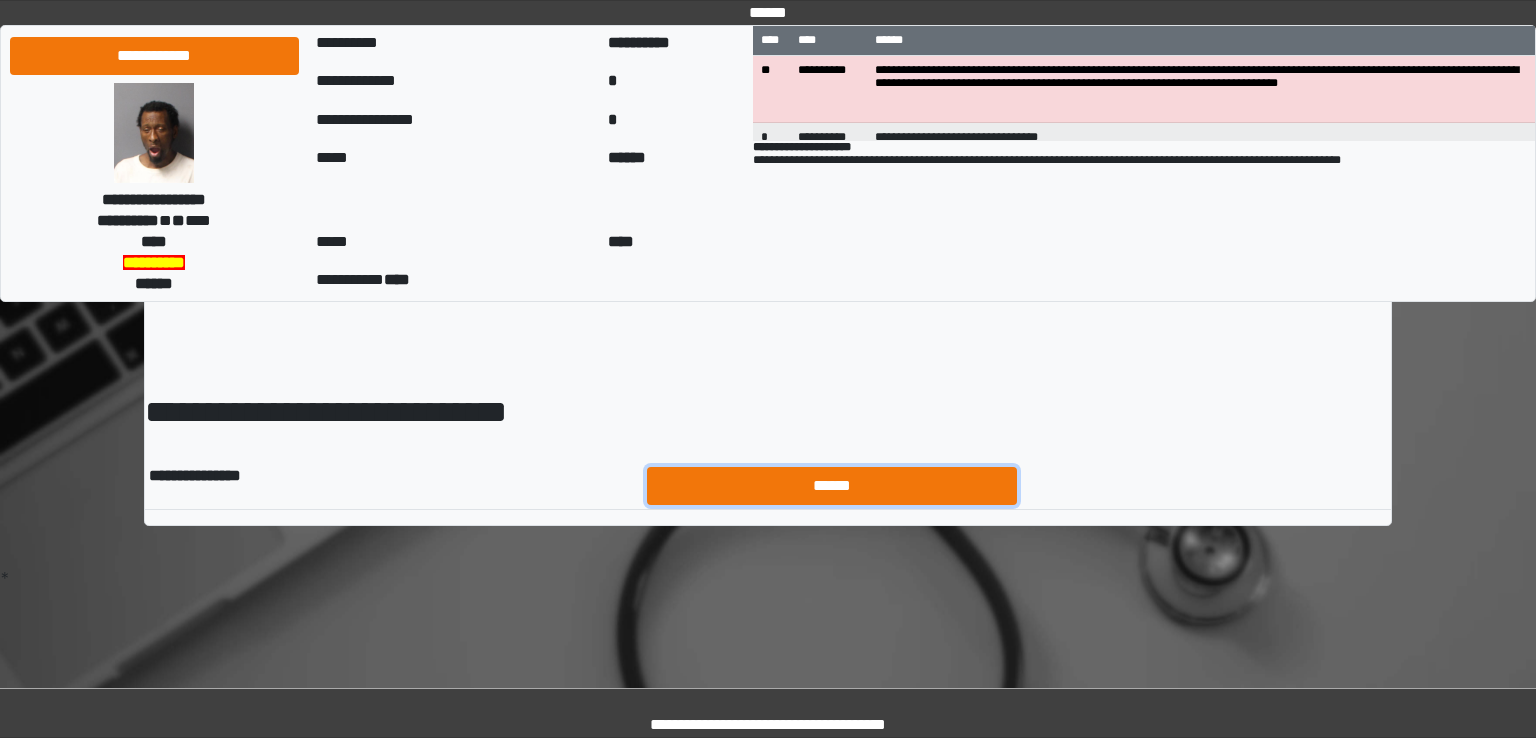 click on "******" at bounding box center (832, 486) 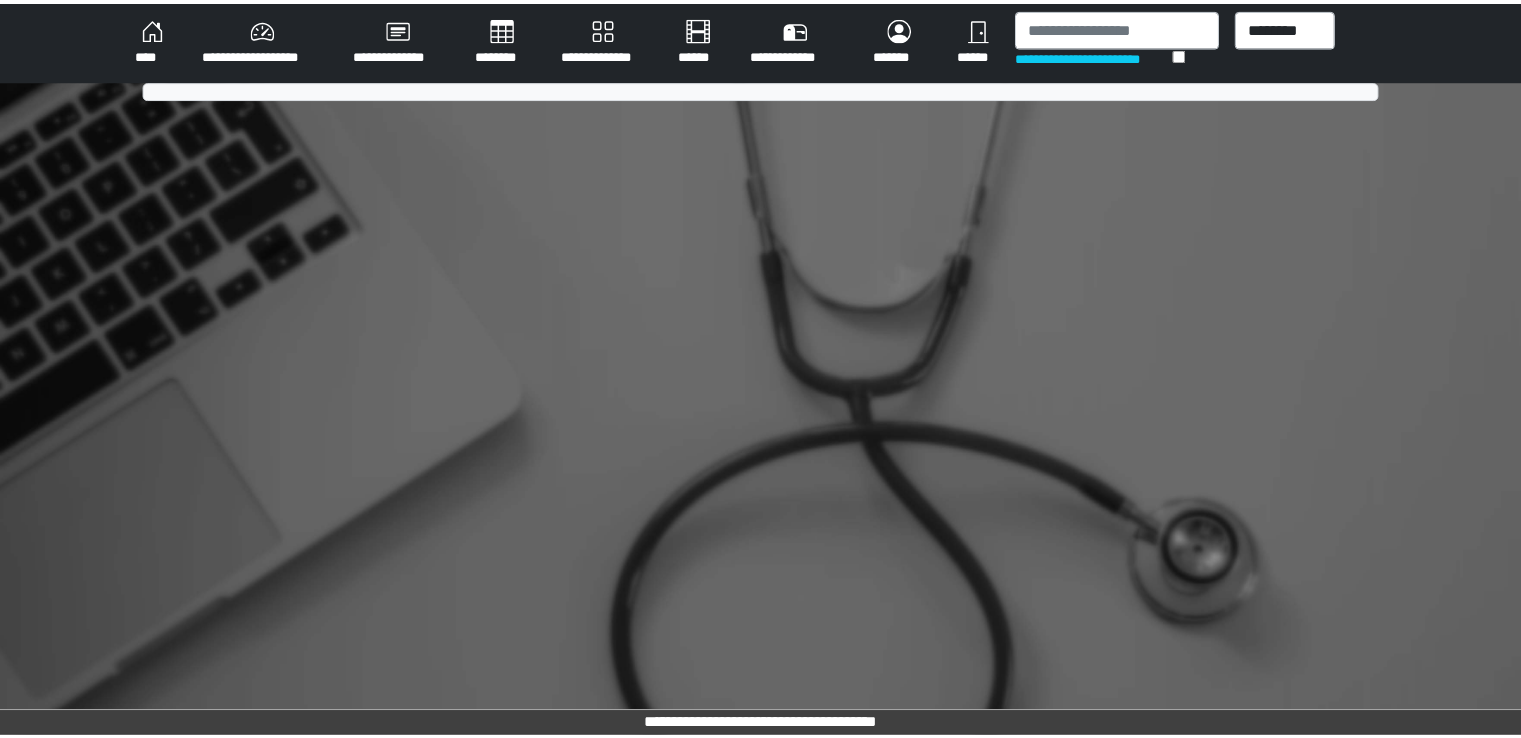 scroll, scrollTop: 0, scrollLeft: 0, axis: both 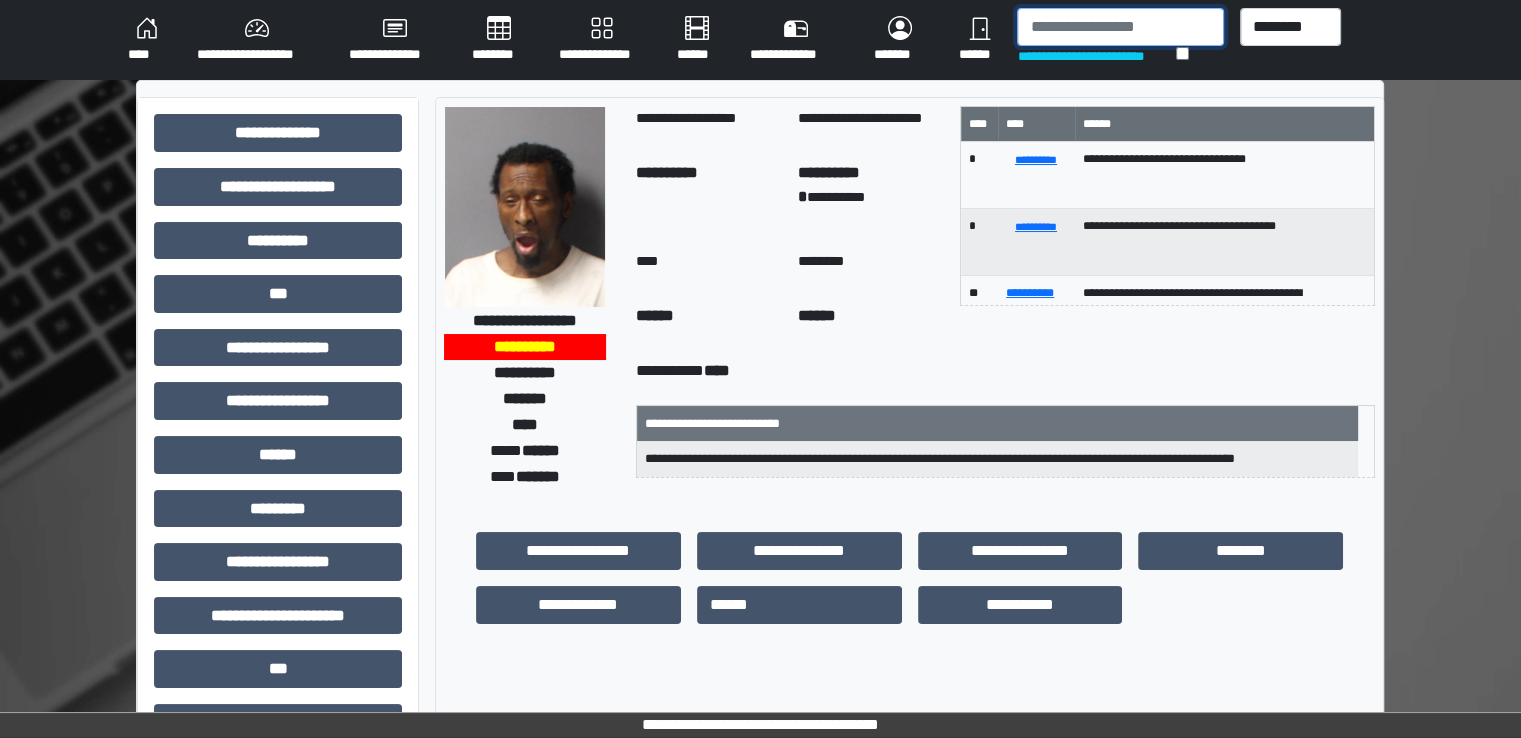 click at bounding box center (1120, 27) 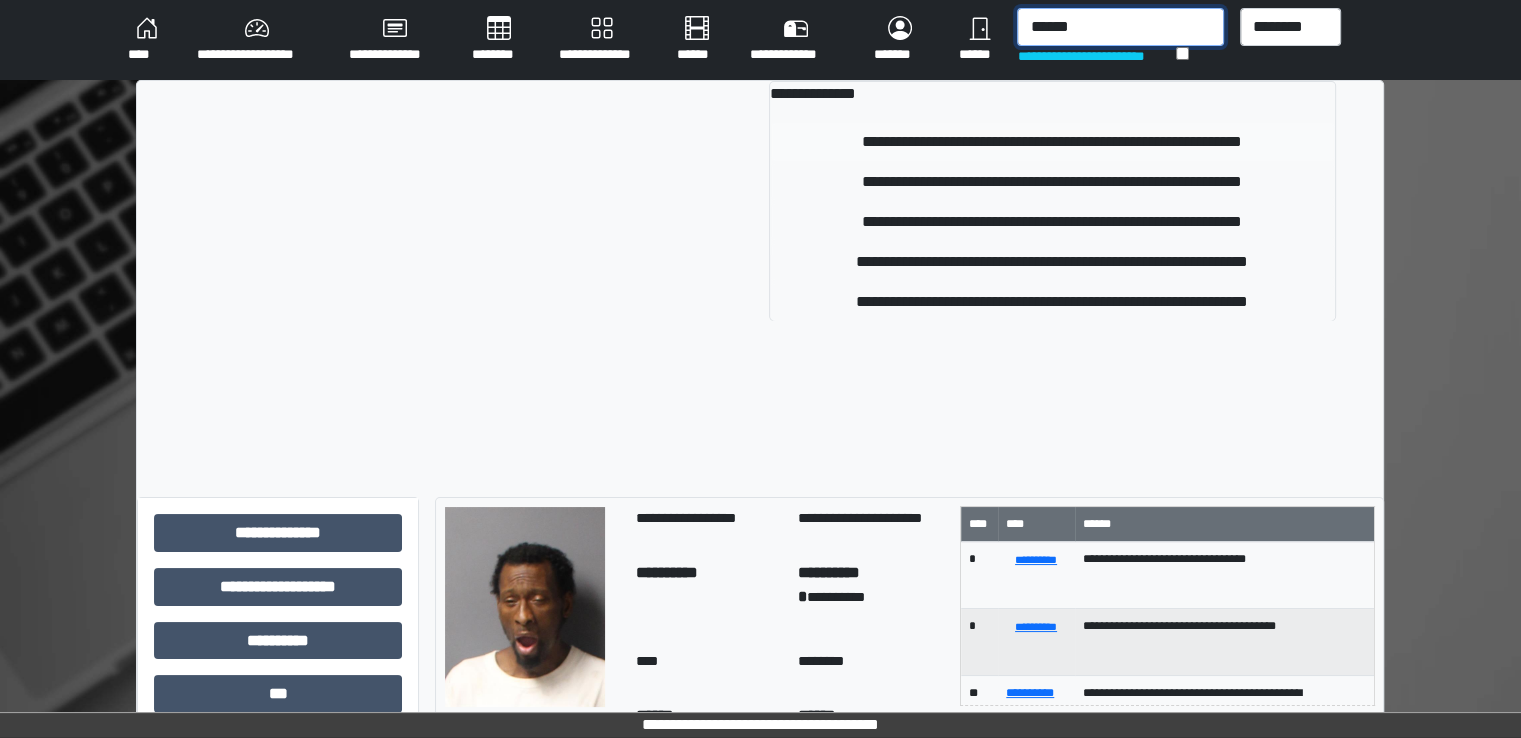 type on "******" 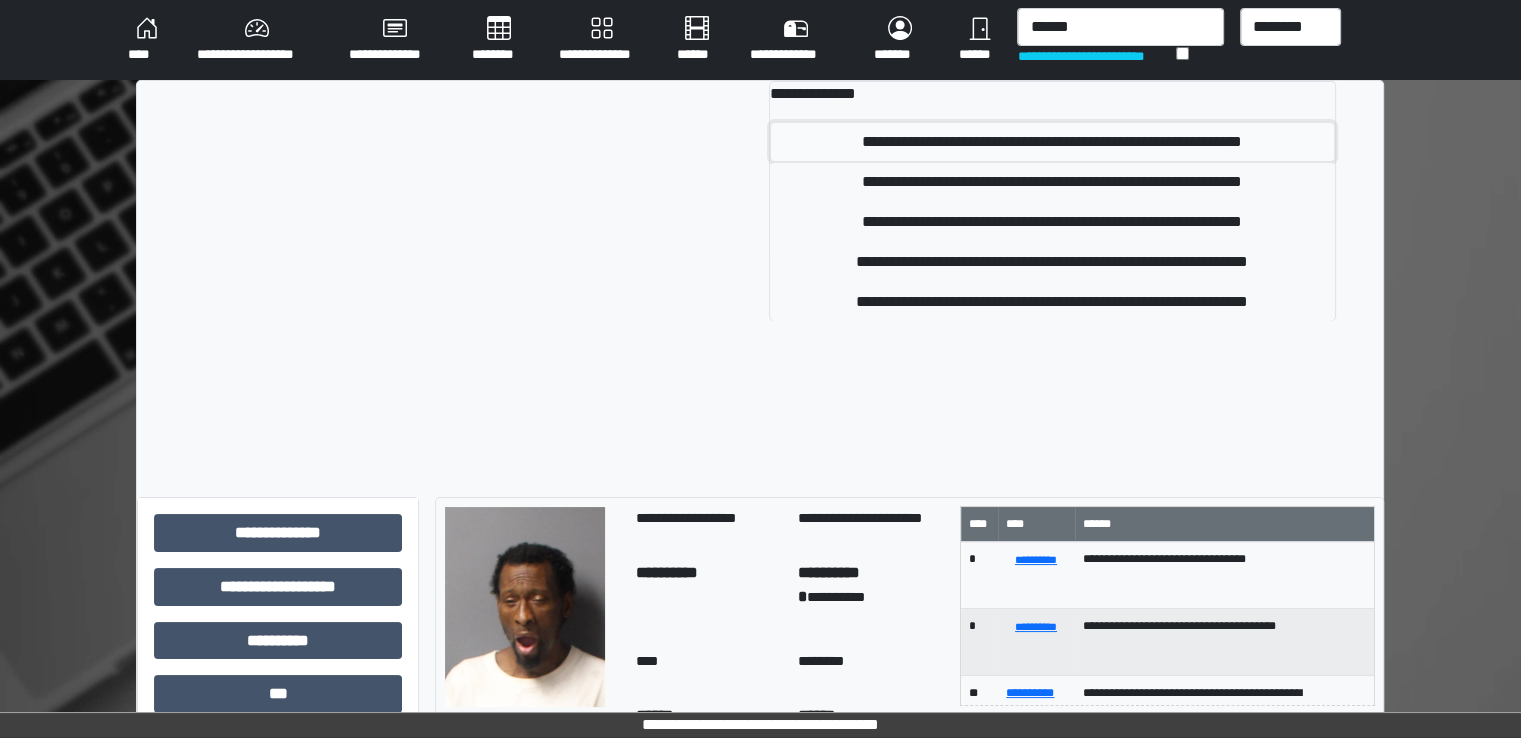 click on "**********" at bounding box center (1052, 142) 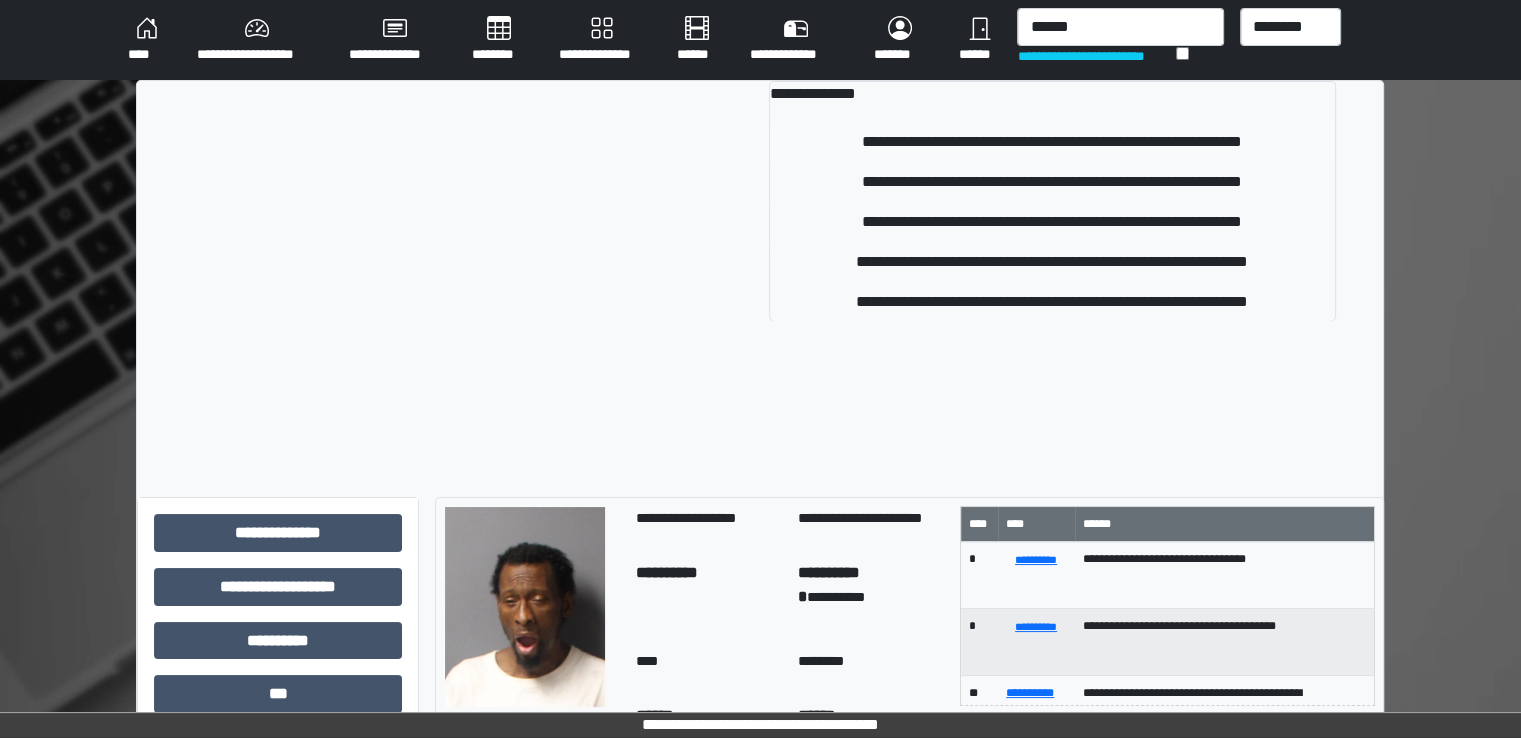 type 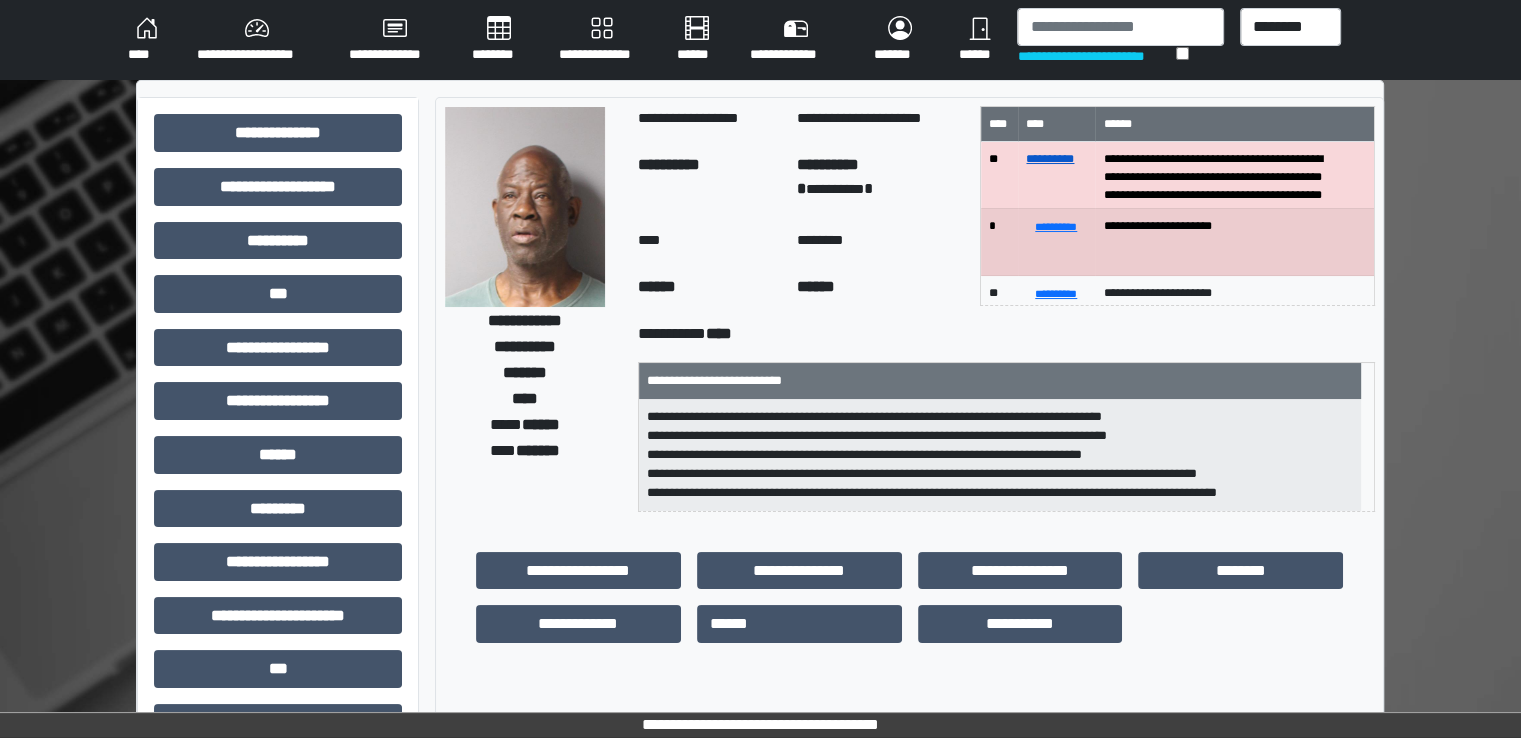 click on "**********" at bounding box center [1050, 159] 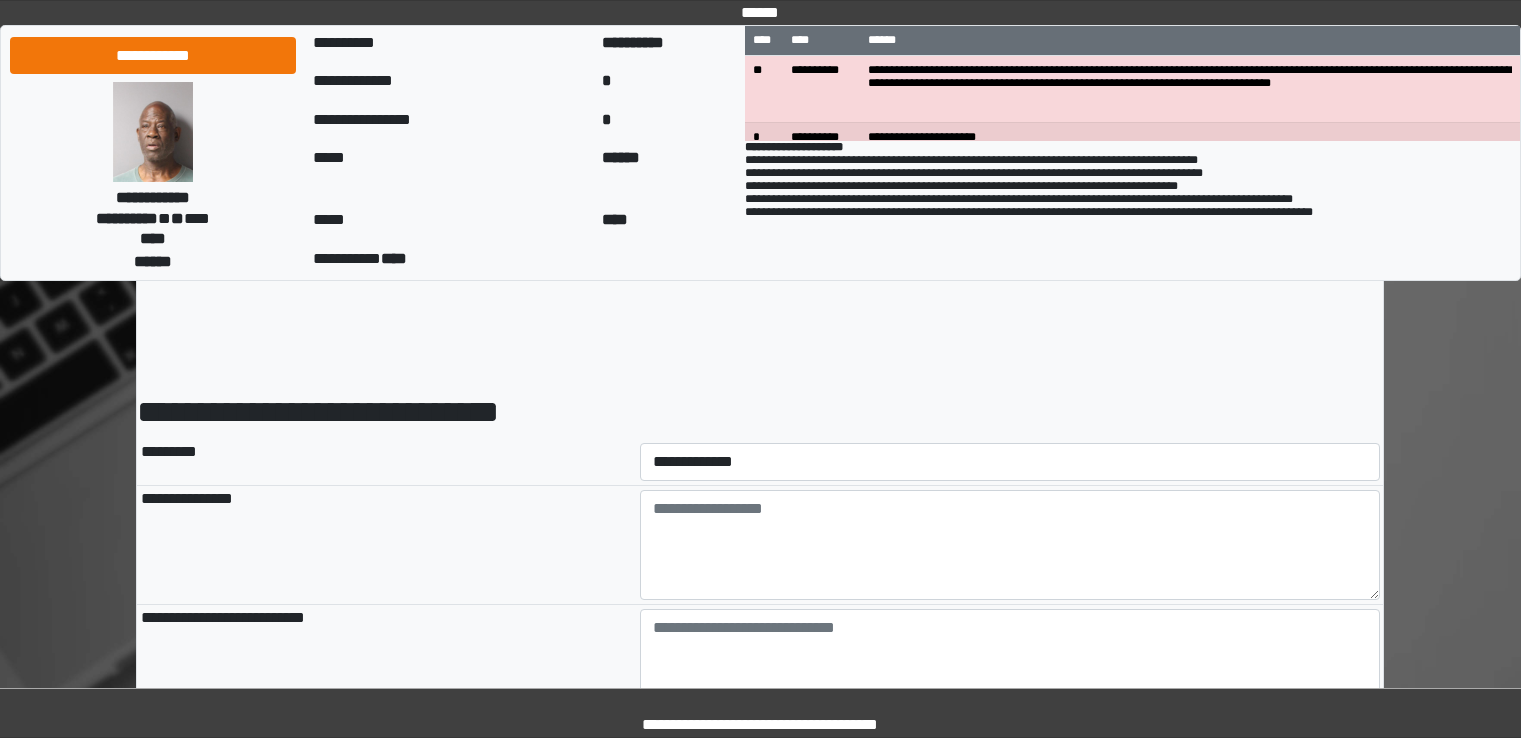 scroll, scrollTop: 0, scrollLeft: 0, axis: both 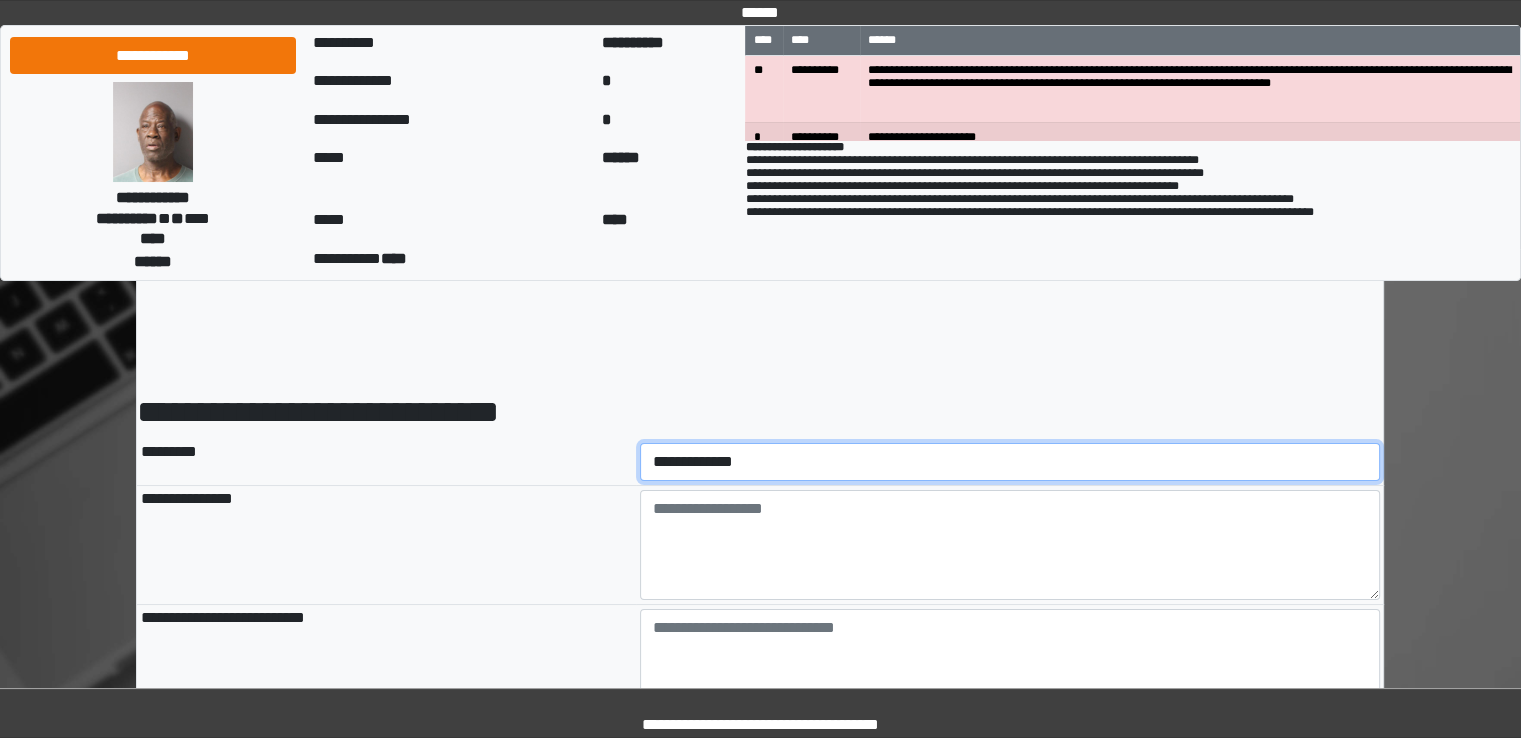 click on "**********" at bounding box center [1010, 462] 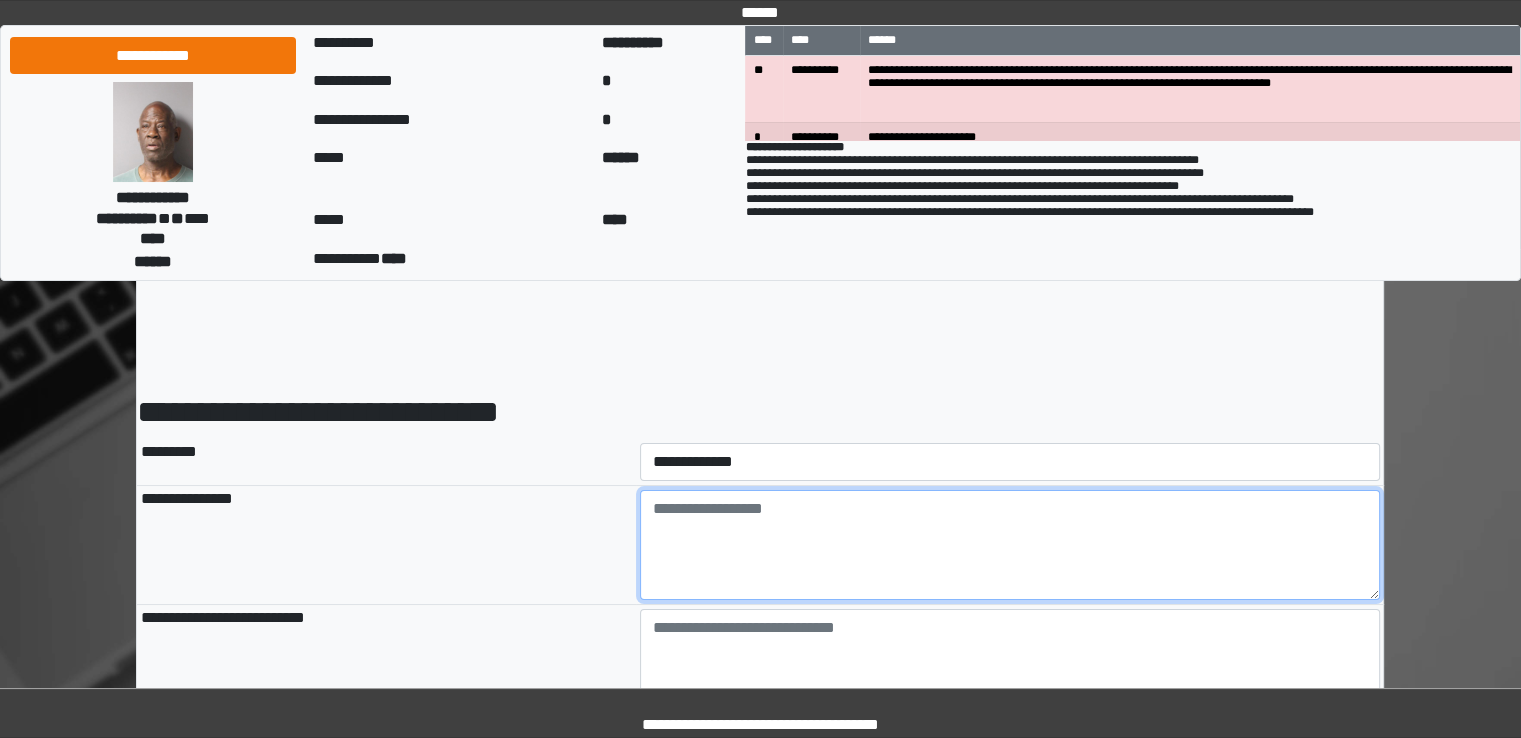 click at bounding box center [1010, 545] 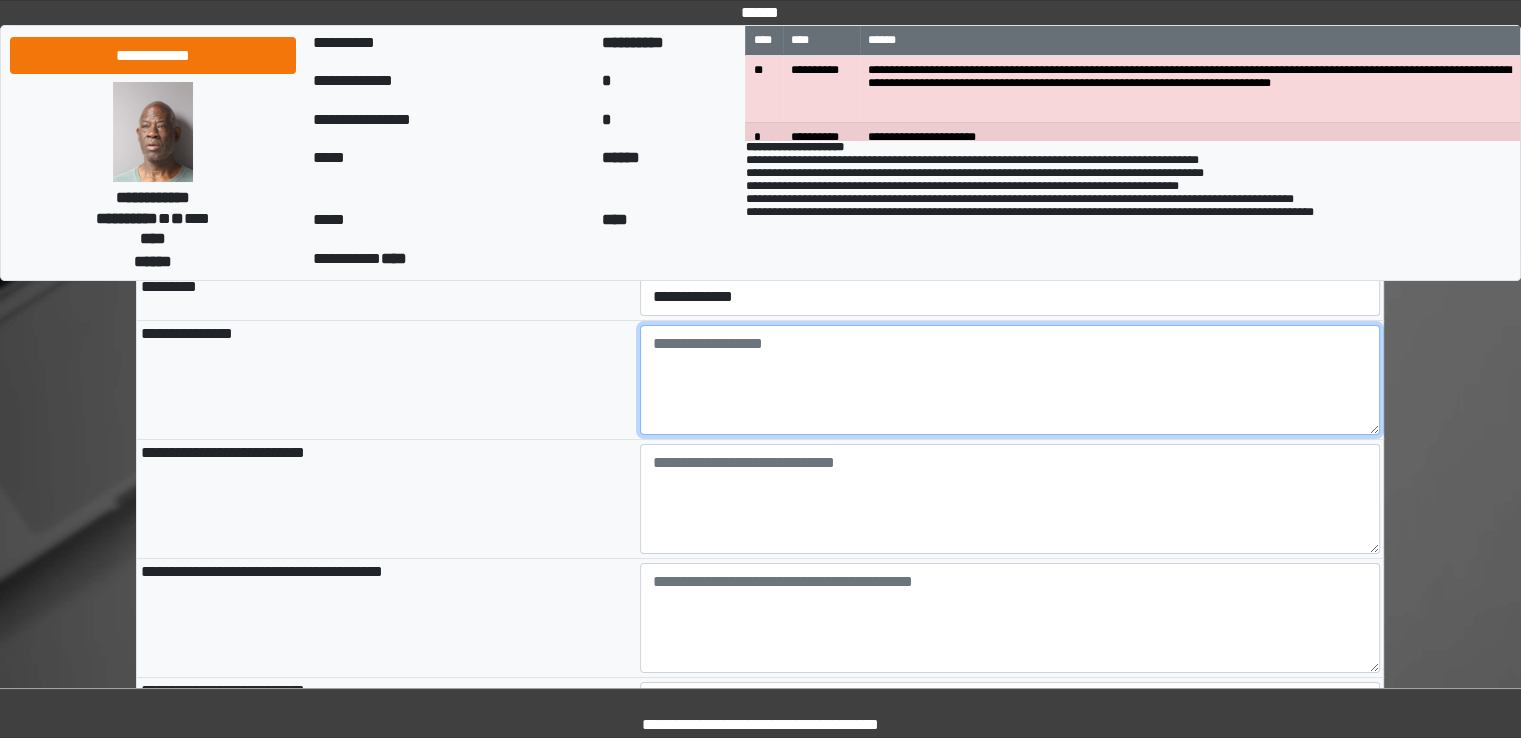 scroll, scrollTop: 200, scrollLeft: 0, axis: vertical 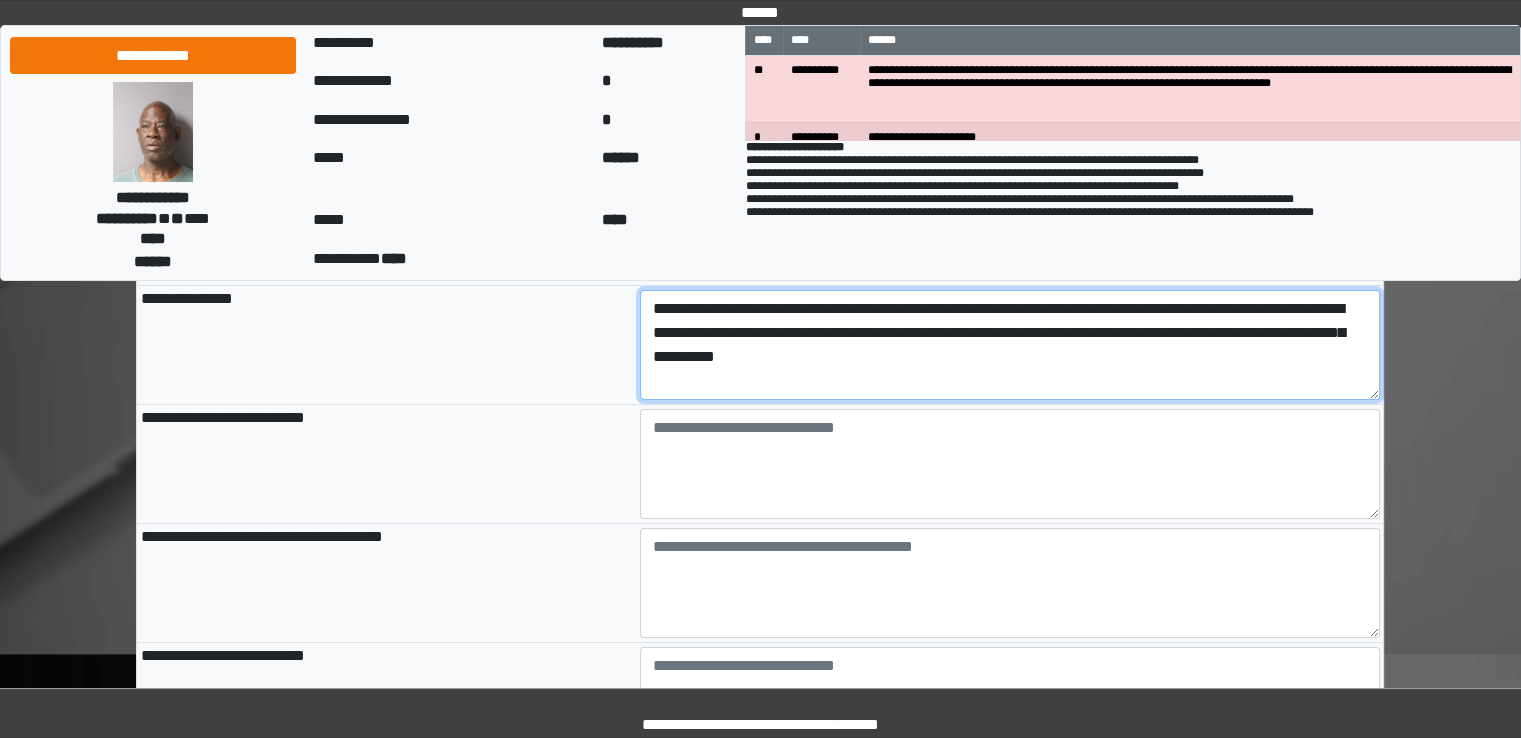 type on "**********" 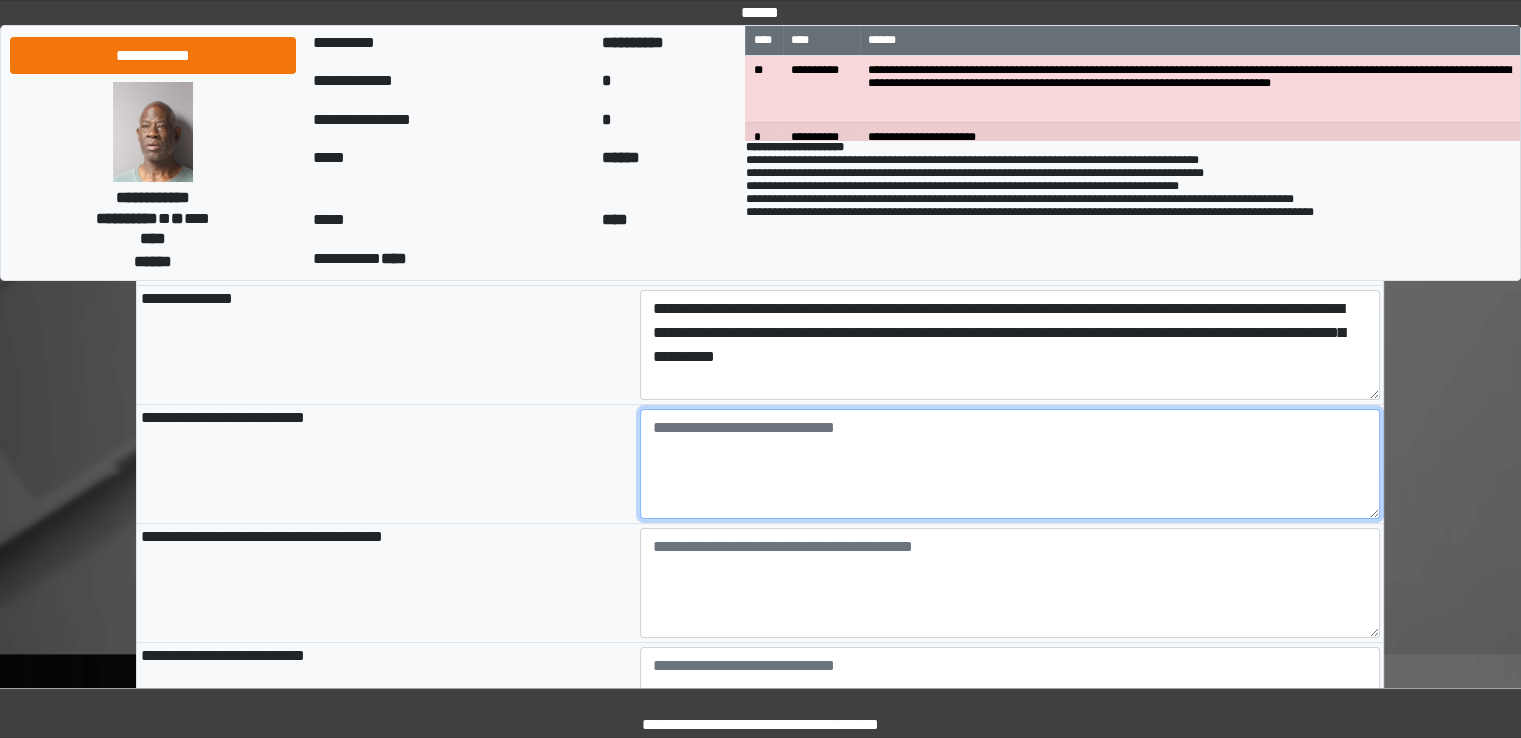 type on "**********" 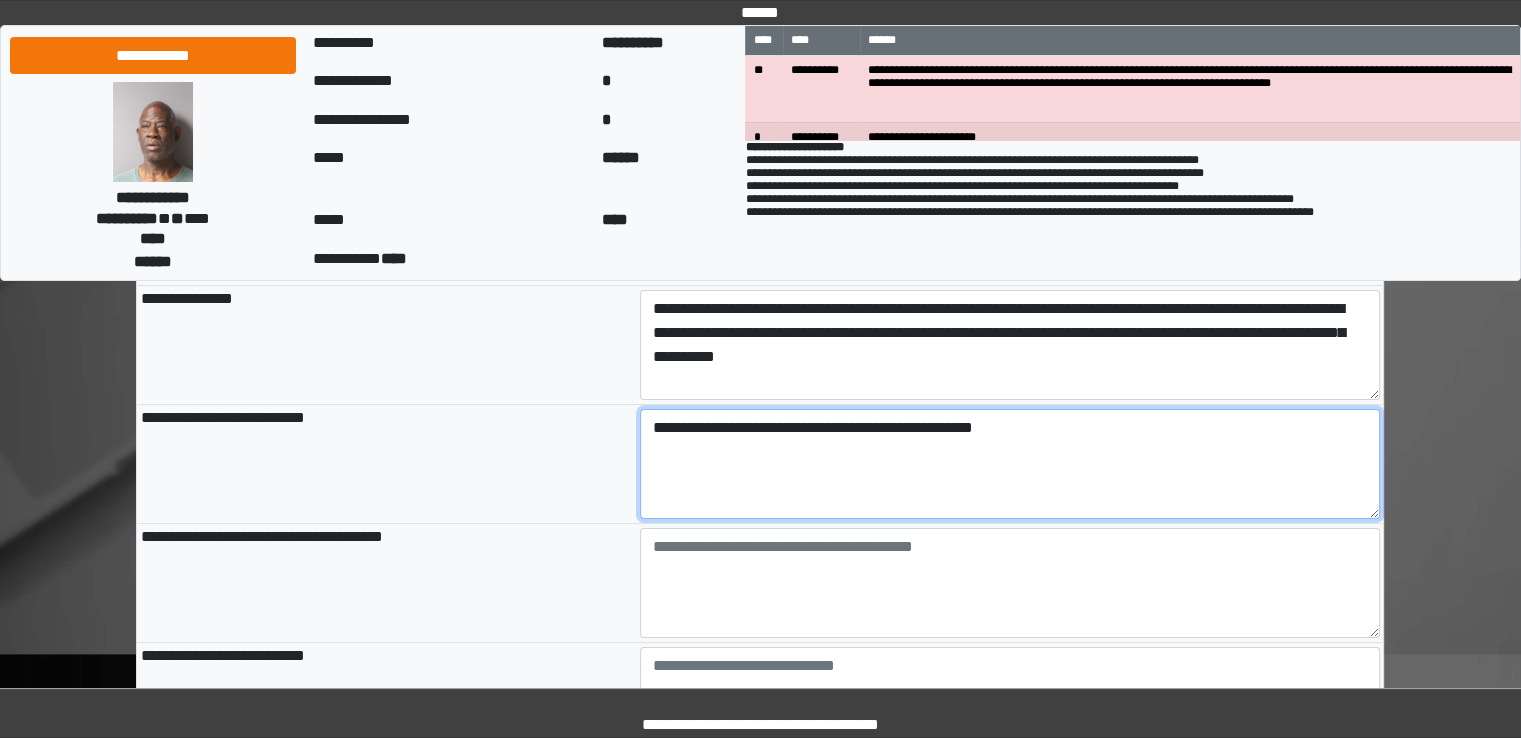 click on "**********" at bounding box center (1010, 464) 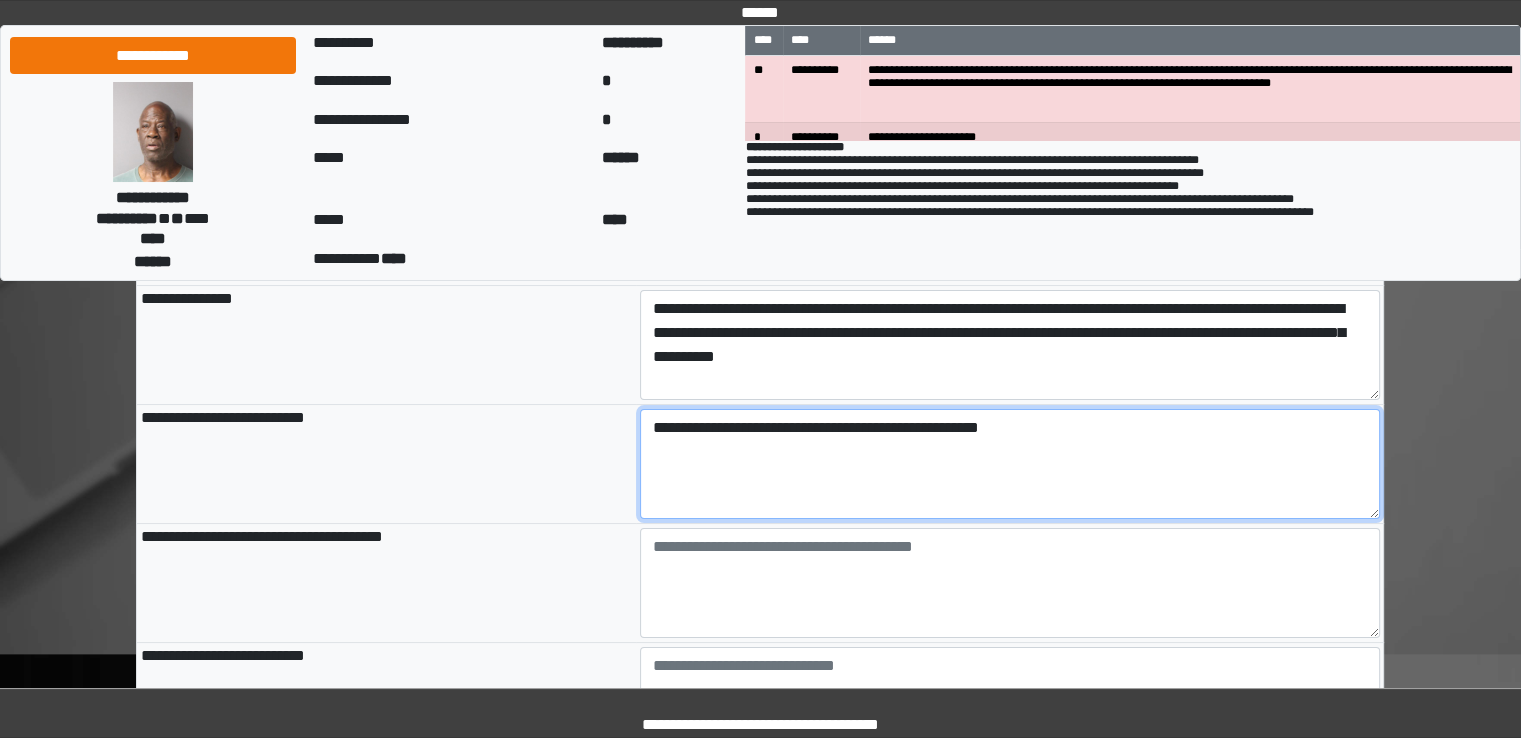 click on "**********" at bounding box center [1010, 464] 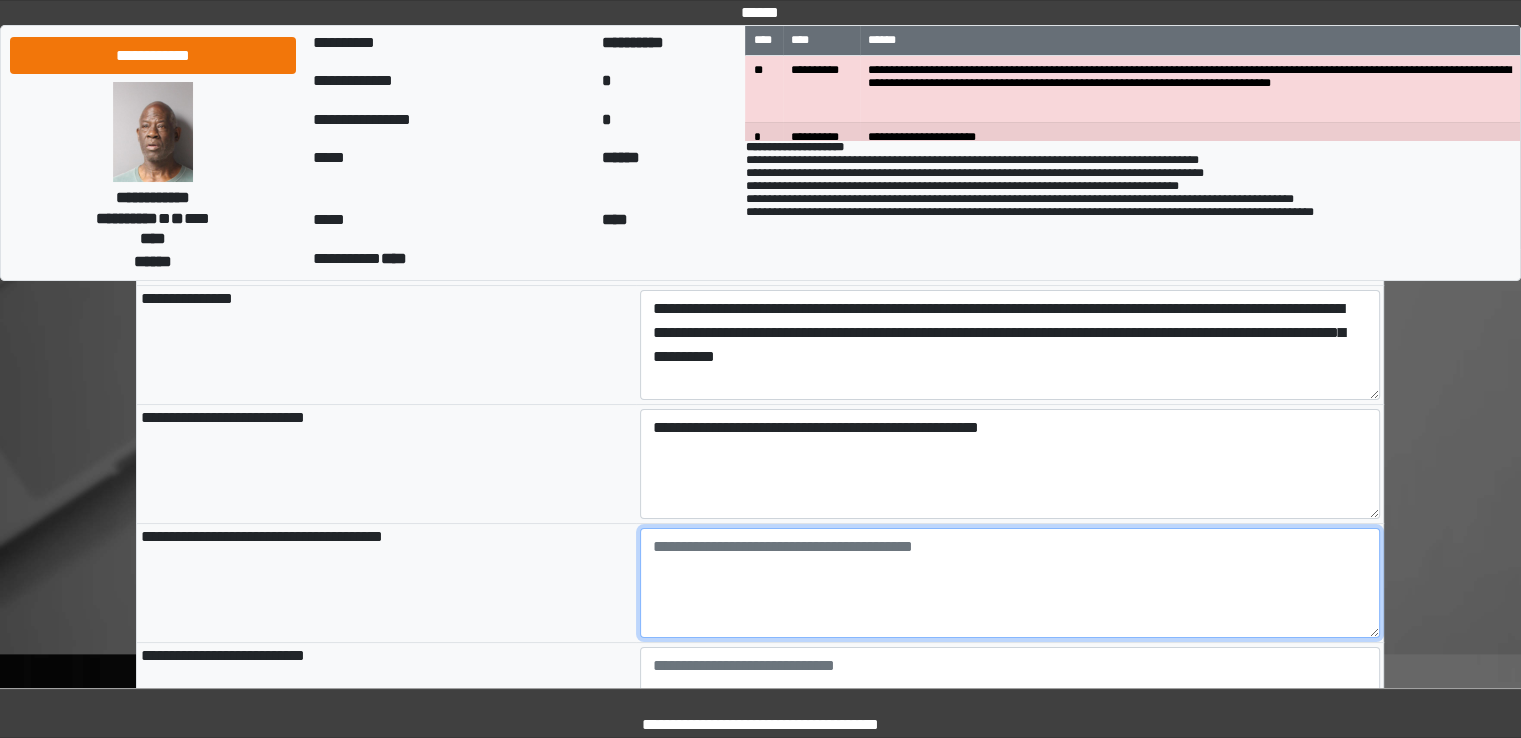 type on "**********" 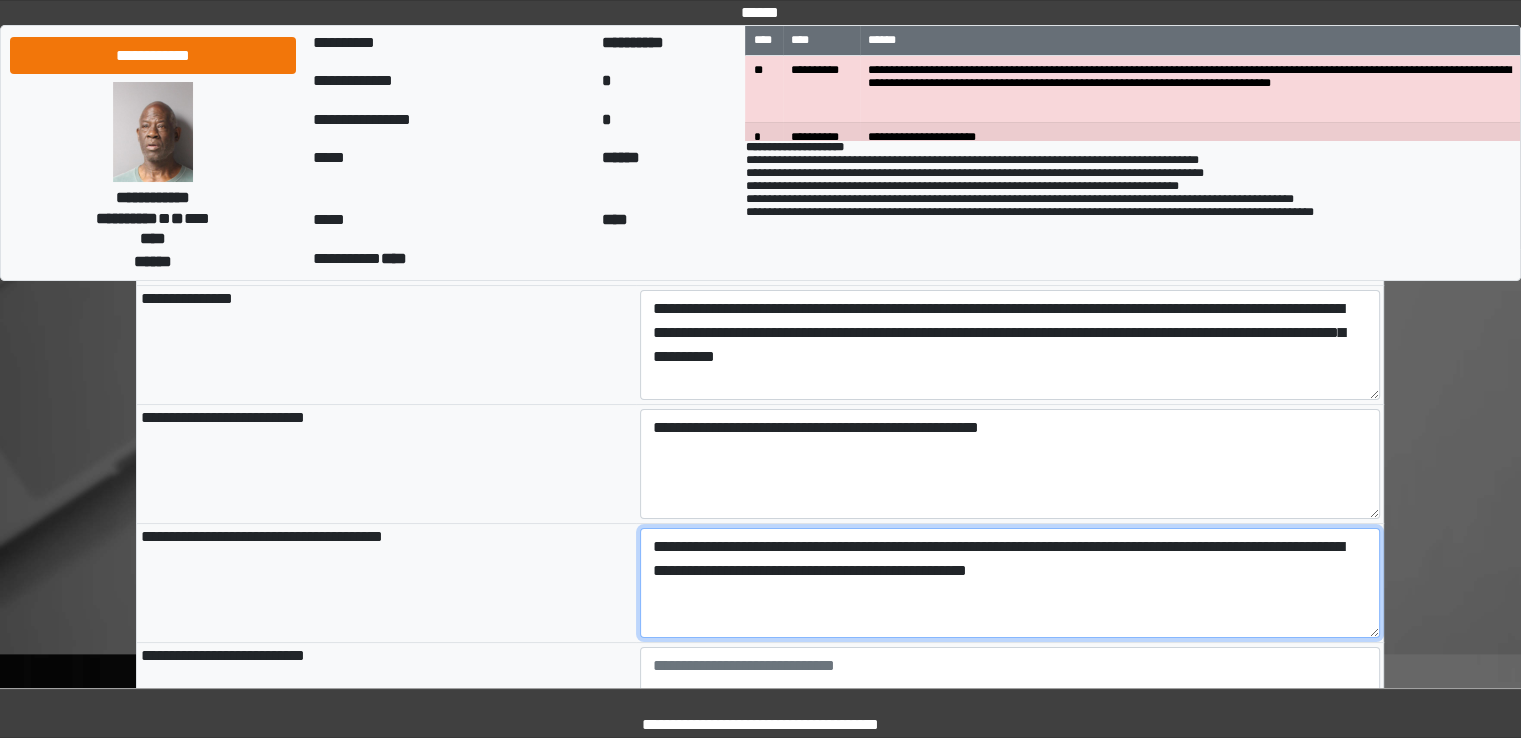 type on "**********" 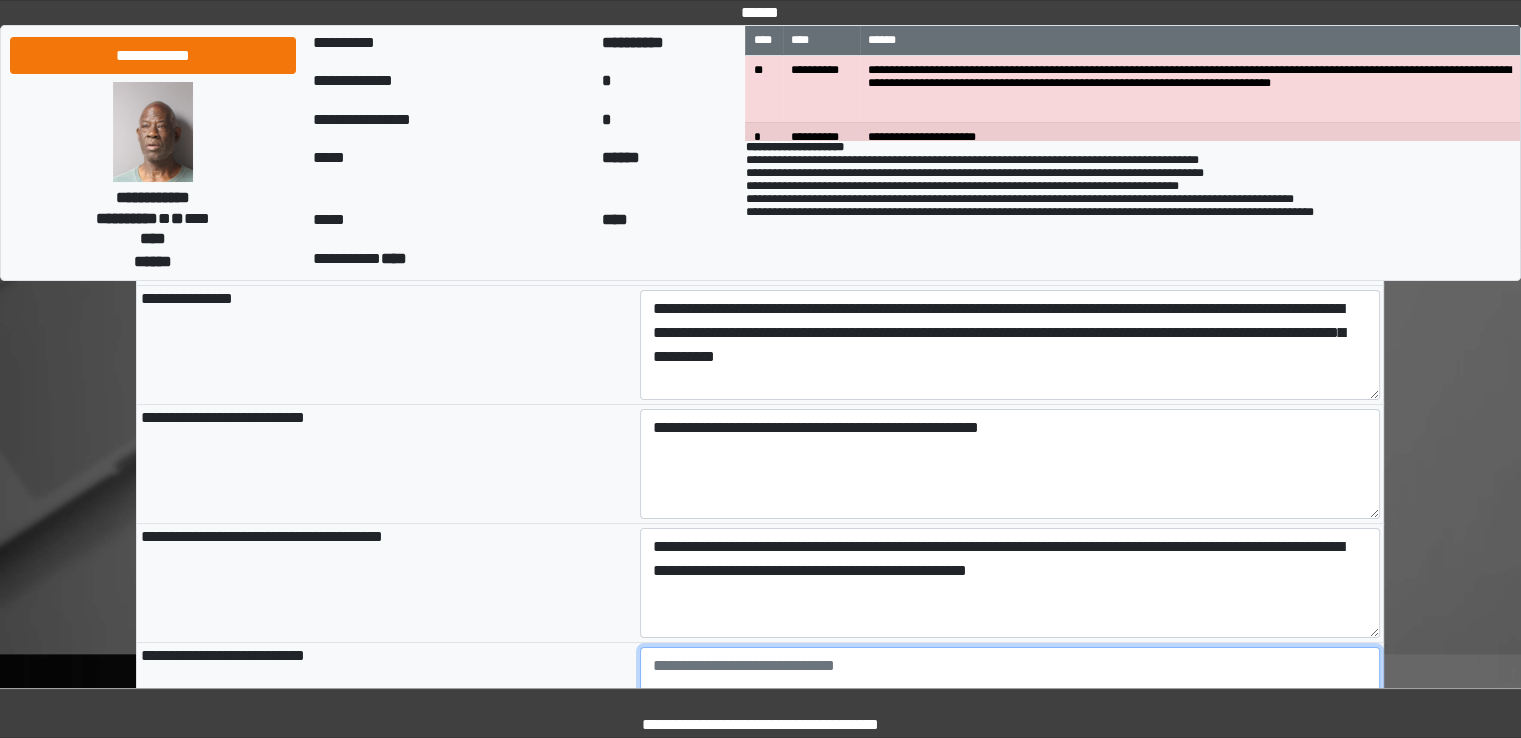 type on "**********" 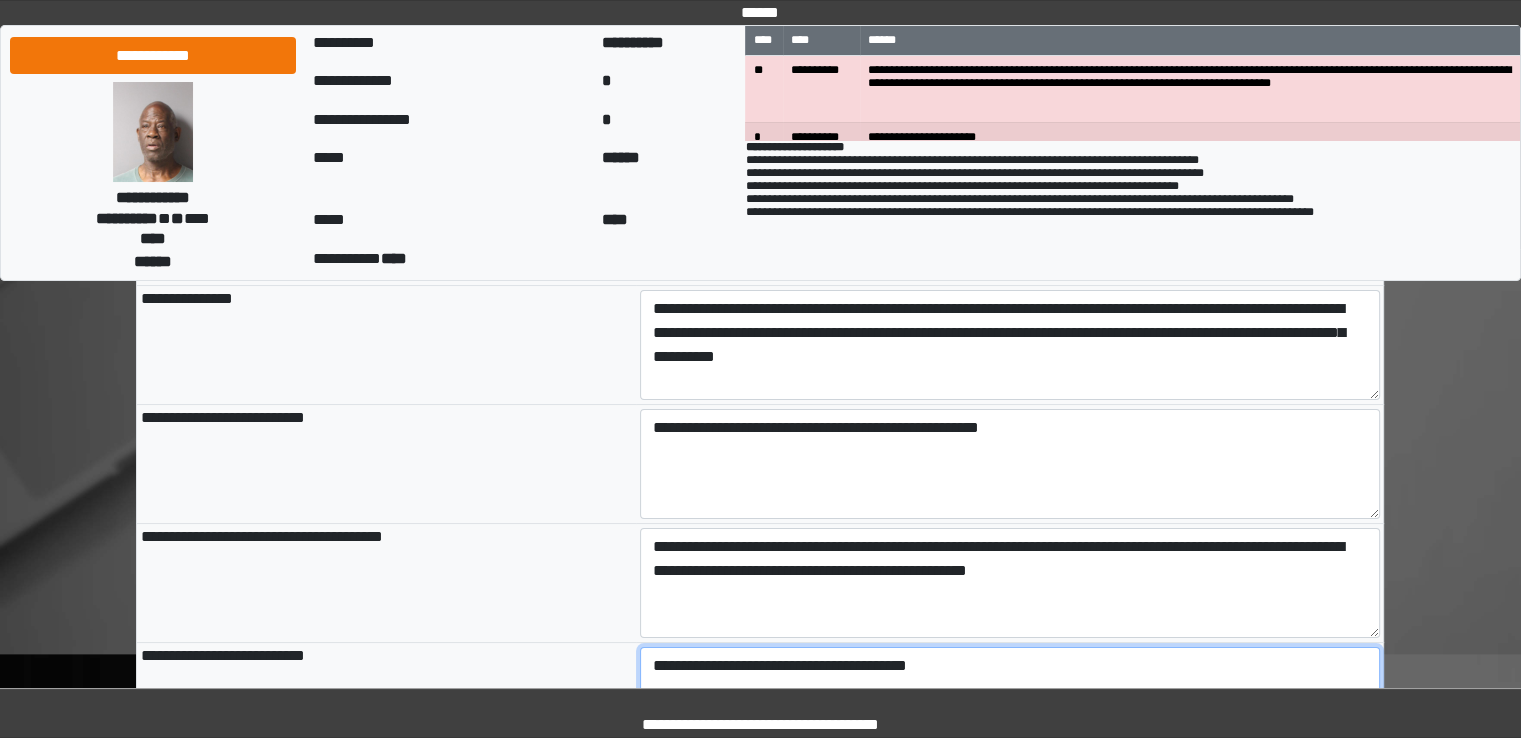 type on "**********" 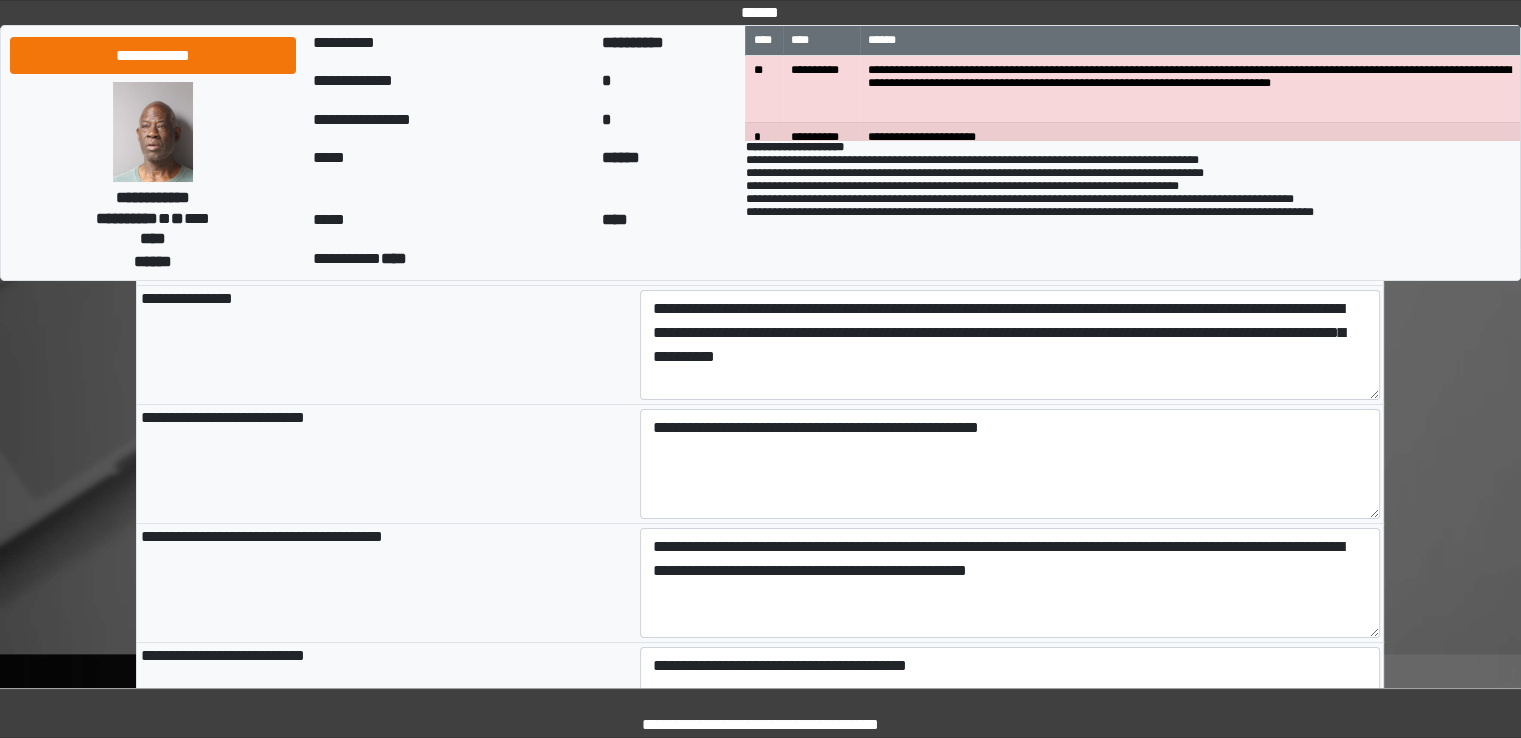 type on "**********" 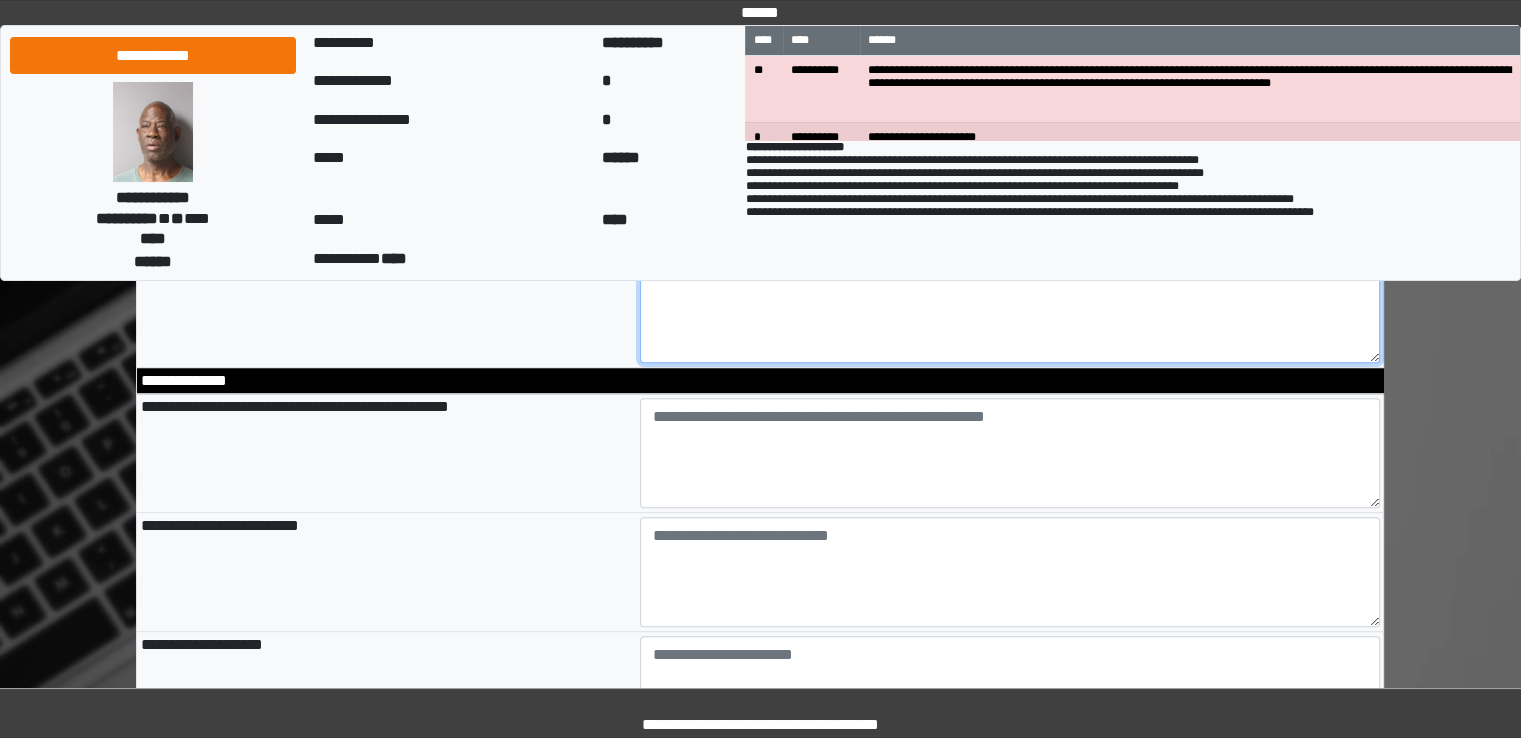 scroll, scrollTop: 613, scrollLeft: 0, axis: vertical 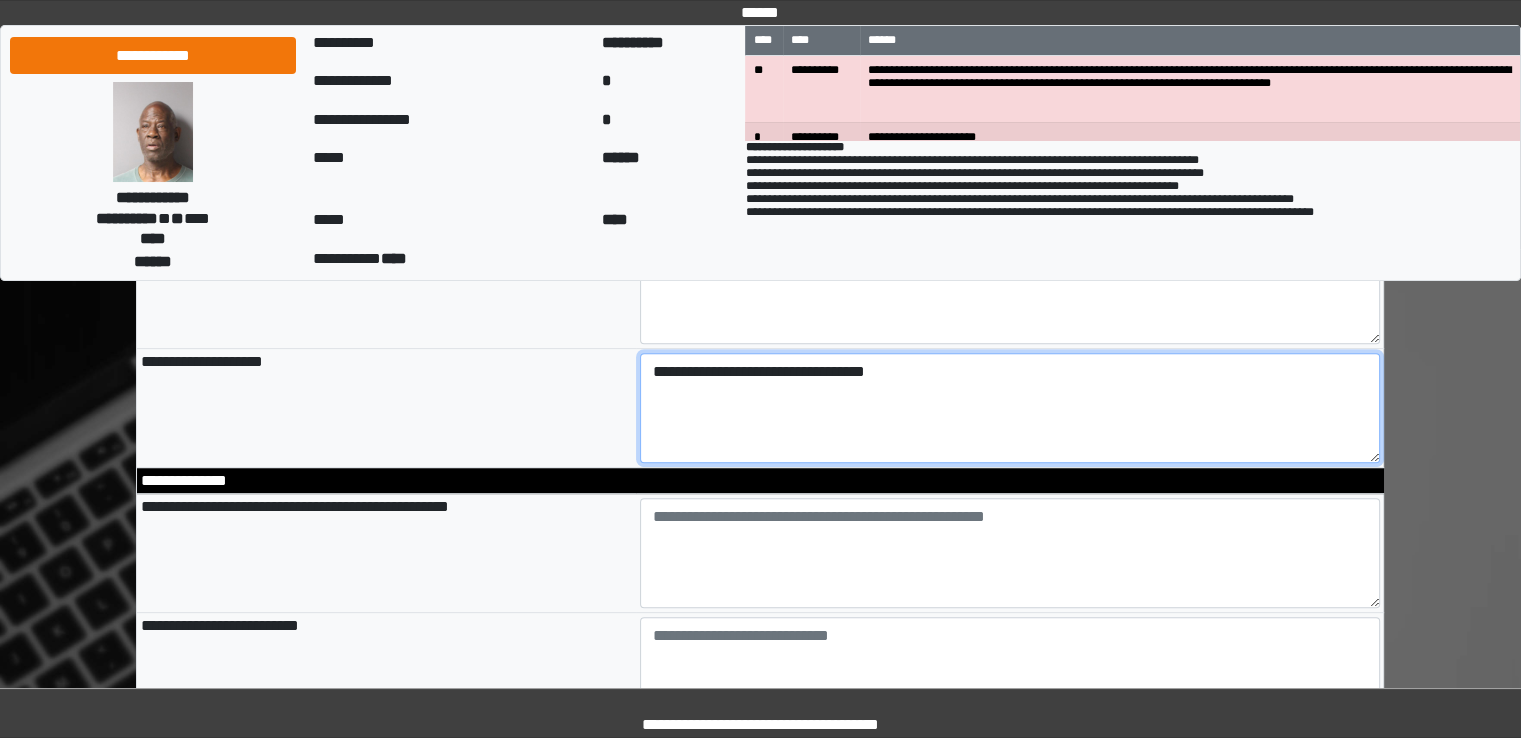 type on "**********" 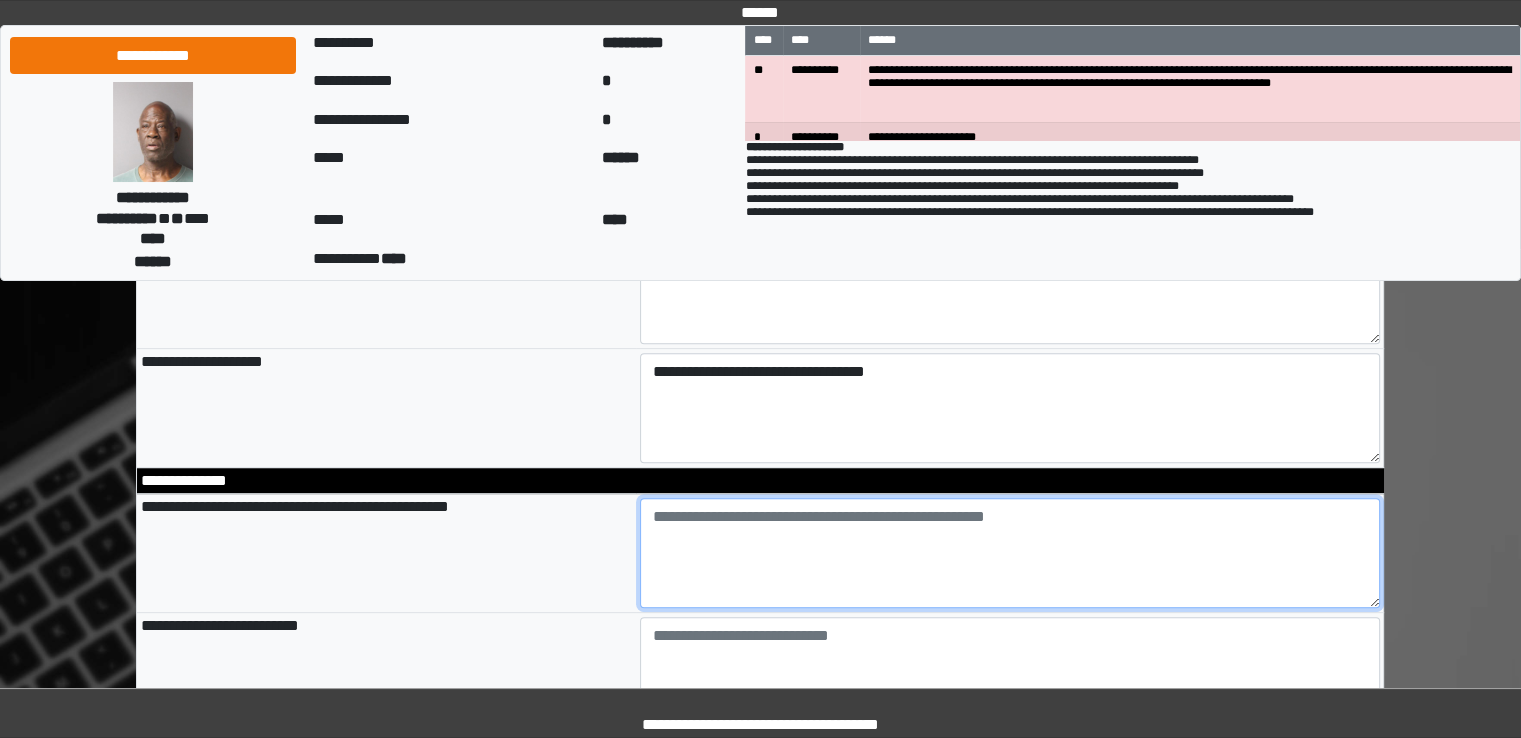 type on "**********" 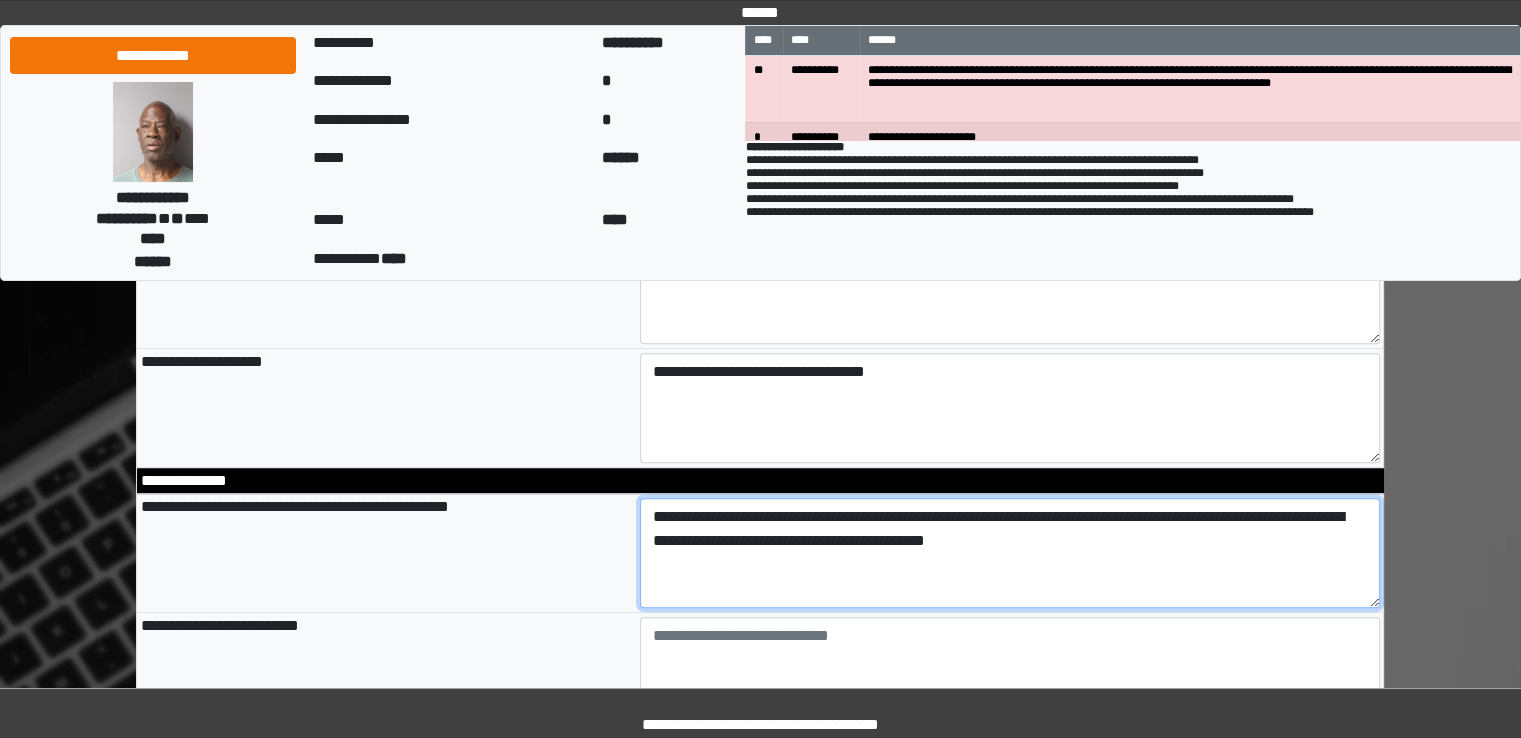 click on "**********" at bounding box center [1010, 553] 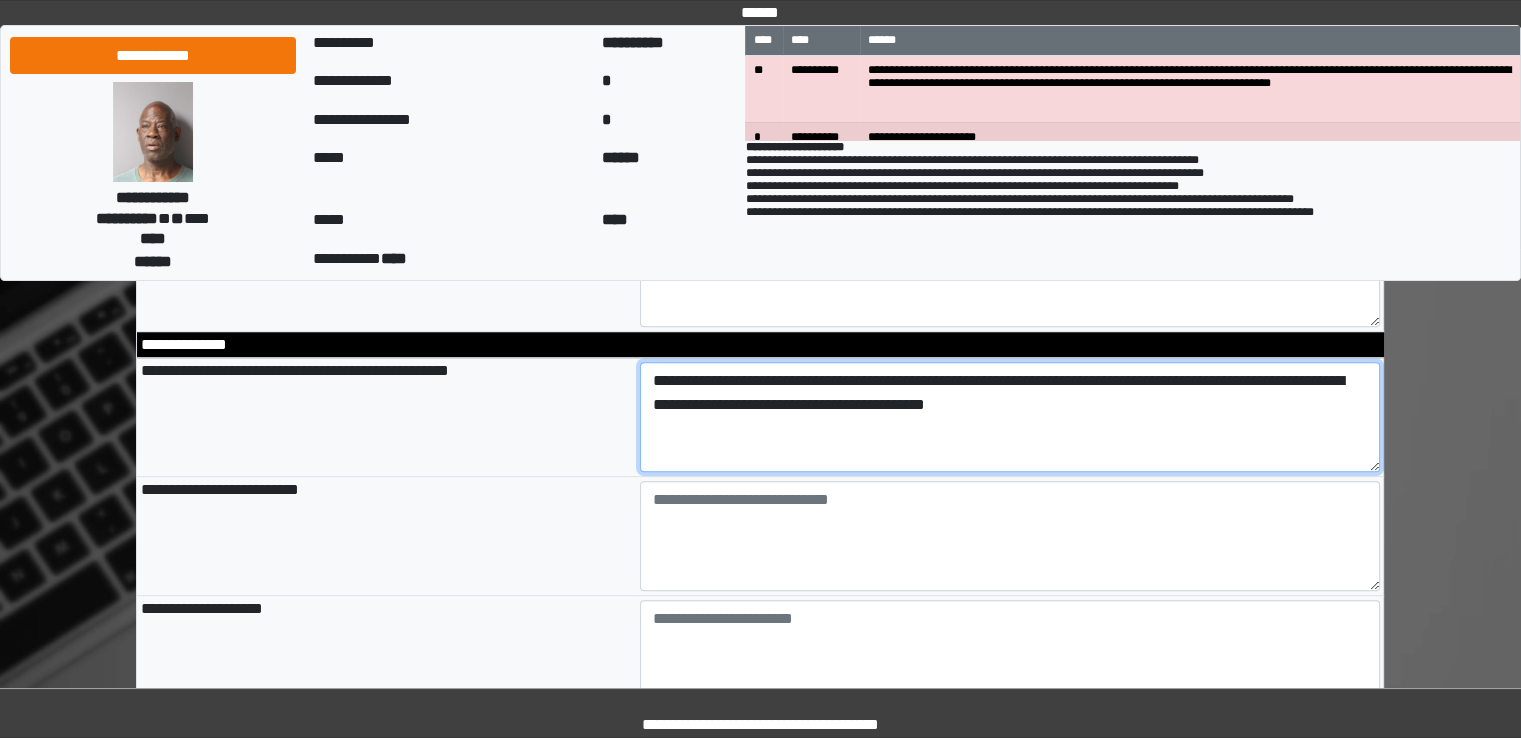 scroll, scrollTop: 813, scrollLeft: 0, axis: vertical 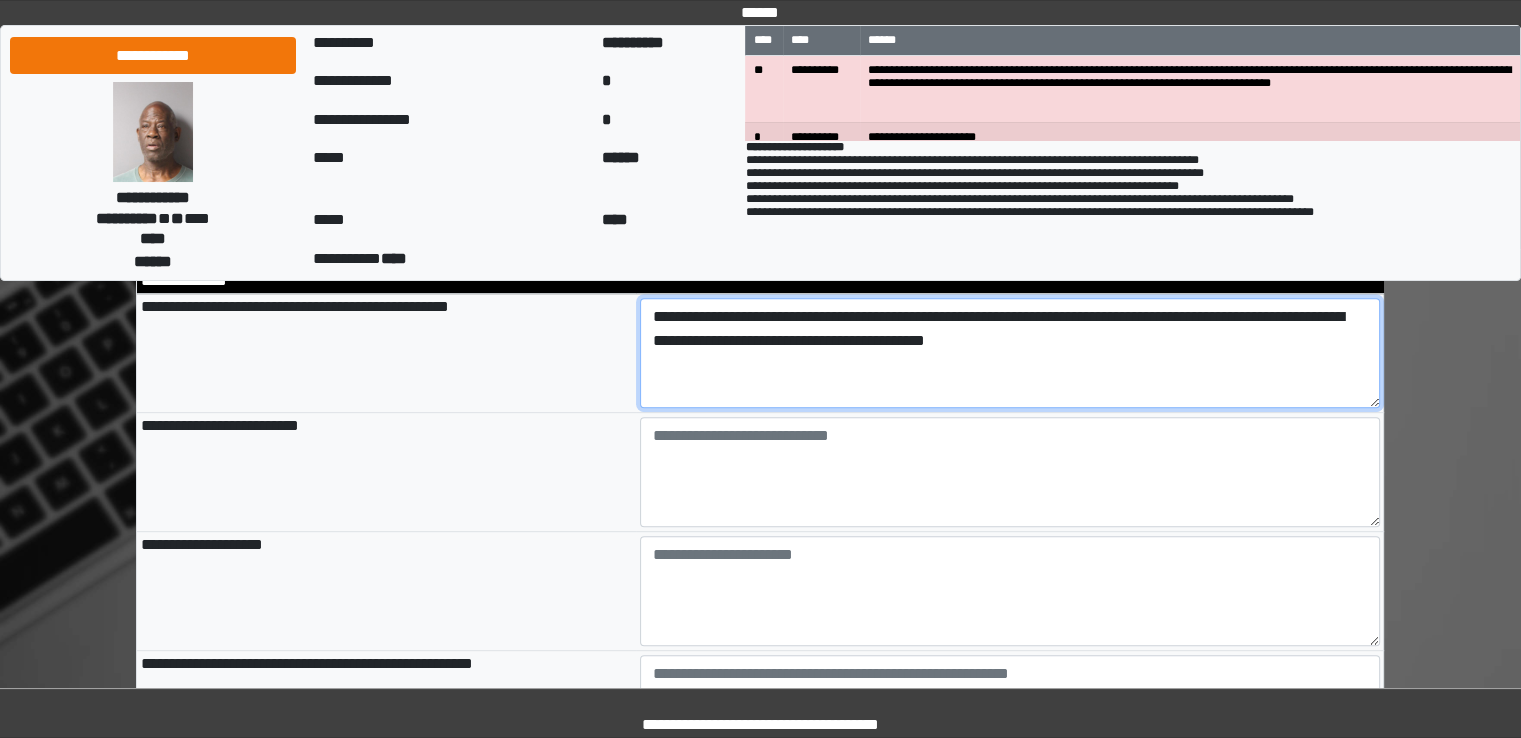 type on "**********" 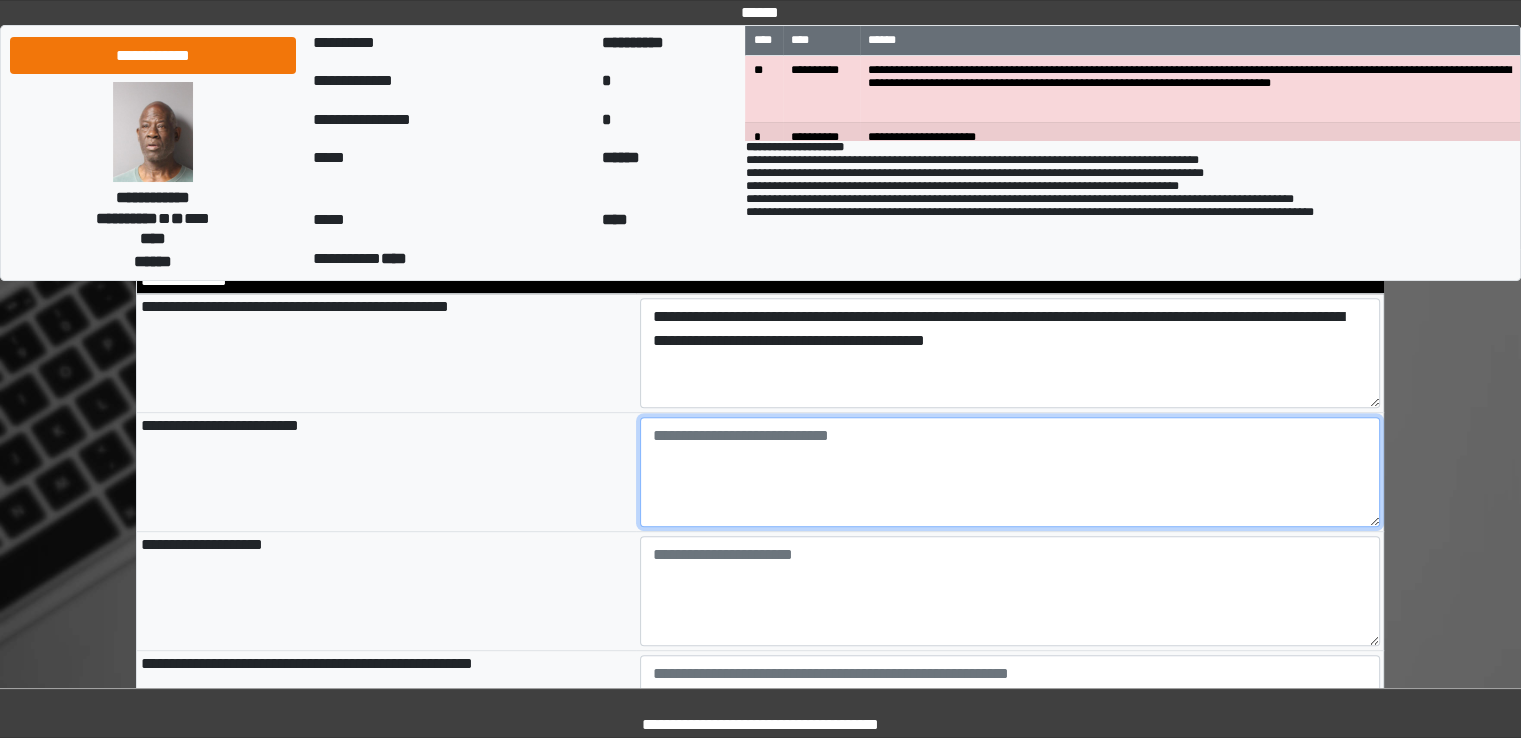 type on "**********" 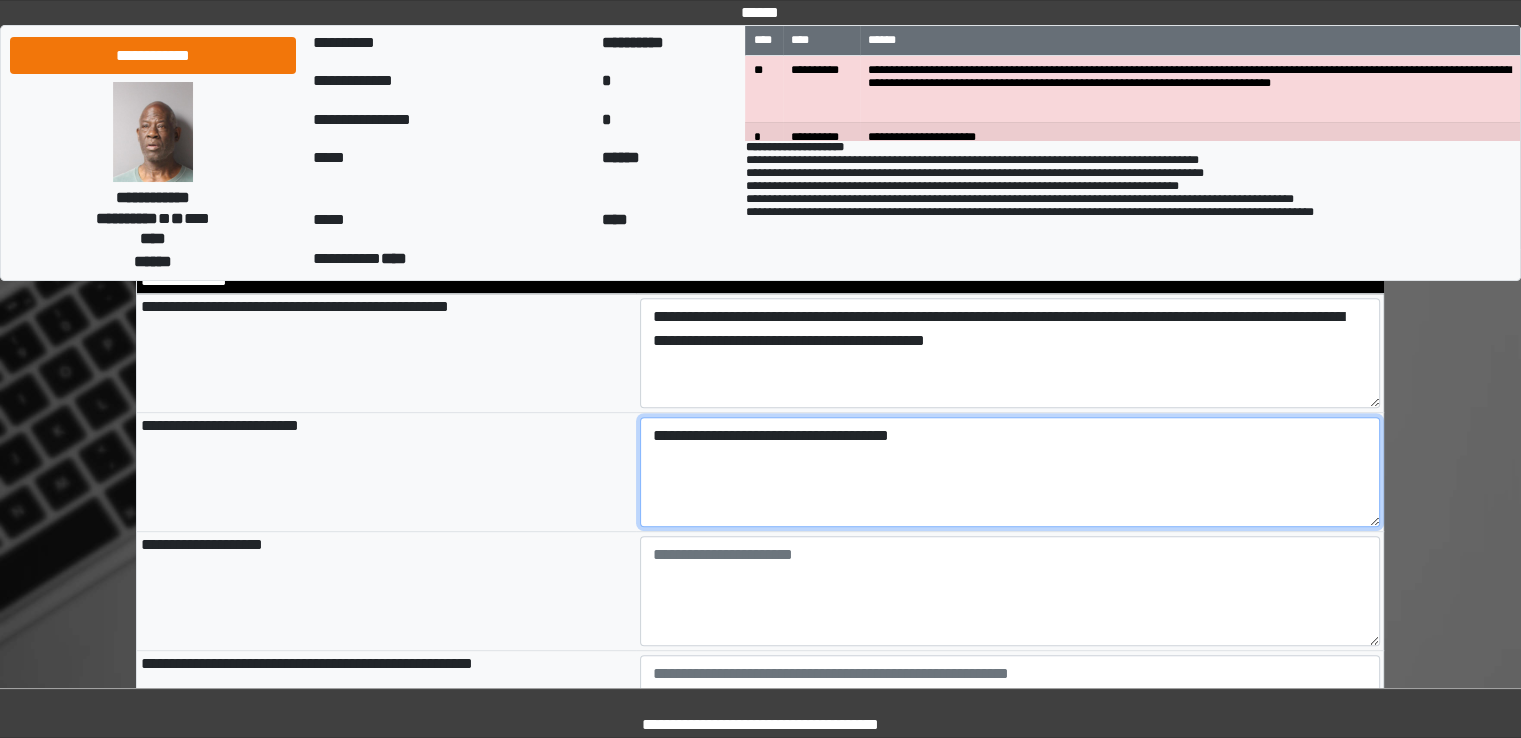 type on "**********" 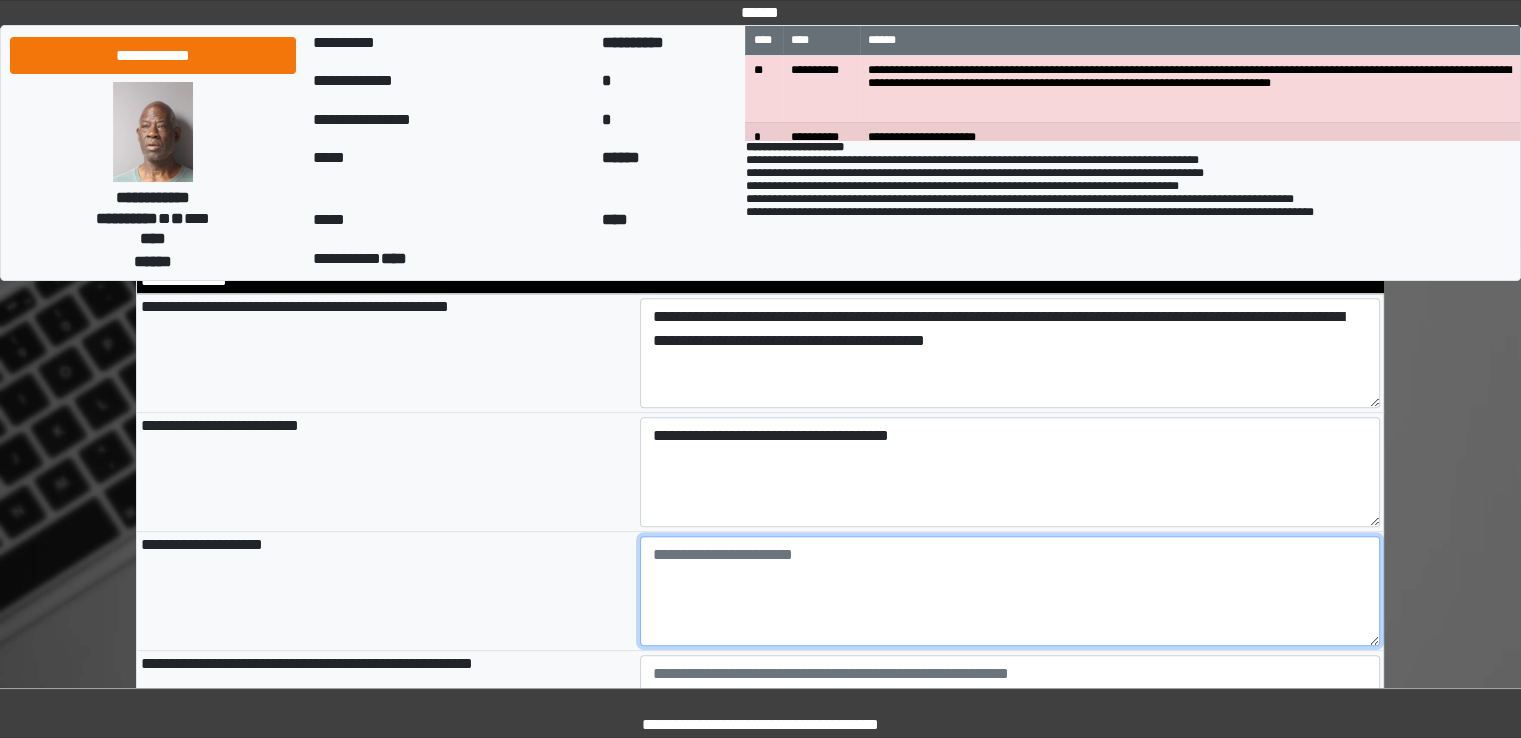 type on "**********" 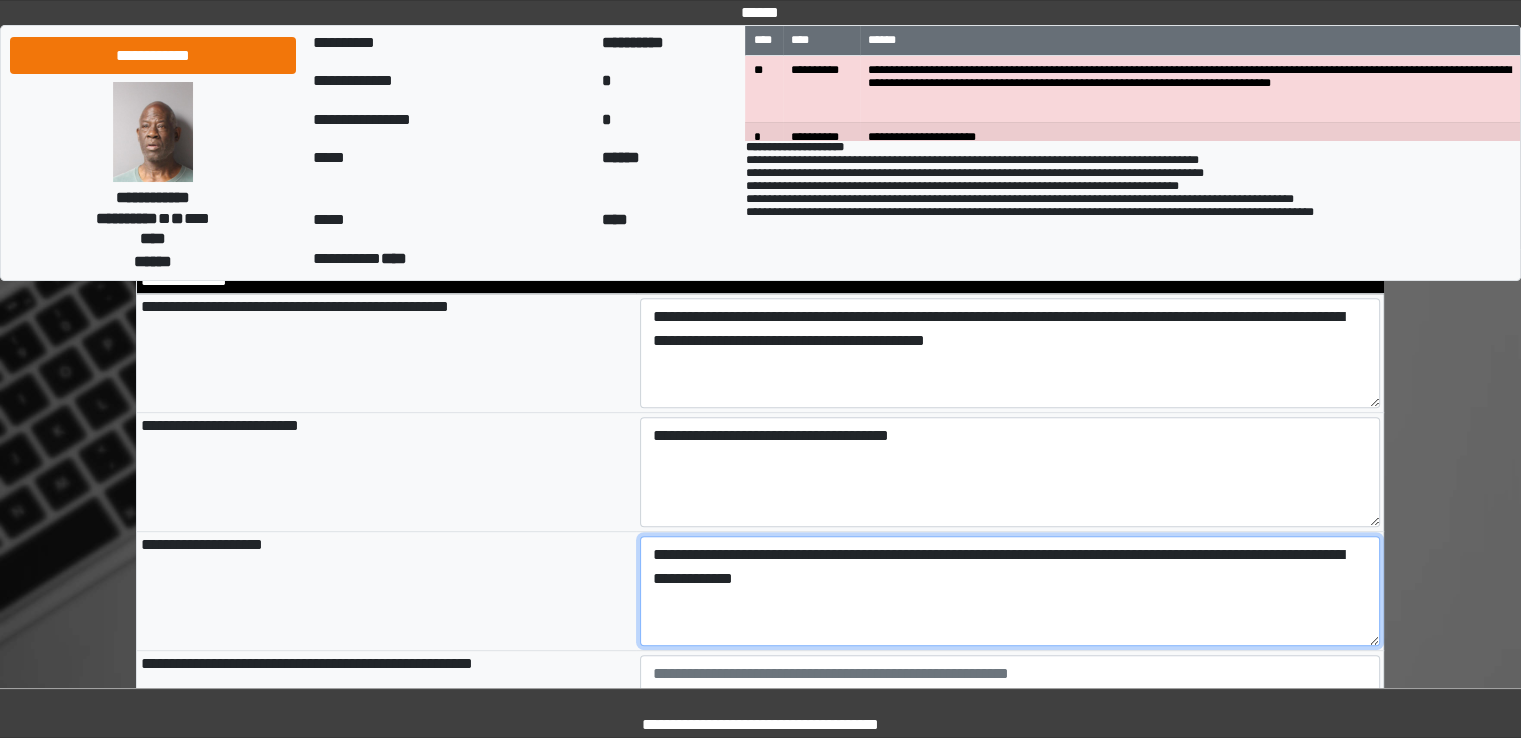 type on "**********" 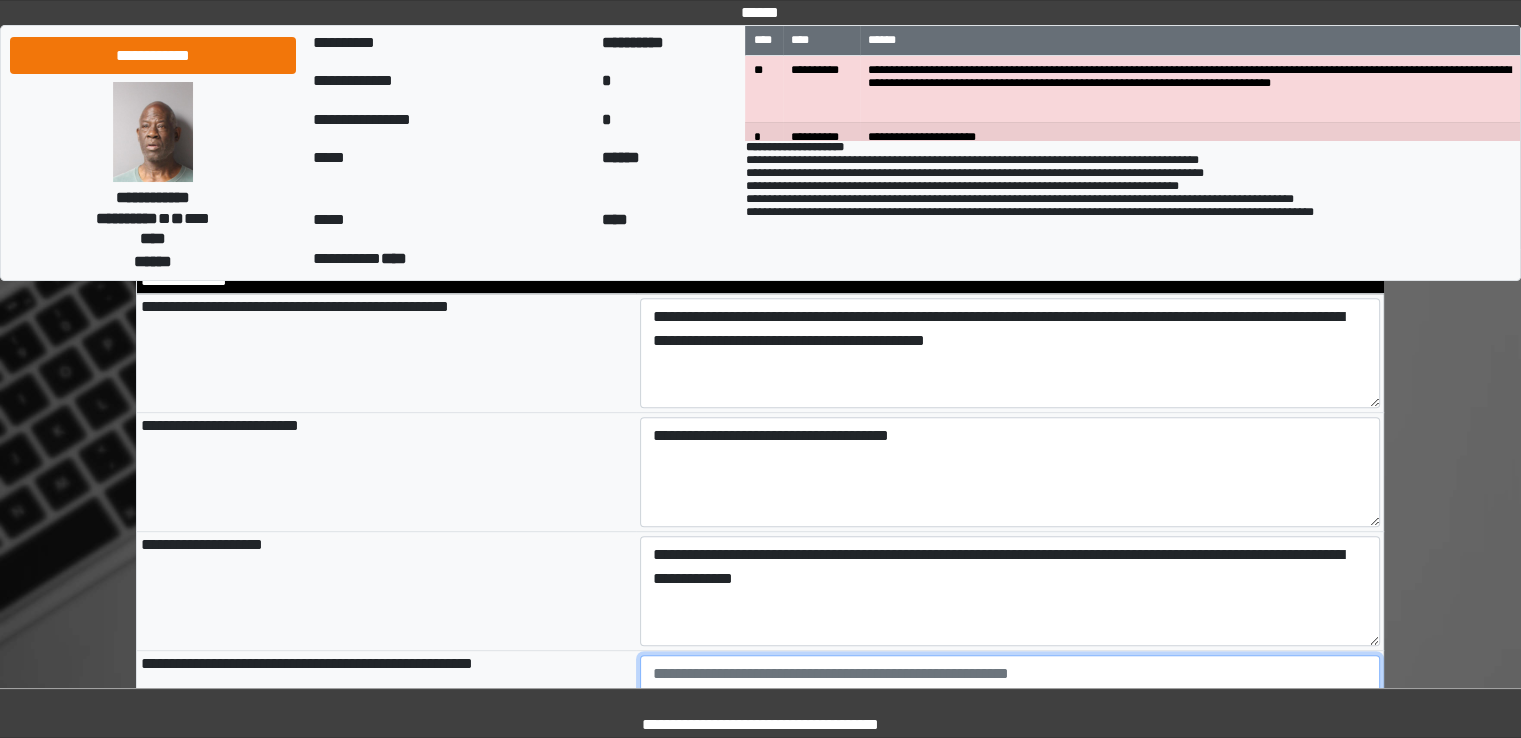 type on "**********" 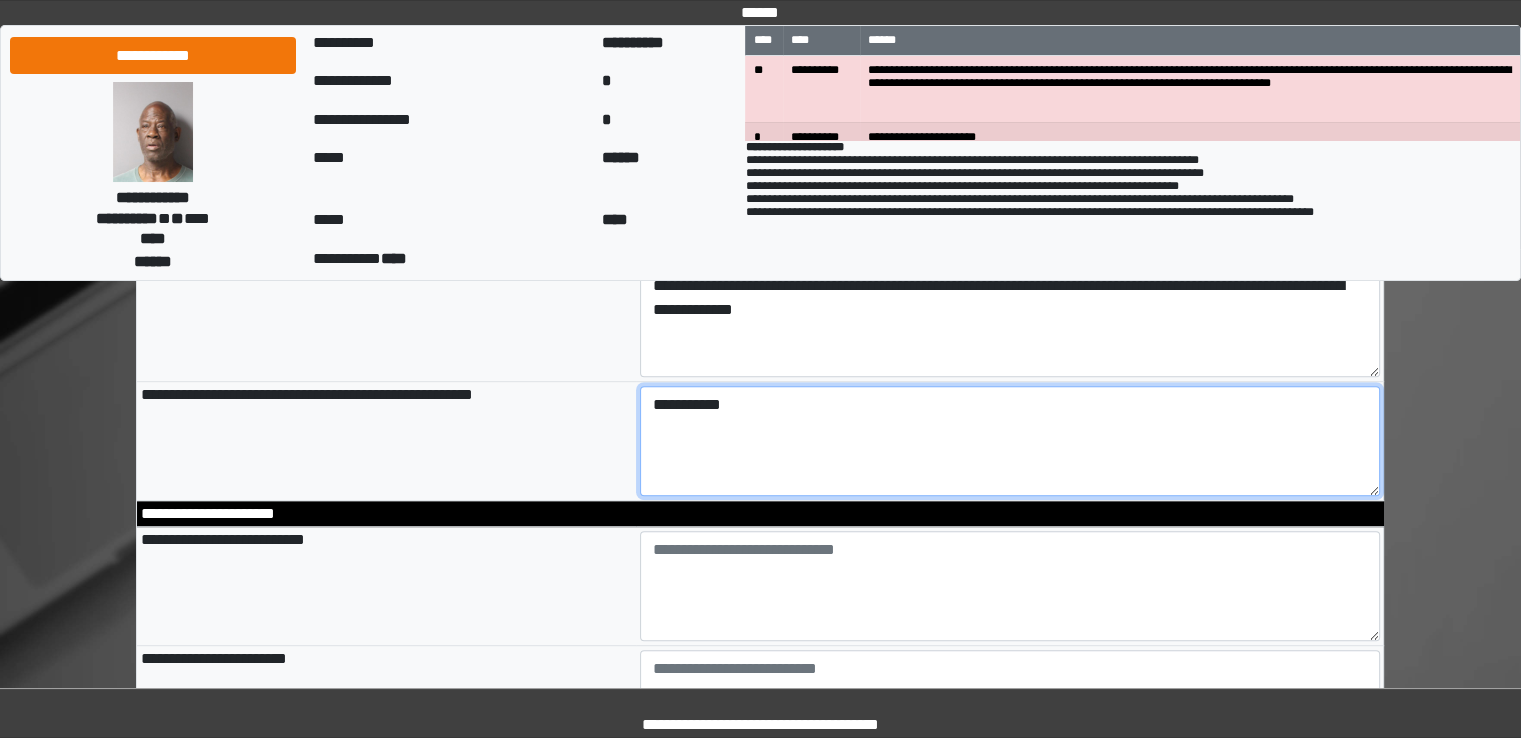 scroll, scrollTop: 1113, scrollLeft: 0, axis: vertical 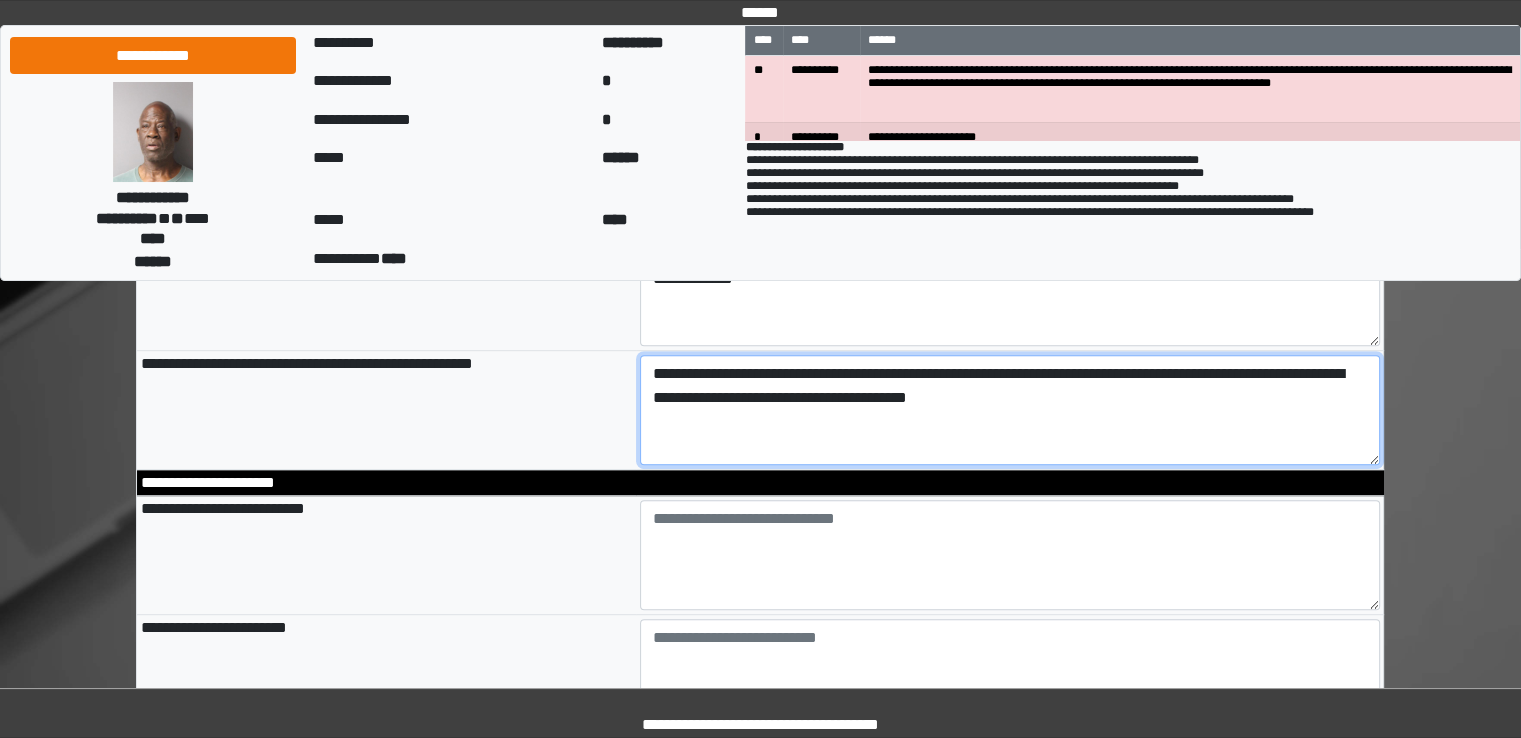 type on "**********" 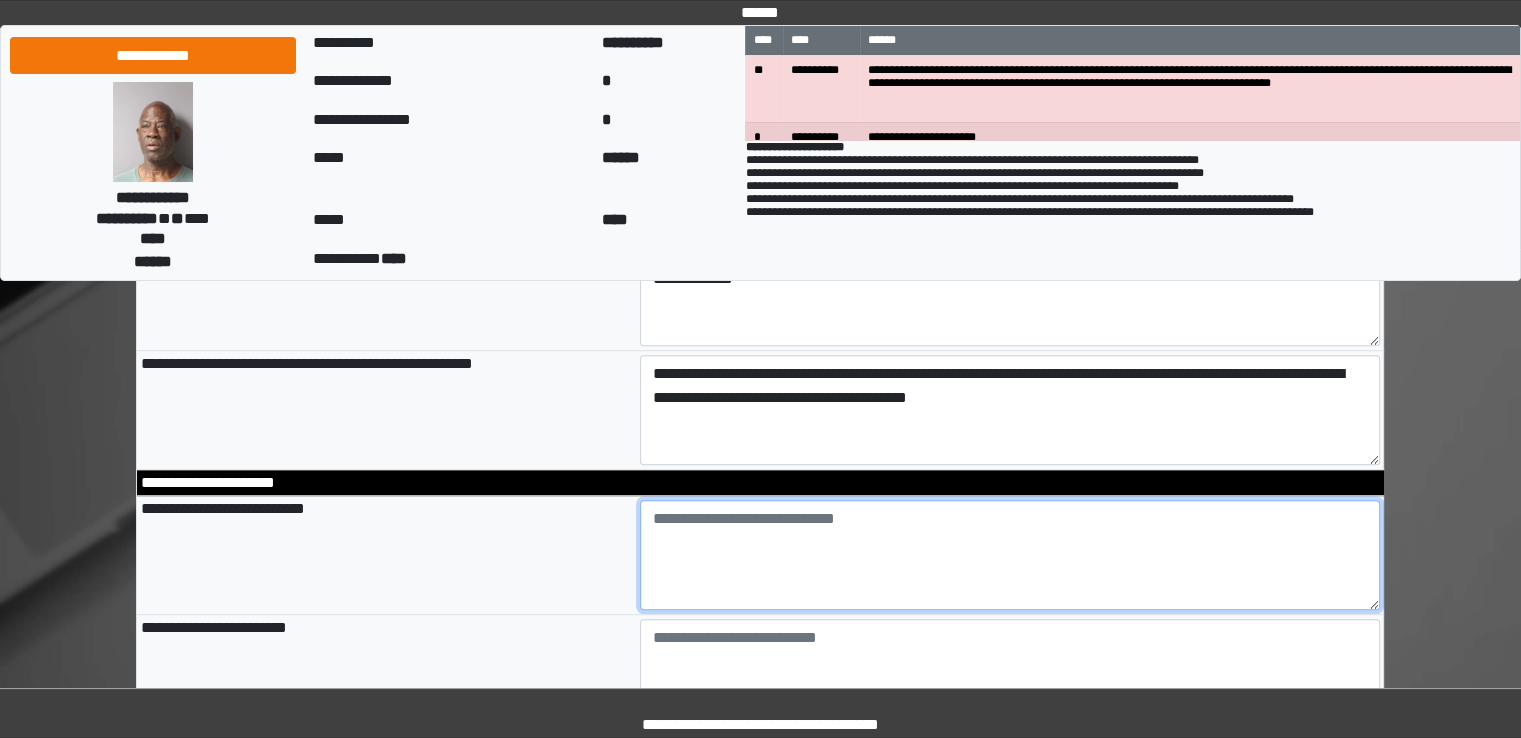 type on "**********" 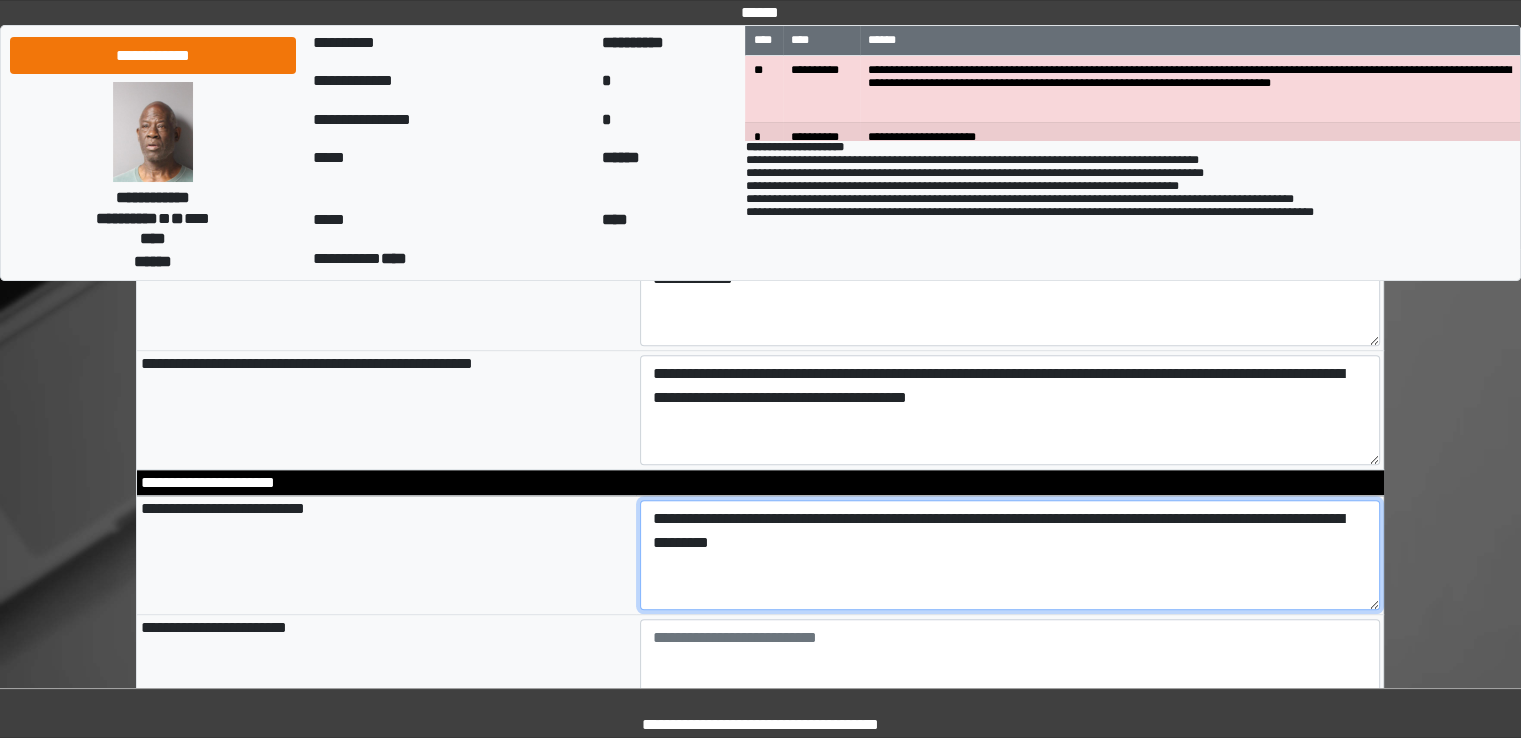 type on "**********" 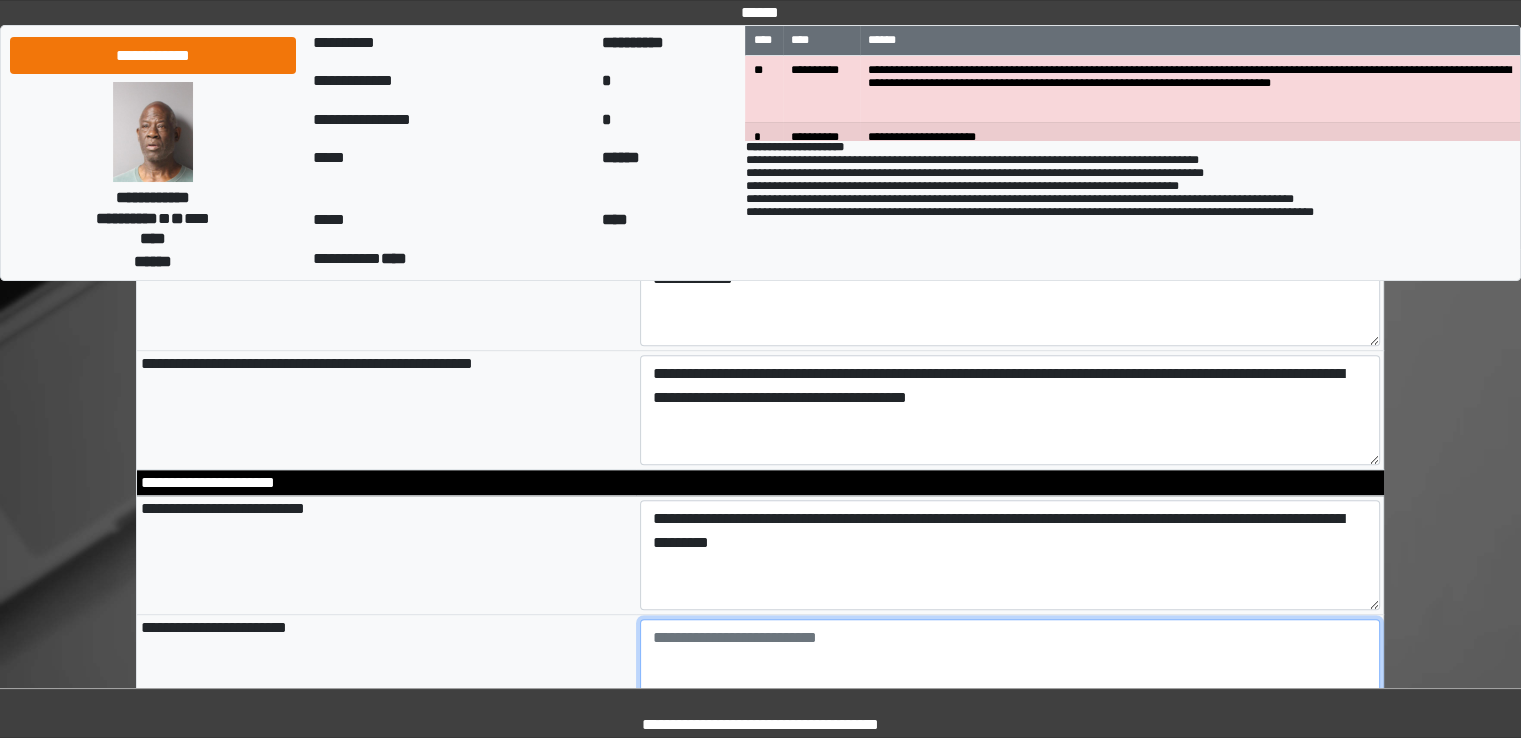 type on "**********" 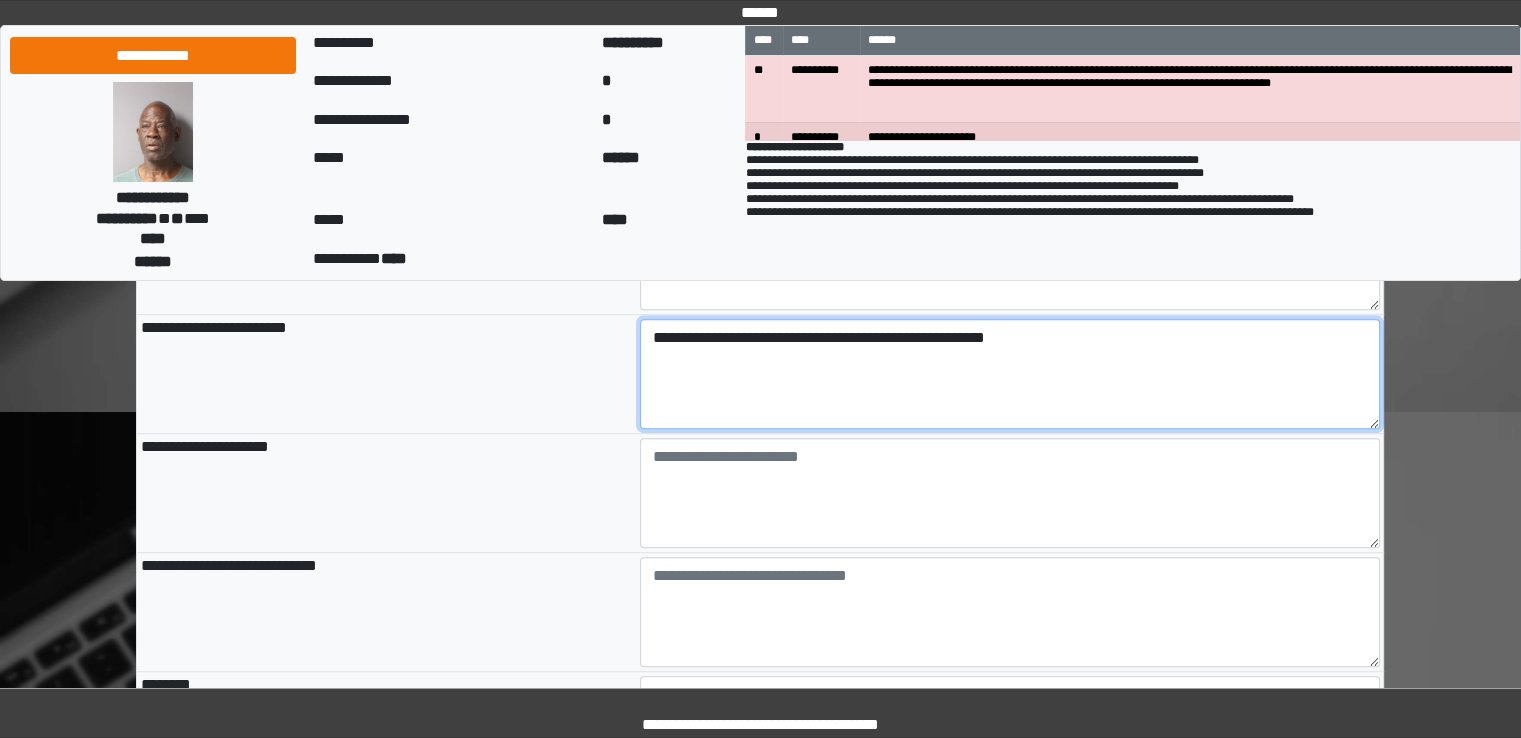 scroll, scrollTop: 1513, scrollLeft: 0, axis: vertical 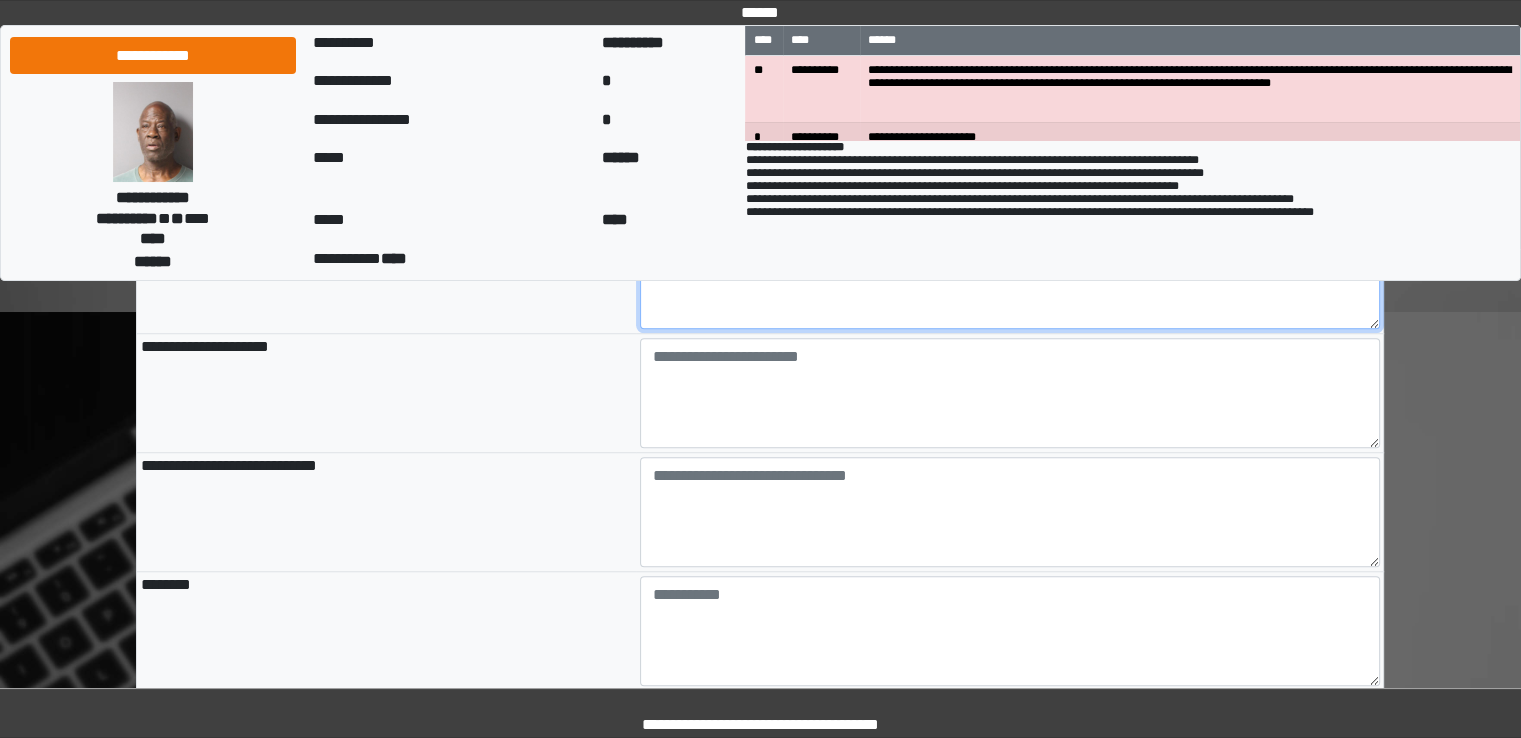 type on "**********" 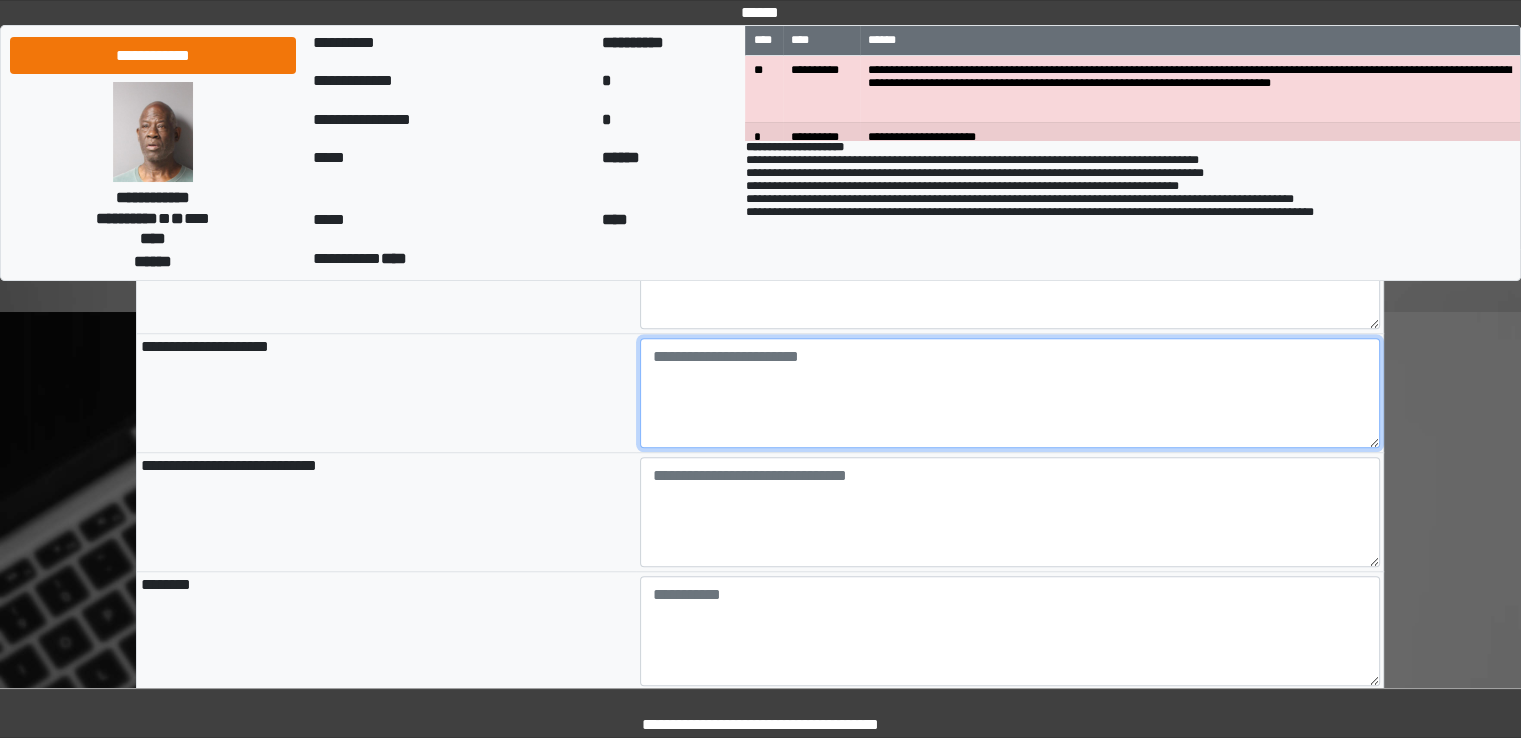 type on "**********" 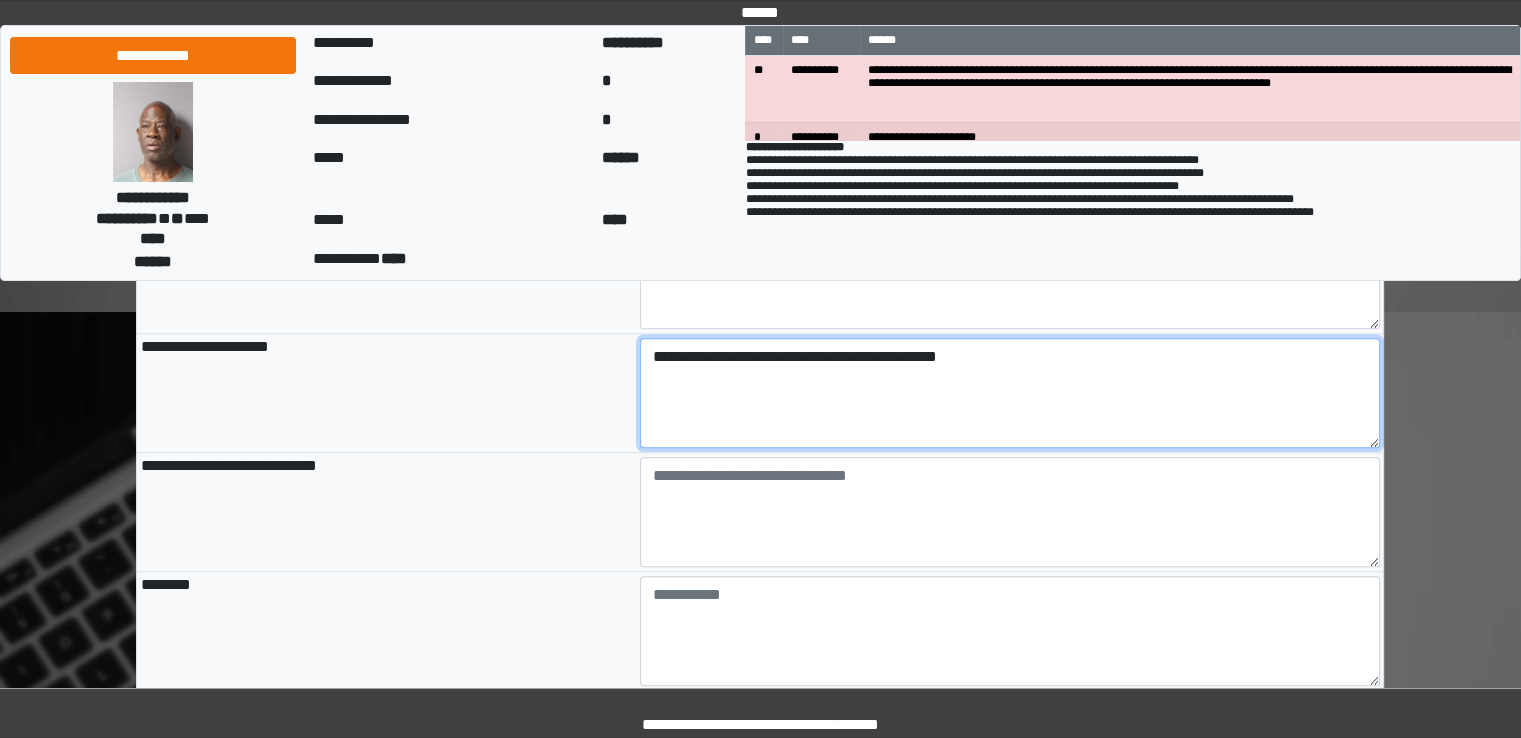 type on "**********" 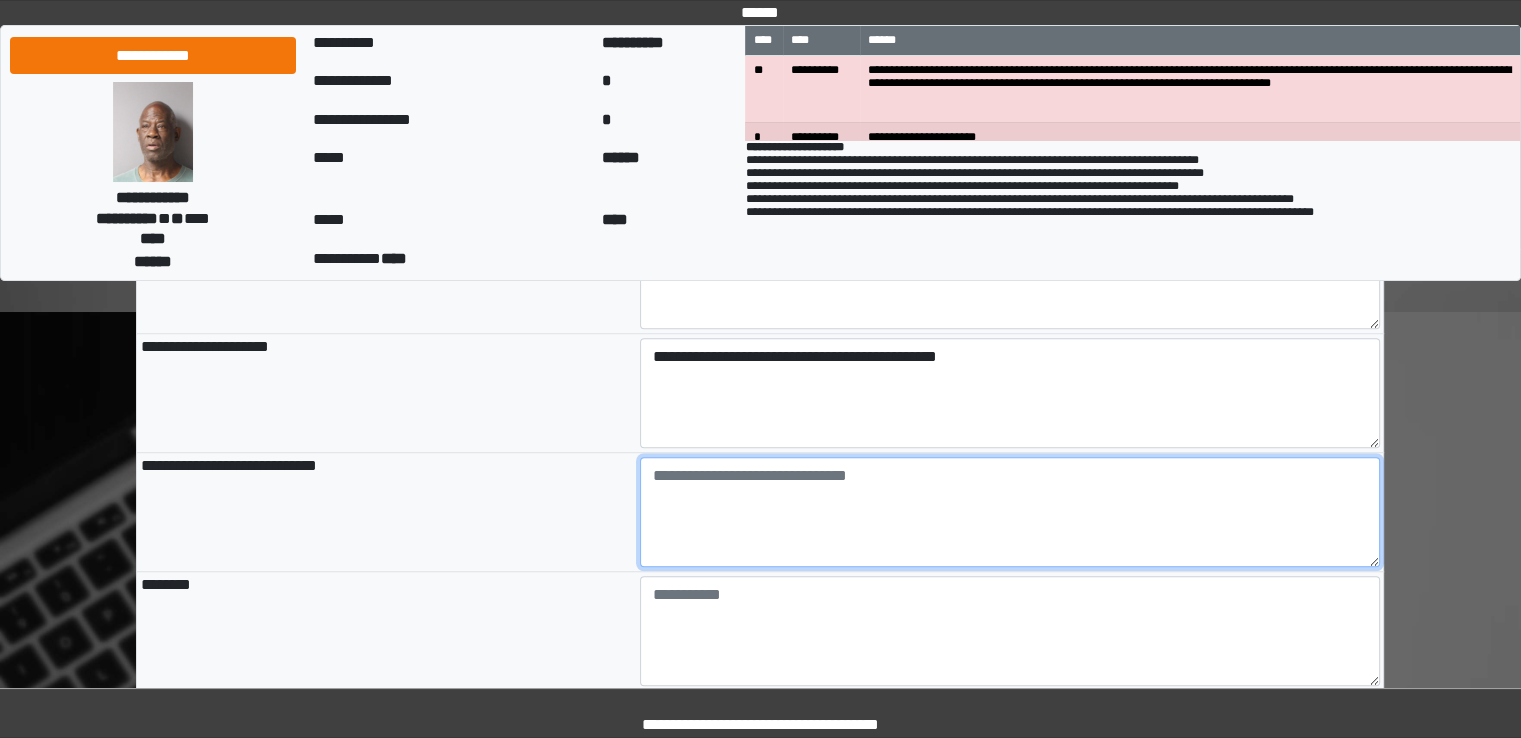 type on "**********" 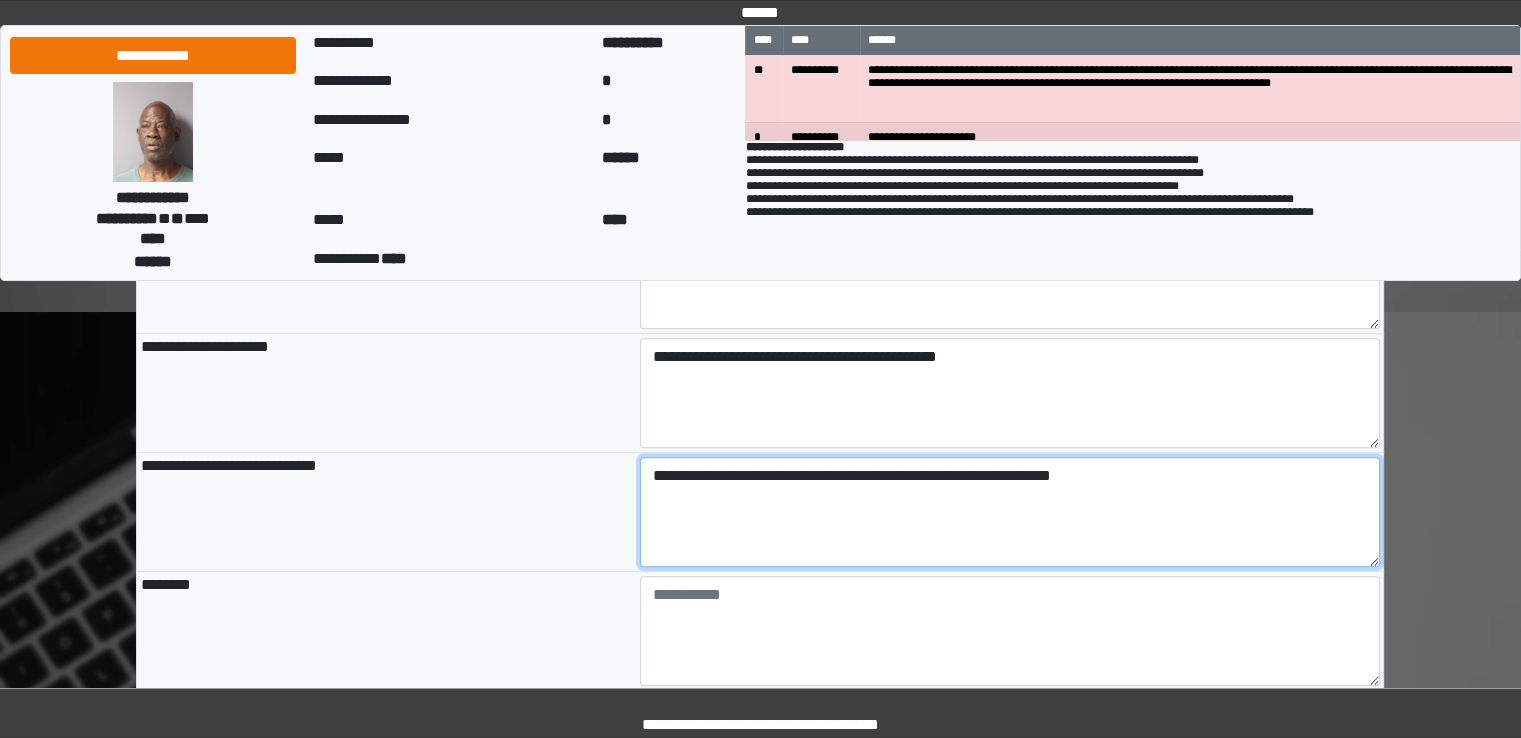 type on "**********" 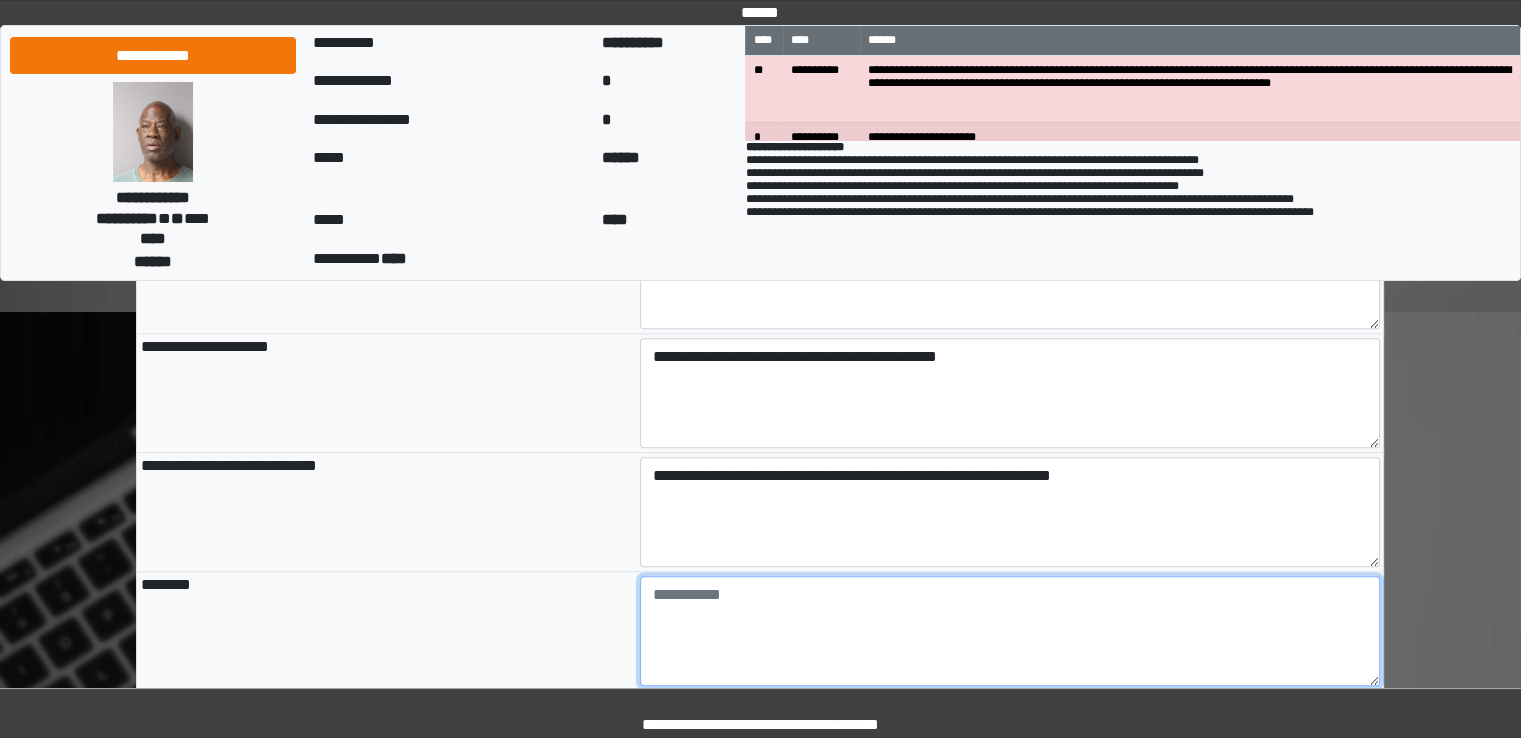type on "**********" 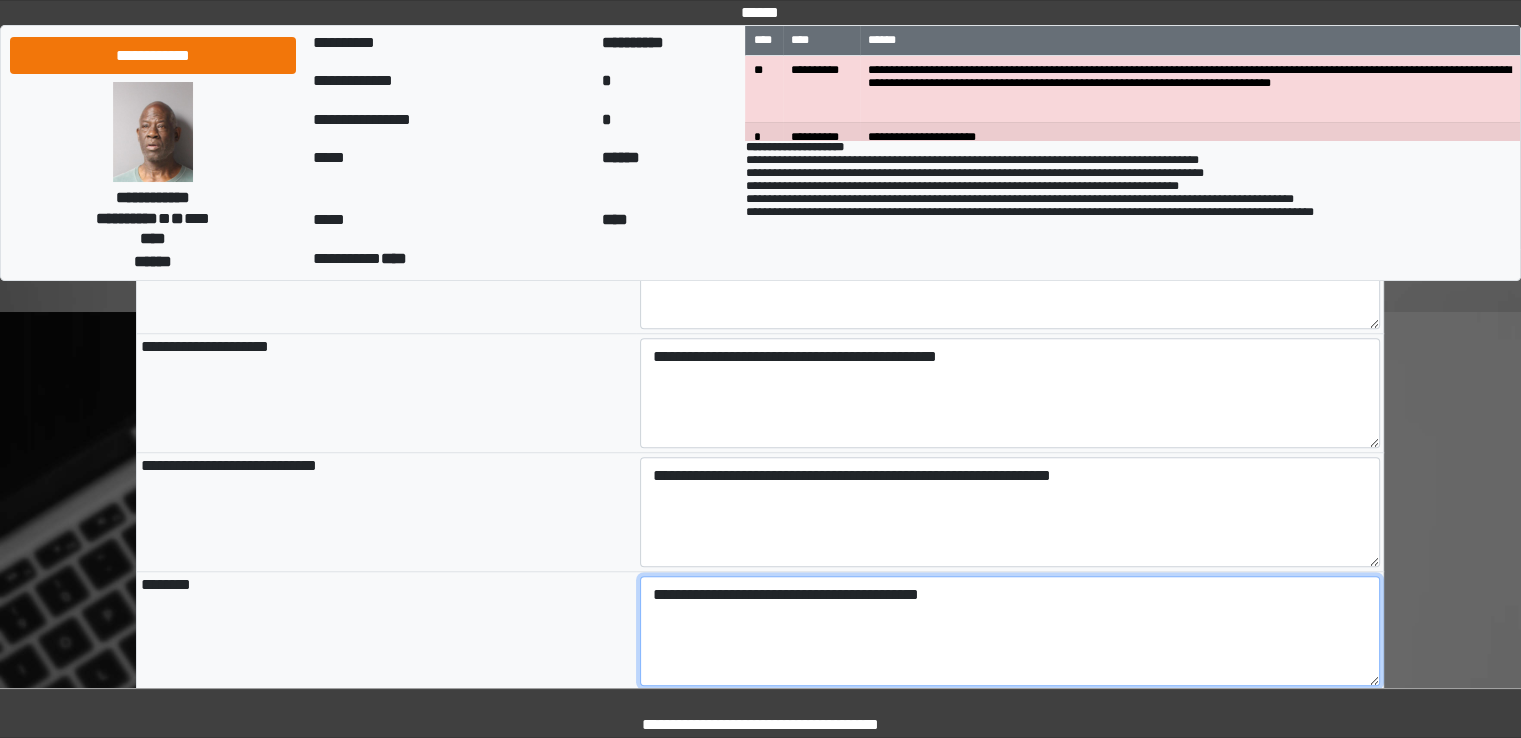 type on "**********" 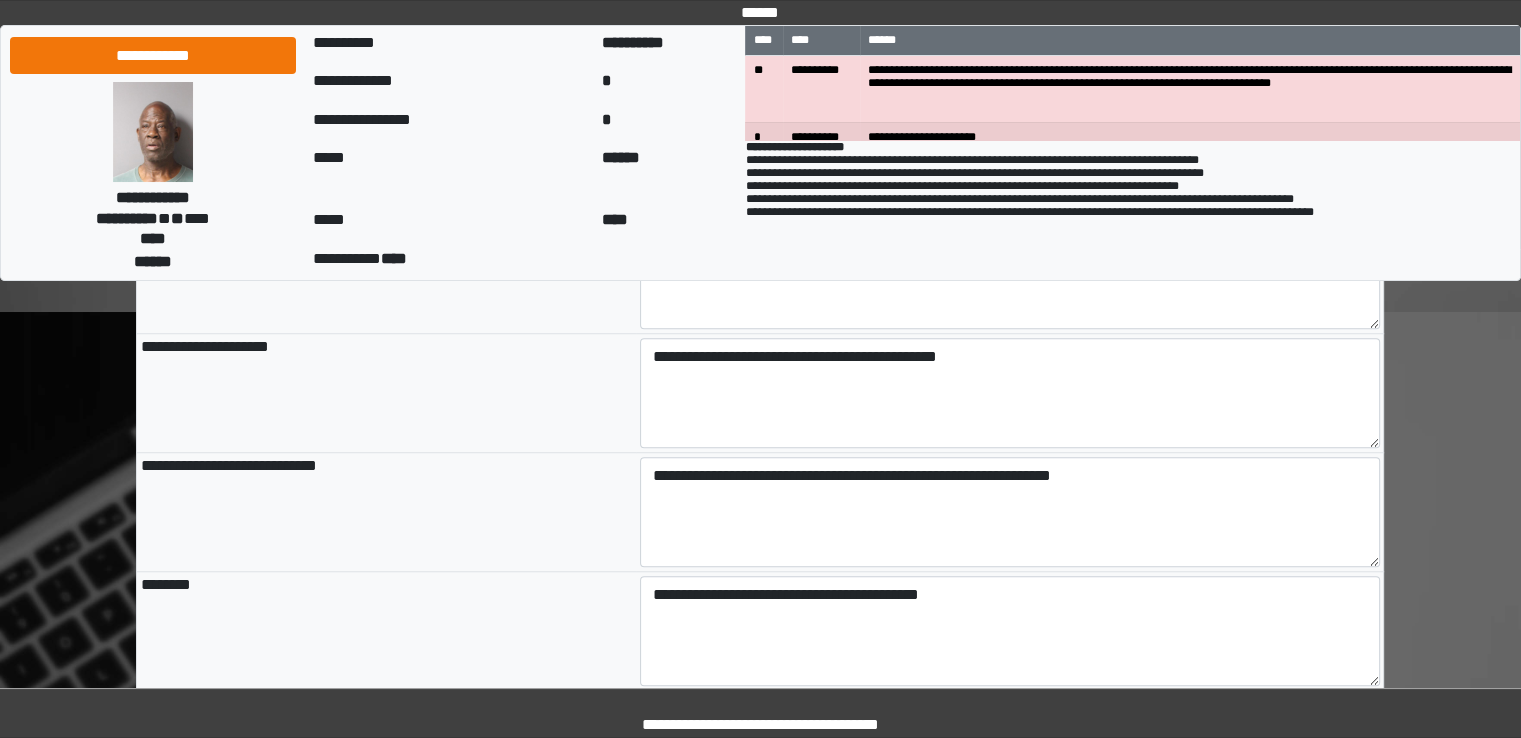 type on "**********" 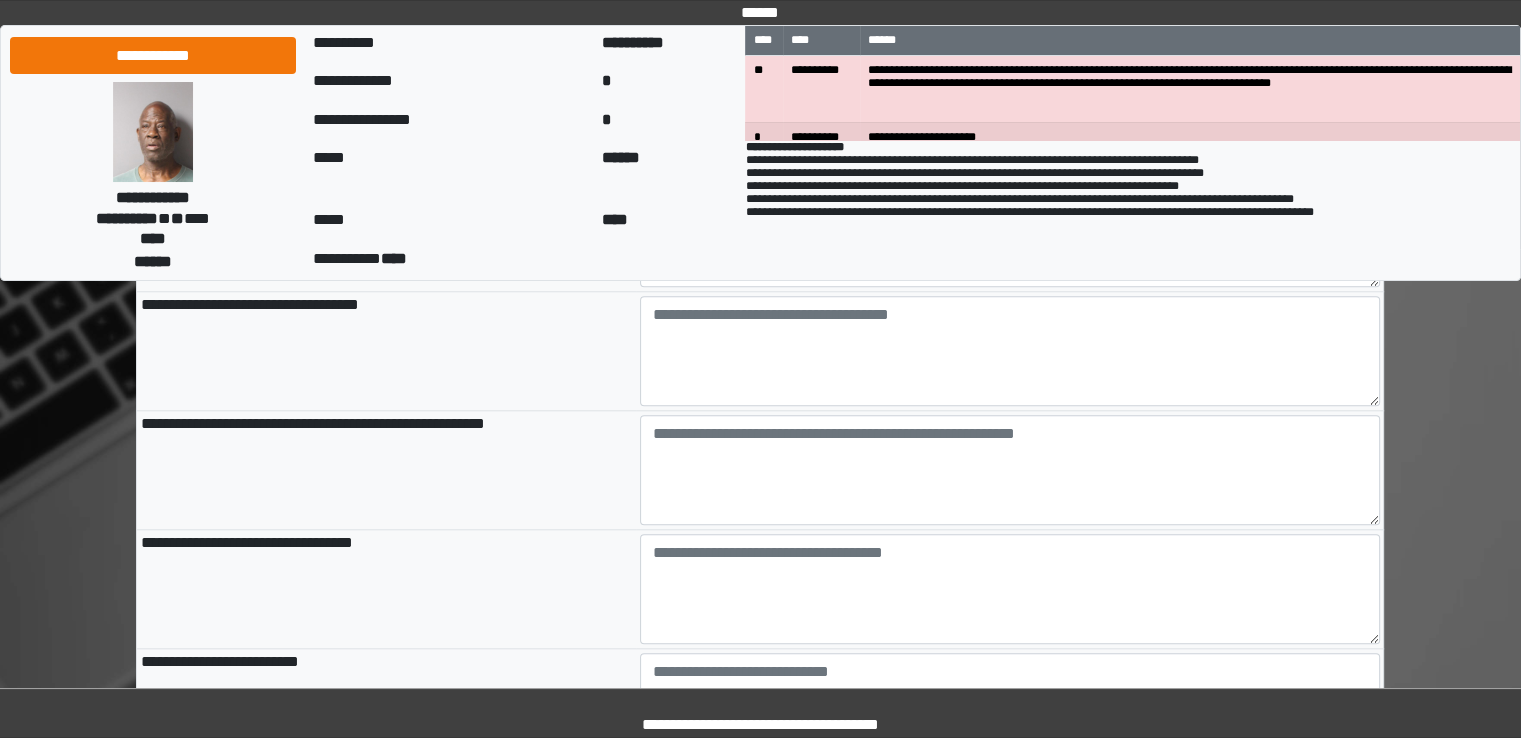 scroll, scrollTop: 1913, scrollLeft: 0, axis: vertical 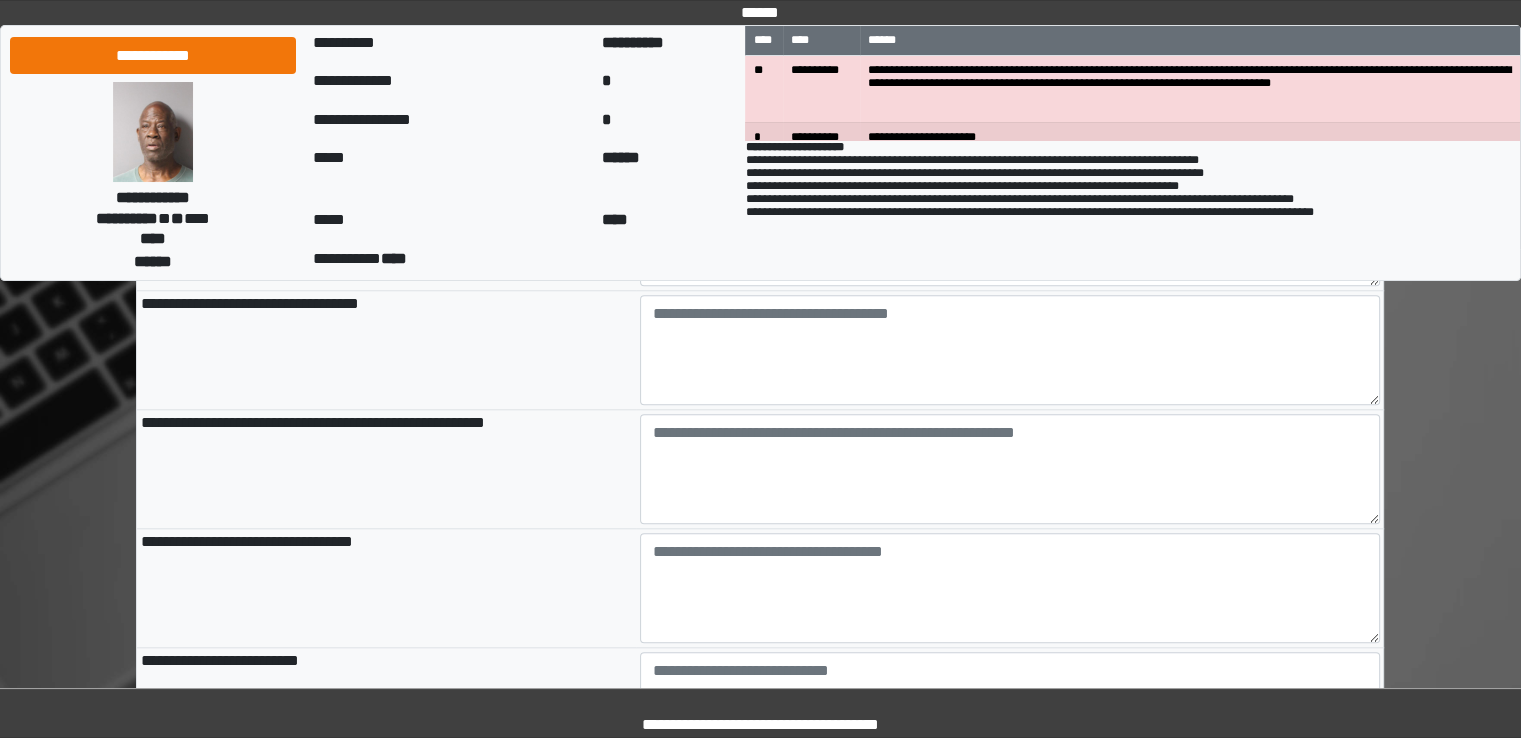 type on "**********" 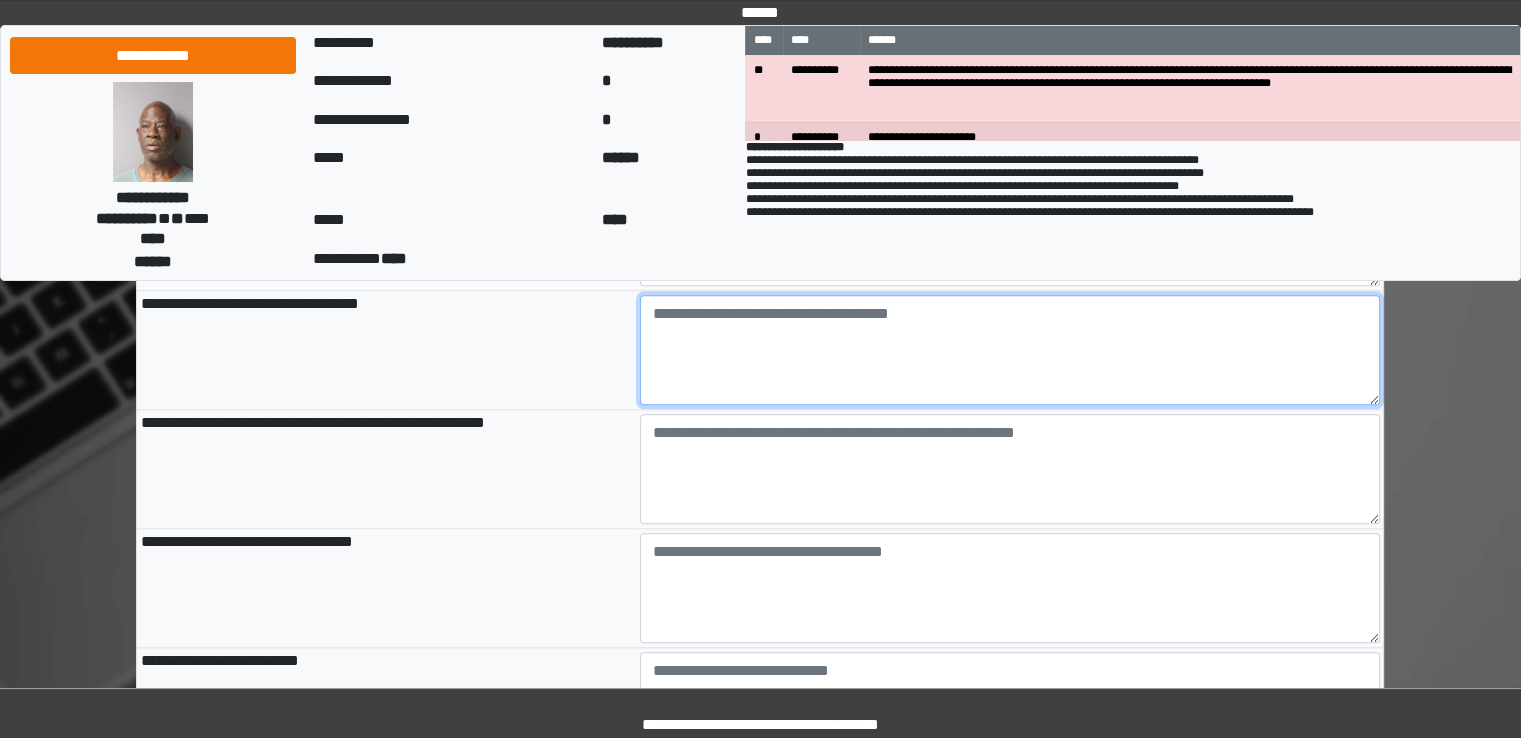 type on "**********" 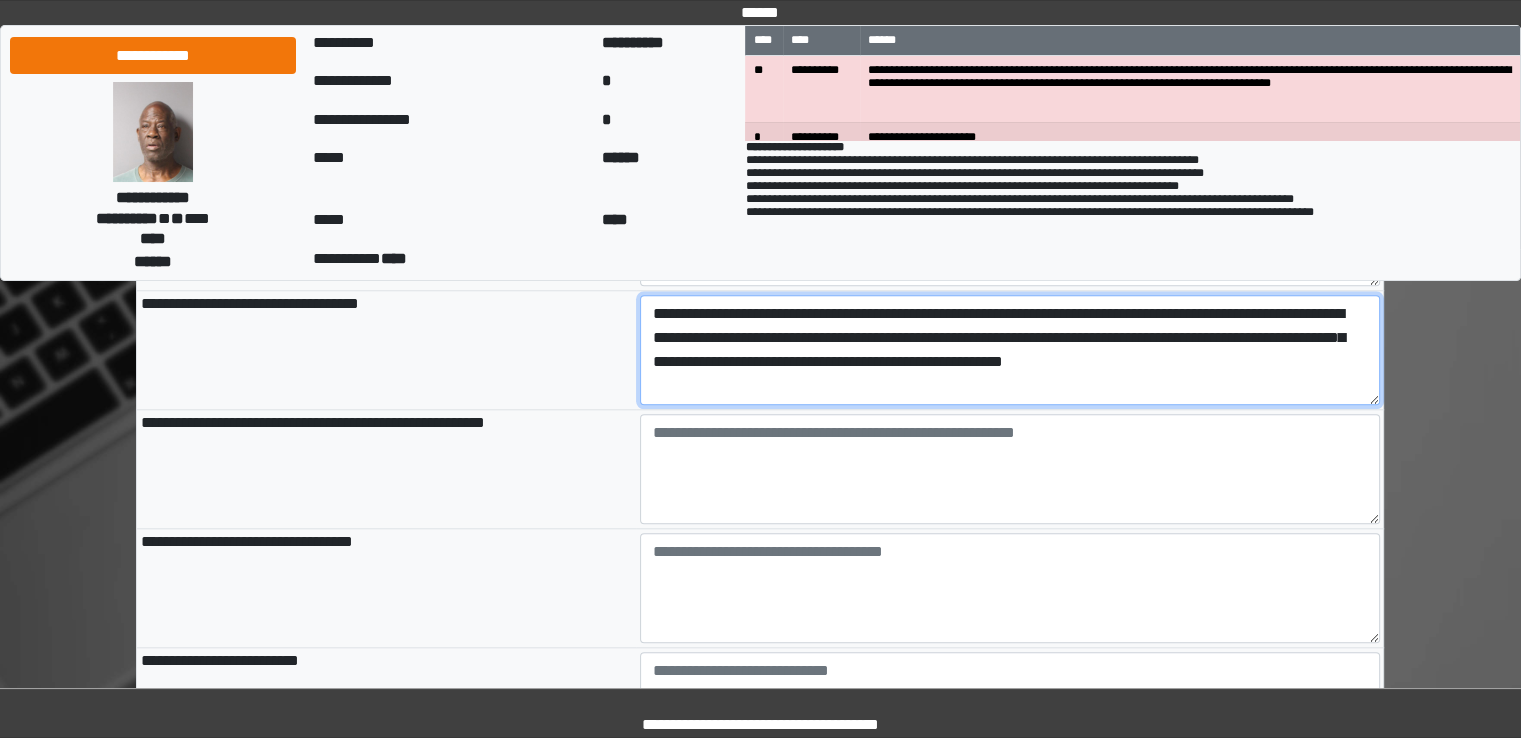 type on "**********" 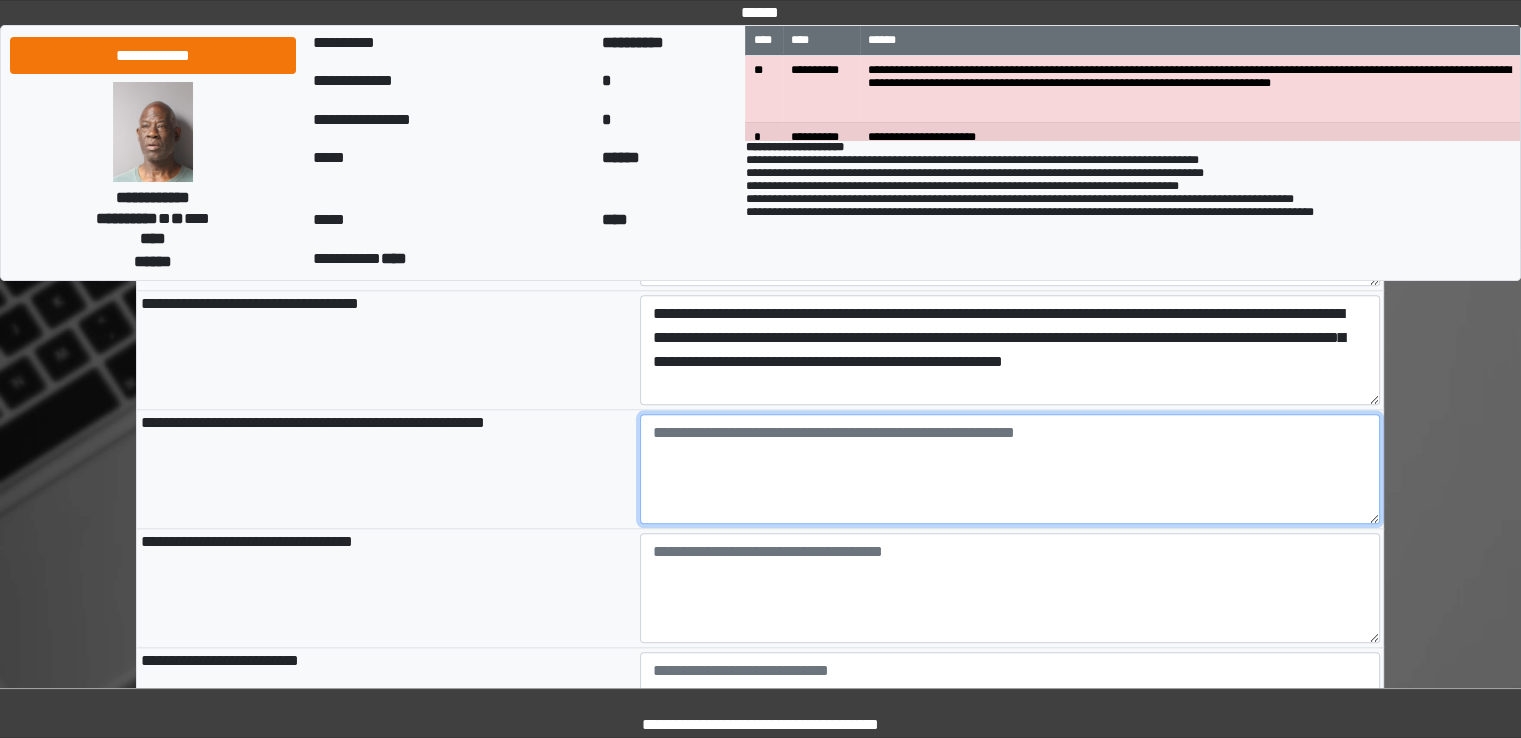 type on "**********" 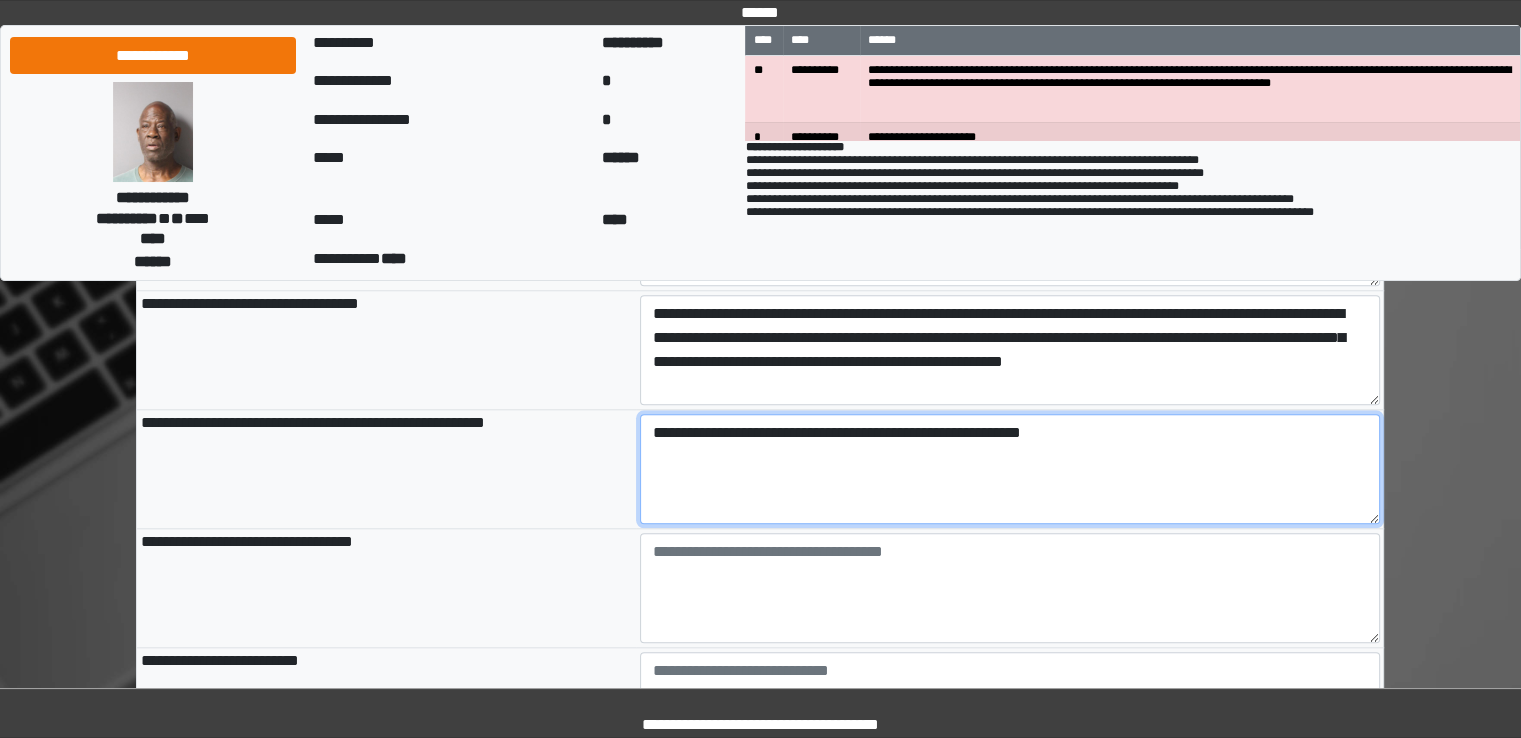 type on "**********" 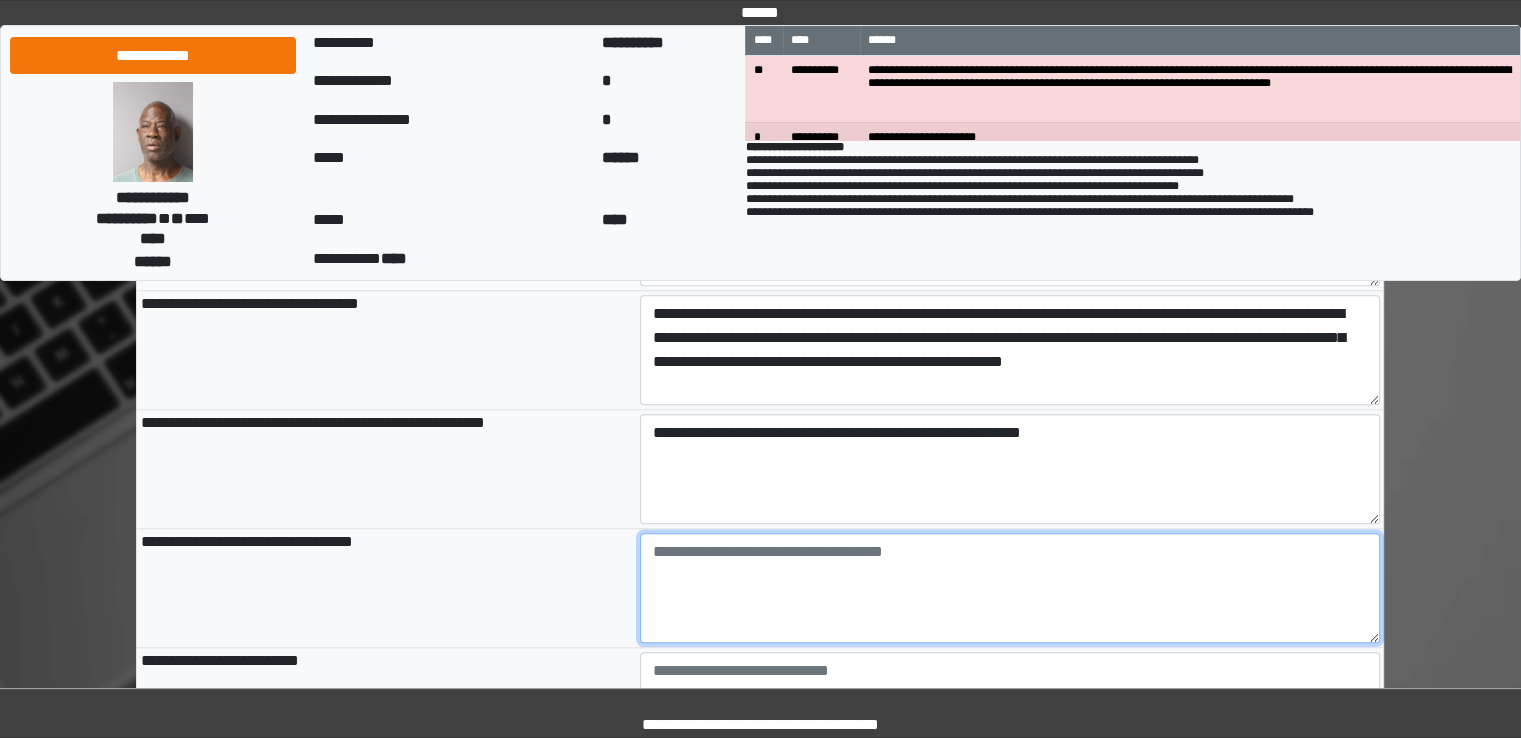 type on "**********" 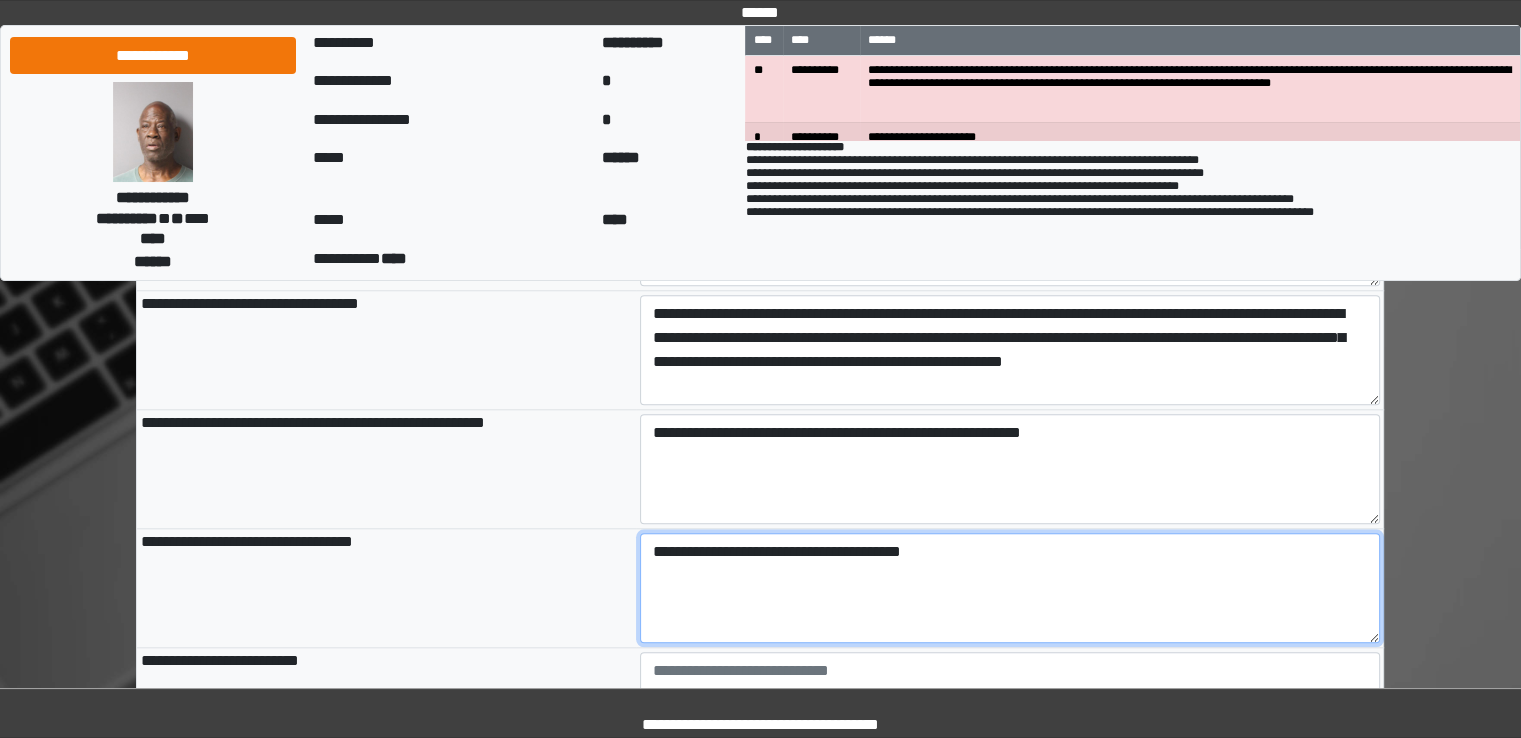 type on "**********" 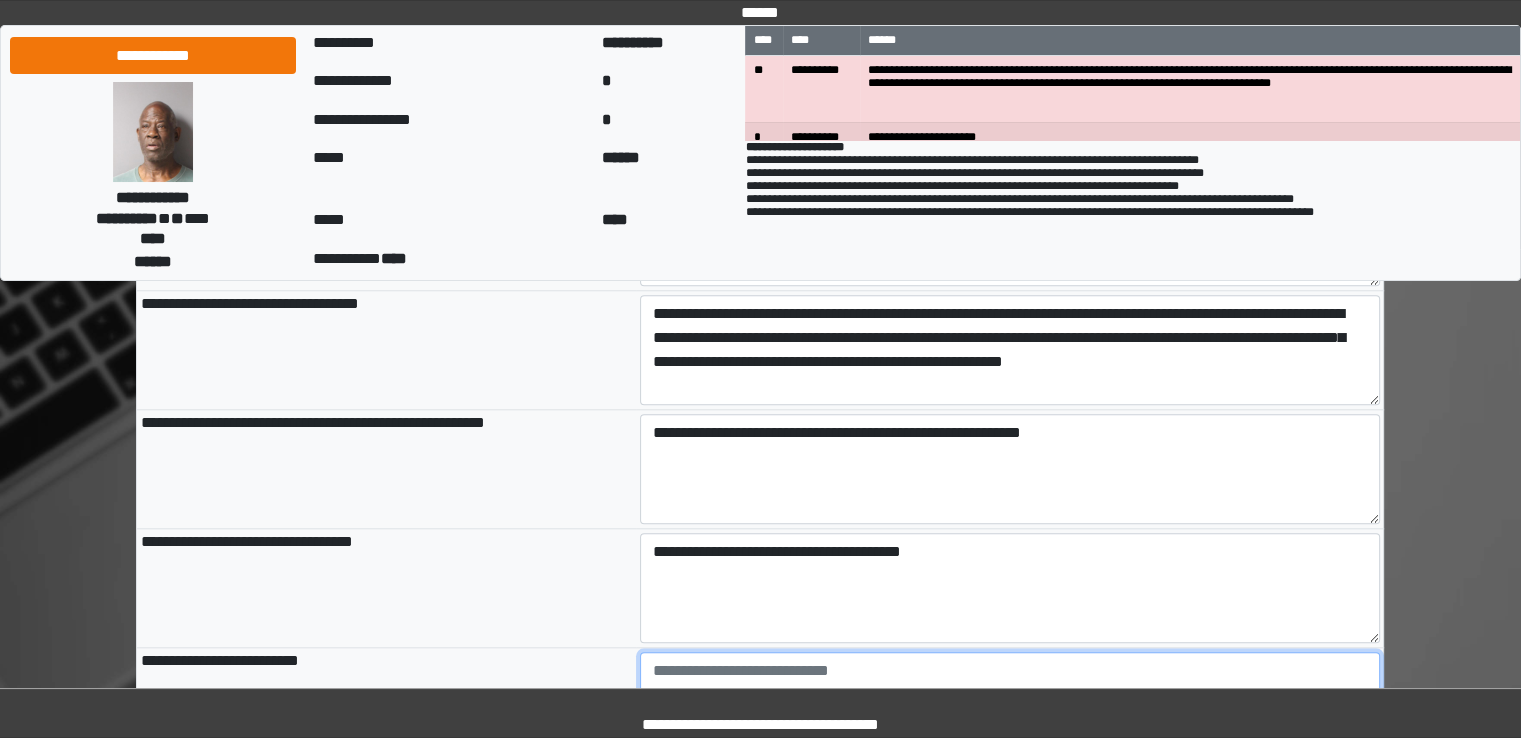 type on "**********" 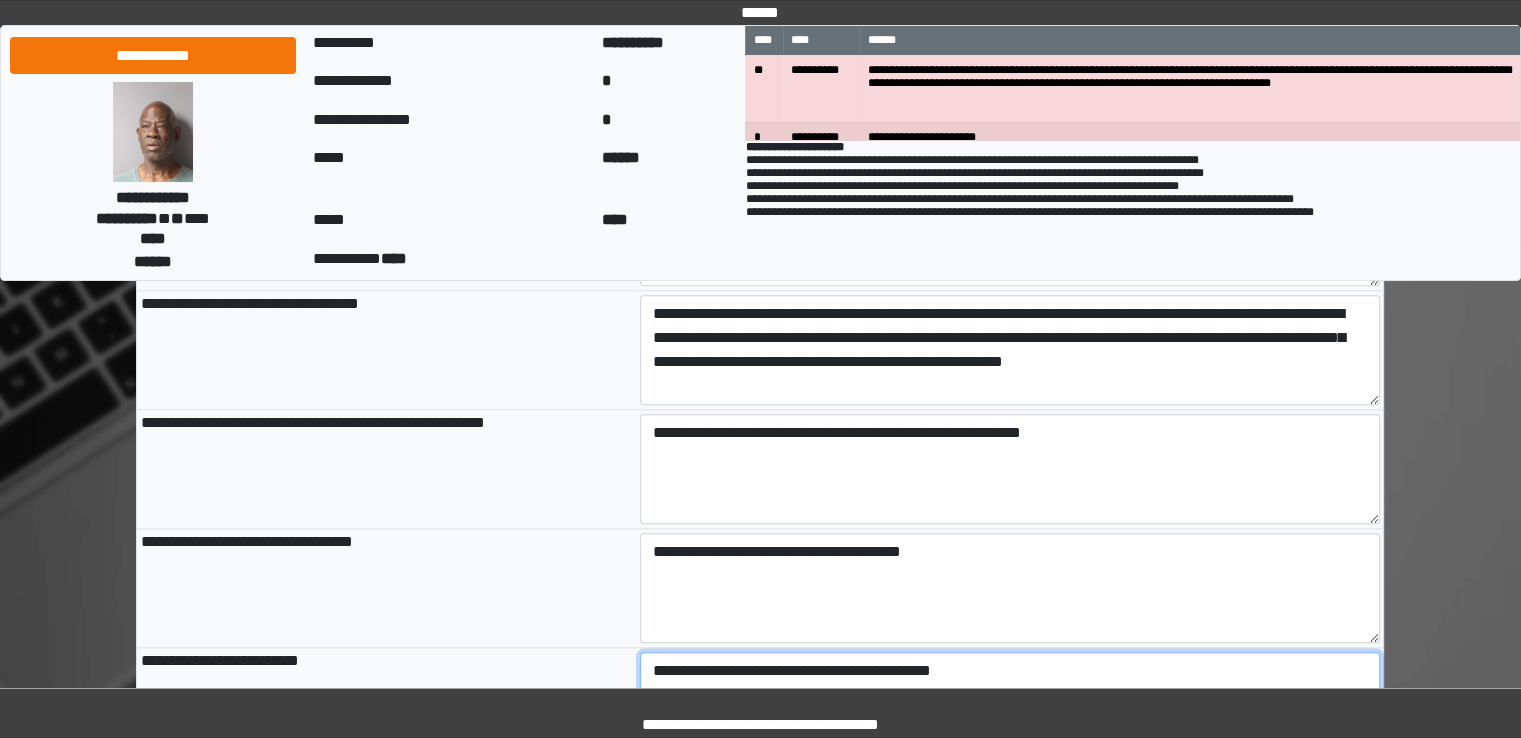 type on "**********" 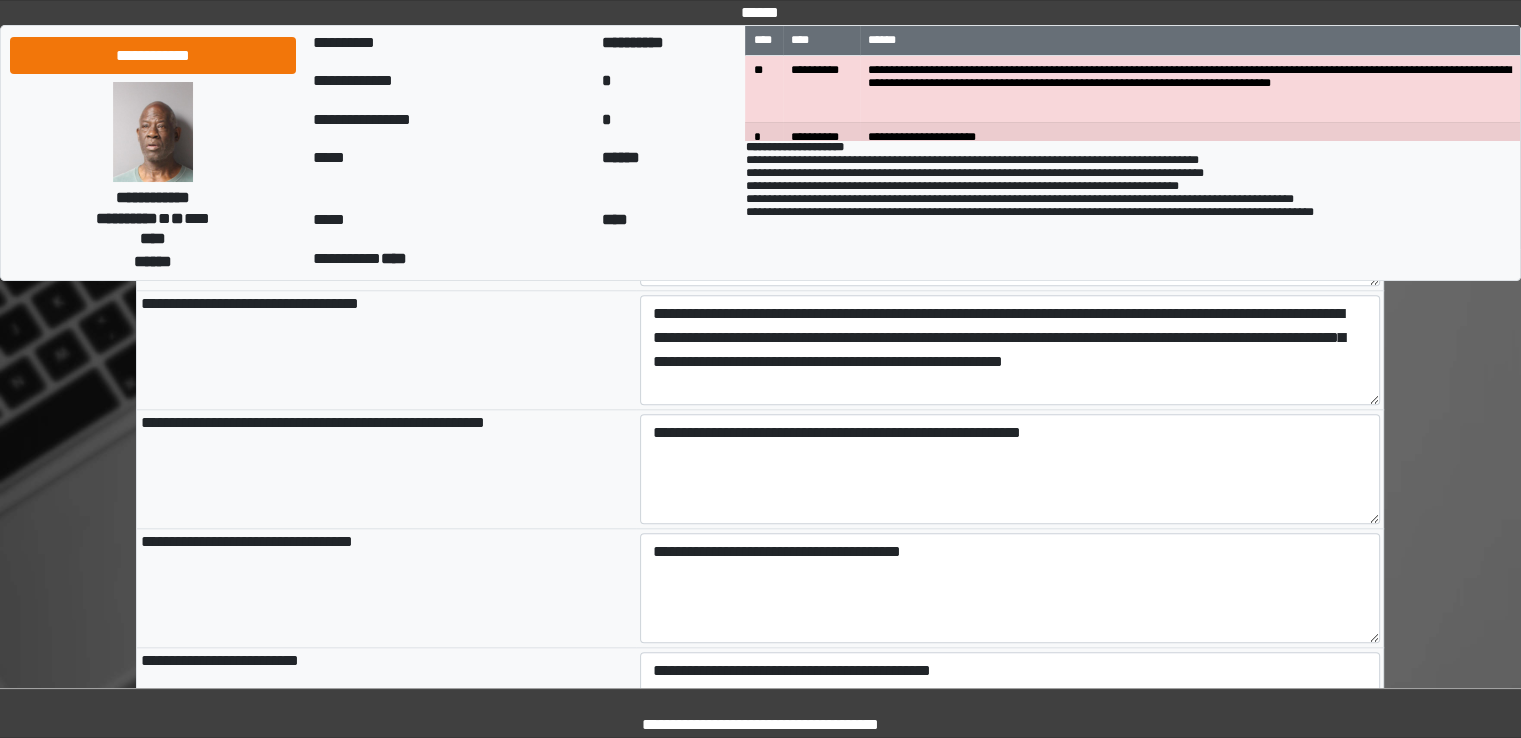 type on "**********" 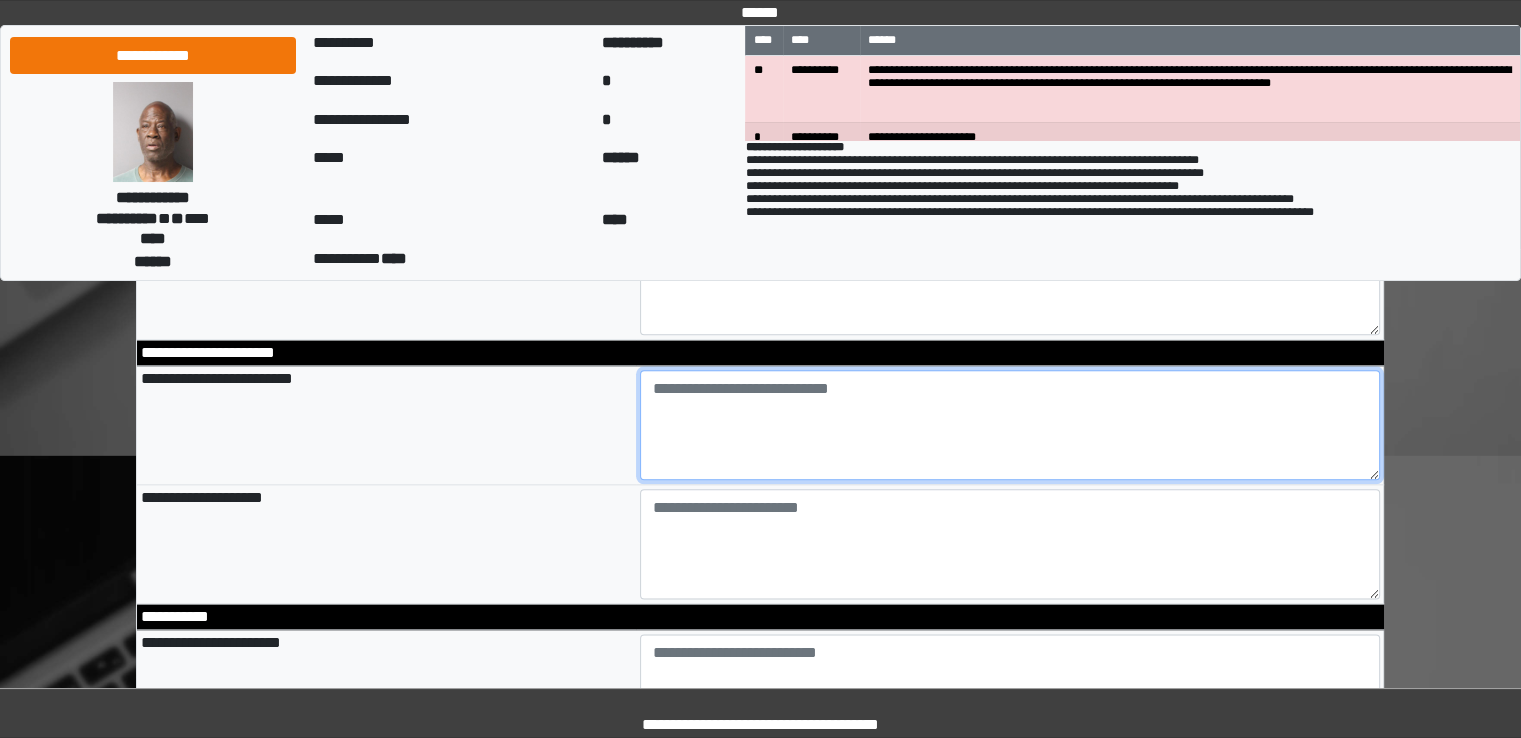 scroll, scrollTop: 2362, scrollLeft: 0, axis: vertical 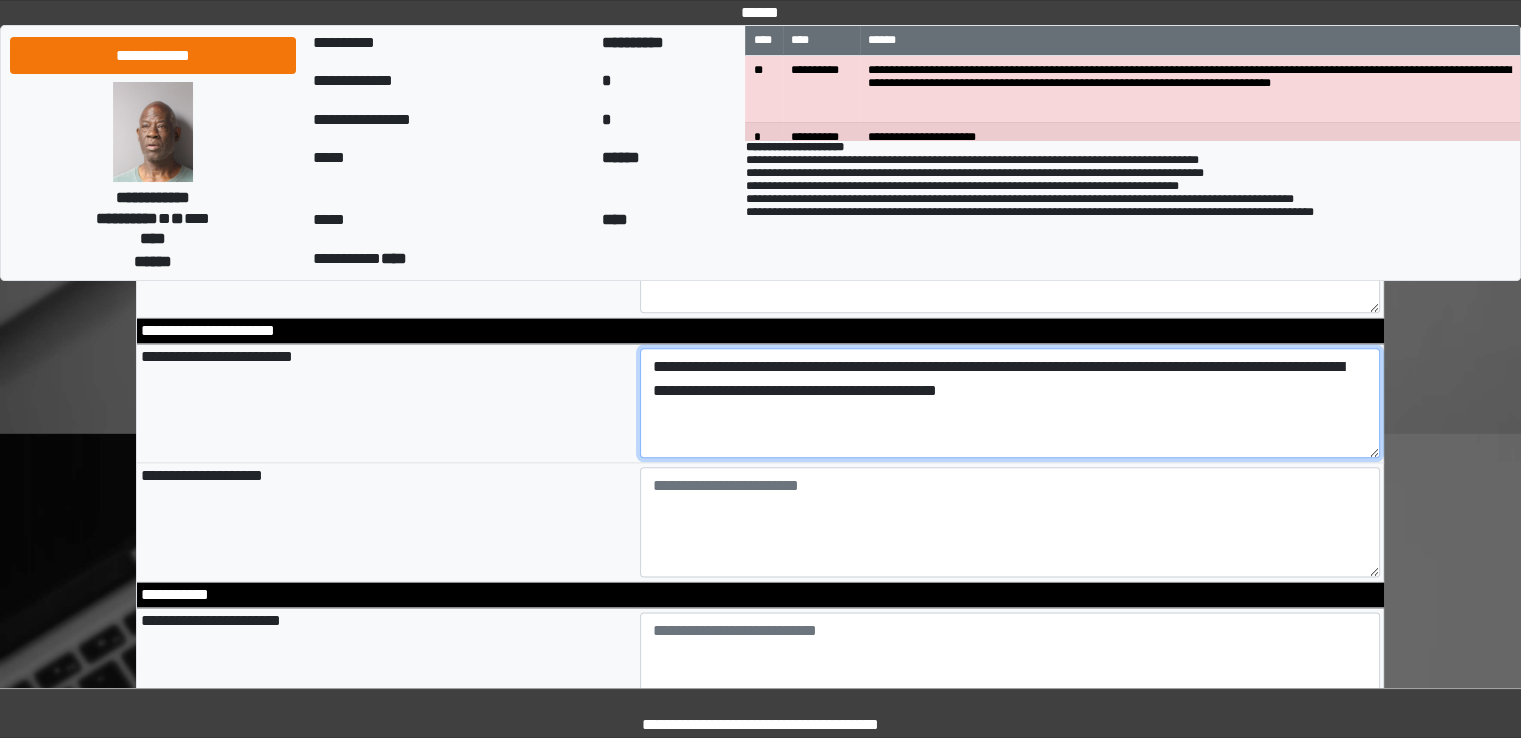 type on "**********" 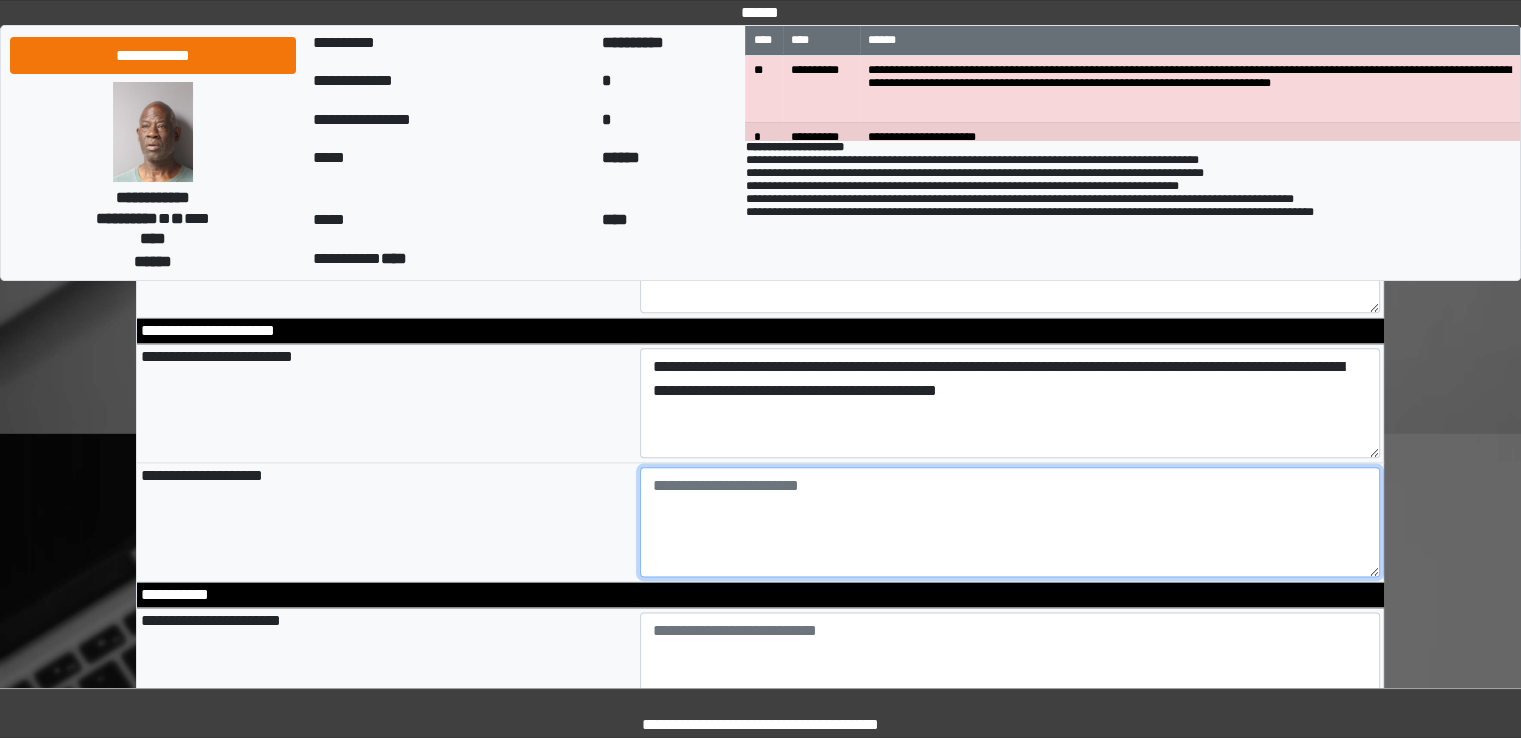 type on "**********" 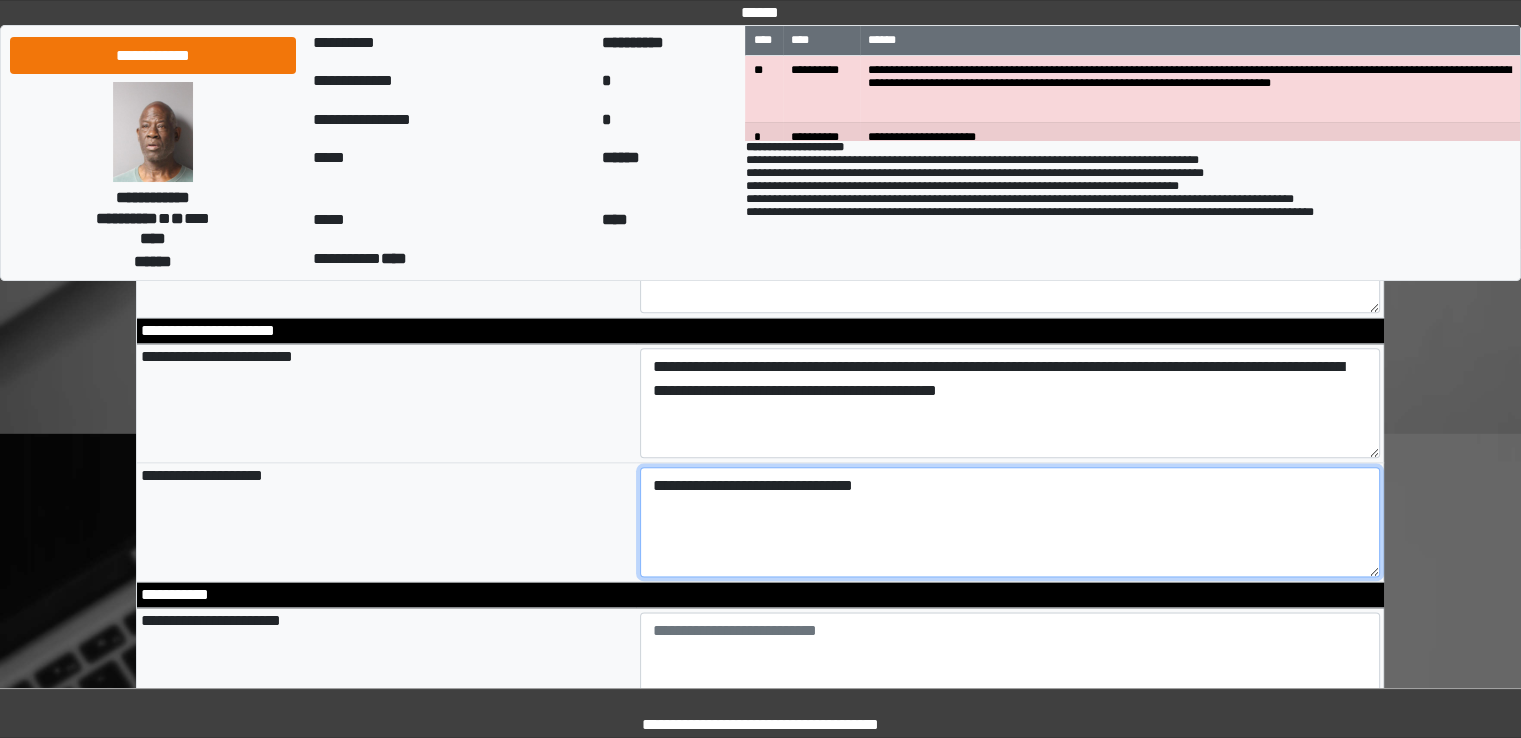type on "**********" 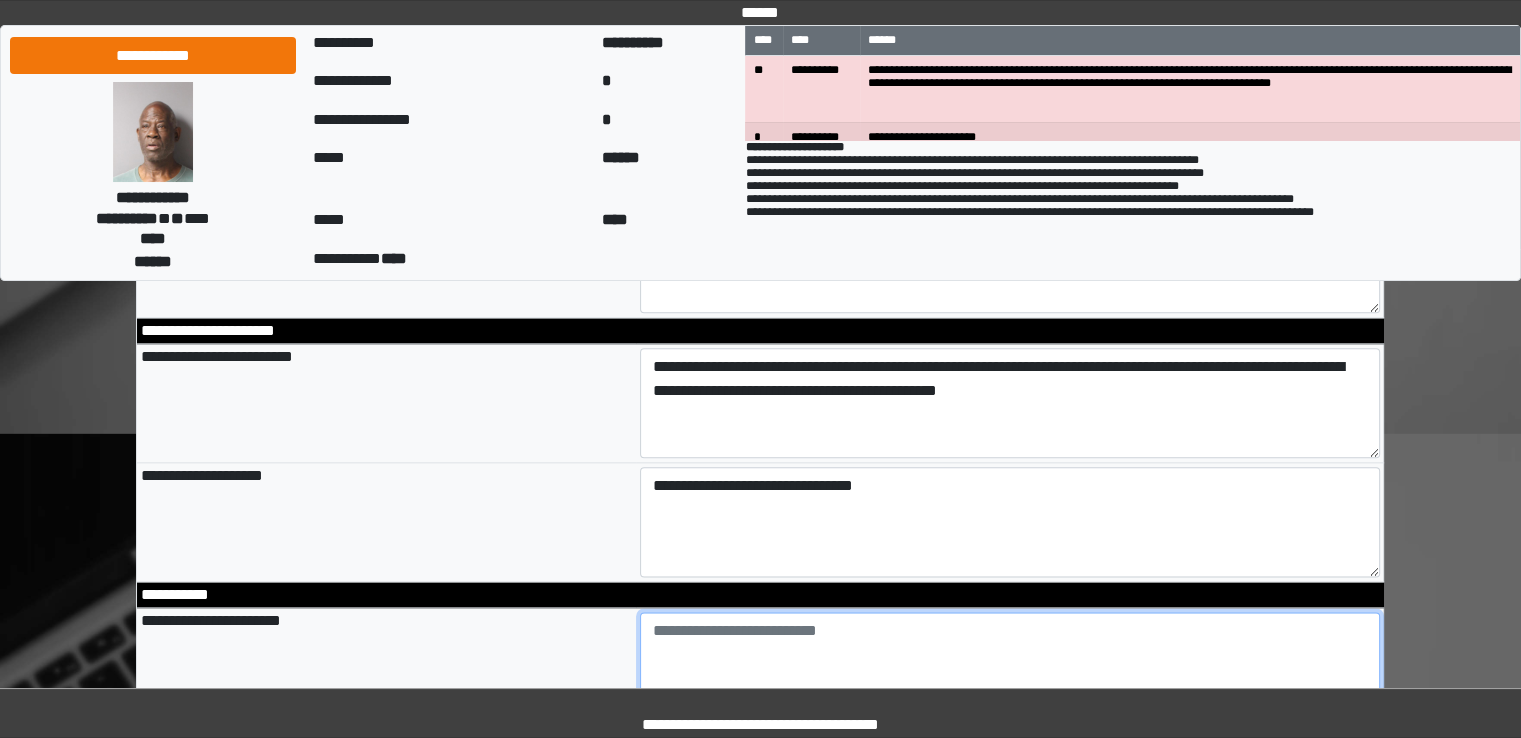 type on "**********" 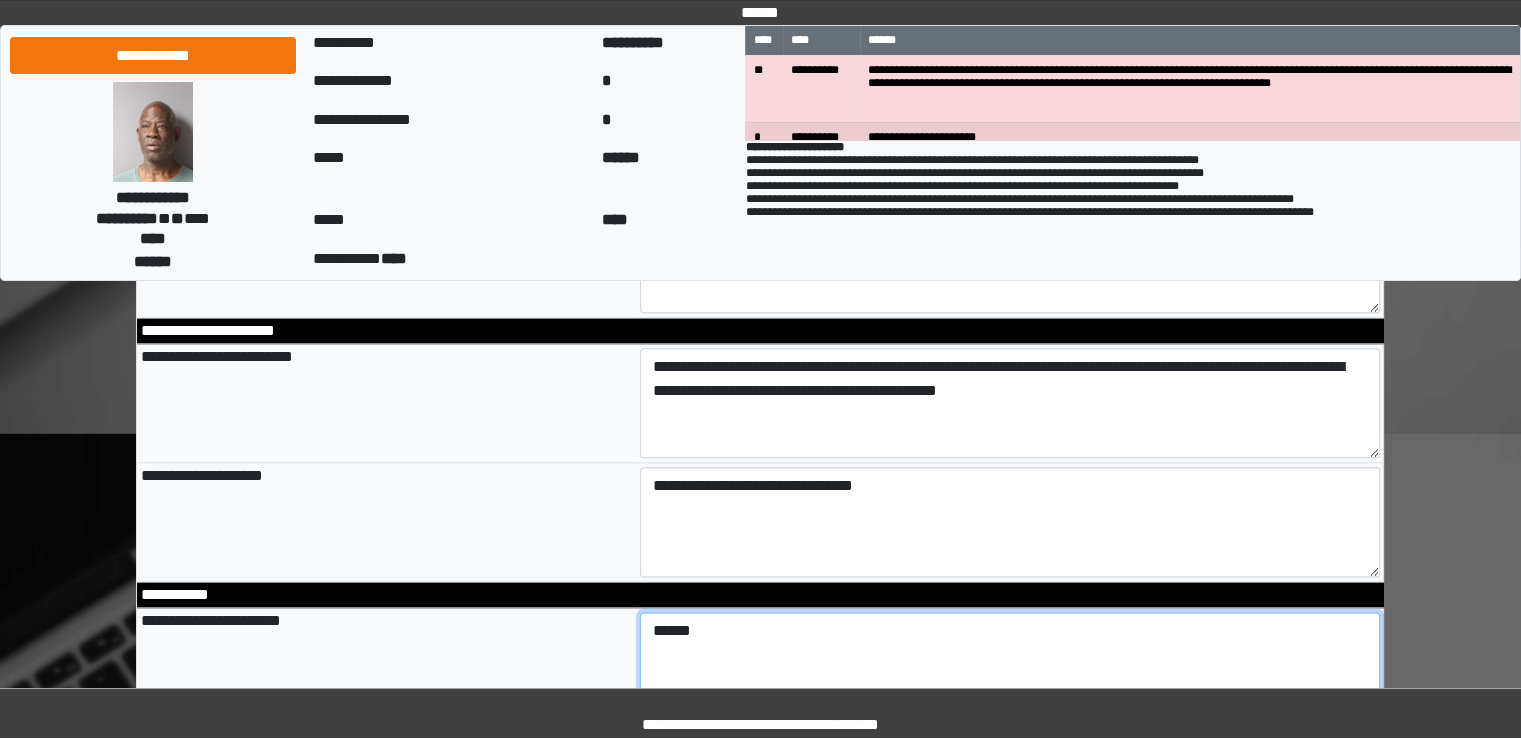 type on "*****" 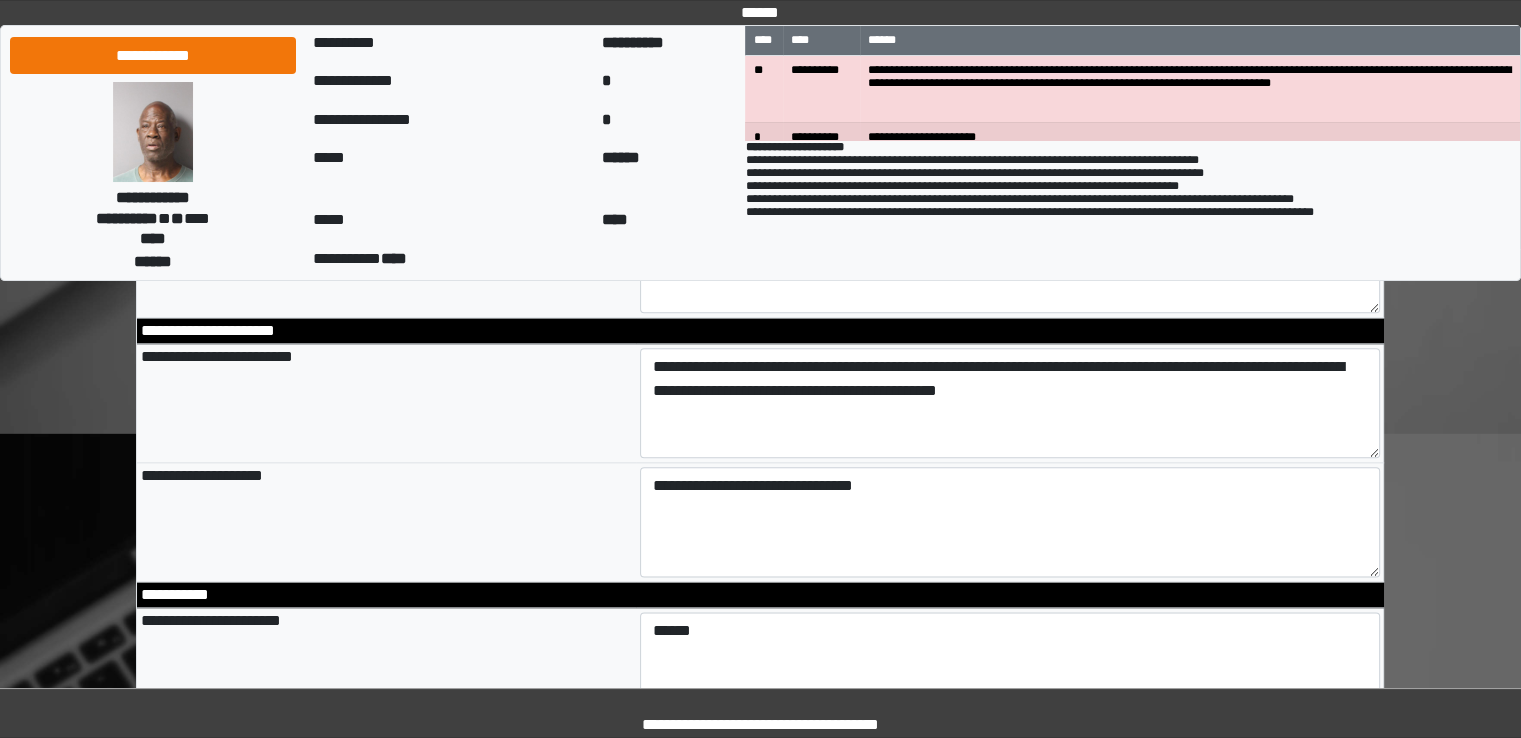 type on "**********" 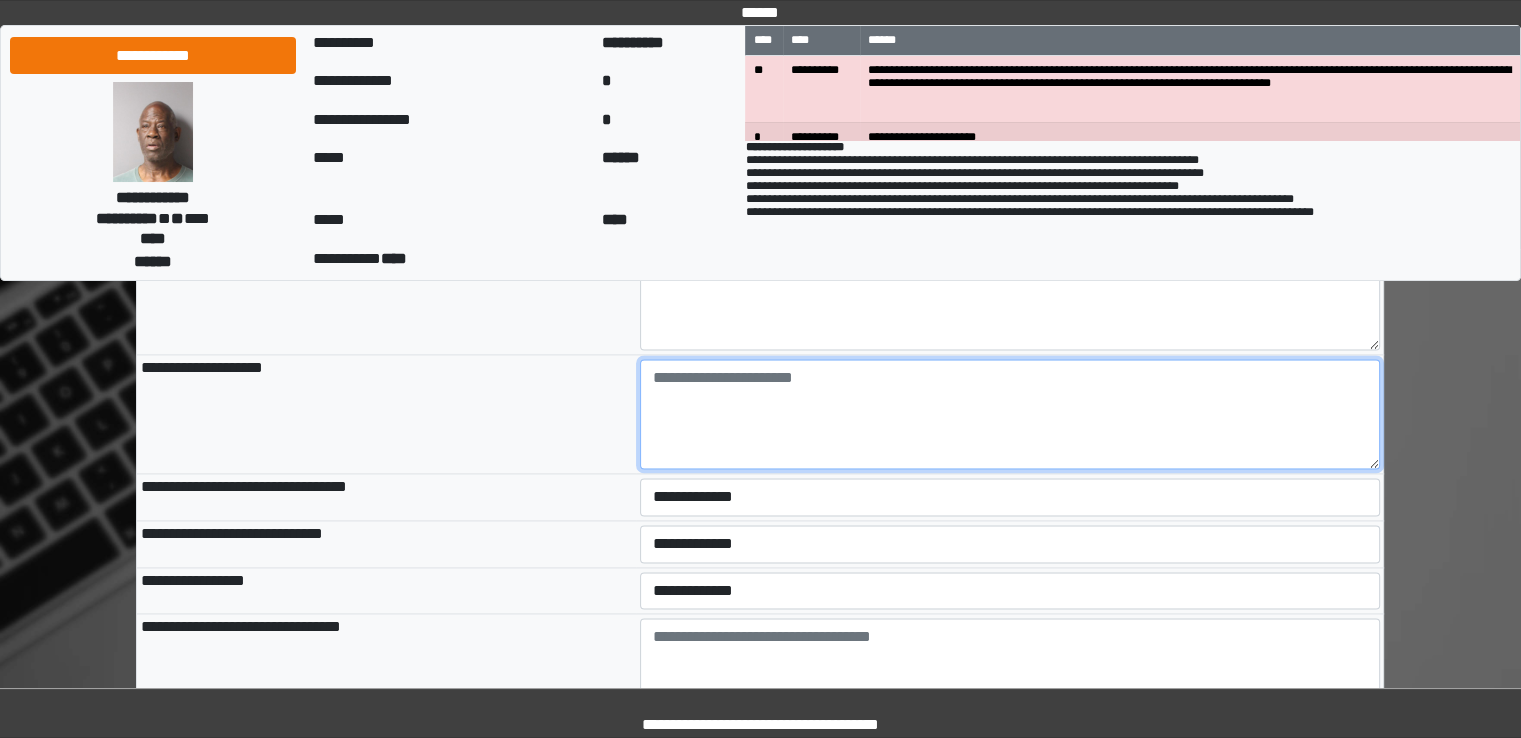 scroll, scrollTop: 2748, scrollLeft: 0, axis: vertical 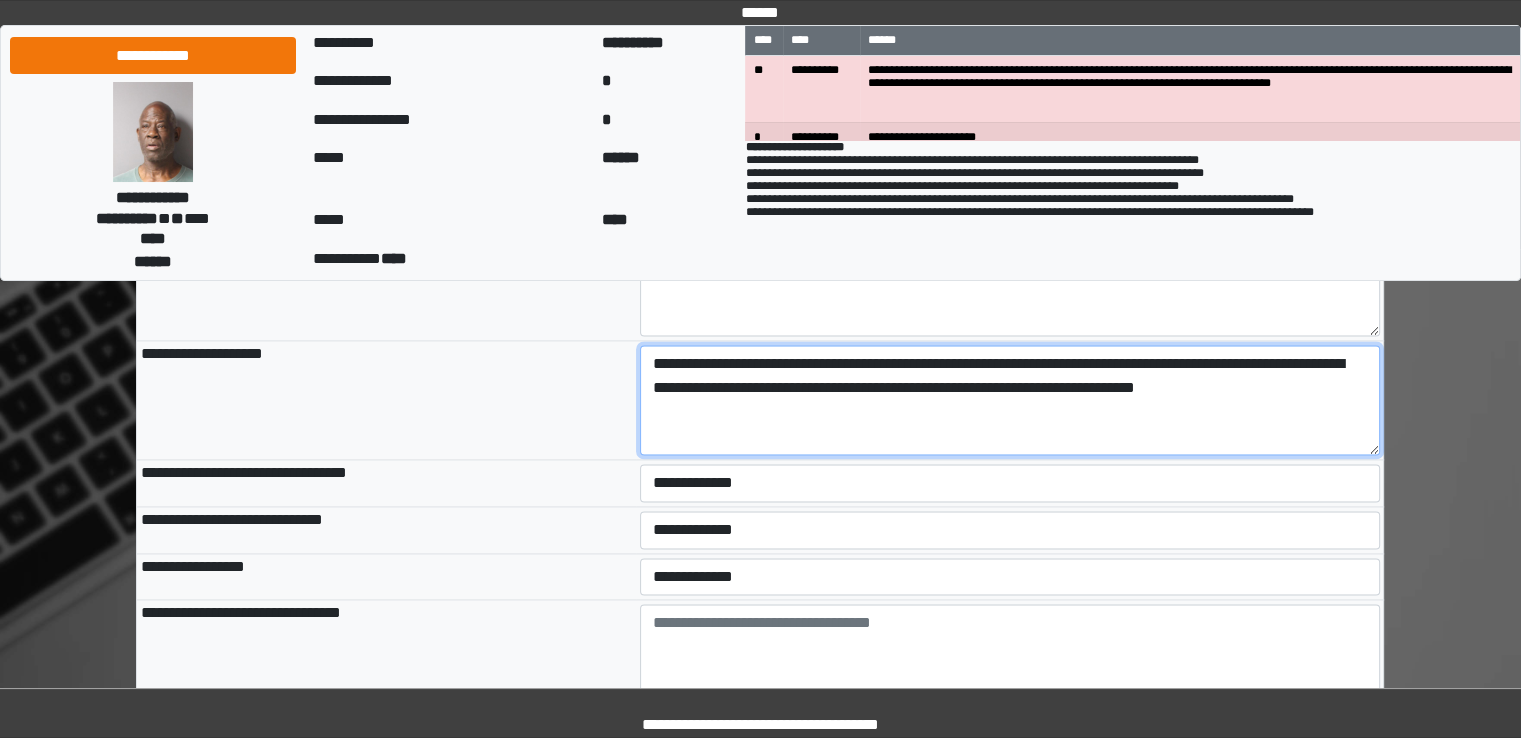 type on "**********" 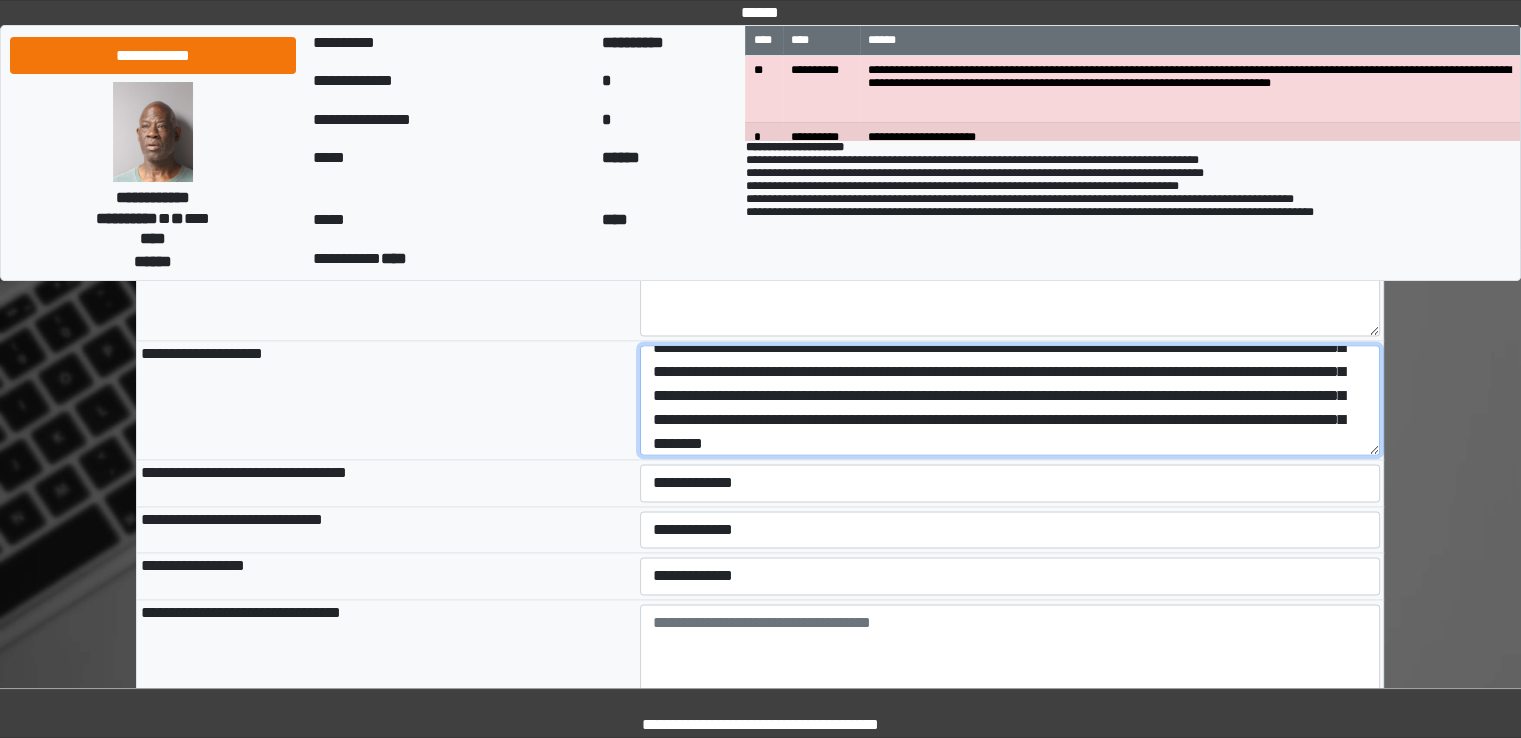 scroll, scrollTop: 88, scrollLeft: 0, axis: vertical 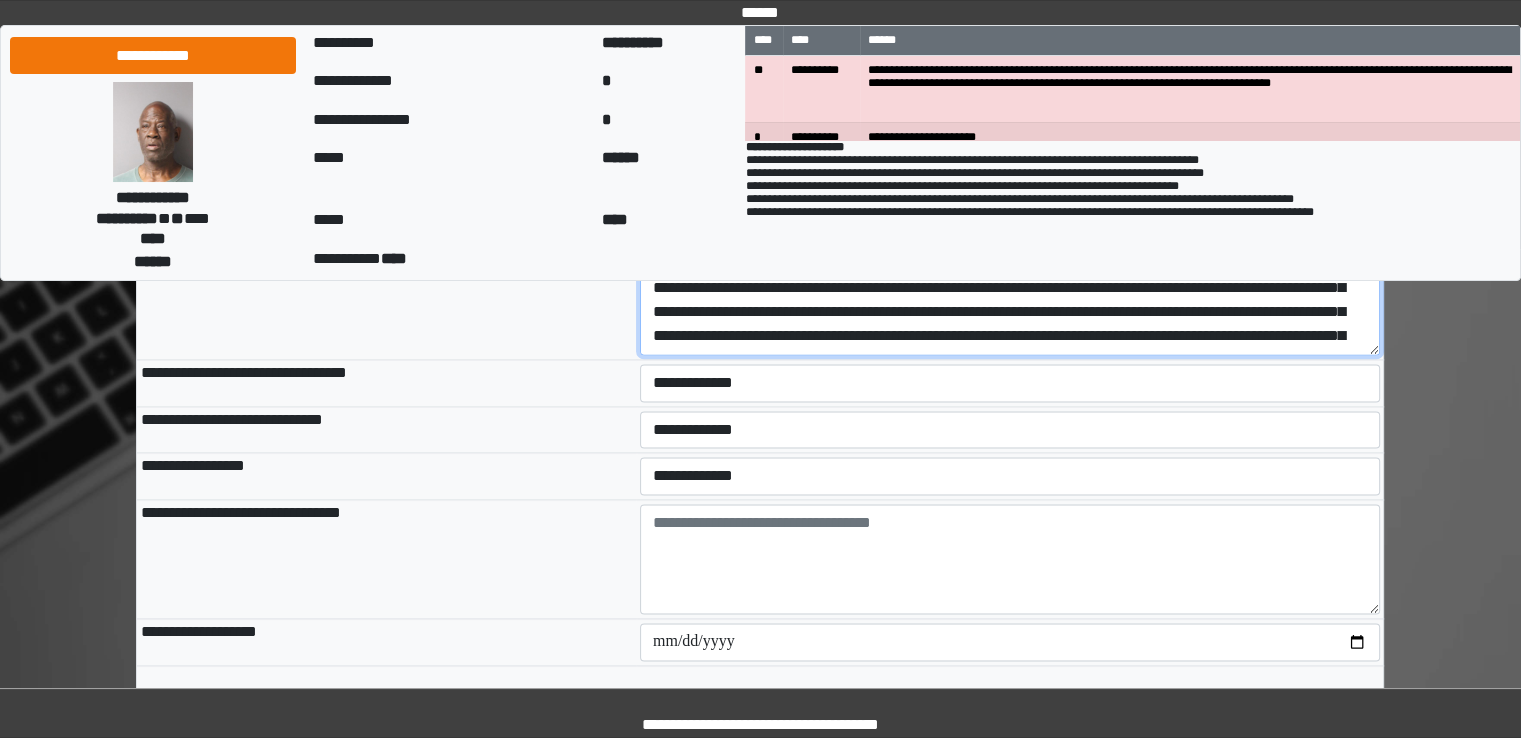 type on "**********" 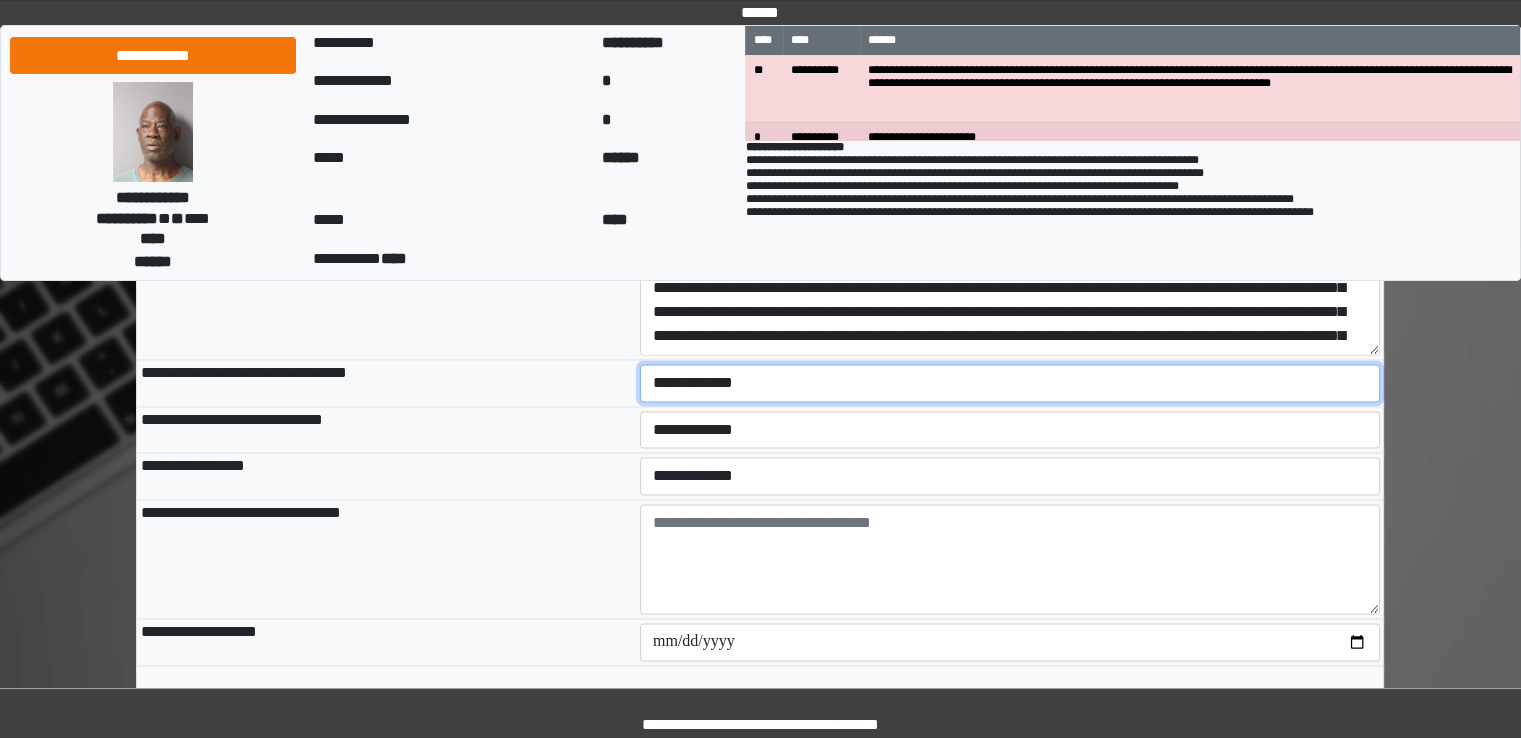 type on "**********" 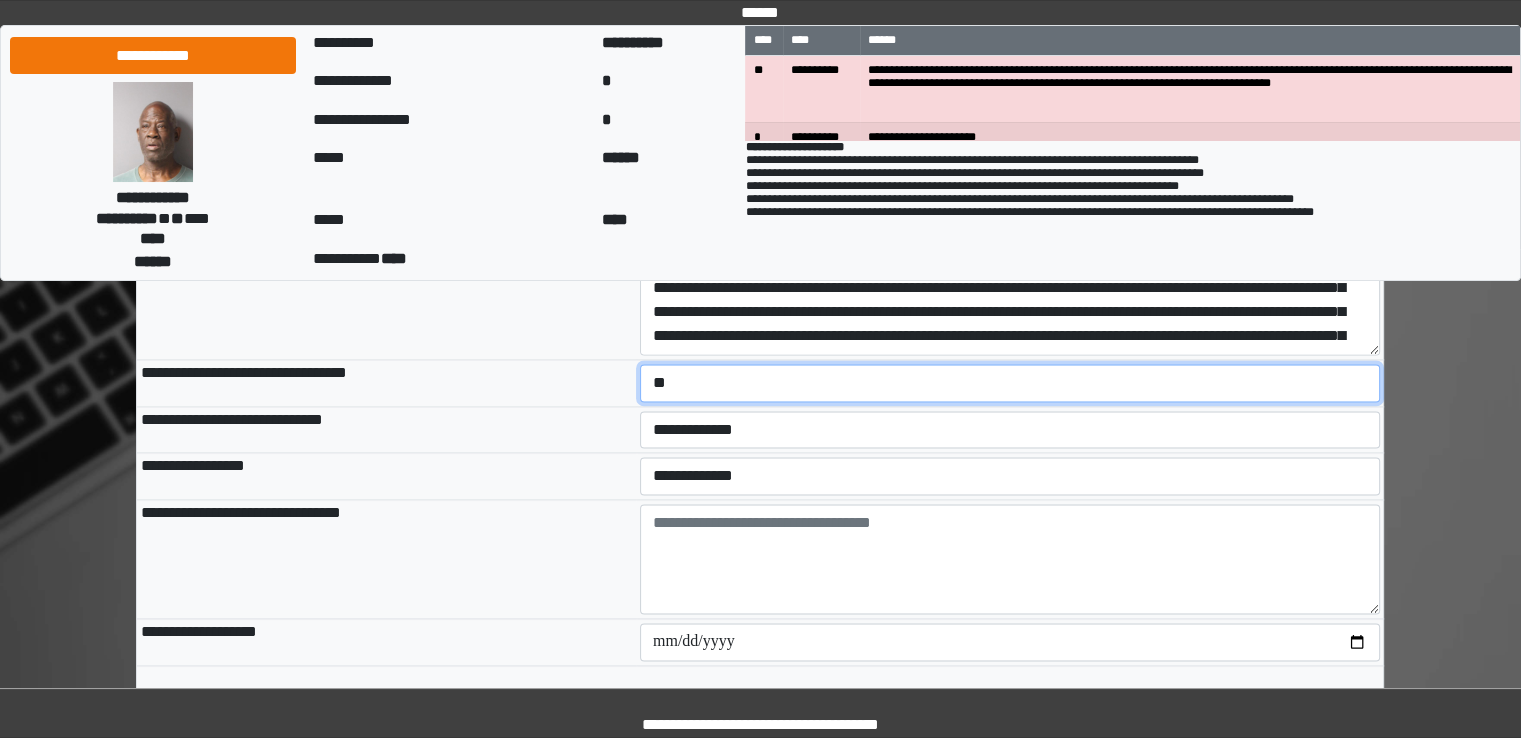 click on "**********" at bounding box center [1010, 383] 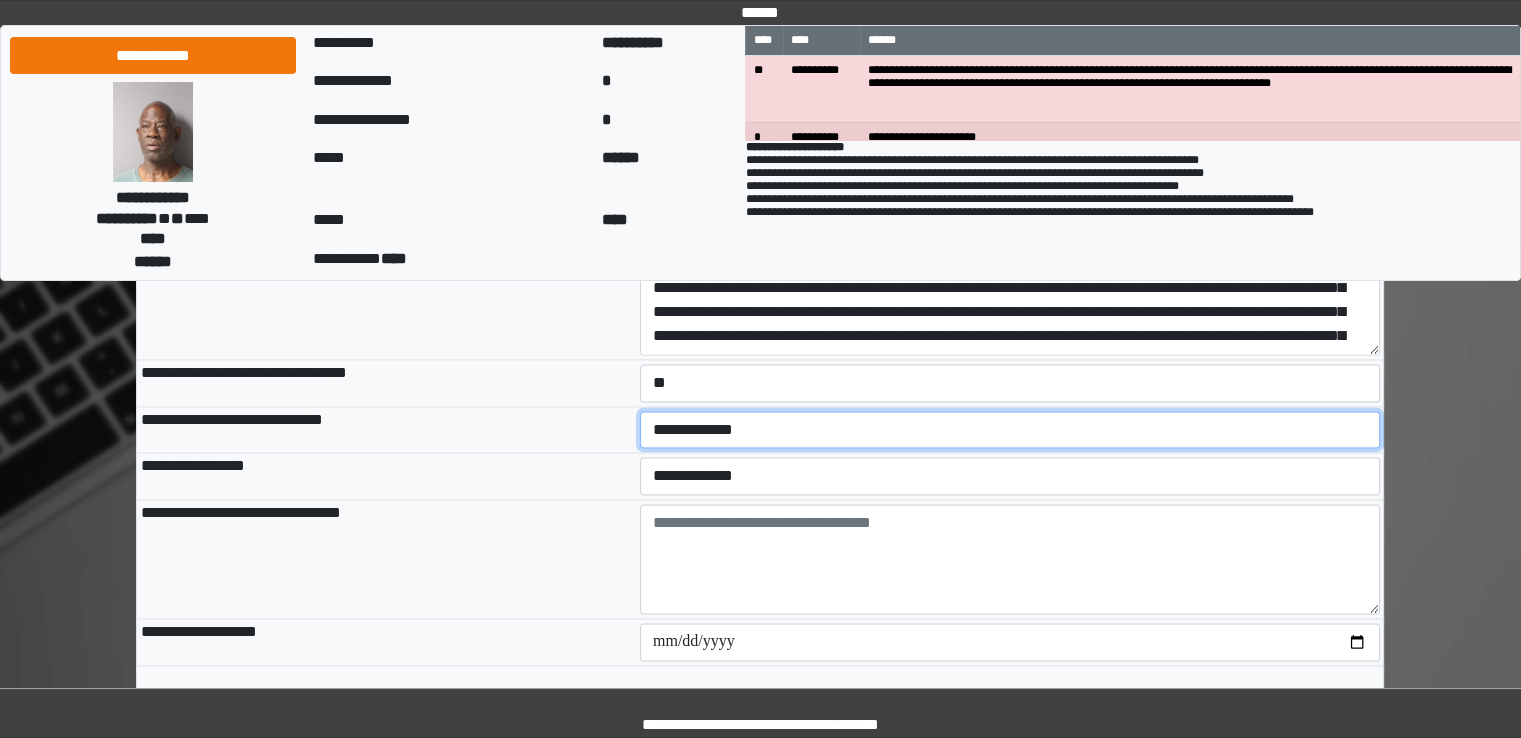 click on "**********" at bounding box center [1010, 430] 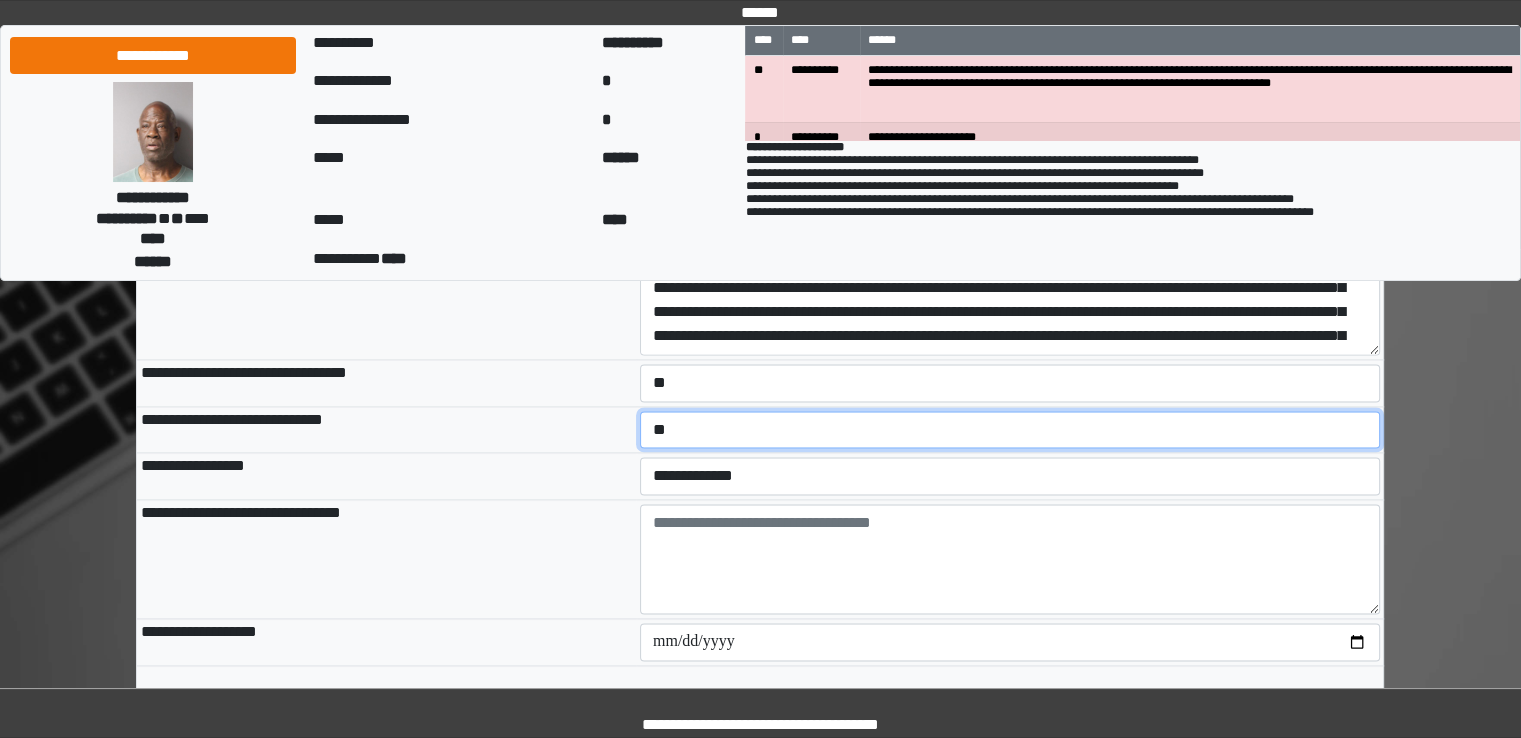 click on "**********" at bounding box center (1010, 430) 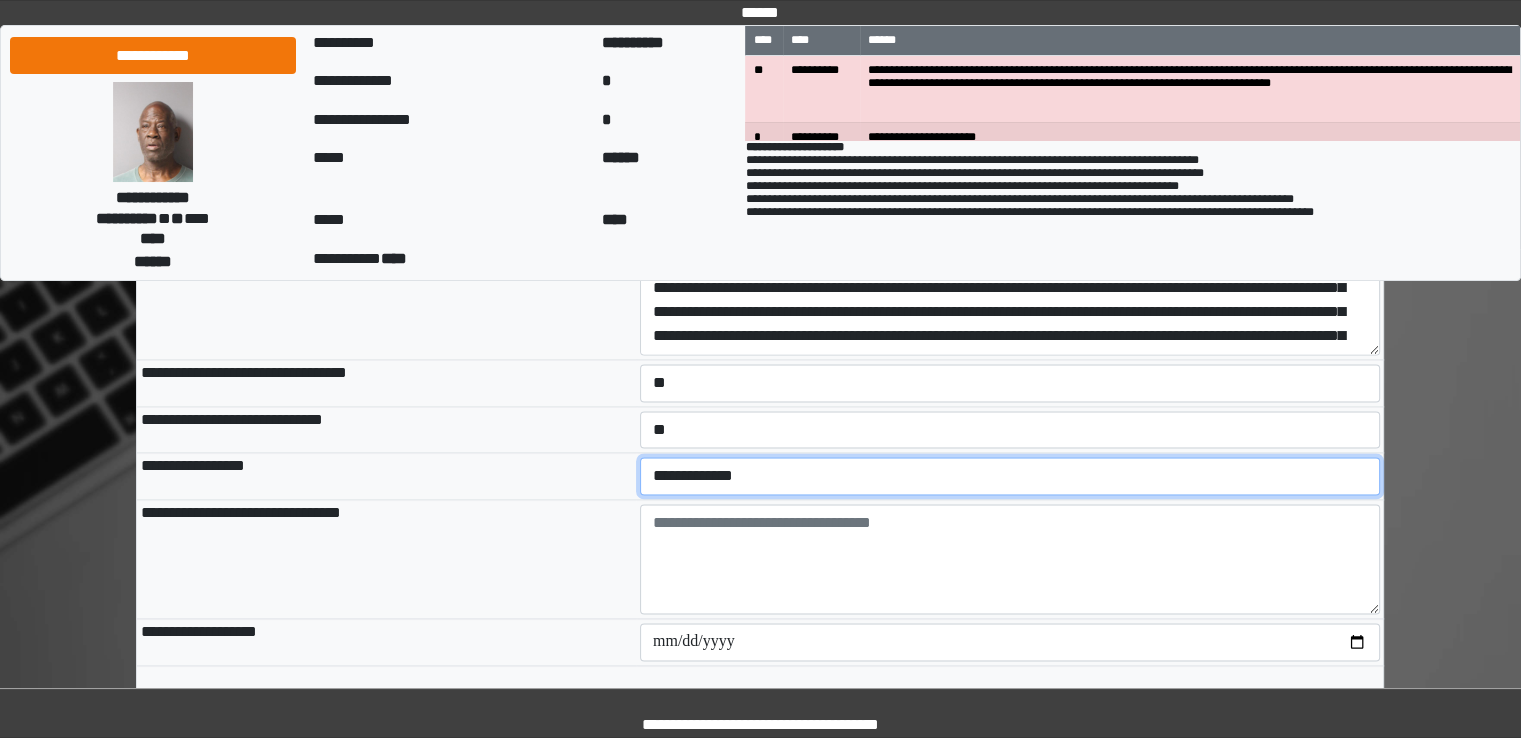 click on "**********" at bounding box center [1010, 476] 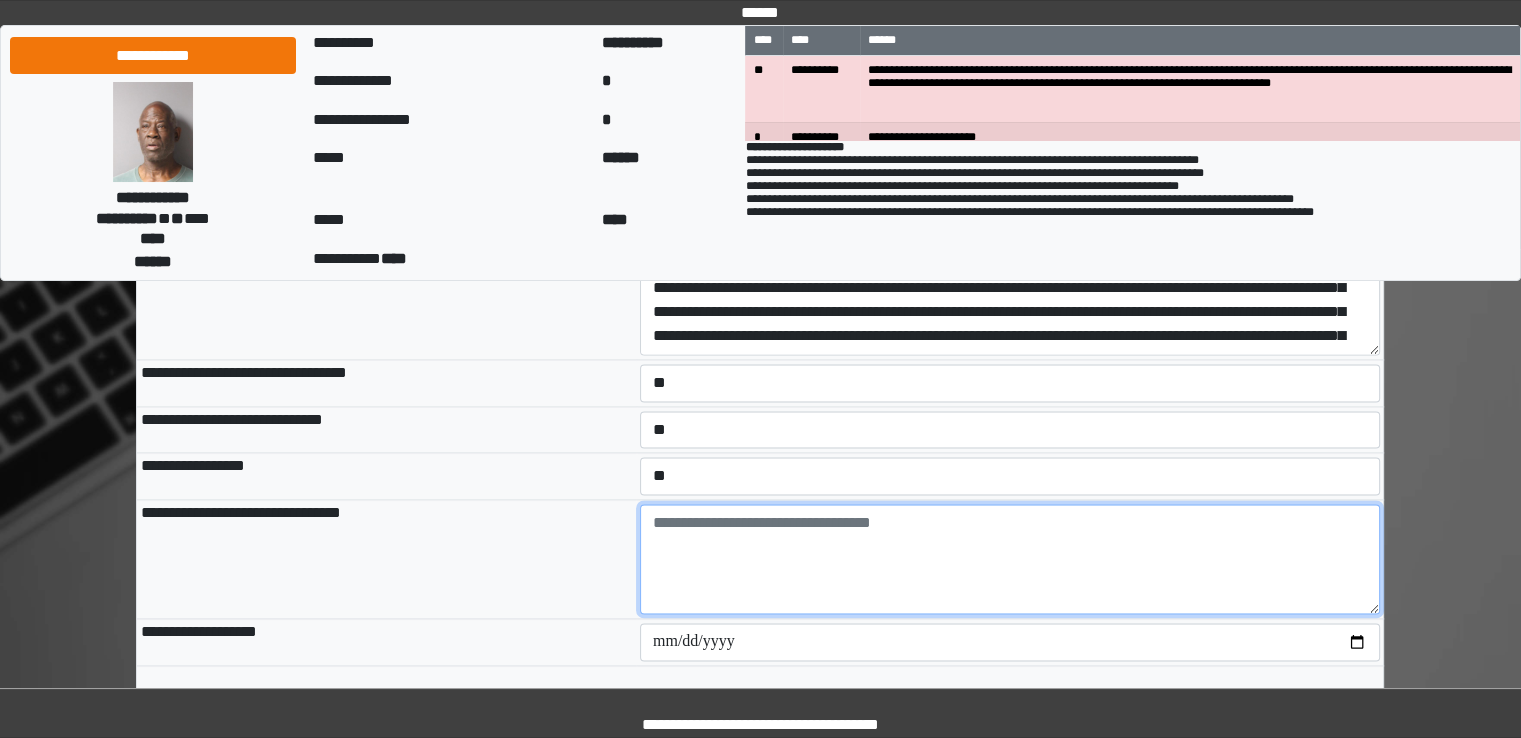 click at bounding box center (1010, 559) 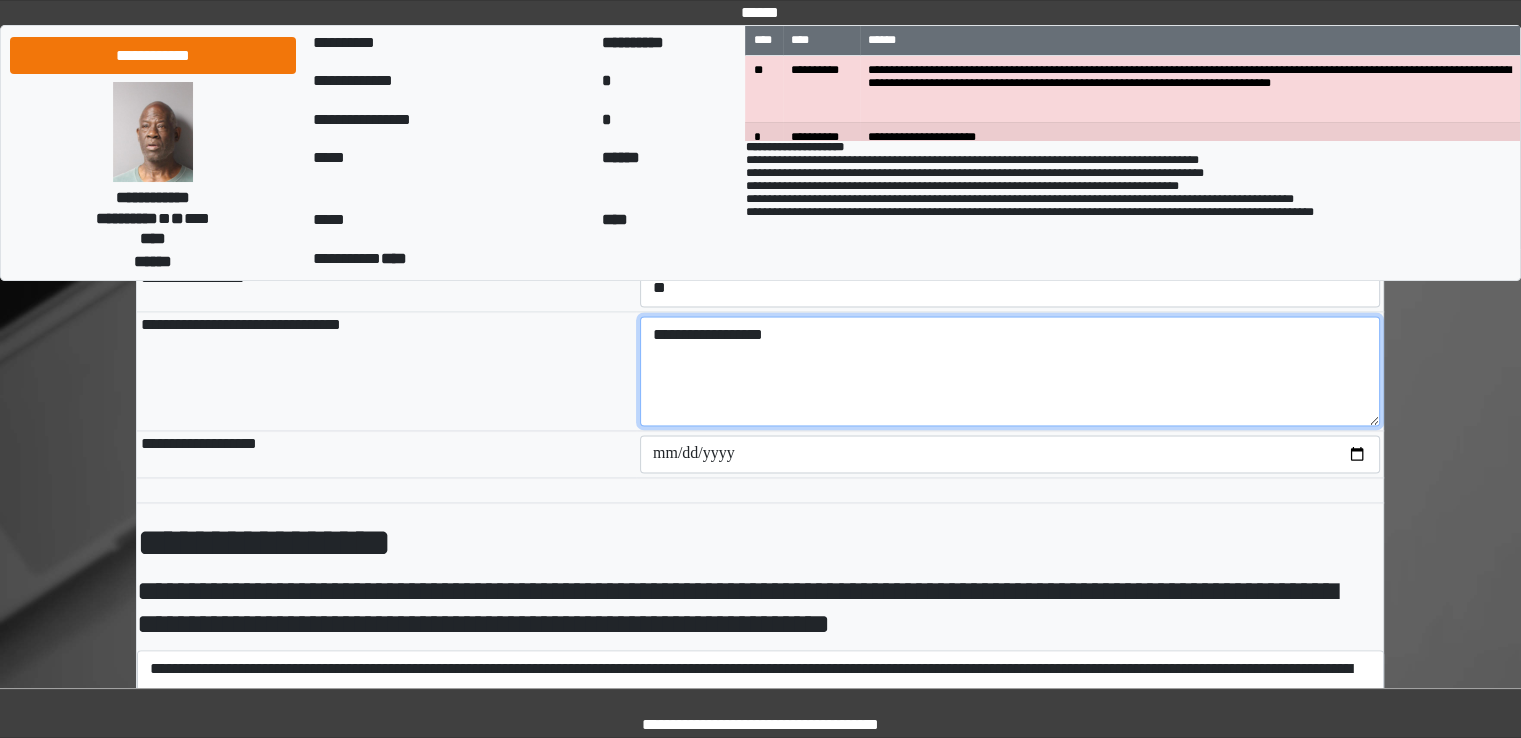 scroll, scrollTop: 3048, scrollLeft: 0, axis: vertical 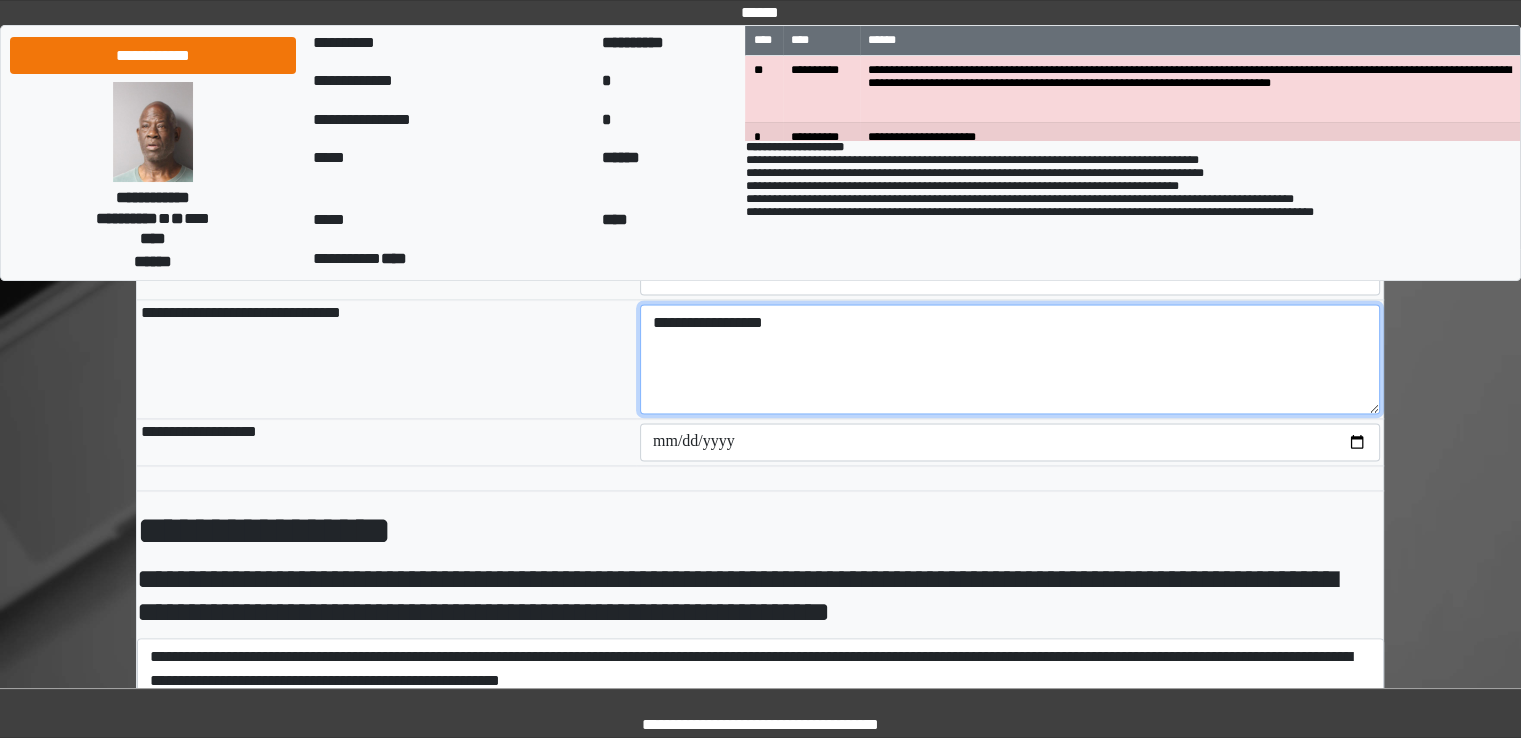 type on "**********" 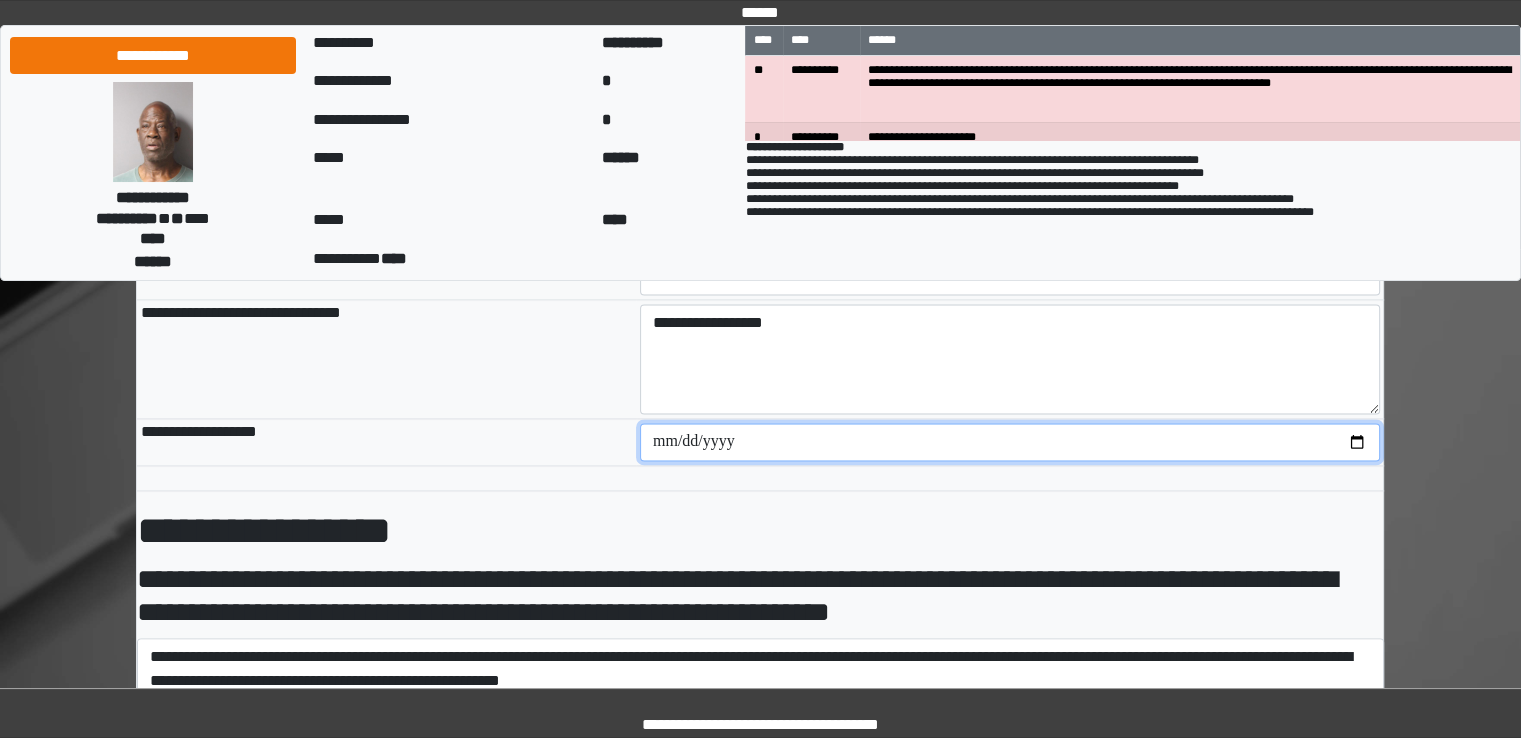 type on "**********" 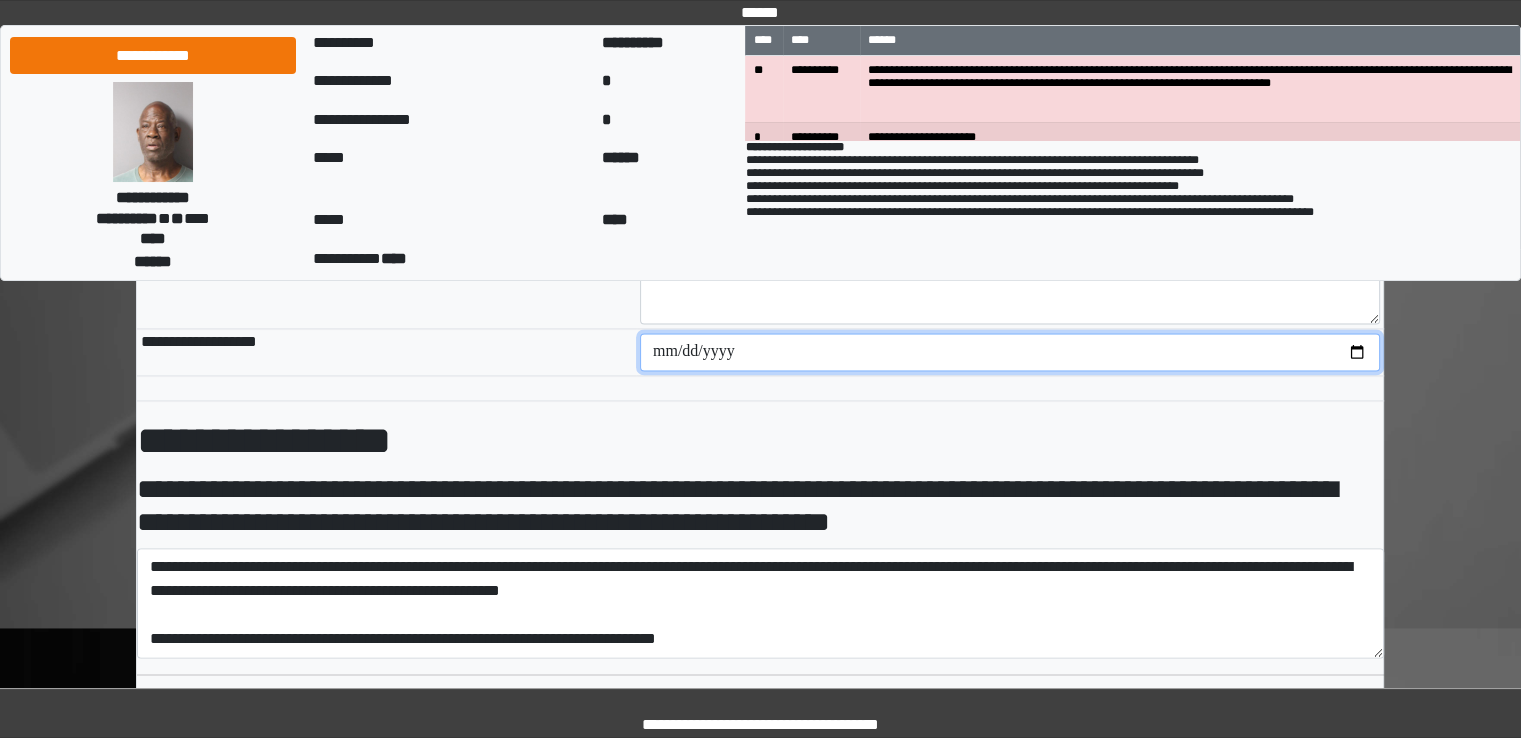 scroll, scrollTop: 3259, scrollLeft: 0, axis: vertical 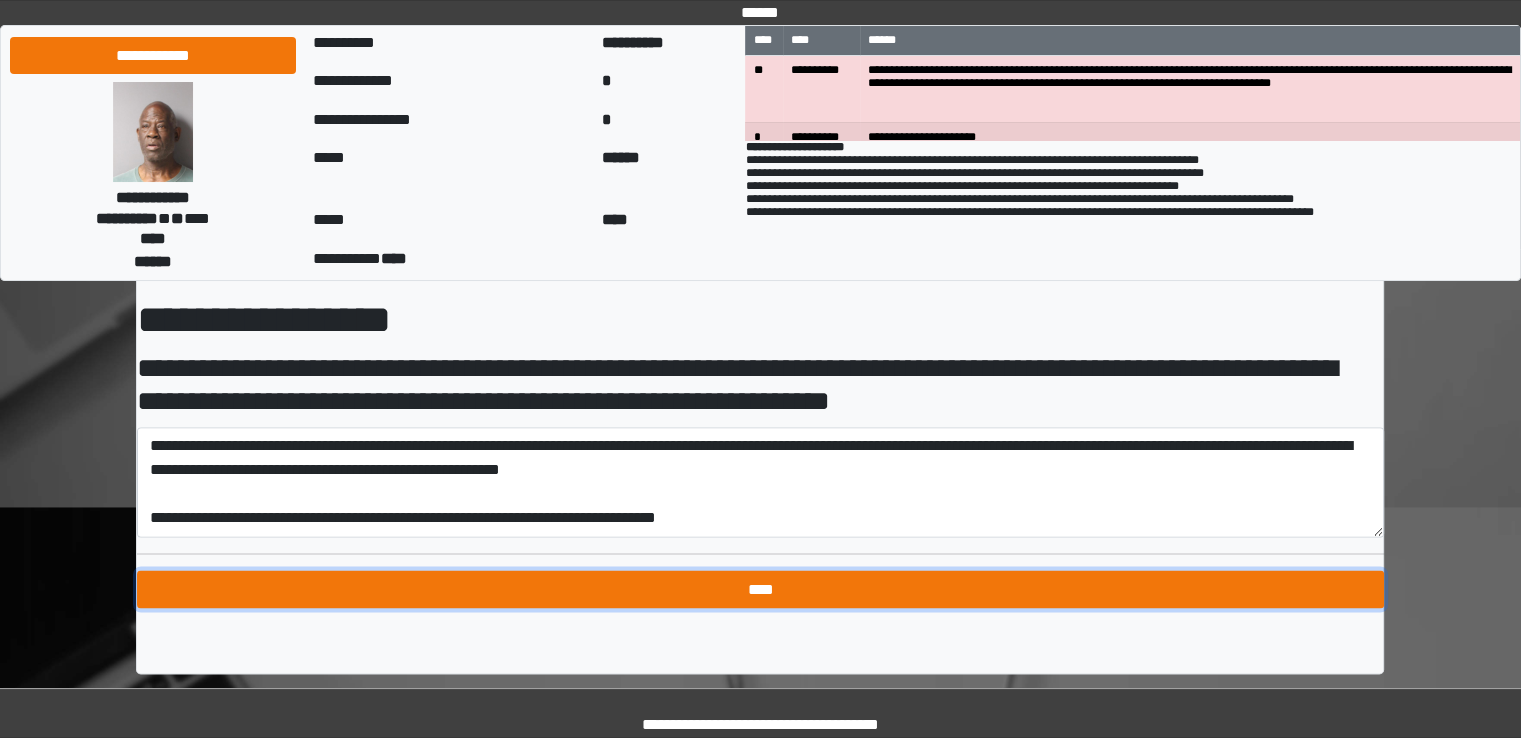 click on "****" at bounding box center (760, 589) 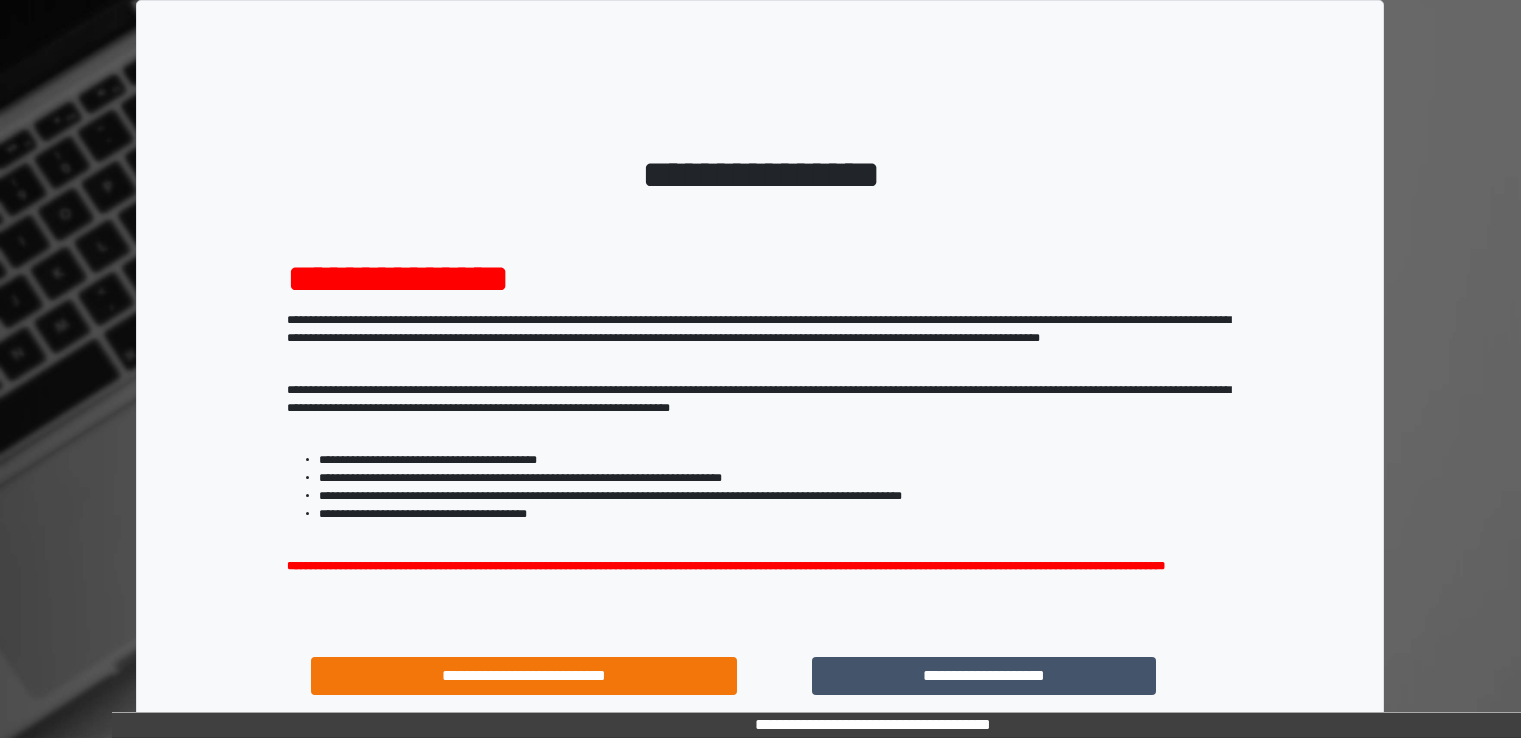 scroll, scrollTop: 0, scrollLeft: 0, axis: both 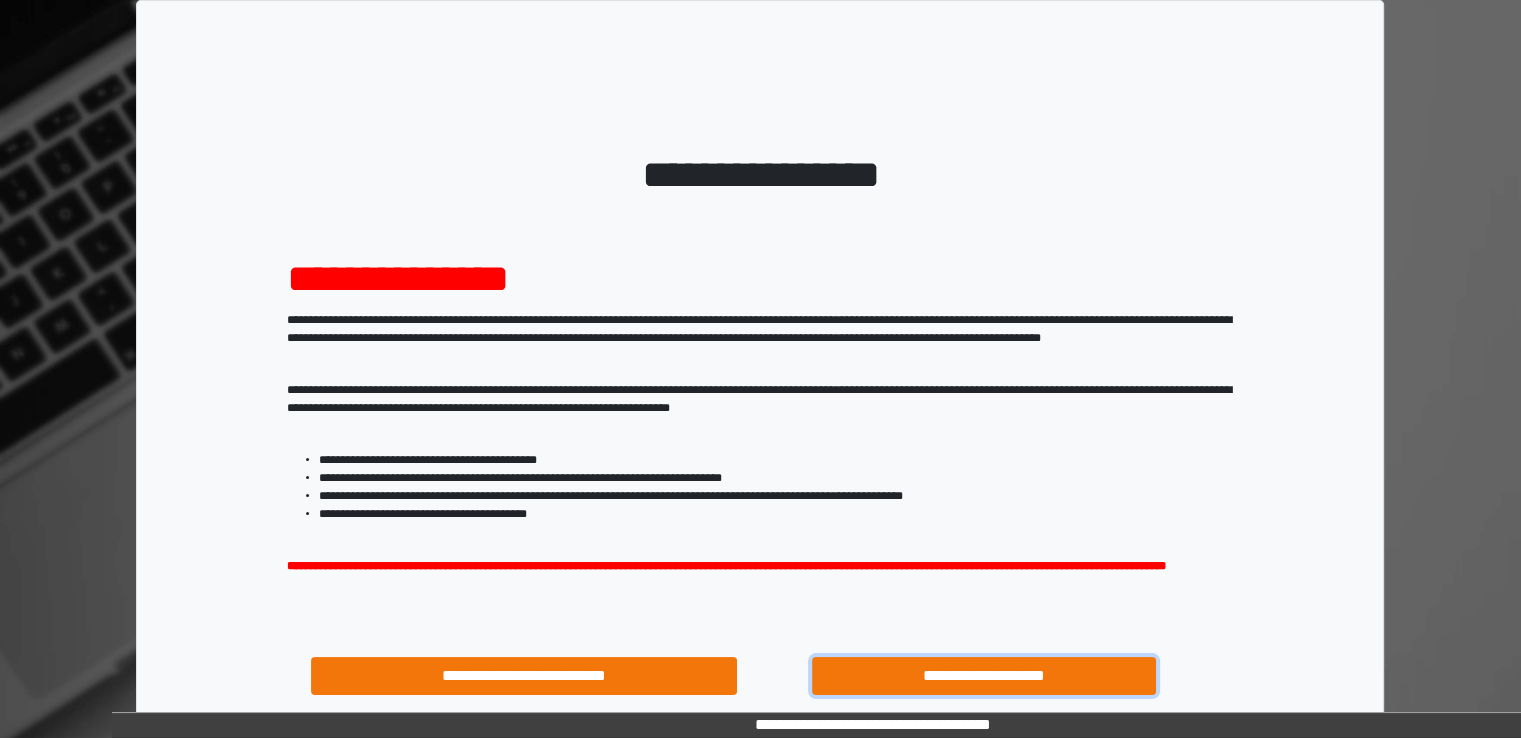 click on "**********" at bounding box center (984, 676) 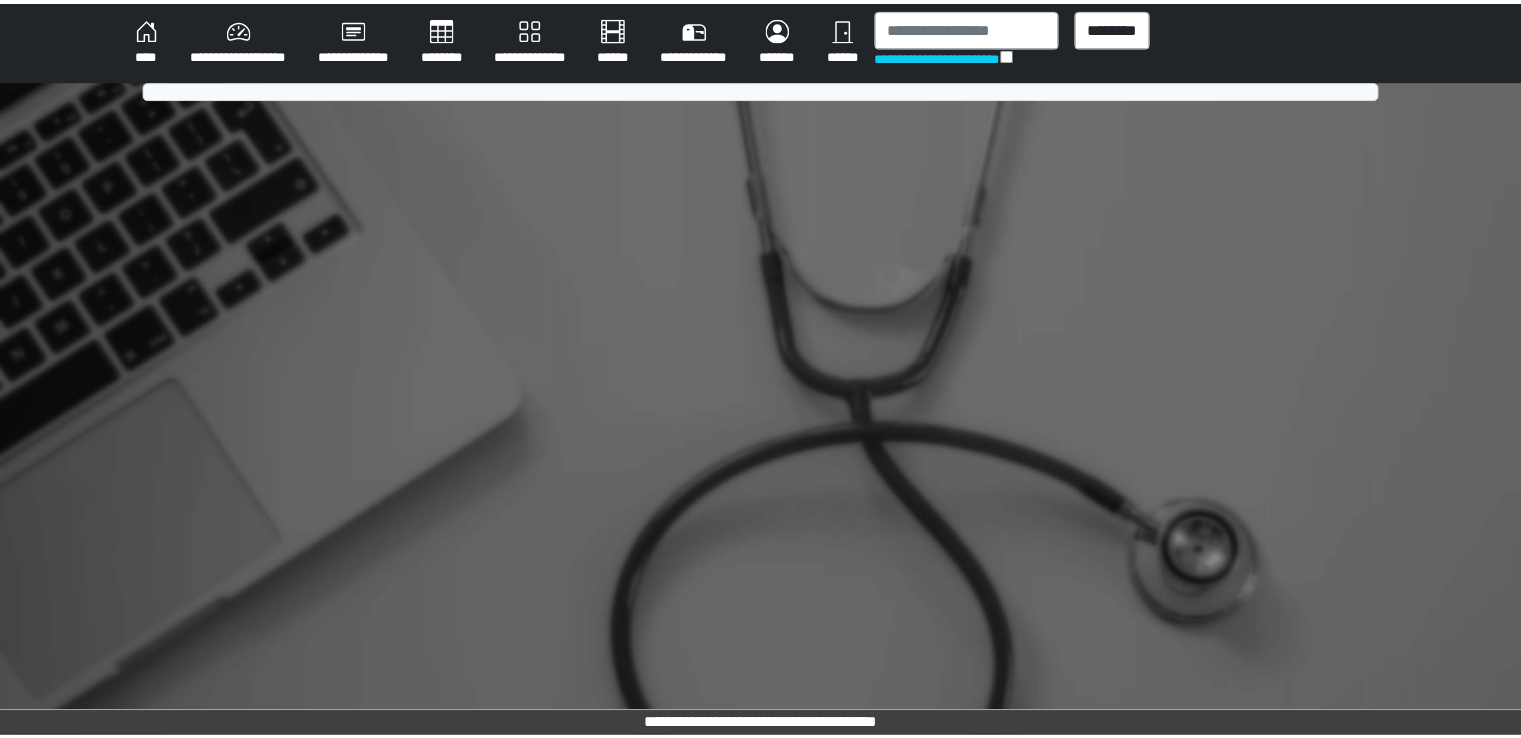 scroll, scrollTop: 0, scrollLeft: 0, axis: both 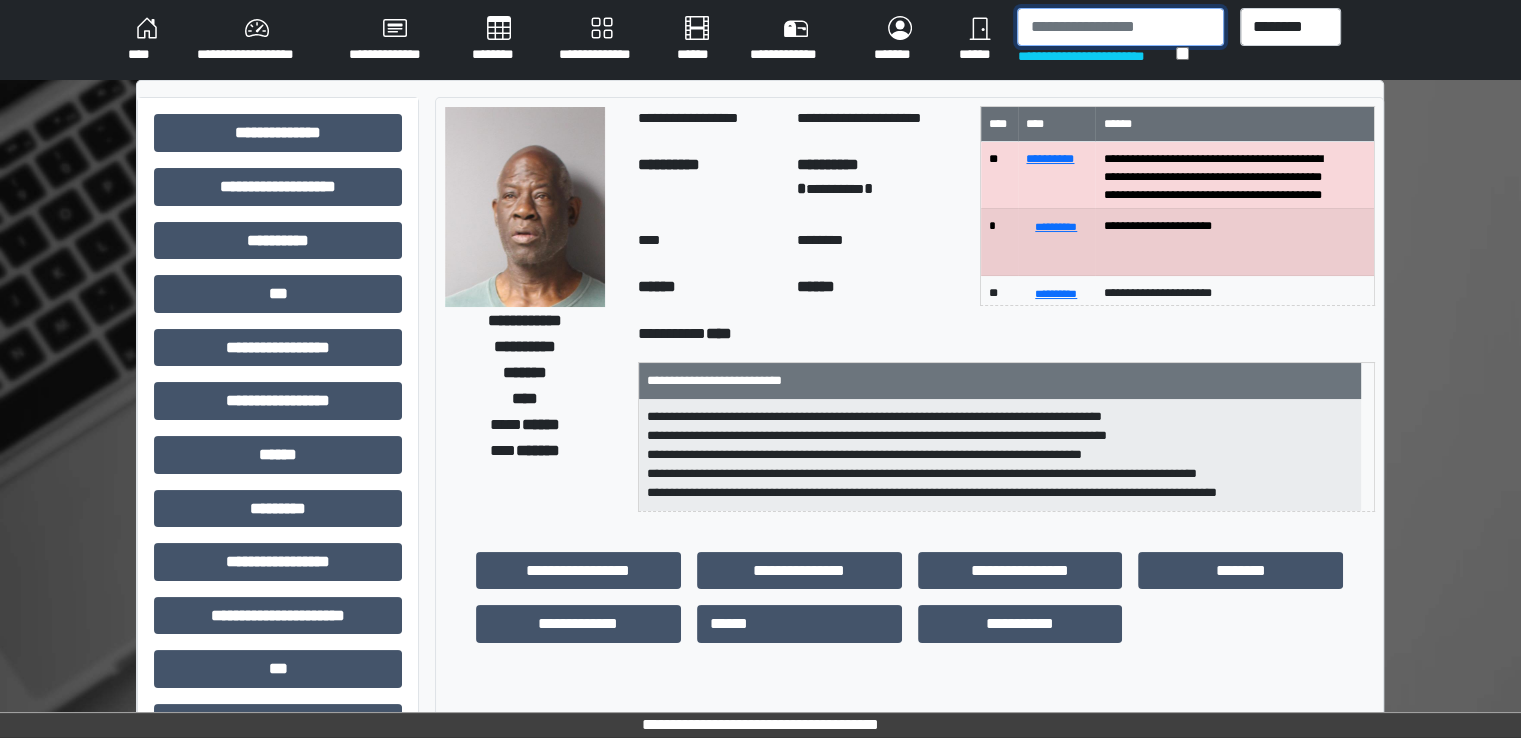 click at bounding box center [1120, 27] 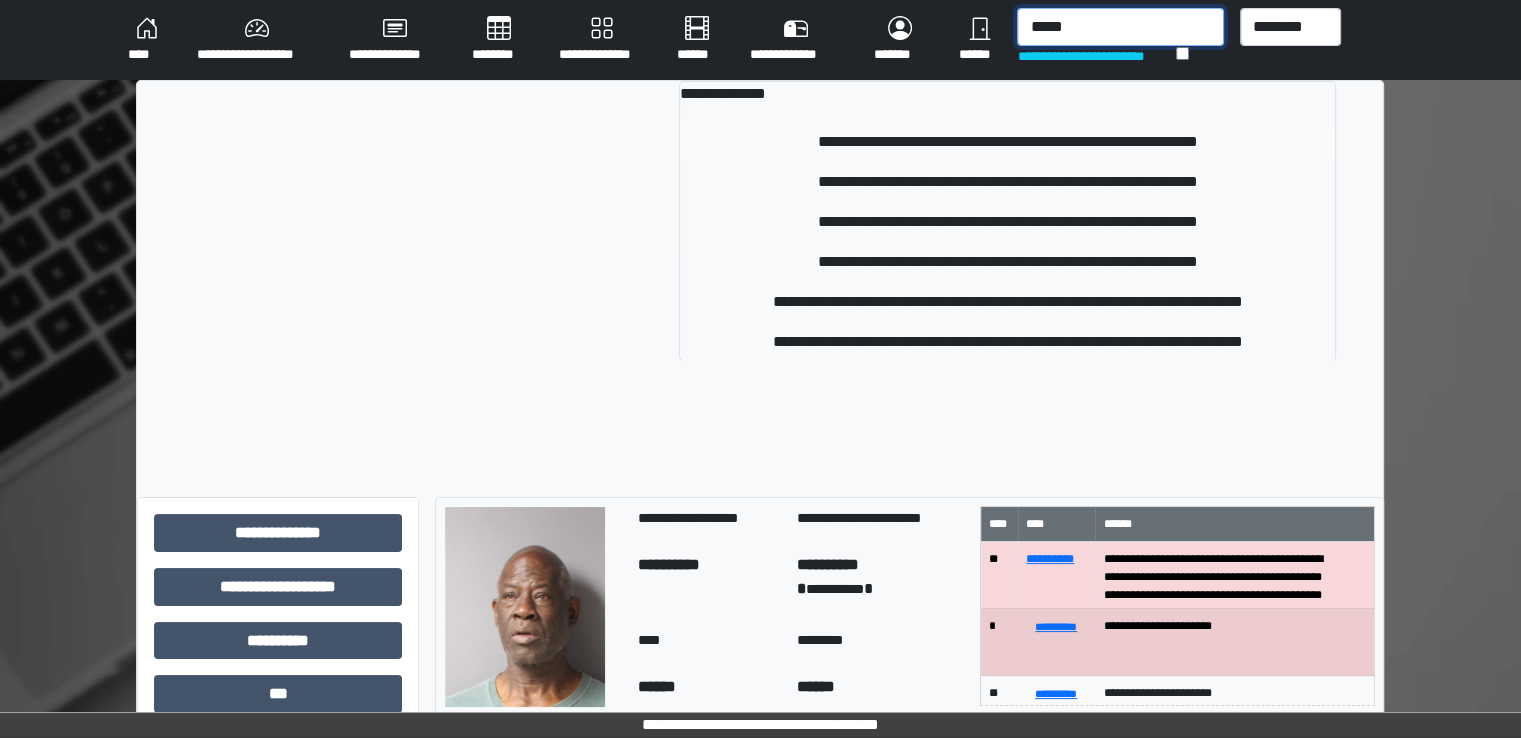 type on "*****" 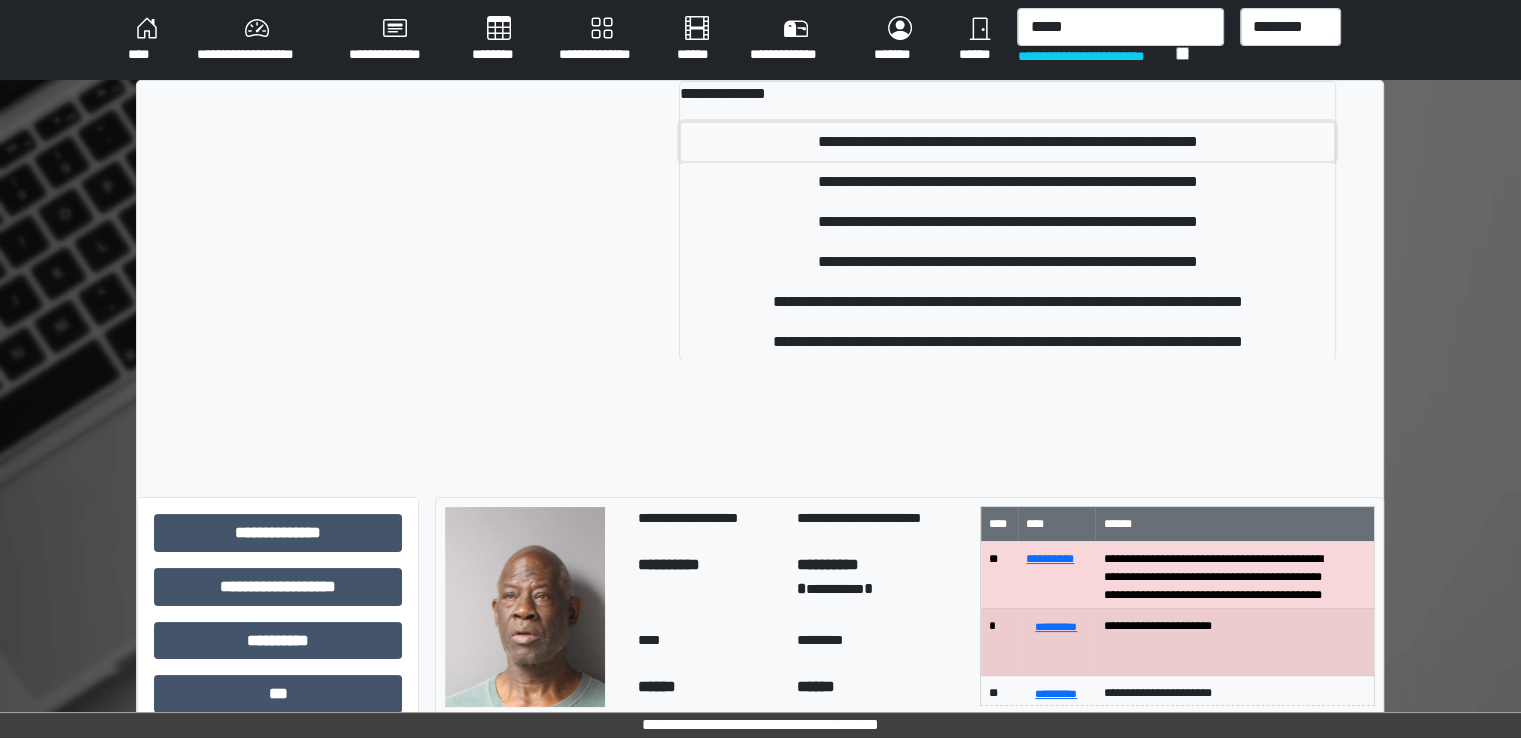 click on "**********" at bounding box center [1007, 142] 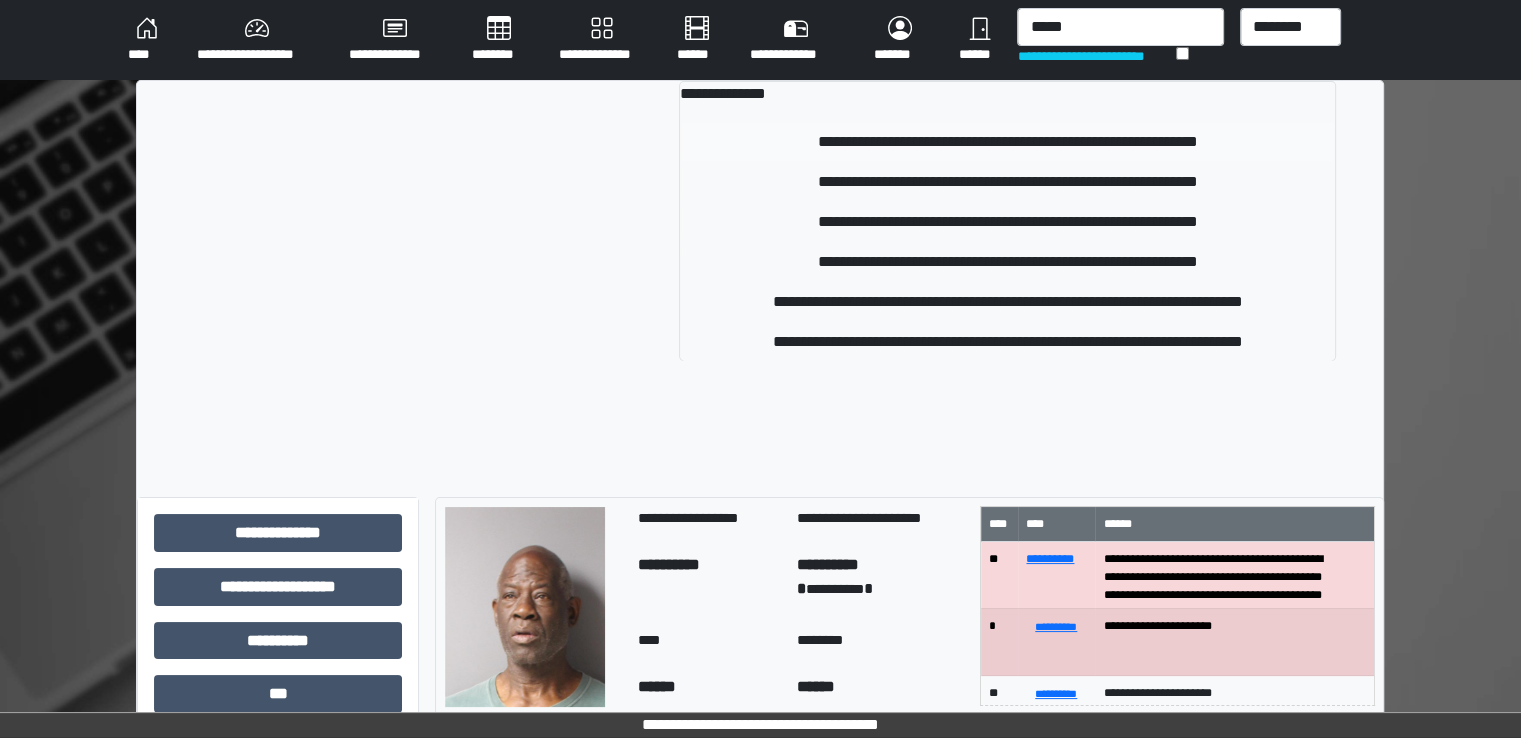 type 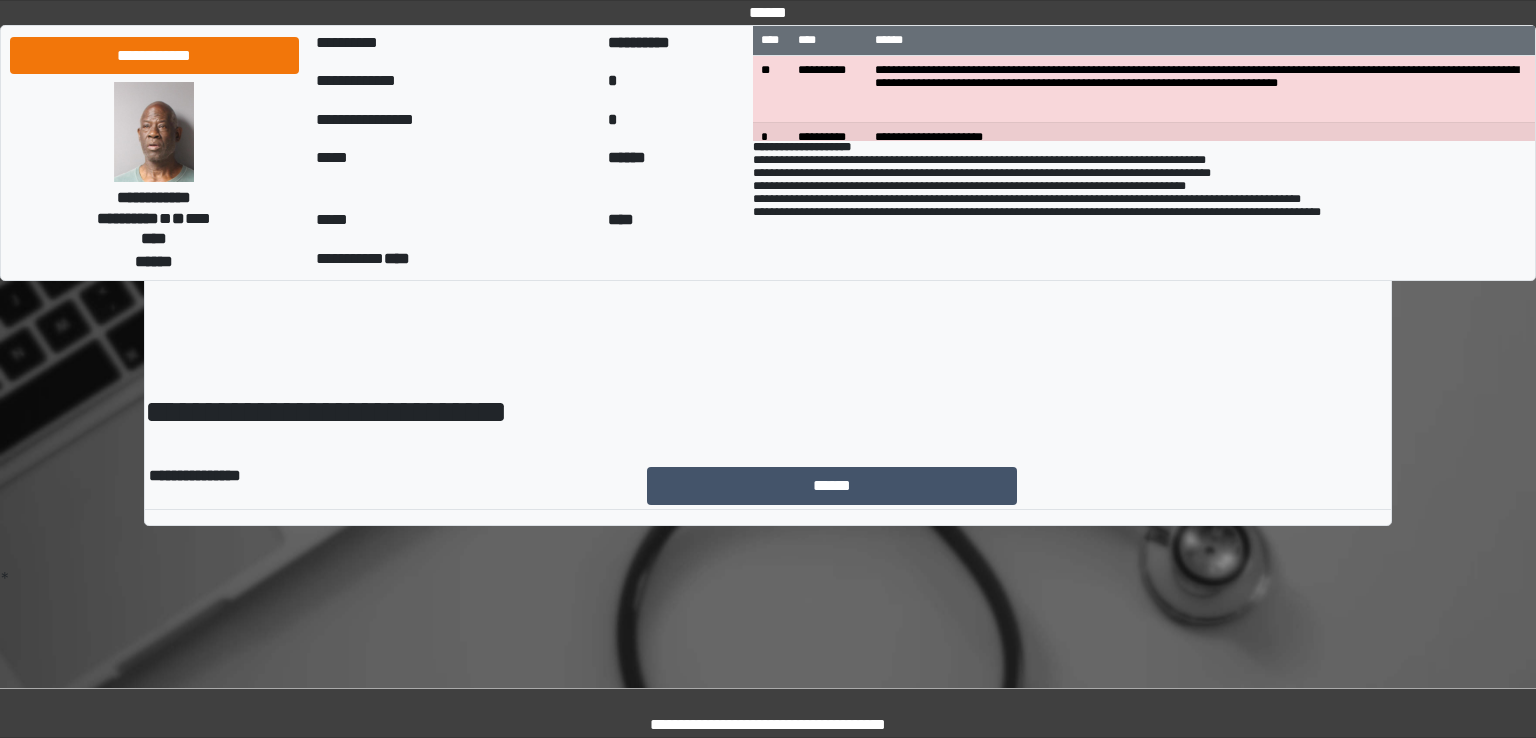 scroll, scrollTop: 0, scrollLeft: 0, axis: both 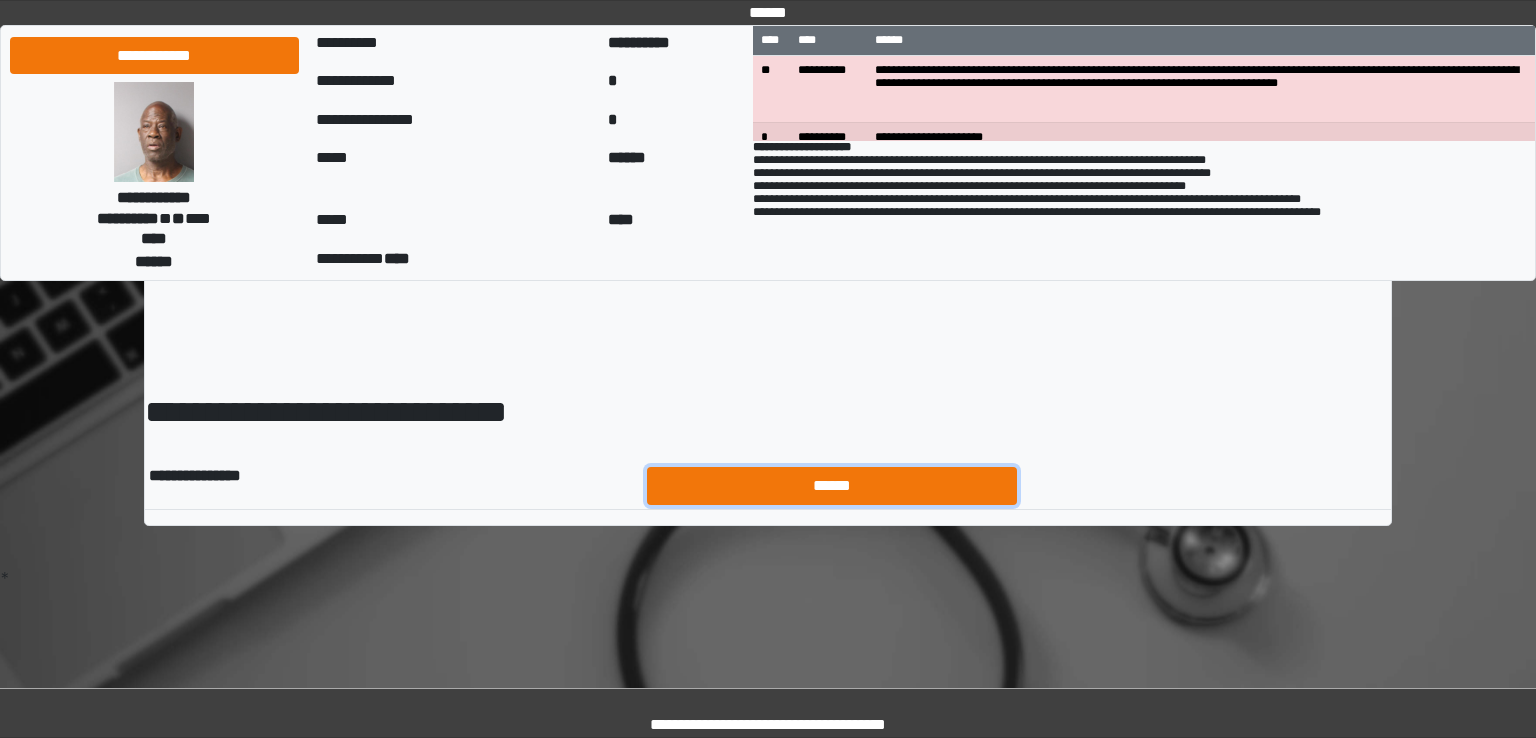 click on "******" at bounding box center (832, 486) 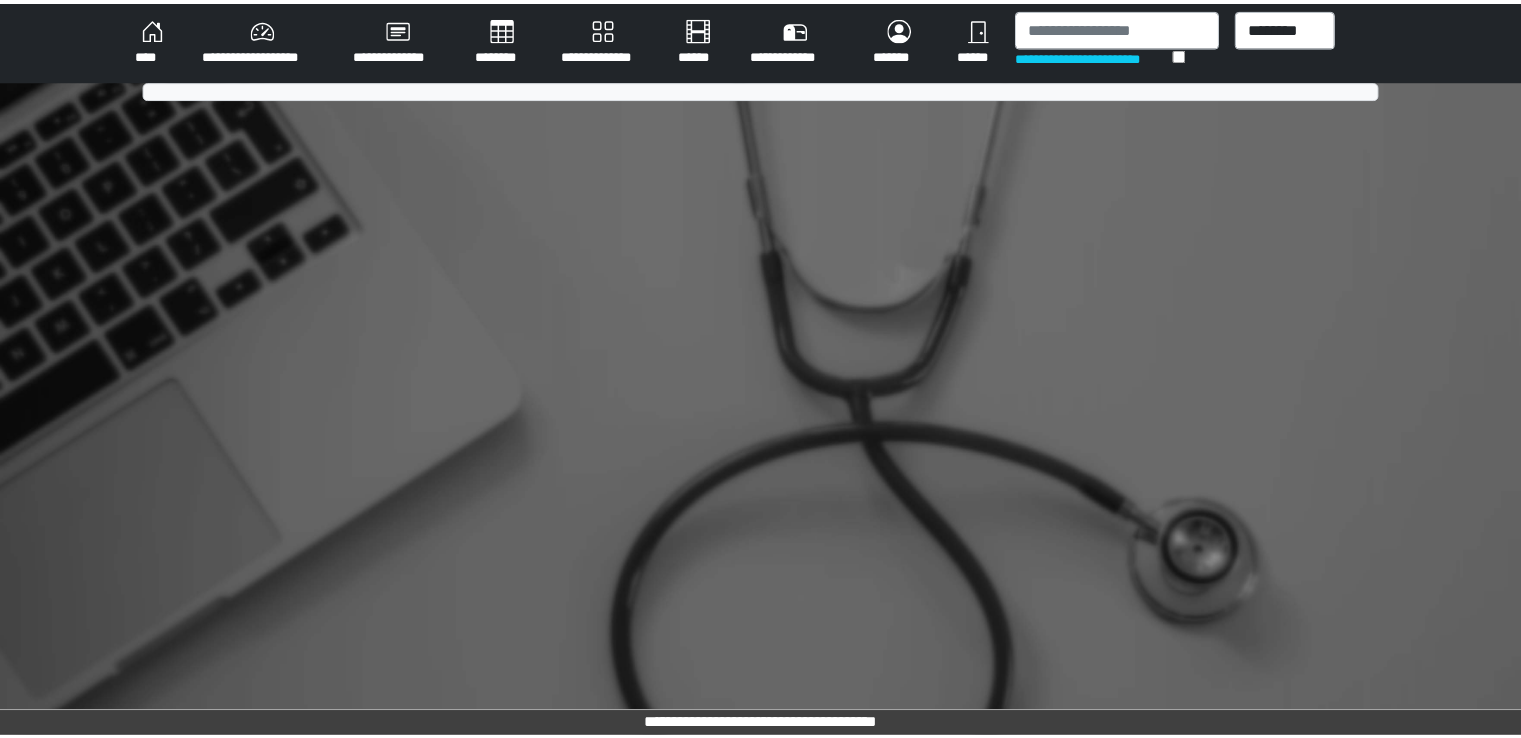 scroll, scrollTop: 0, scrollLeft: 0, axis: both 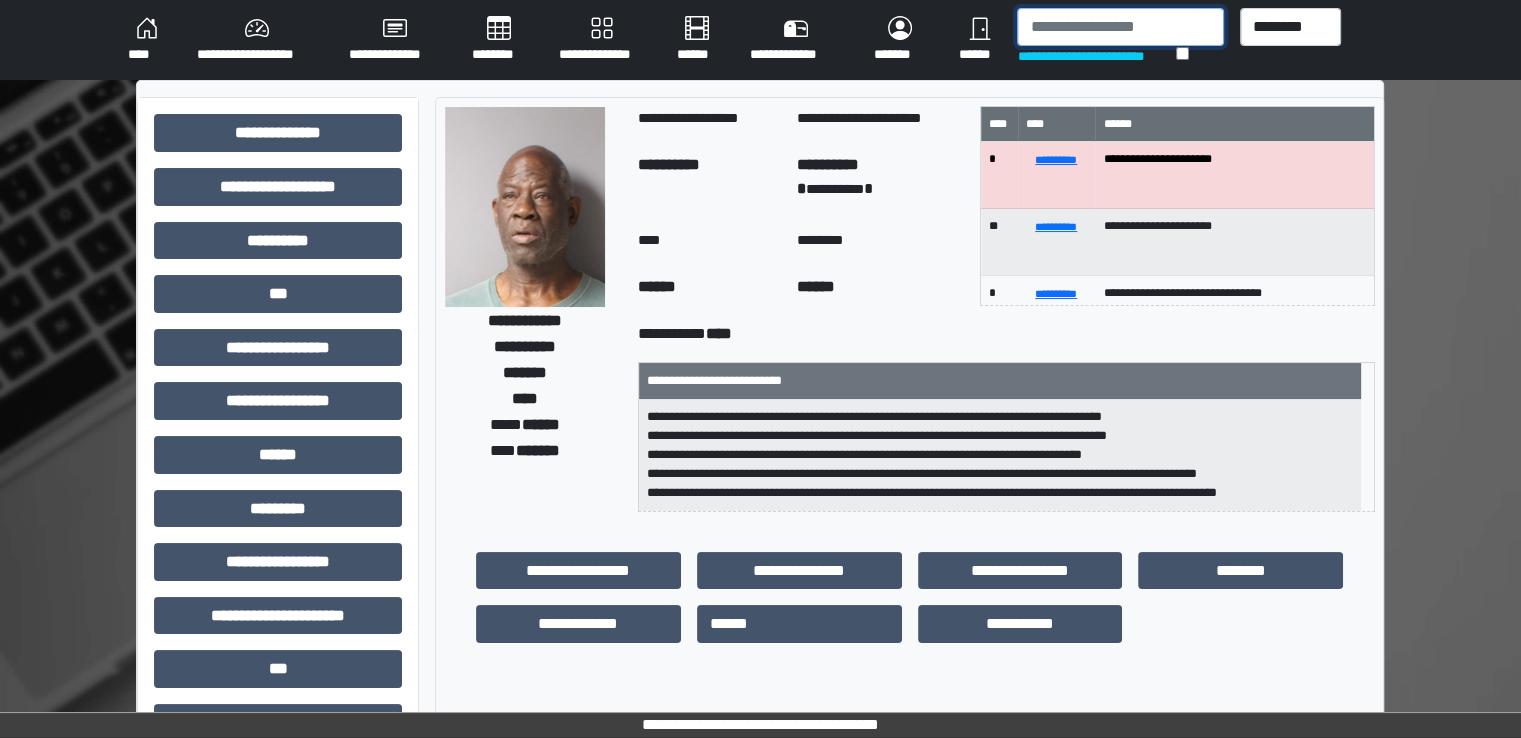 click at bounding box center [1120, 27] 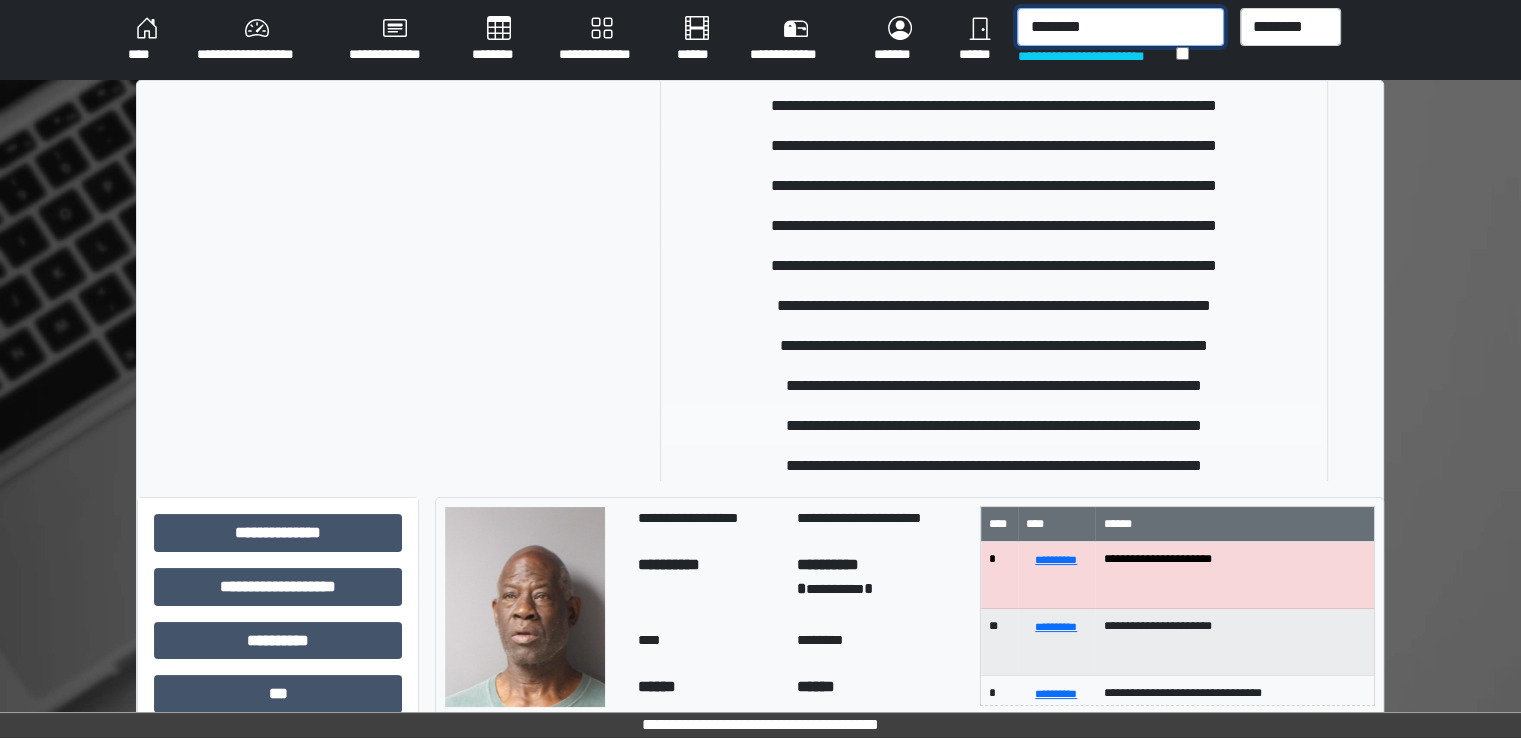scroll, scrollTop: 600, scrollLeft: 0, axis: vertical 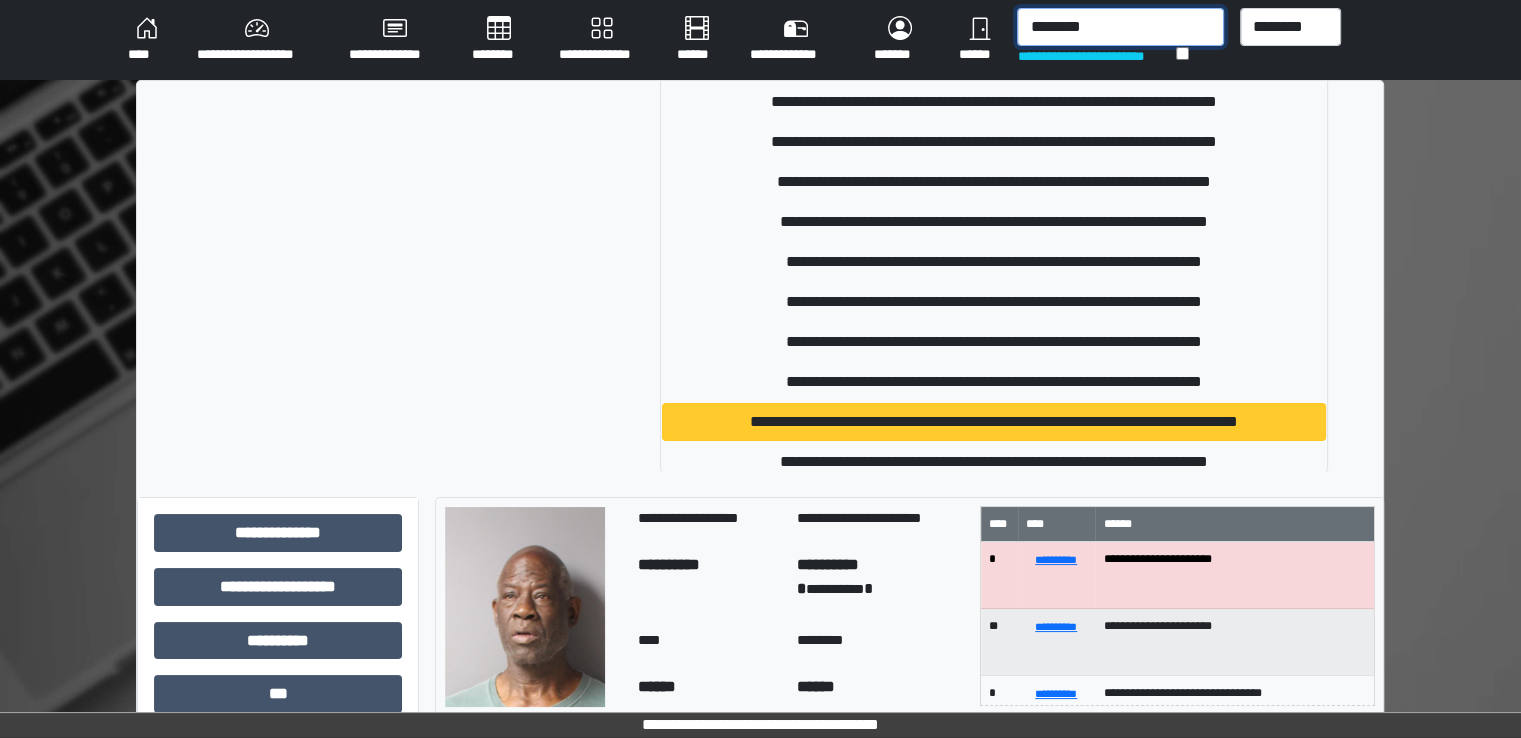 type on "********" 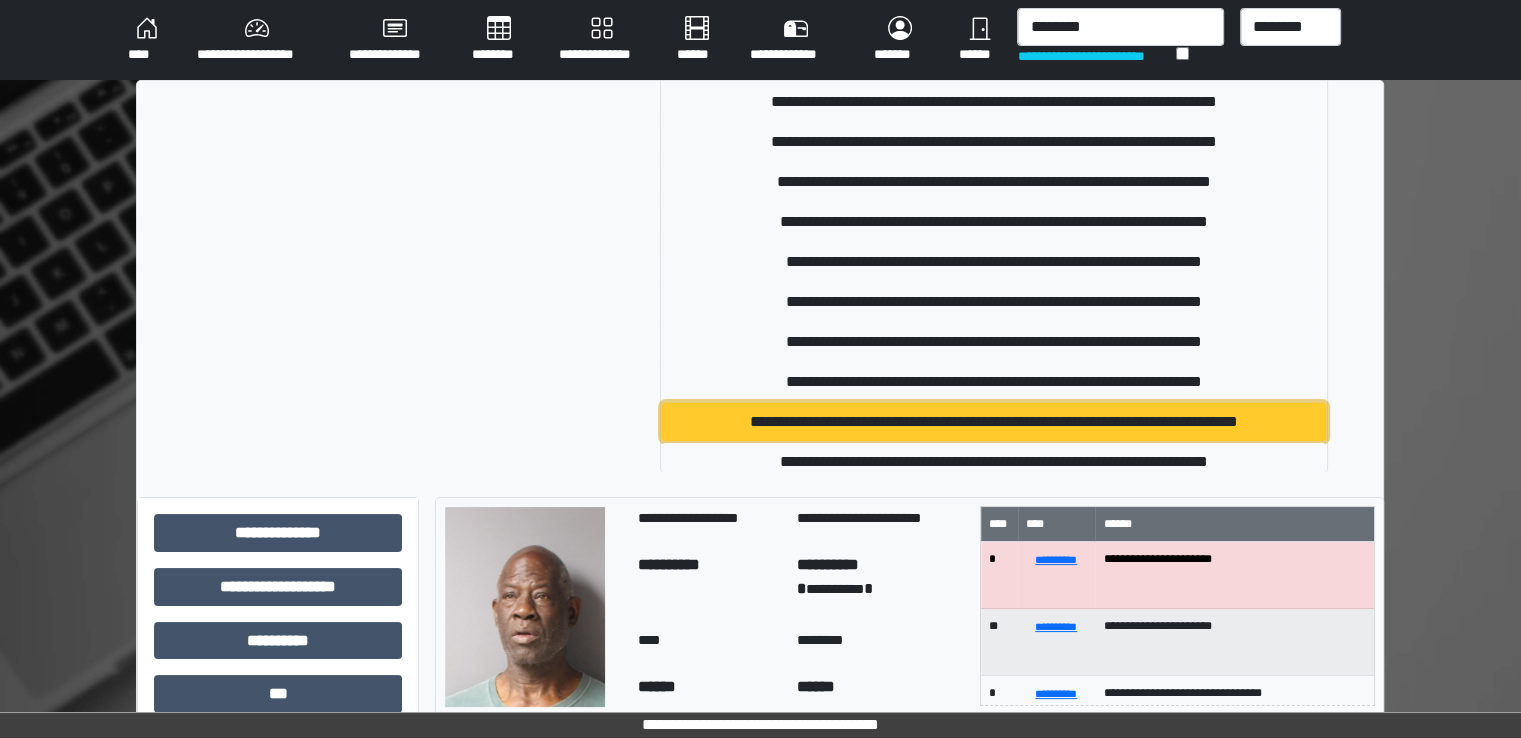 click on "**********" at bounding box center [994, 422] 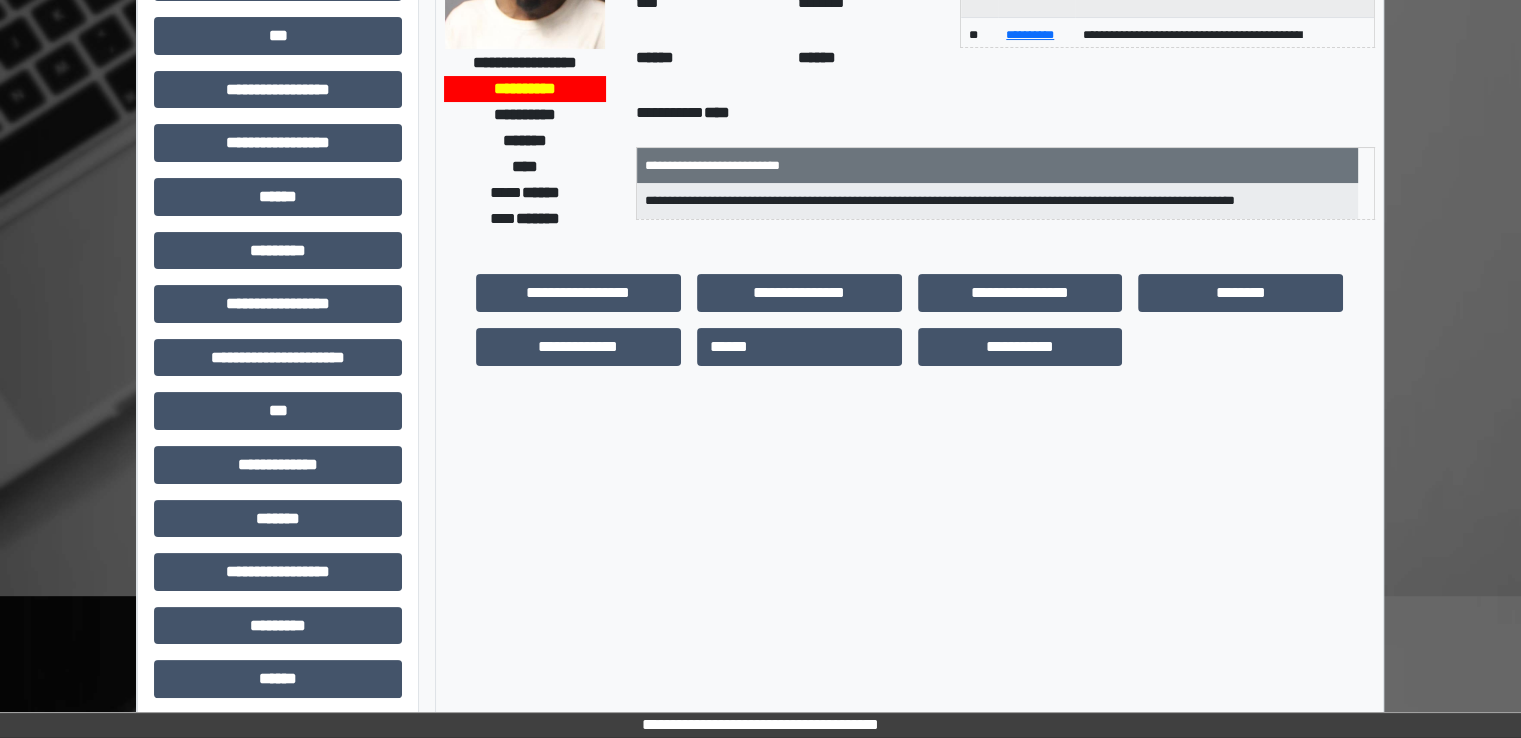 scroll, scrollTop: 300, scrollLeft: 0, axis: vertical 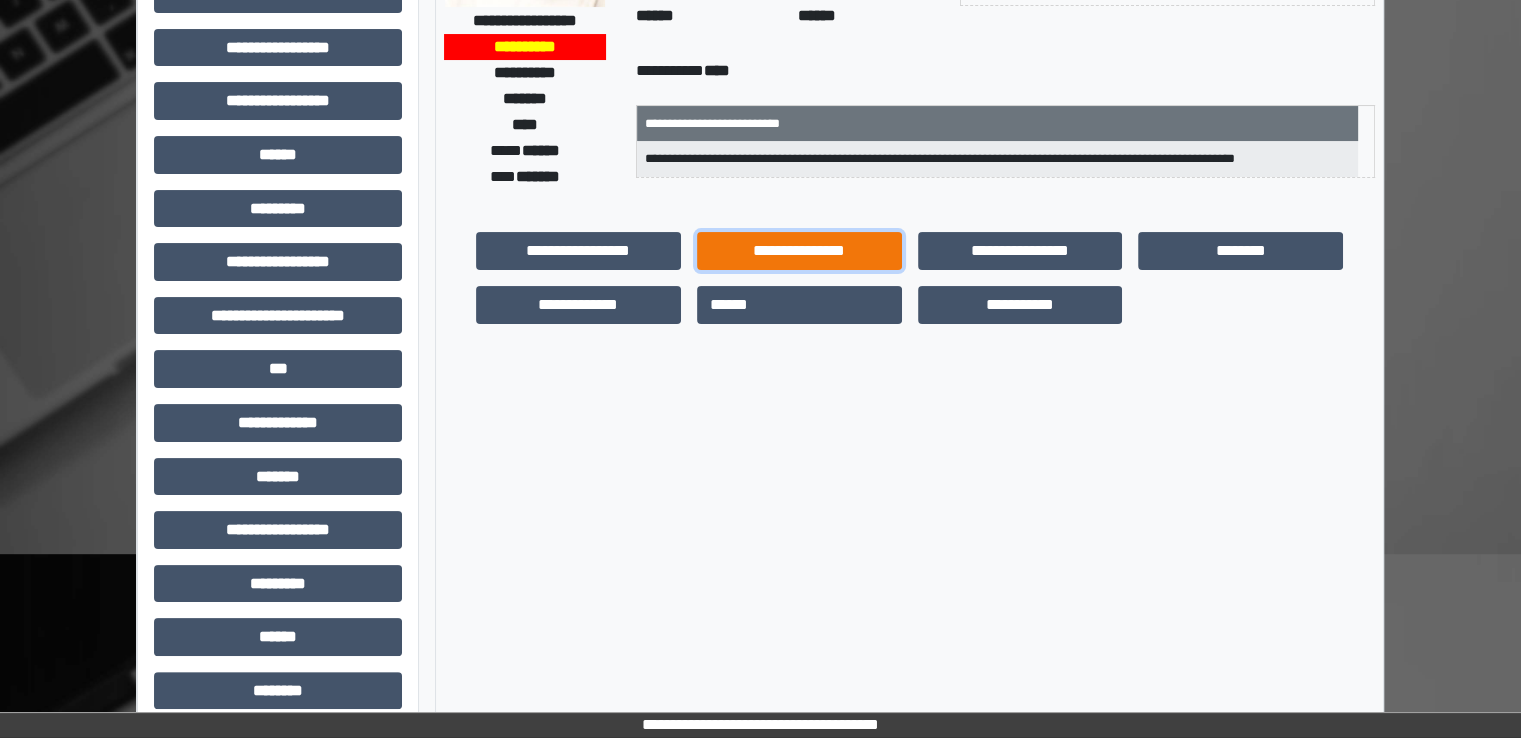 click on "**********" at bounding box center [799, 251] 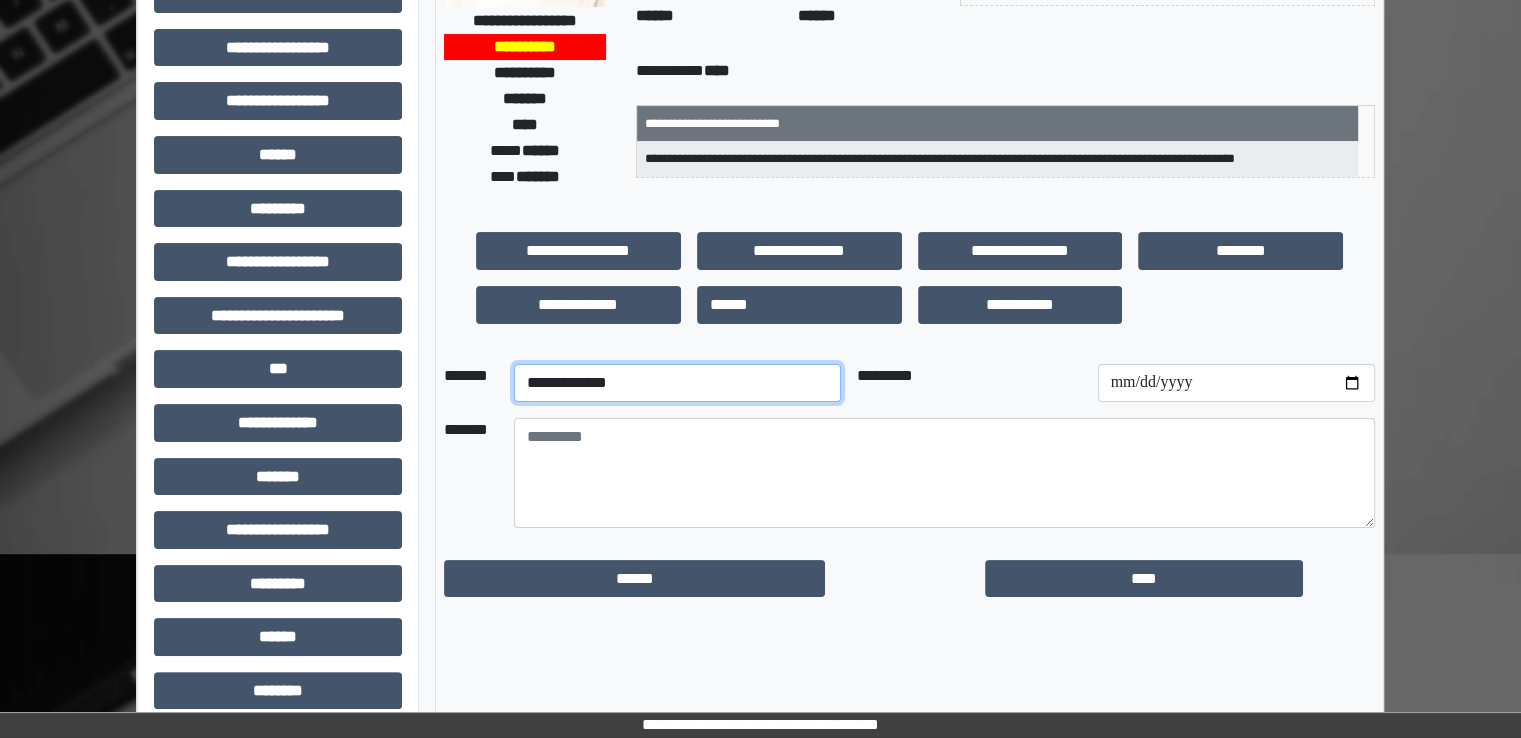 click on "**********" at bounding box center [677, 383] 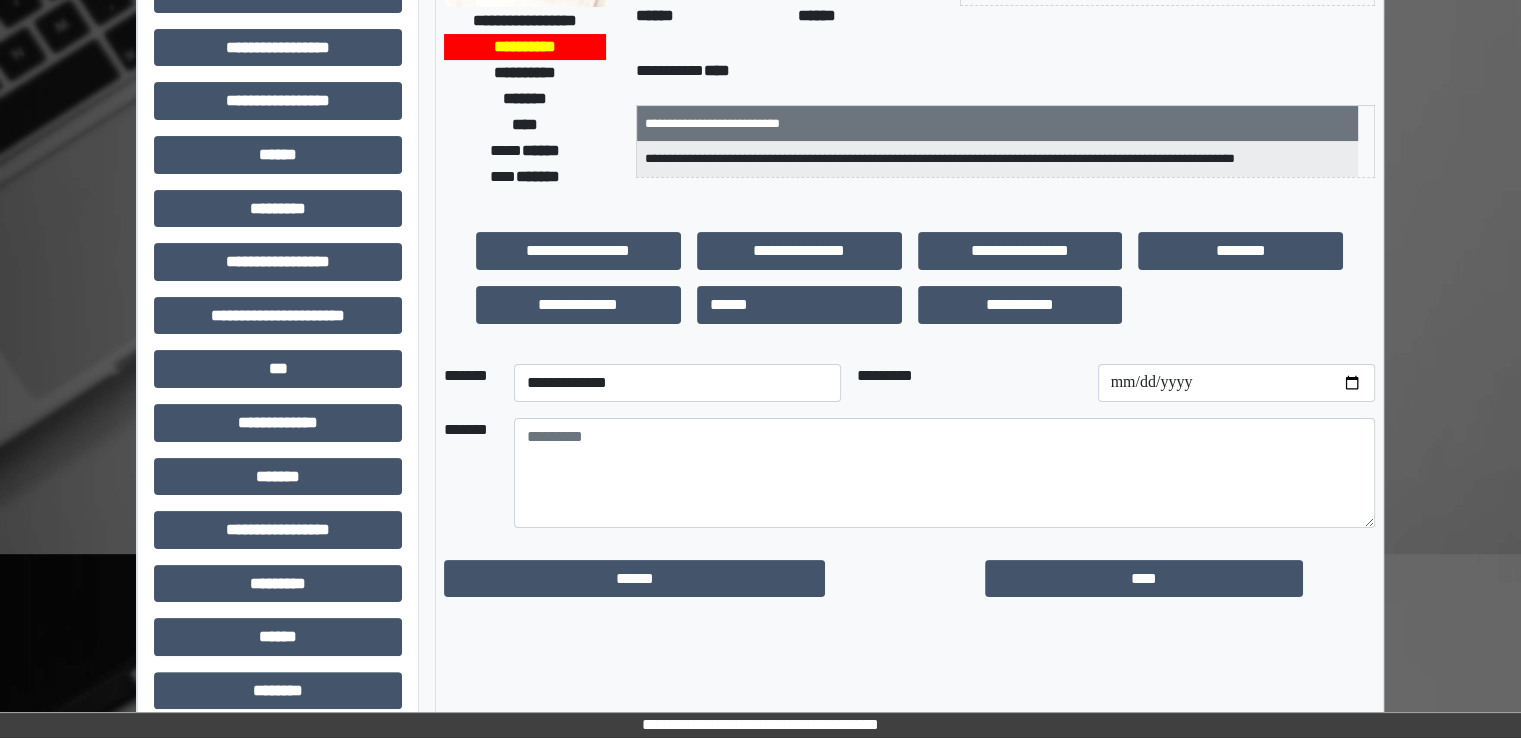 click at bounding box center [967, 579] 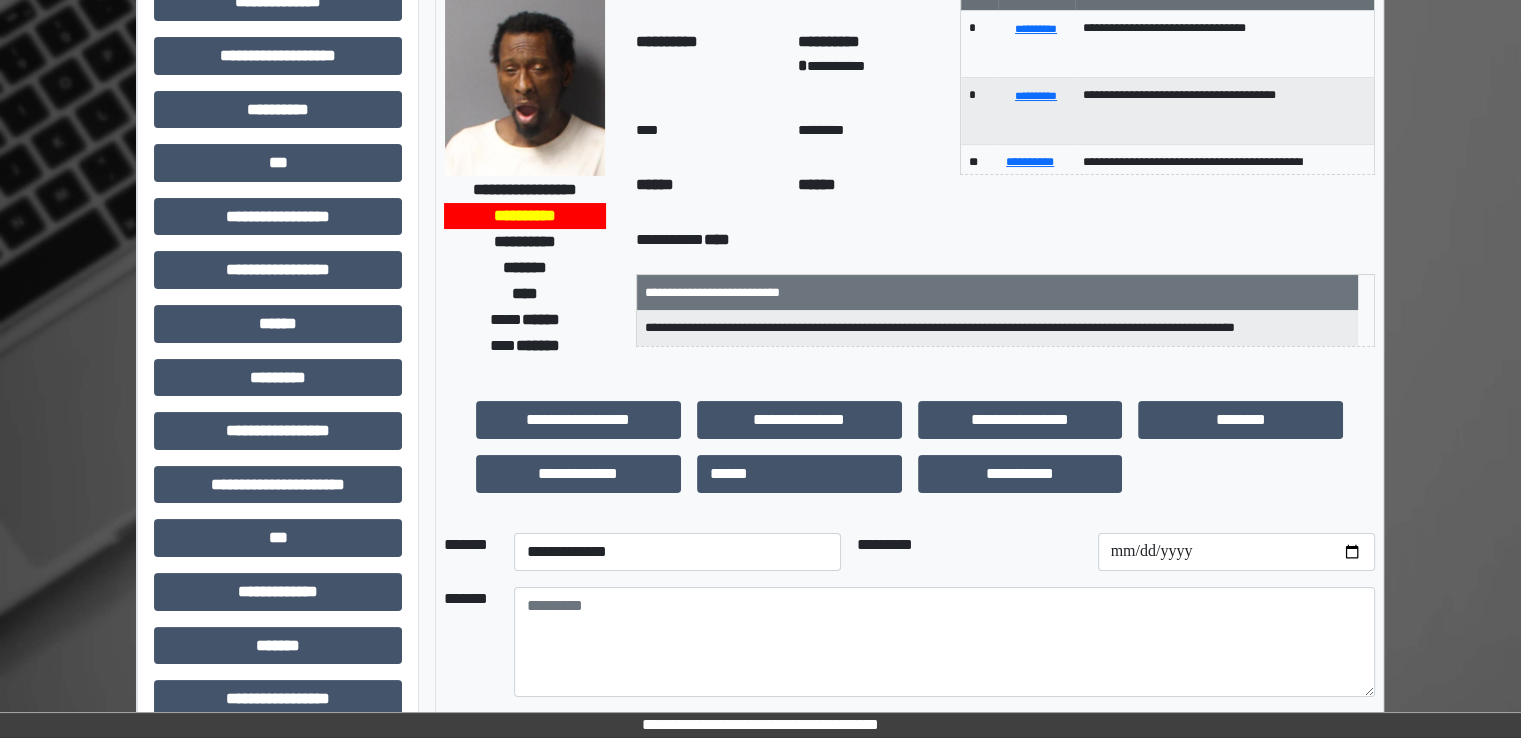 scroll, scrollTop: 0, scrollLeft: 0, axis: both 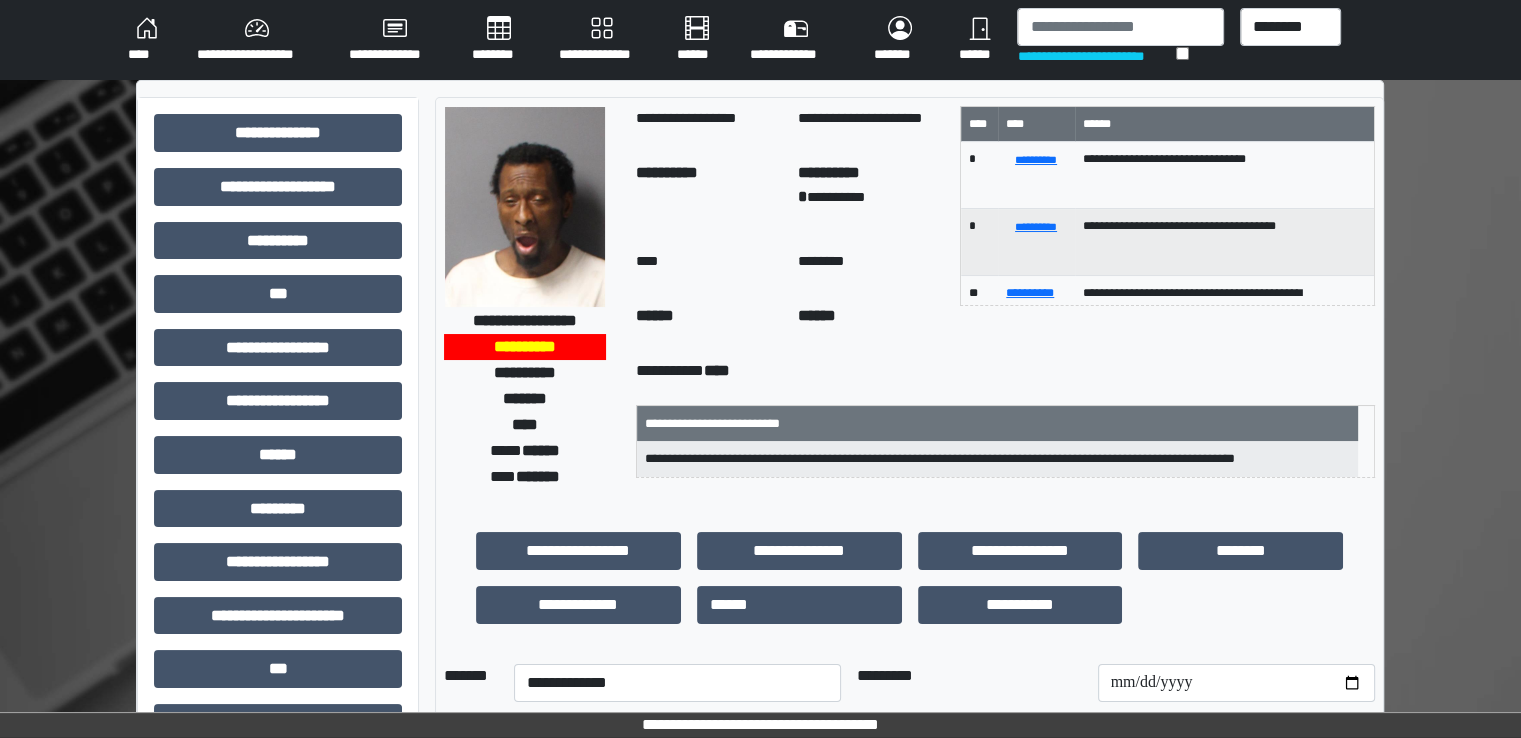 click on "********" at bounding box center (499, 40) 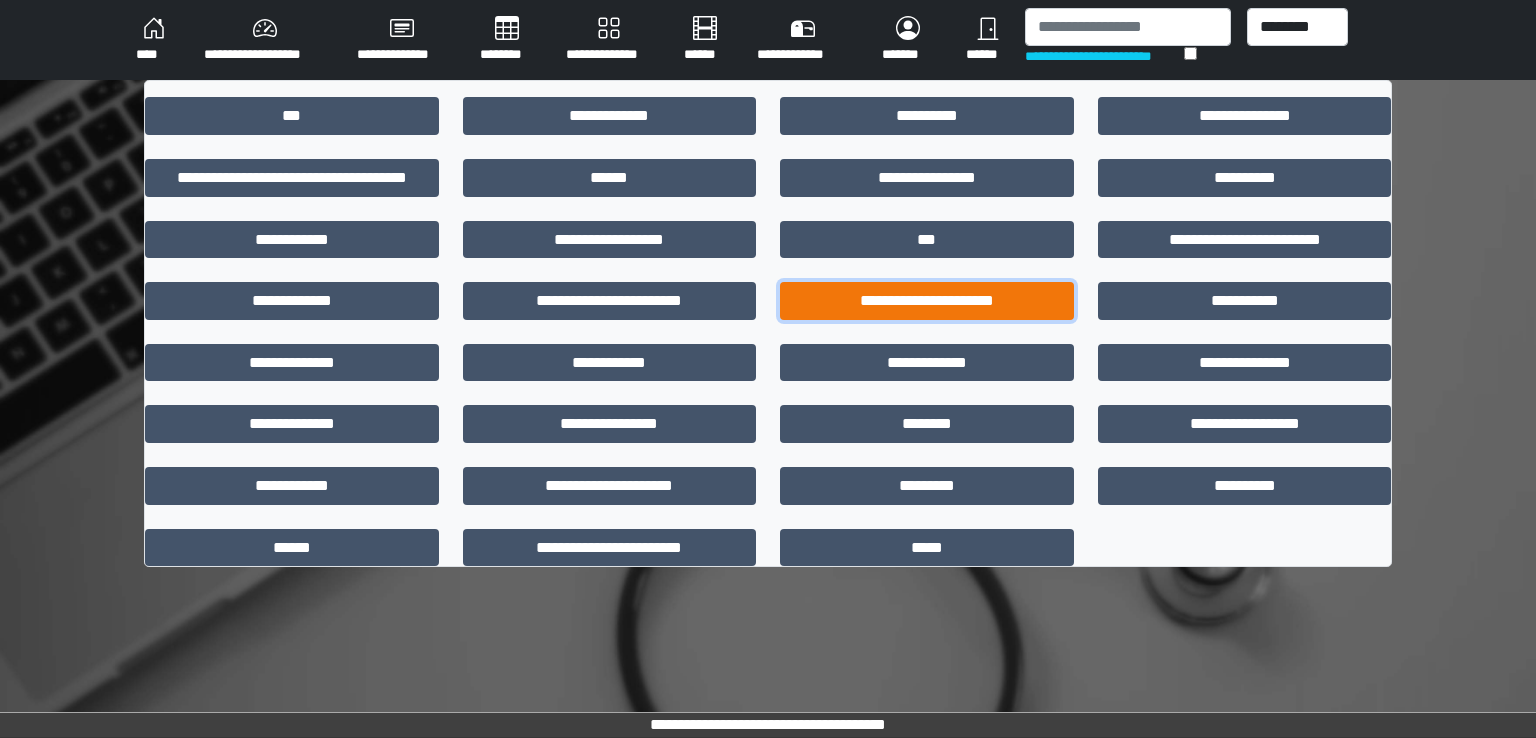 click on "**********" at bounding box center [927, 301] 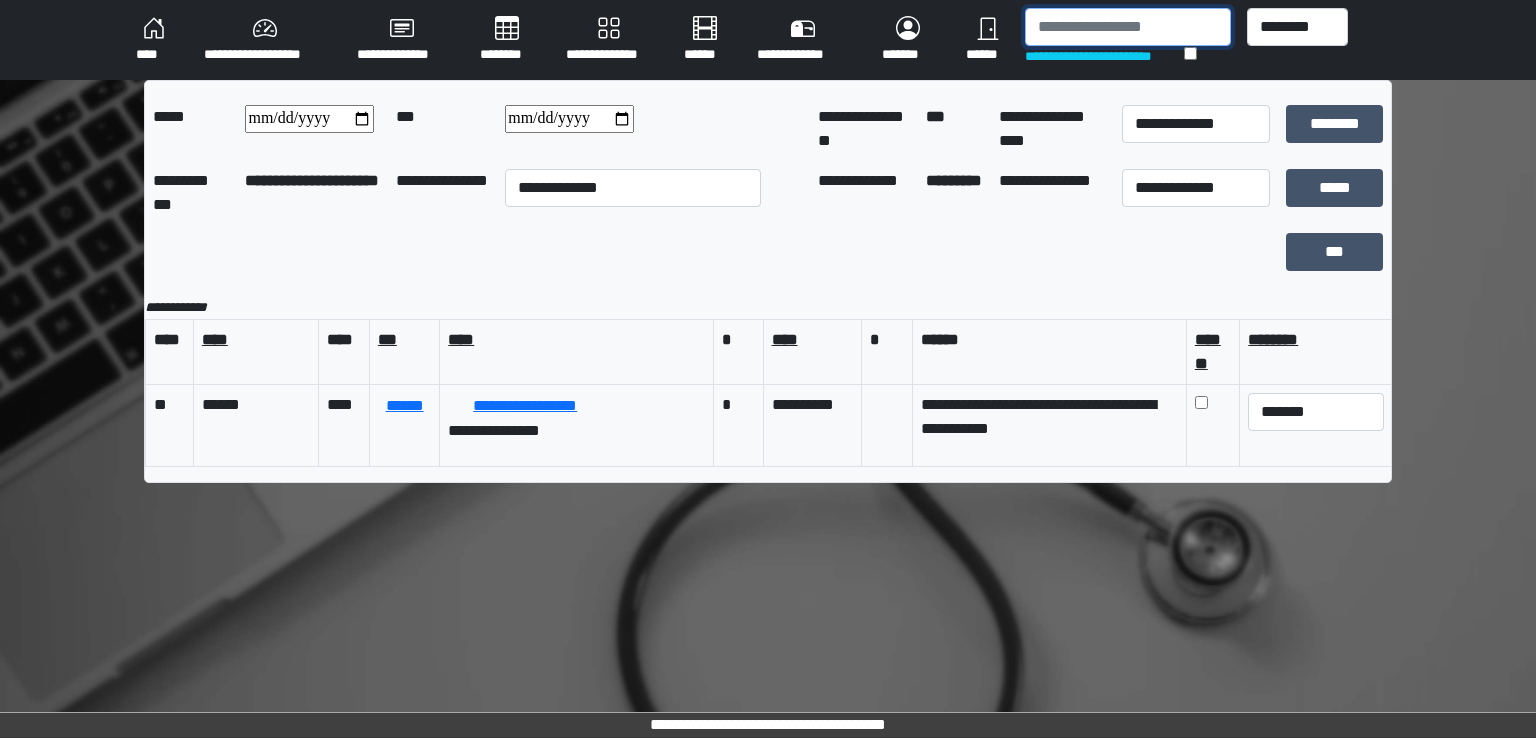 click at bounding box center (1128, 27) 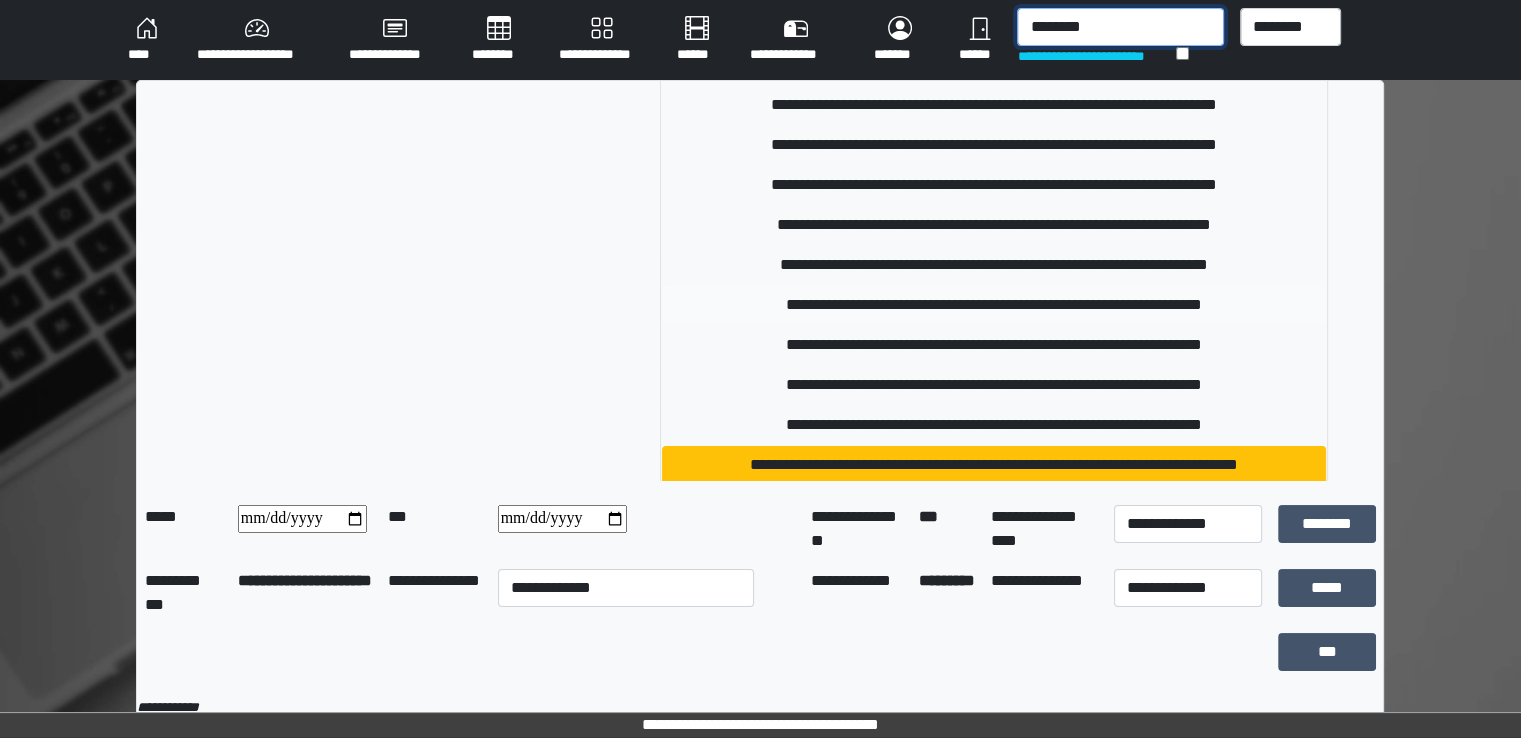 scroll, scrollTop: 608, scrollLeft: 0, axis: vertical 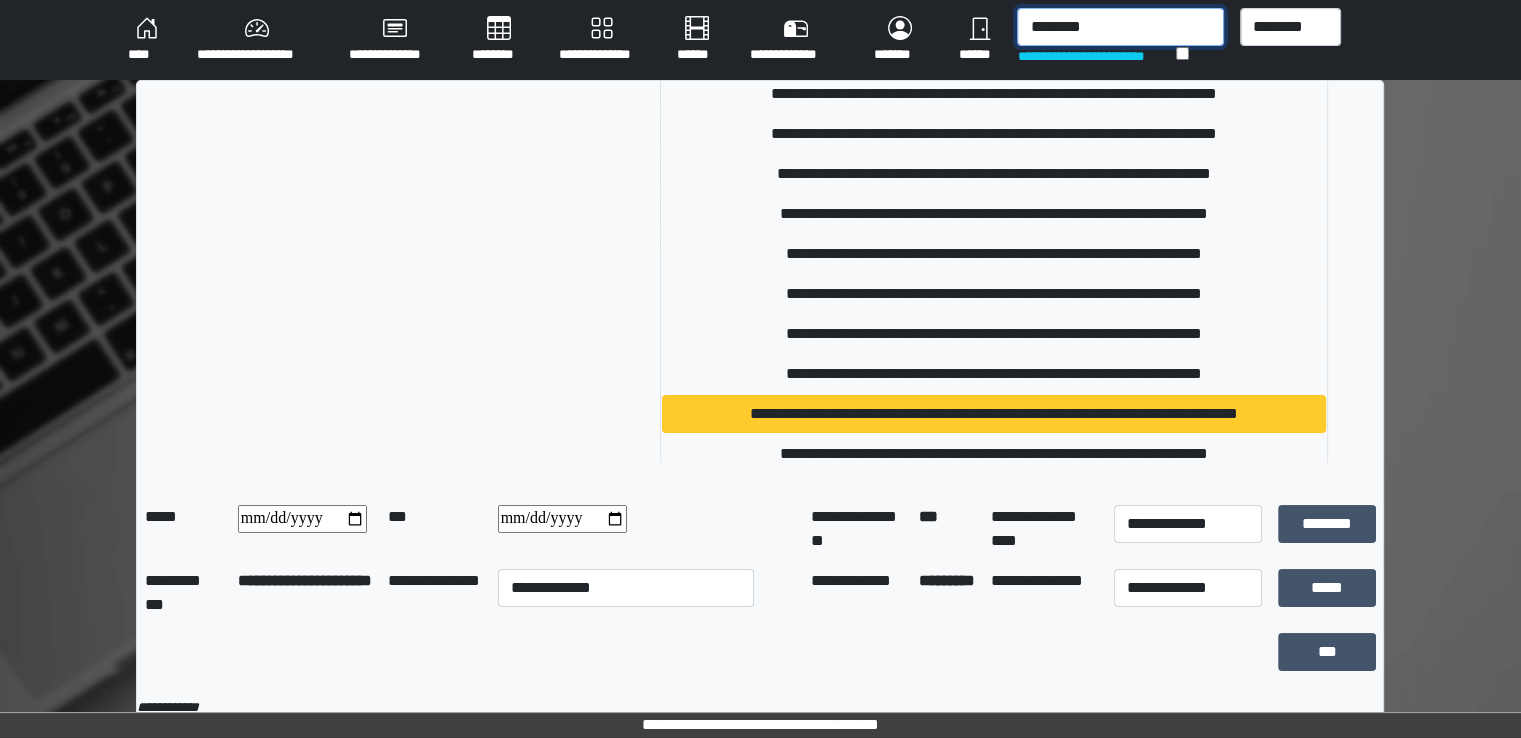type on "********" 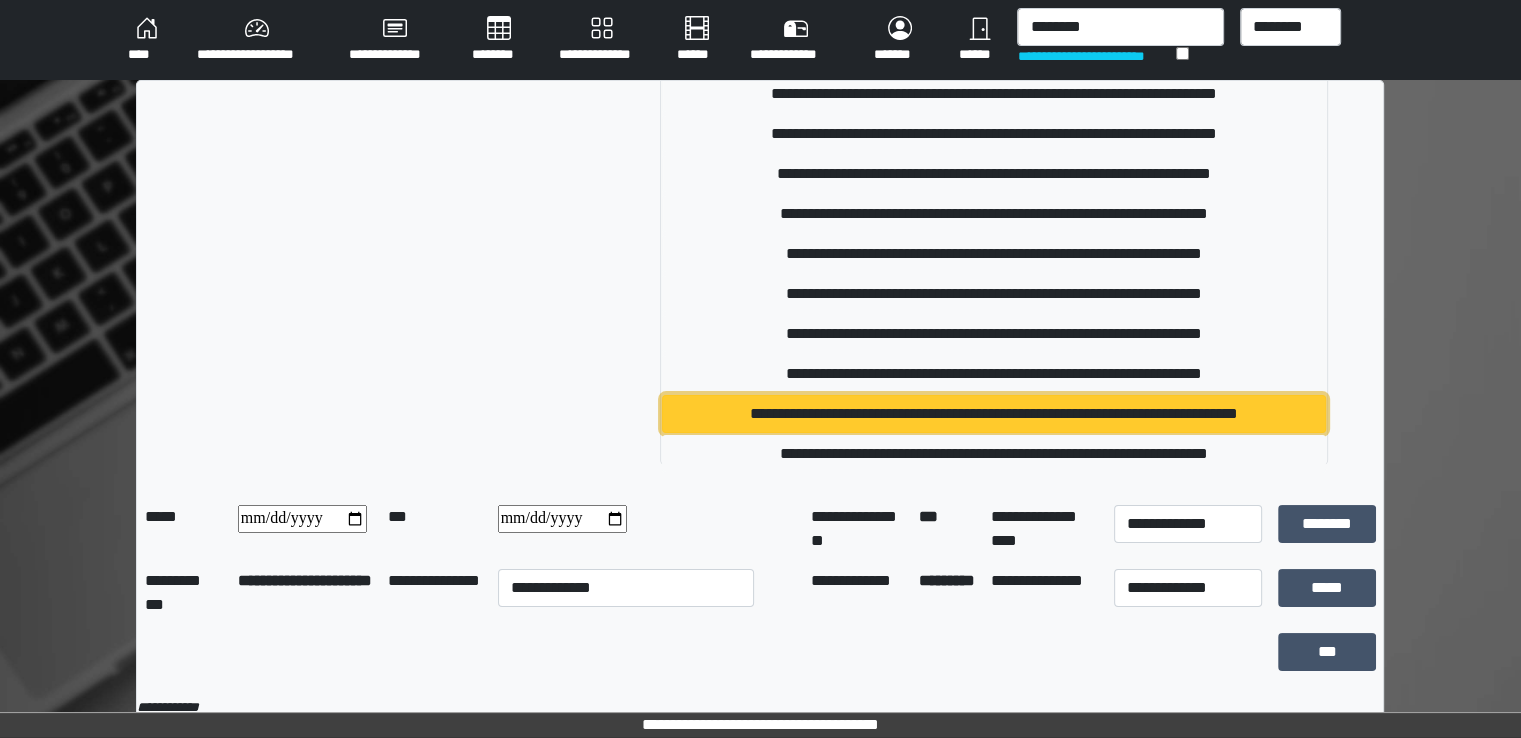click on "**********" at bounding box center (994, 414) 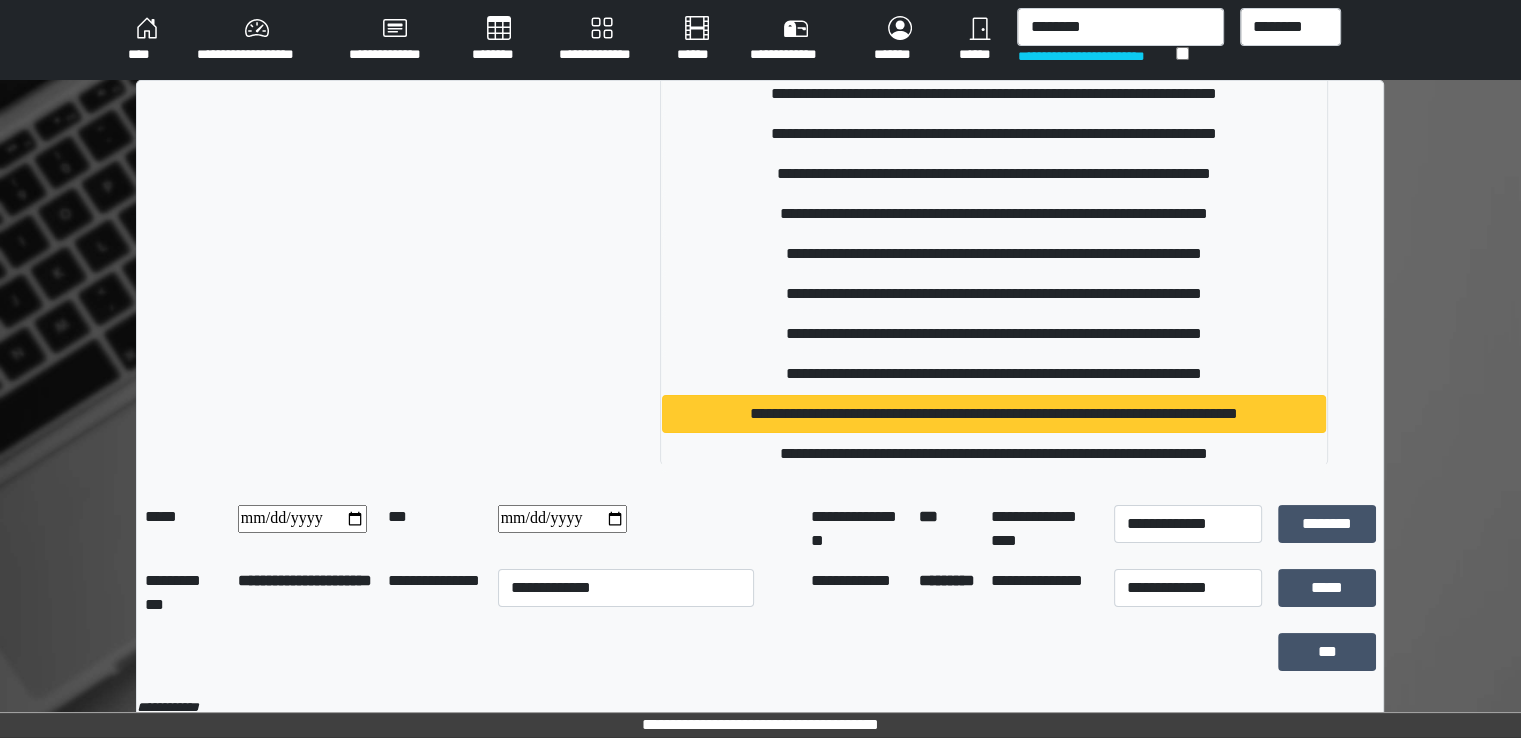 type 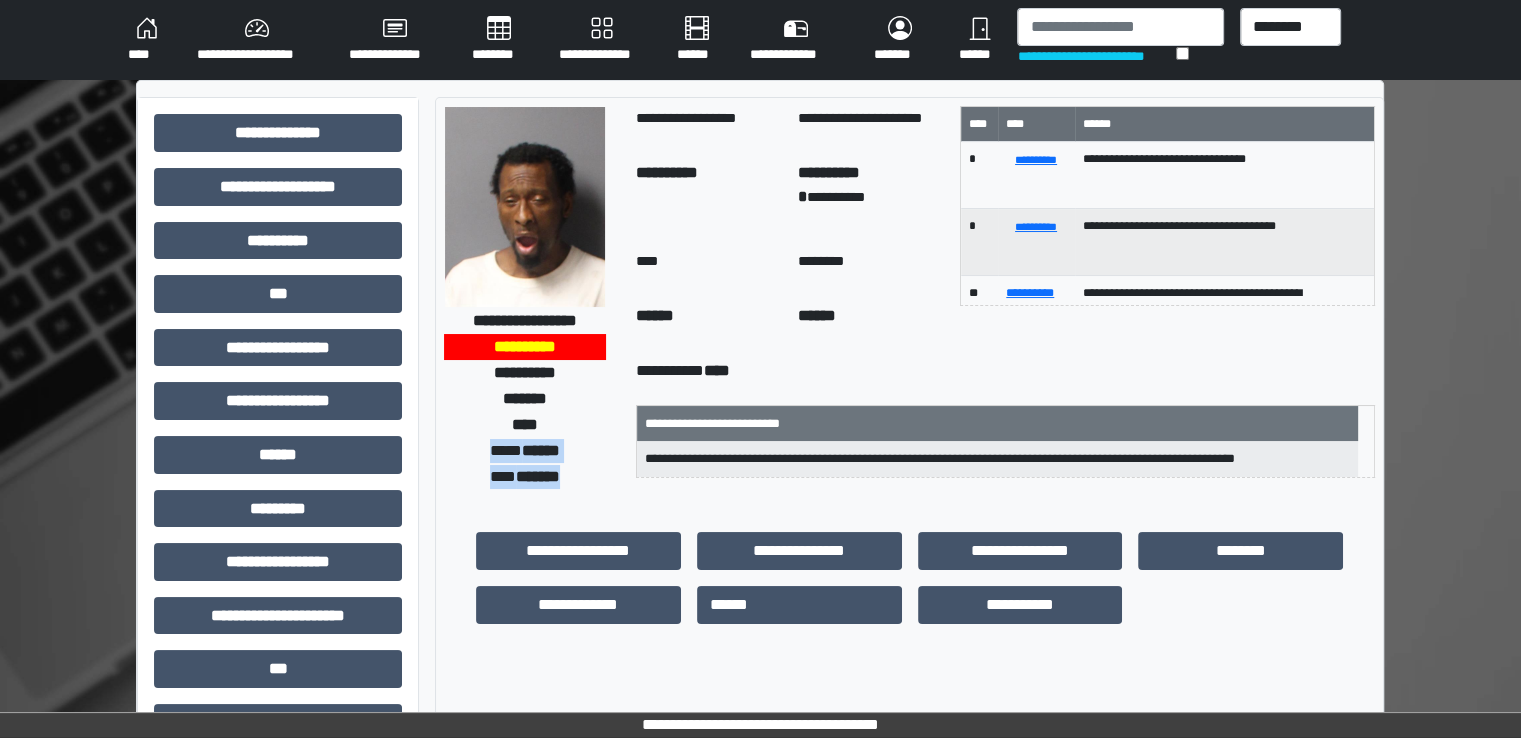 drag, startPoint x: 479, startPoint y: 452, endPoint x: 571, endPoint y: 471, distance: 93.941475 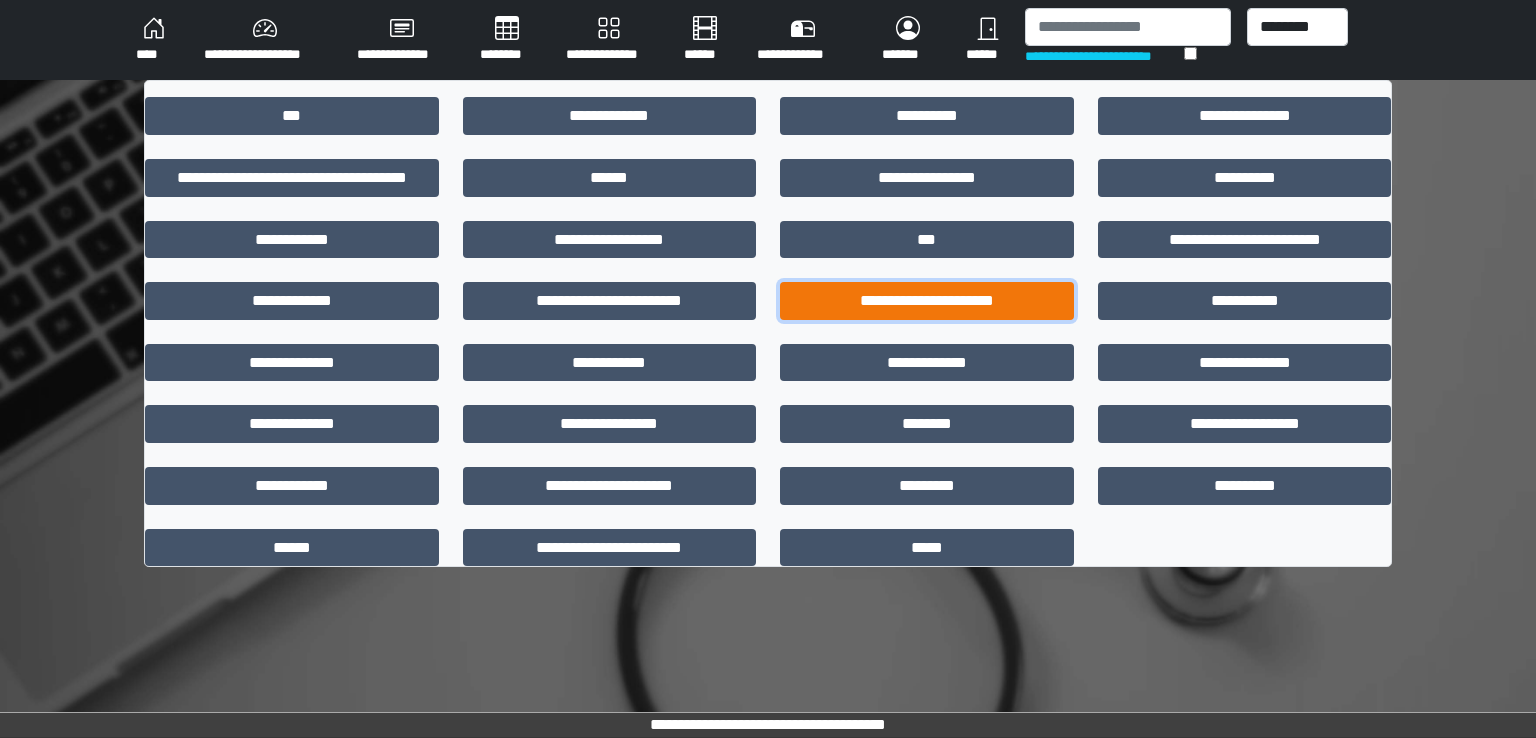 click on "**********" at bounding box center [927, 301] 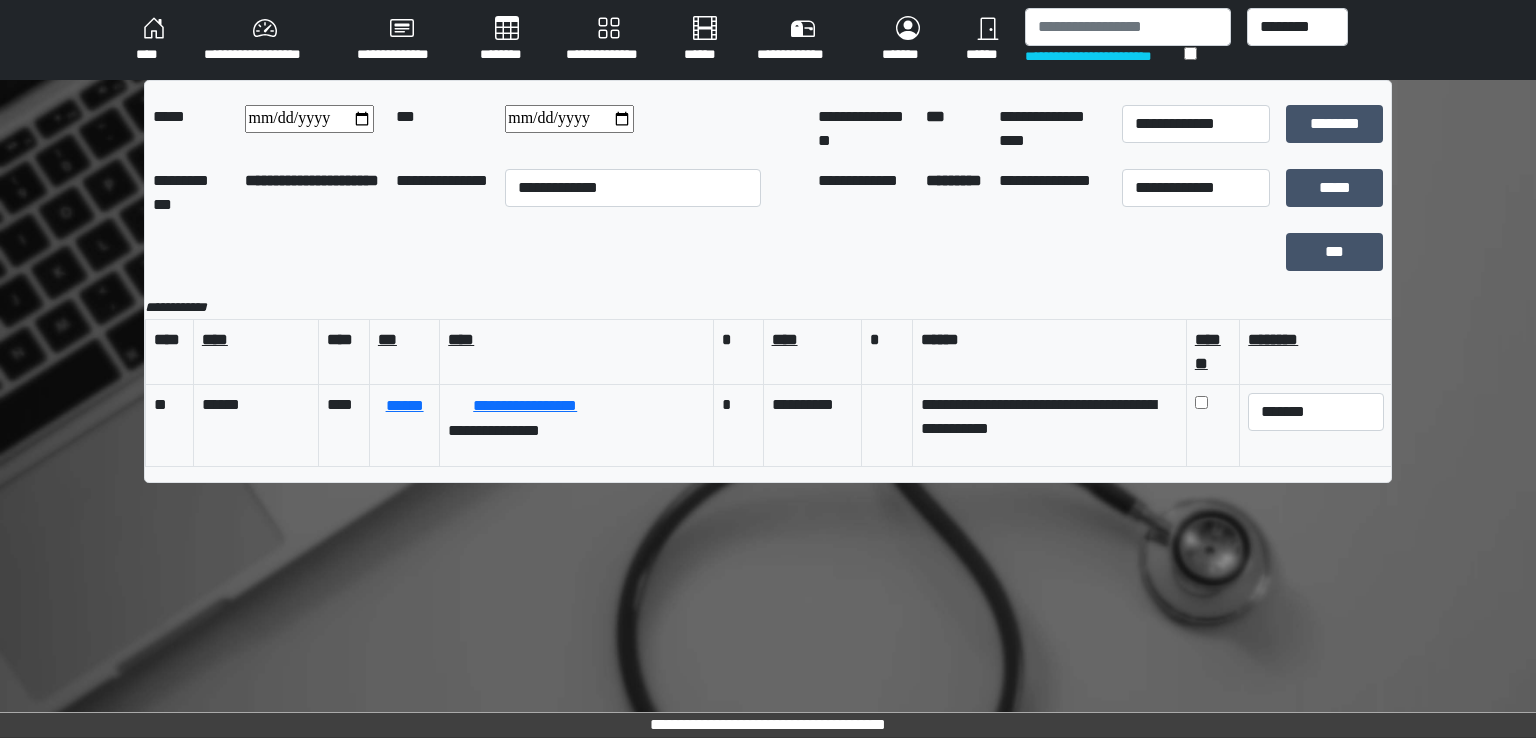 click on "********" at bounding box center (507, 40) 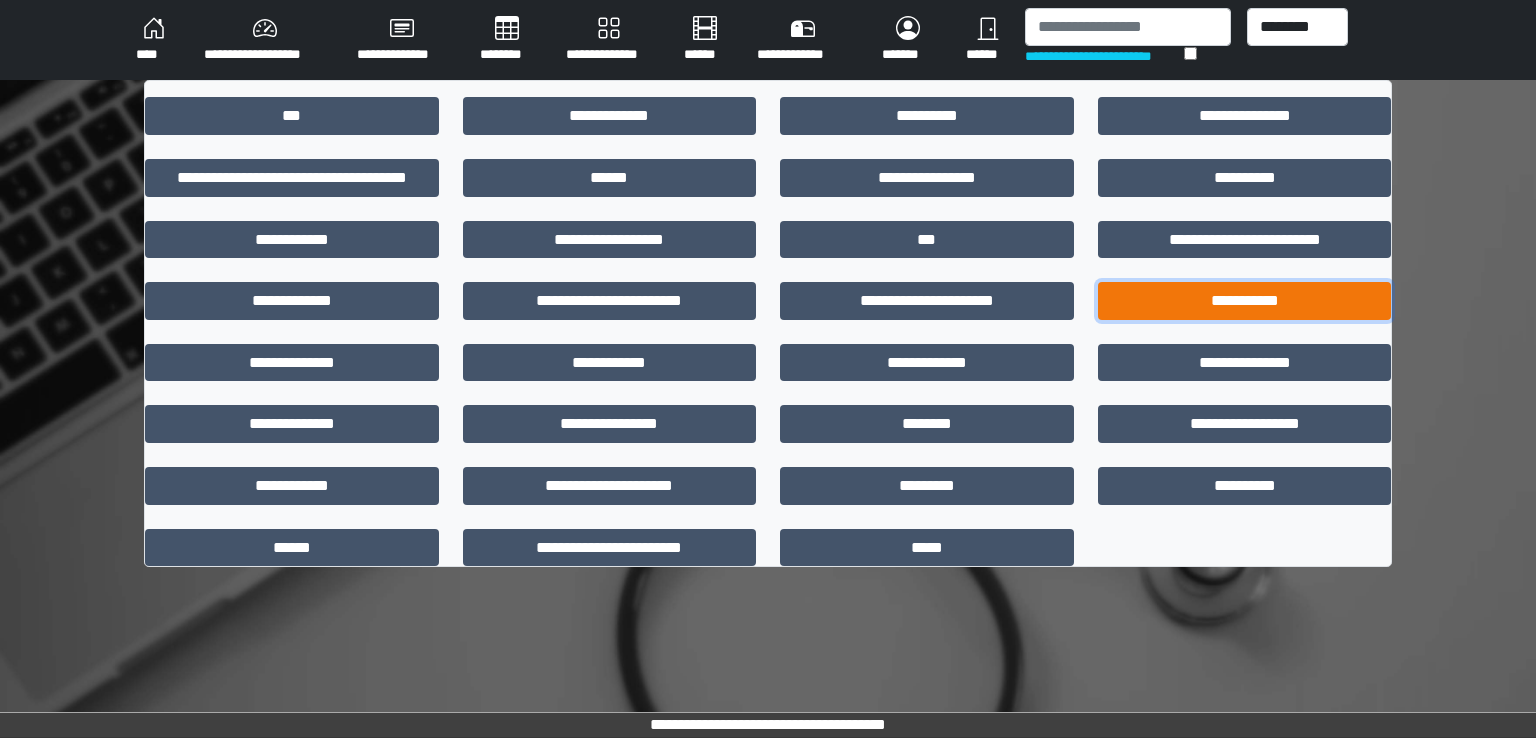 click on "**********" at bounding box center [1245, 301] 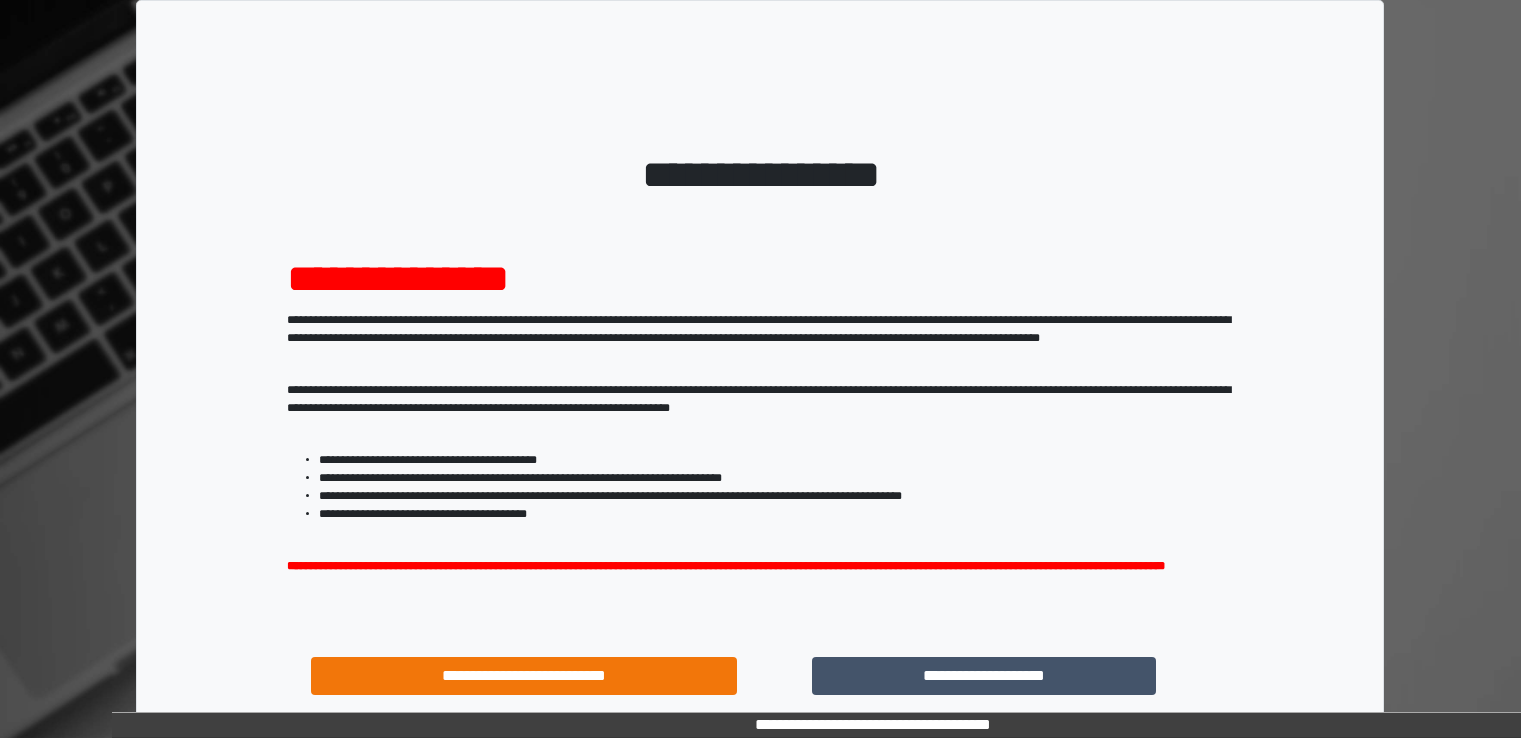 scroll, scrollTop: 0, scrollLeft: 0, axis: both 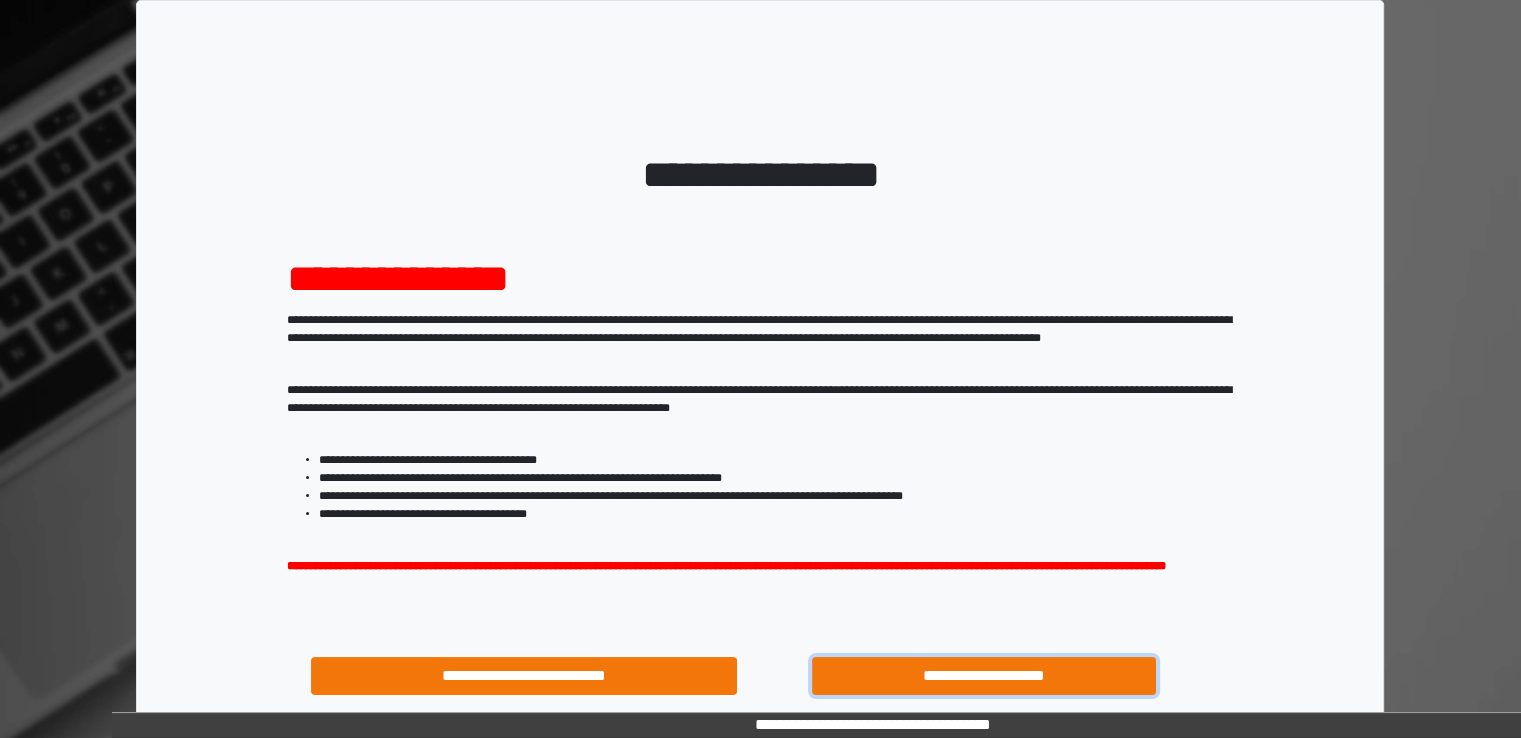 click on "**********" at bounding box center (984, 676) 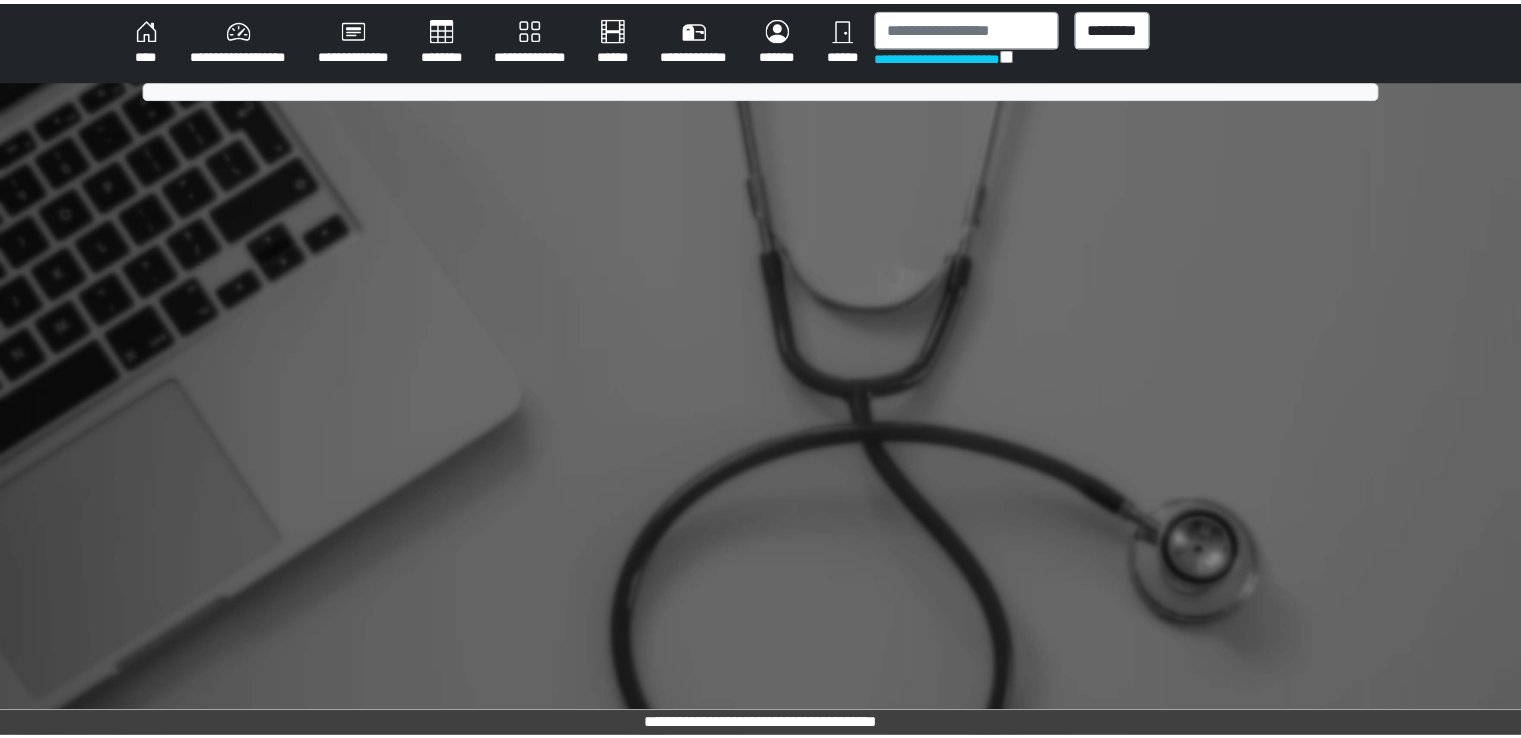 scroll, scrollTop: 0, scrollLeft: 0, axis: both 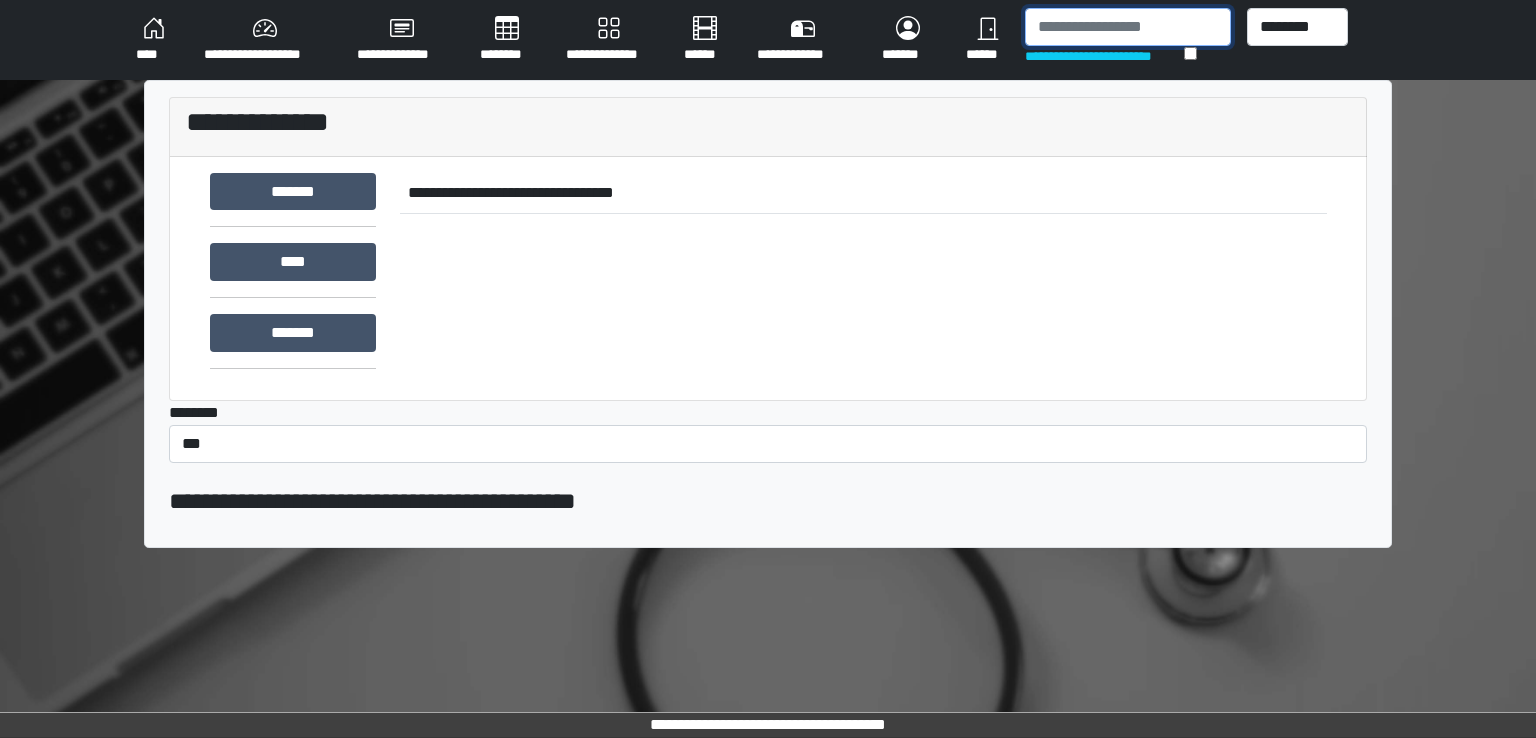 click at bounding box center [1128, 27] 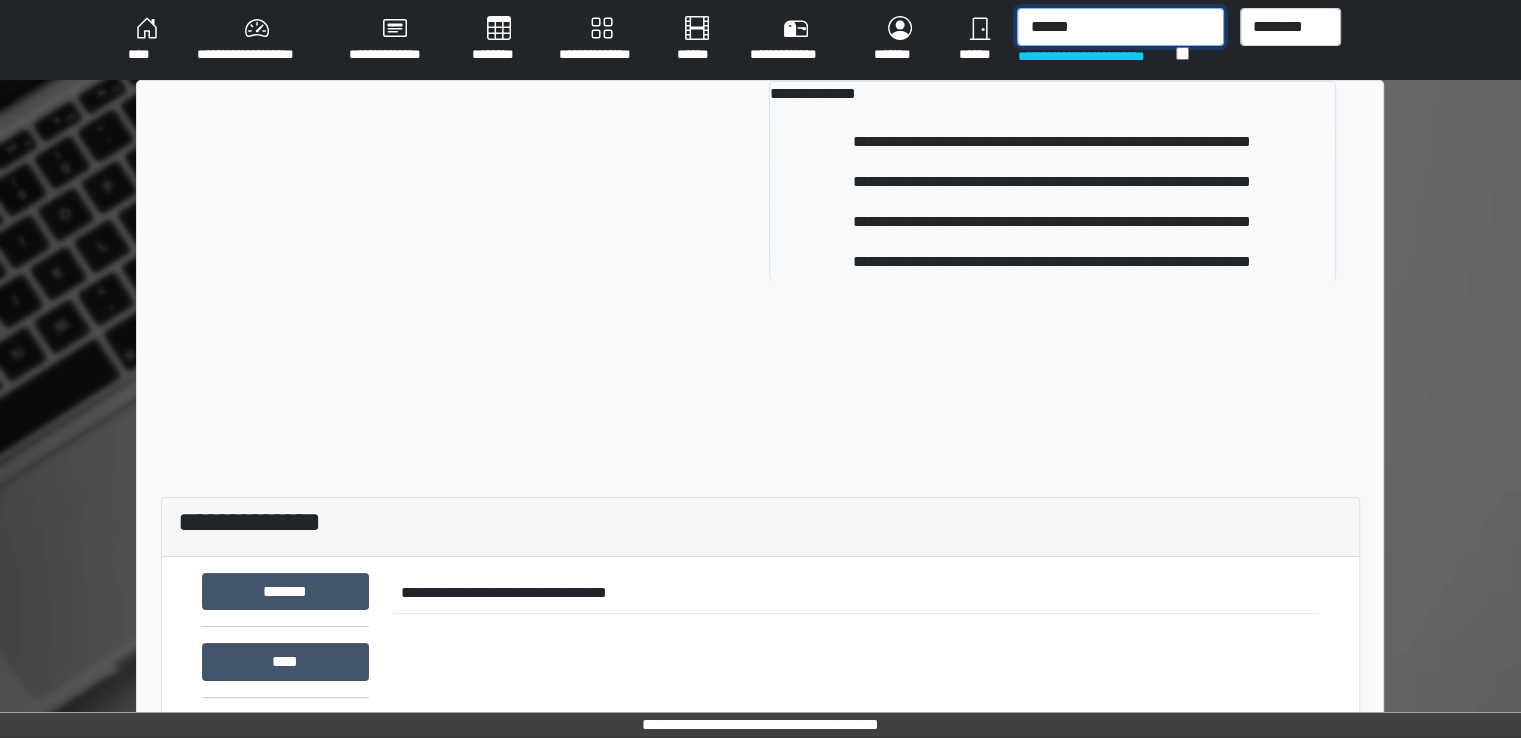 type on "******" 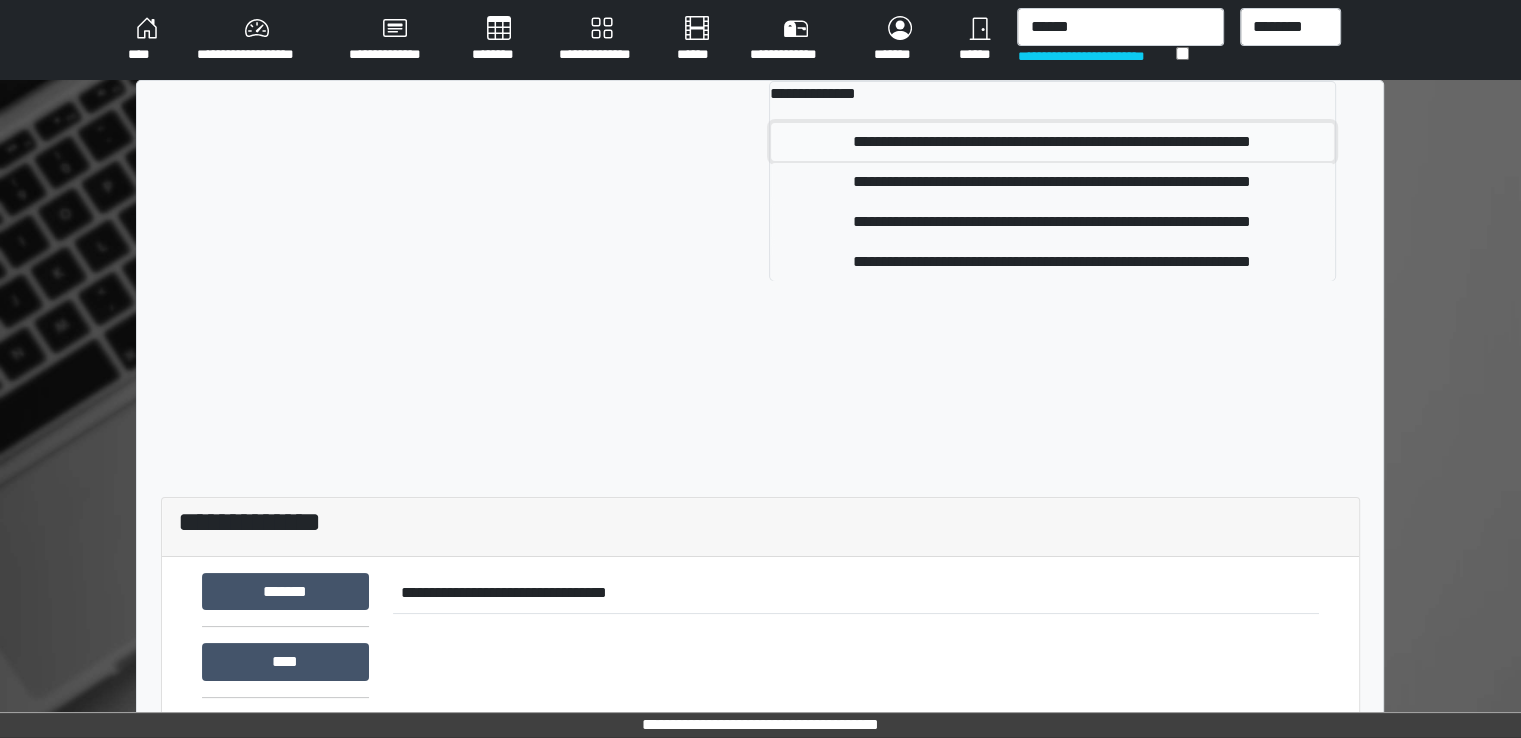click on "**********" at bounding box center [1052, 142] 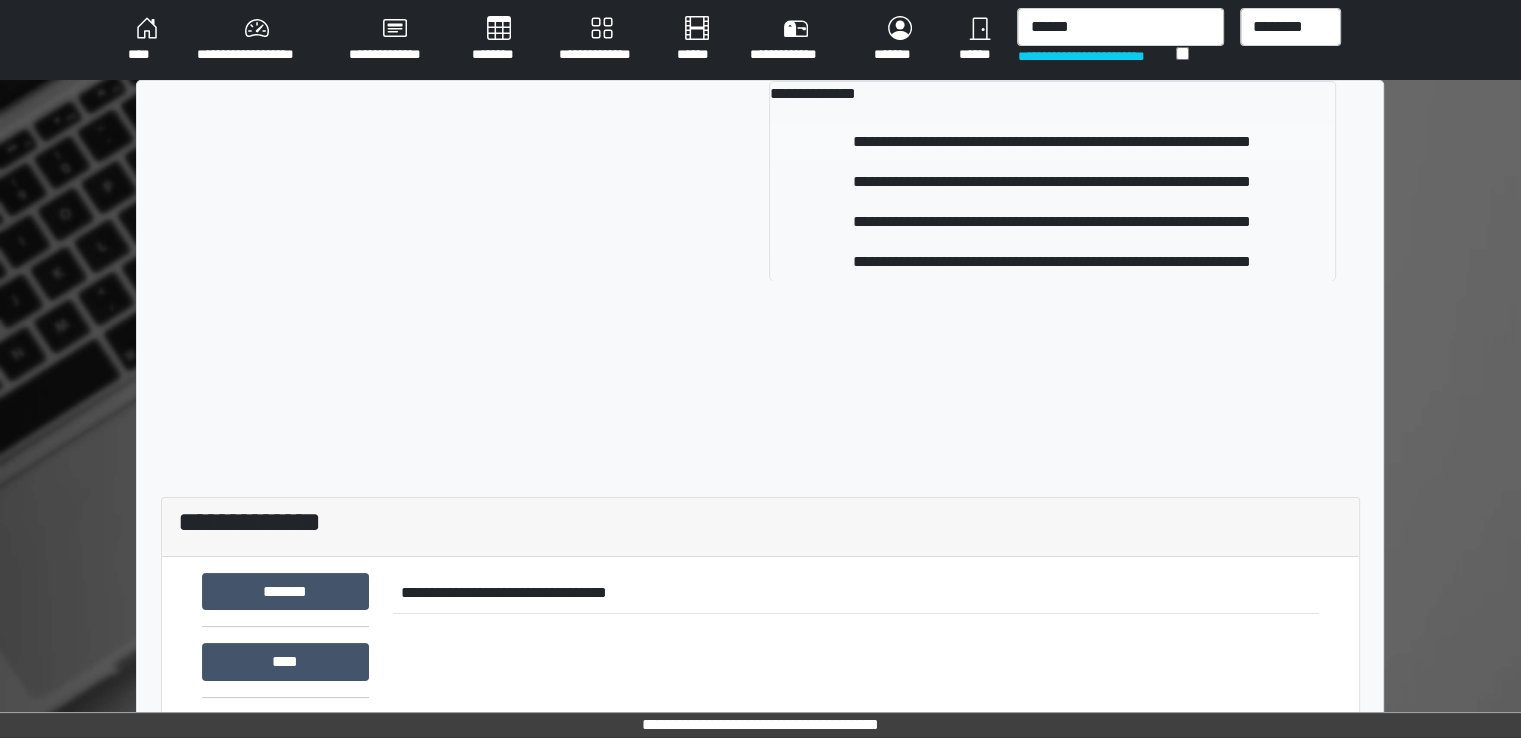 type 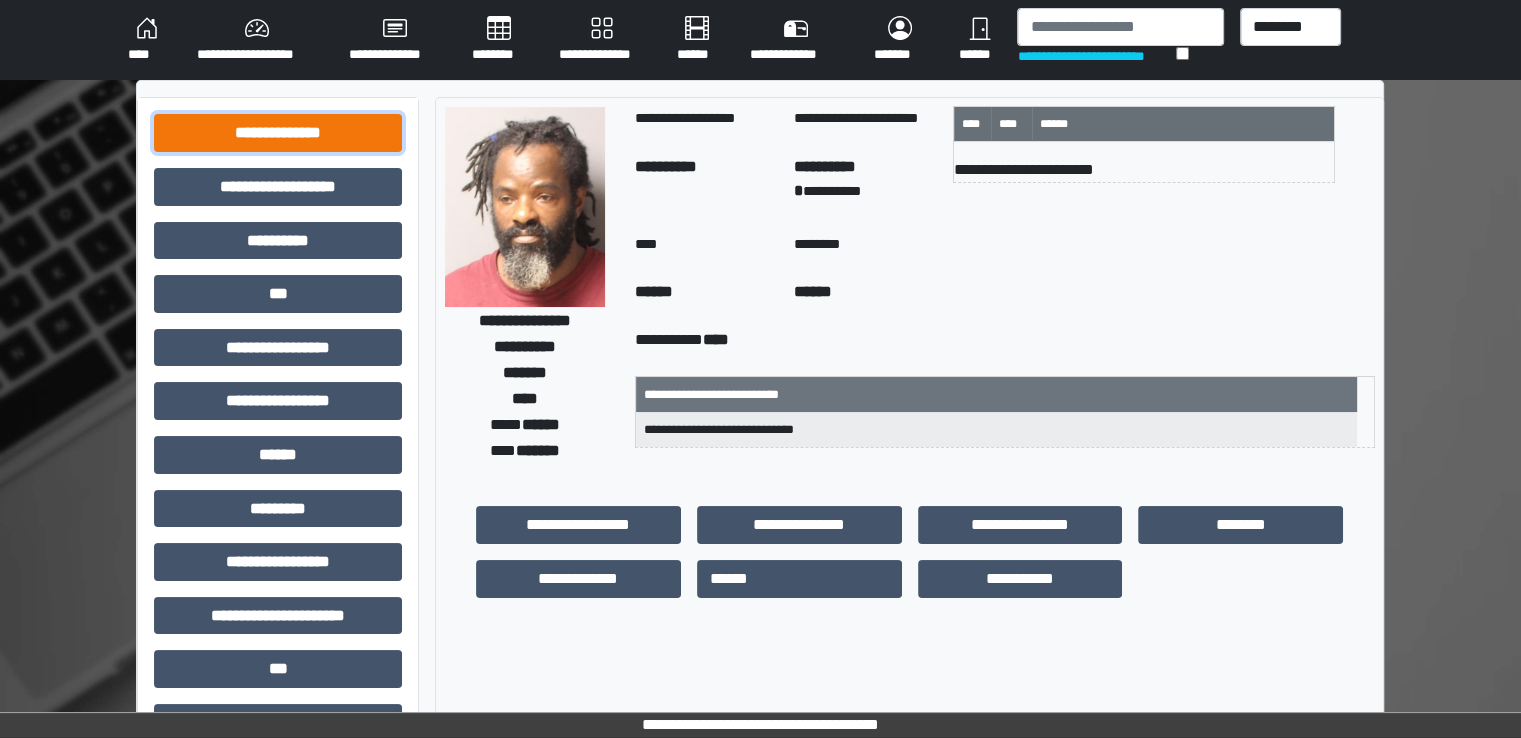 click on "**********" at bounding box center (278, 133) 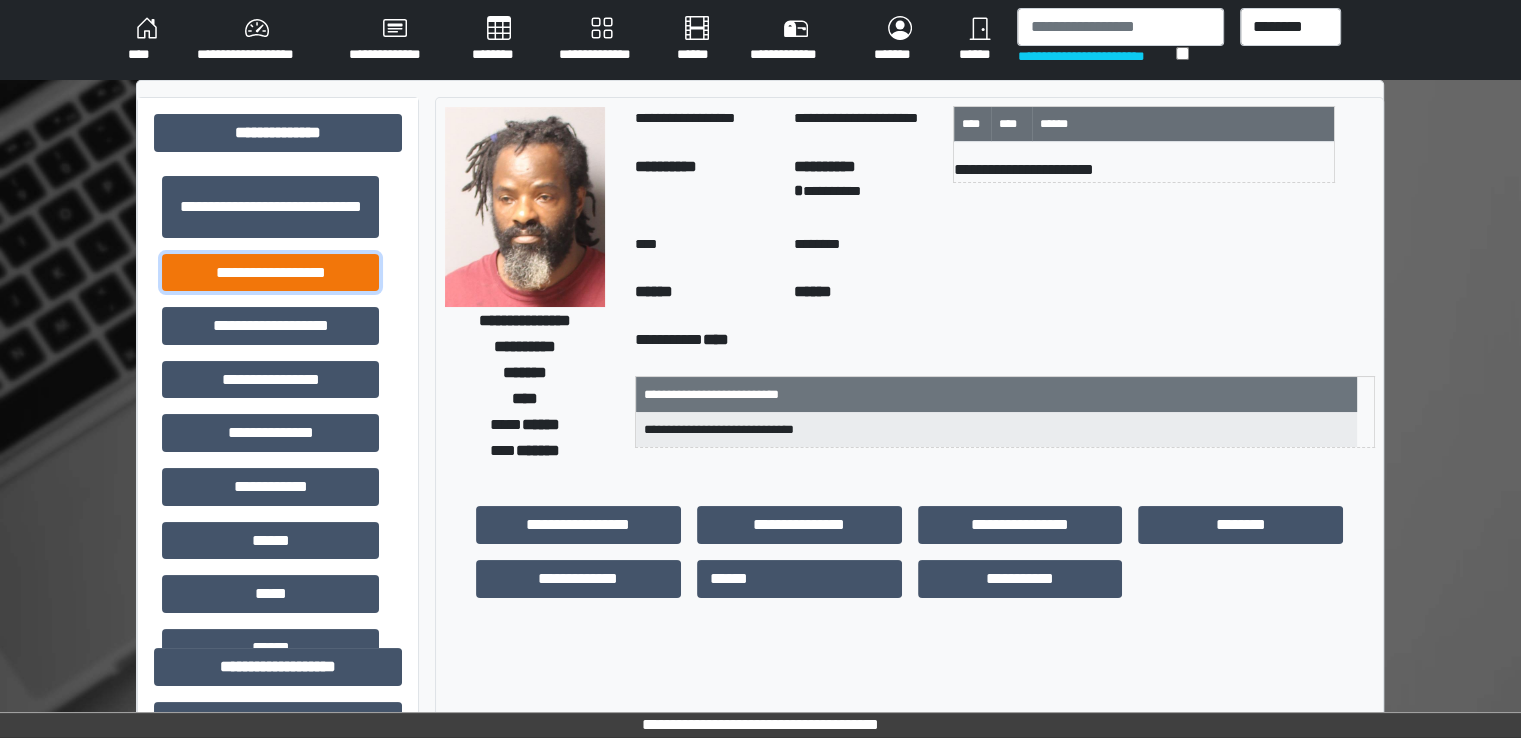 click on "**********" at bounding box center [270, 273] 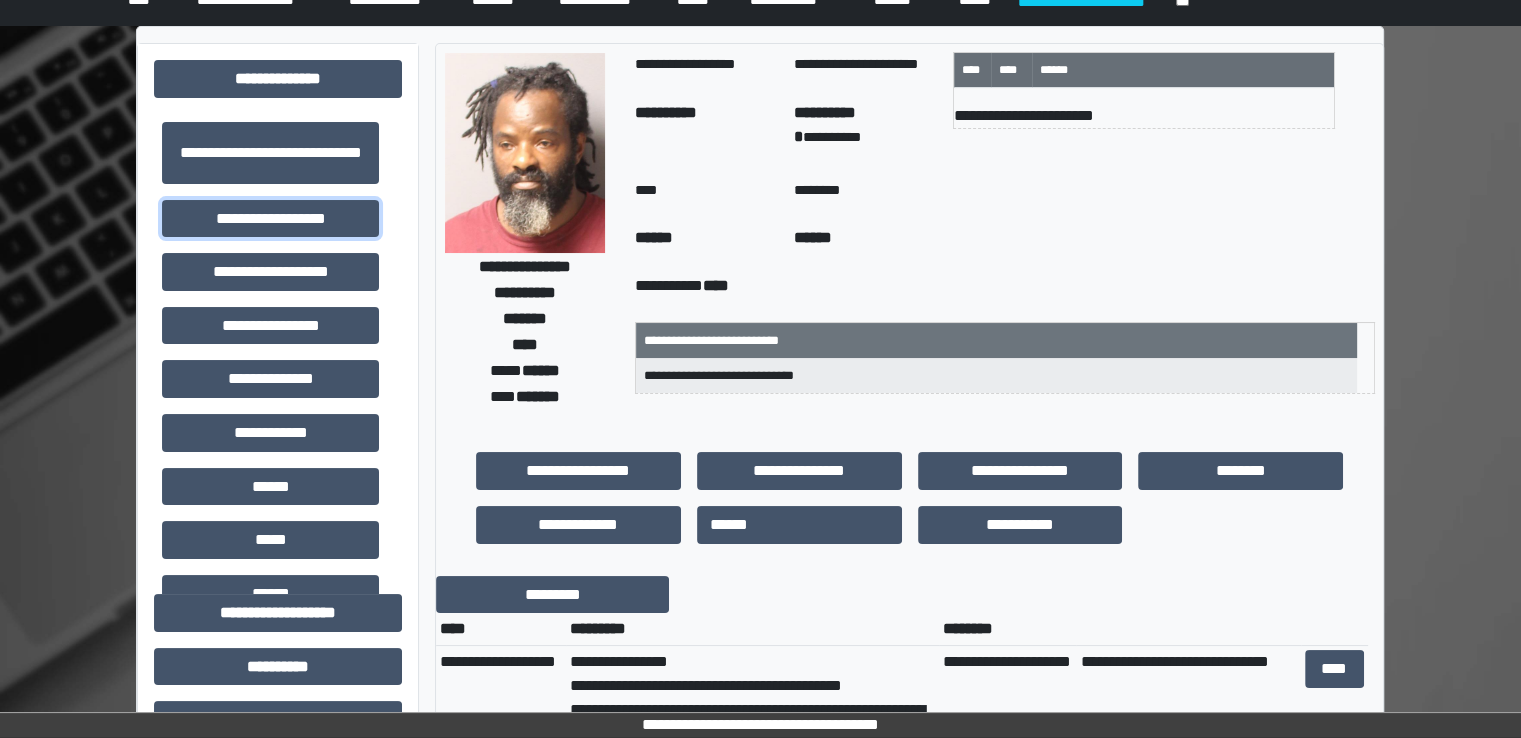 scroll, scrollTop: 100, scrollLeft: 0, axis: vertical 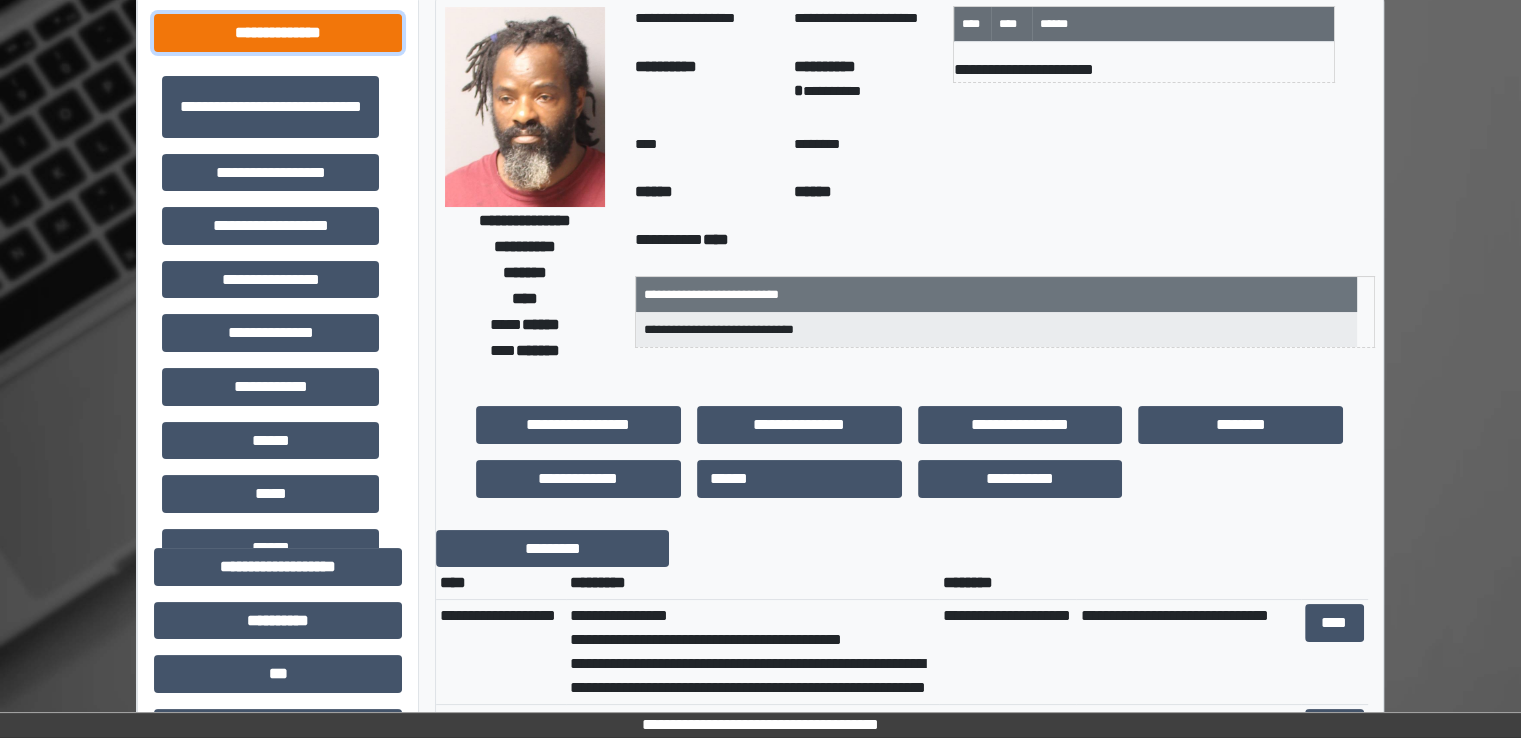 click on "**********" at bounding box center (278, 33) 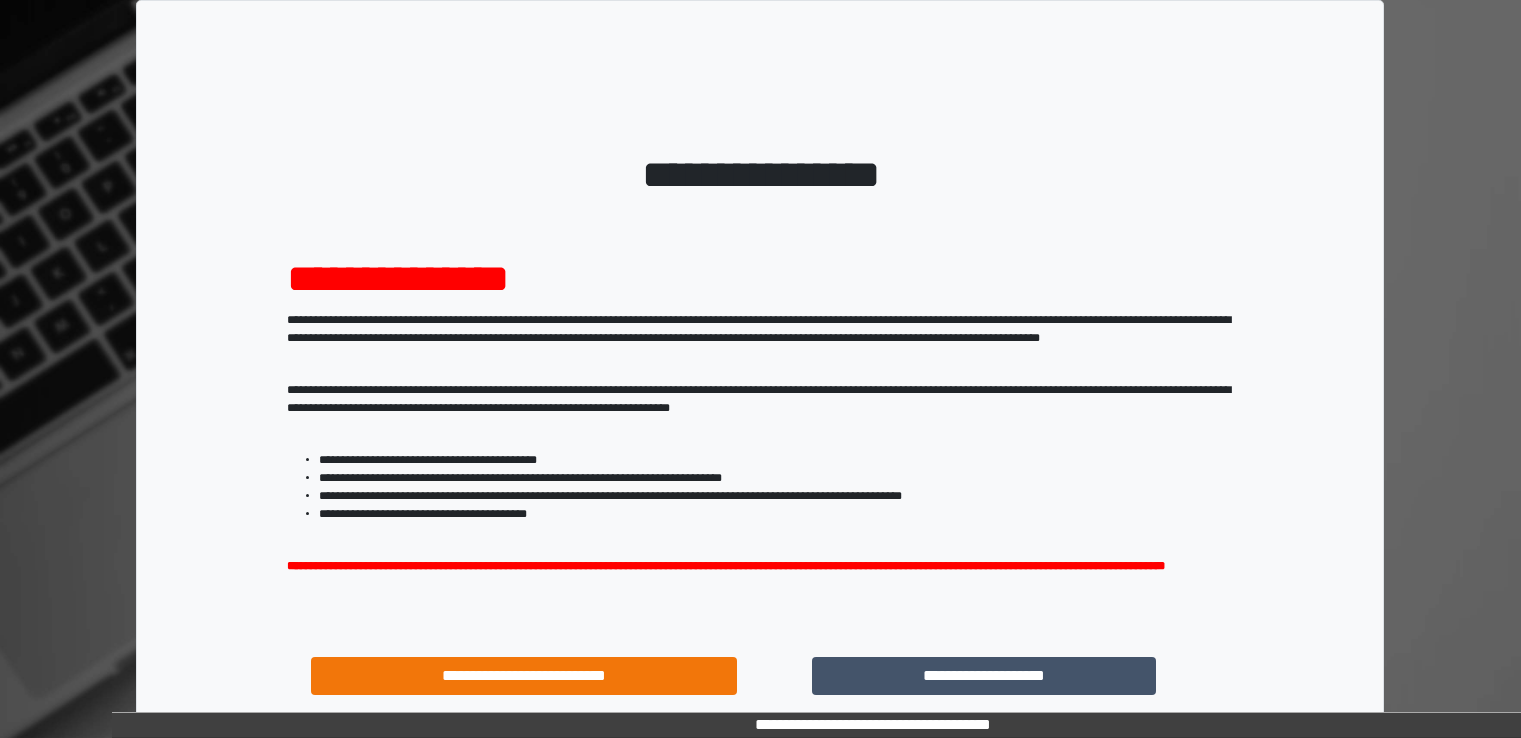 scroll, scrollTop: 0, scrollLeft: 0, axis: both 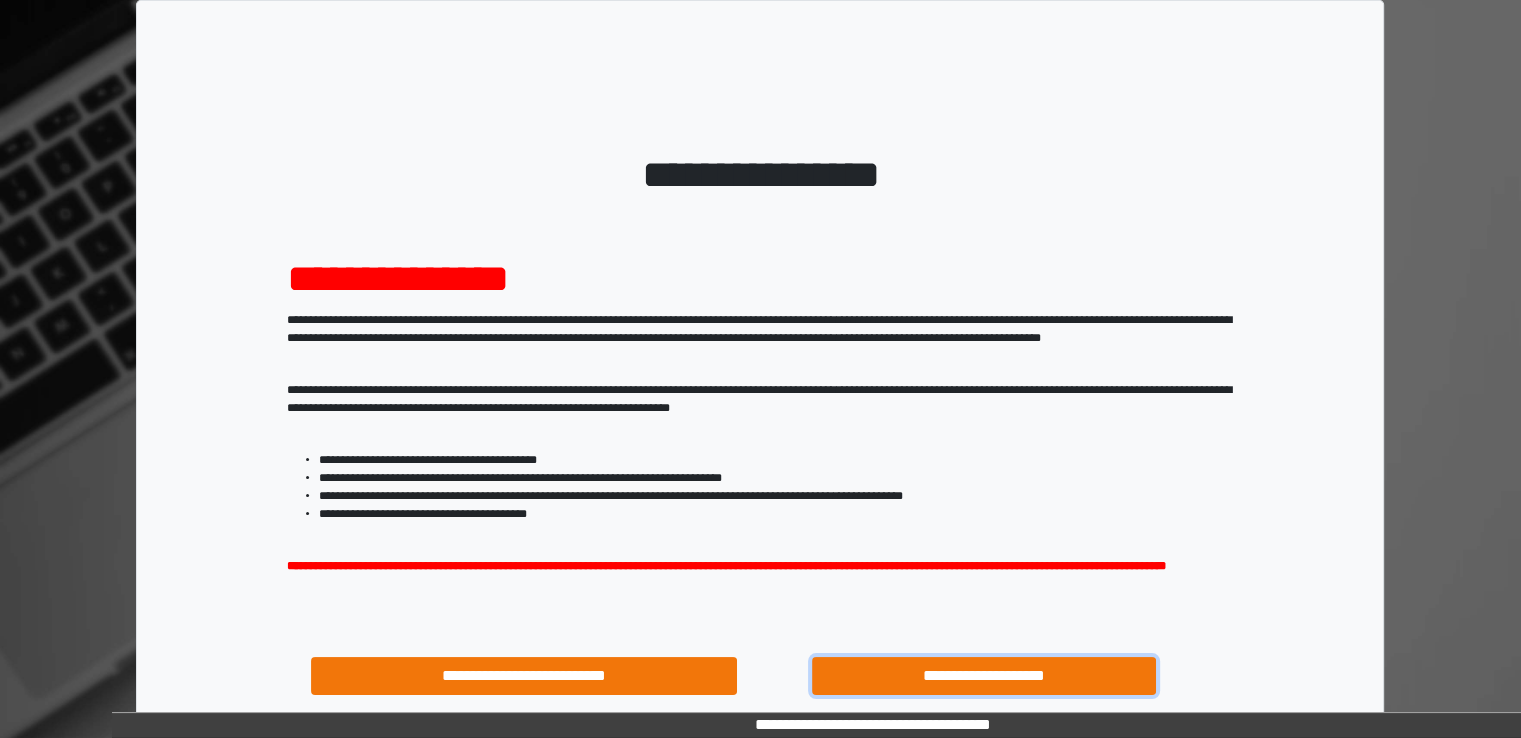 click on "**********" at bounding box center [984, 676] 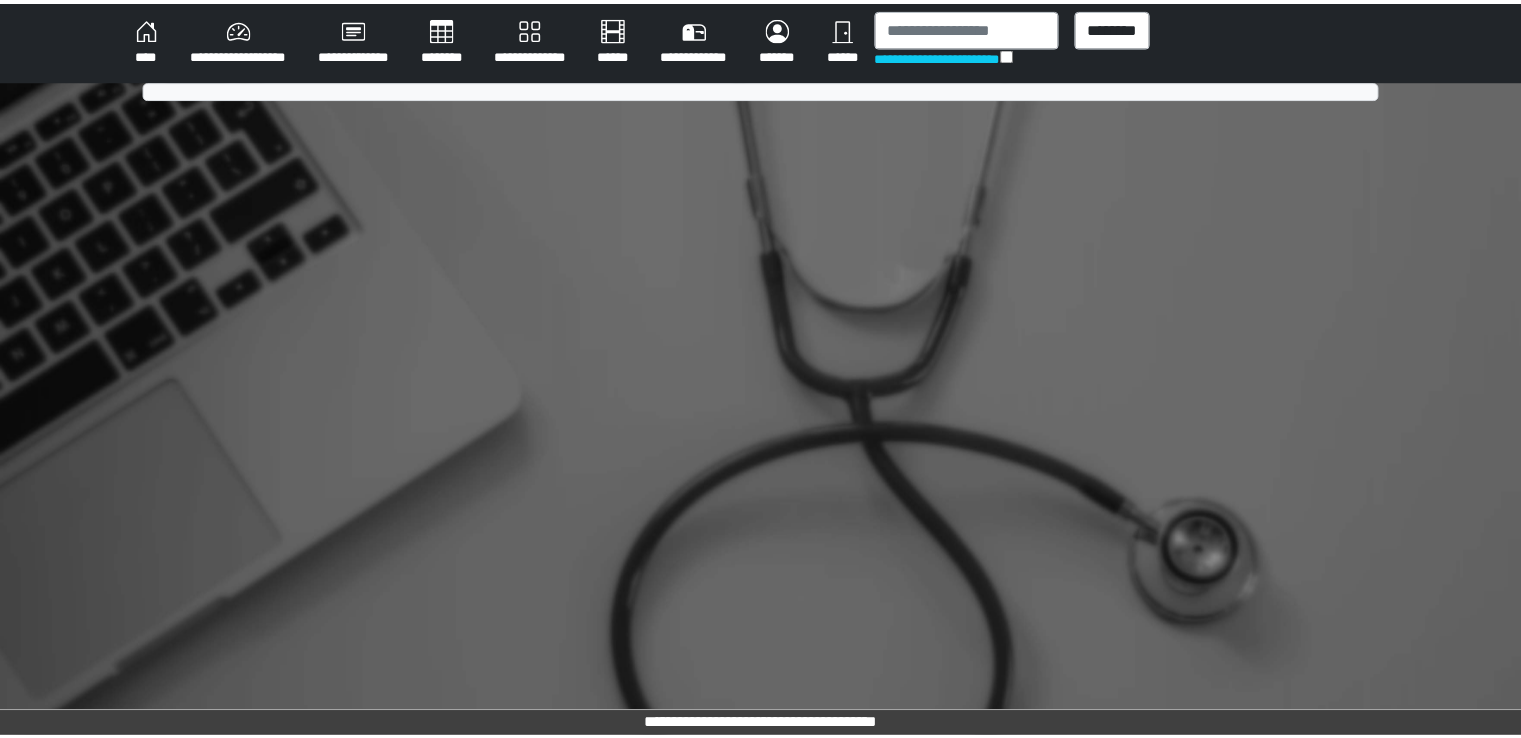 scroll, scrollTop: 0, scrollLeft: 0, axis: both 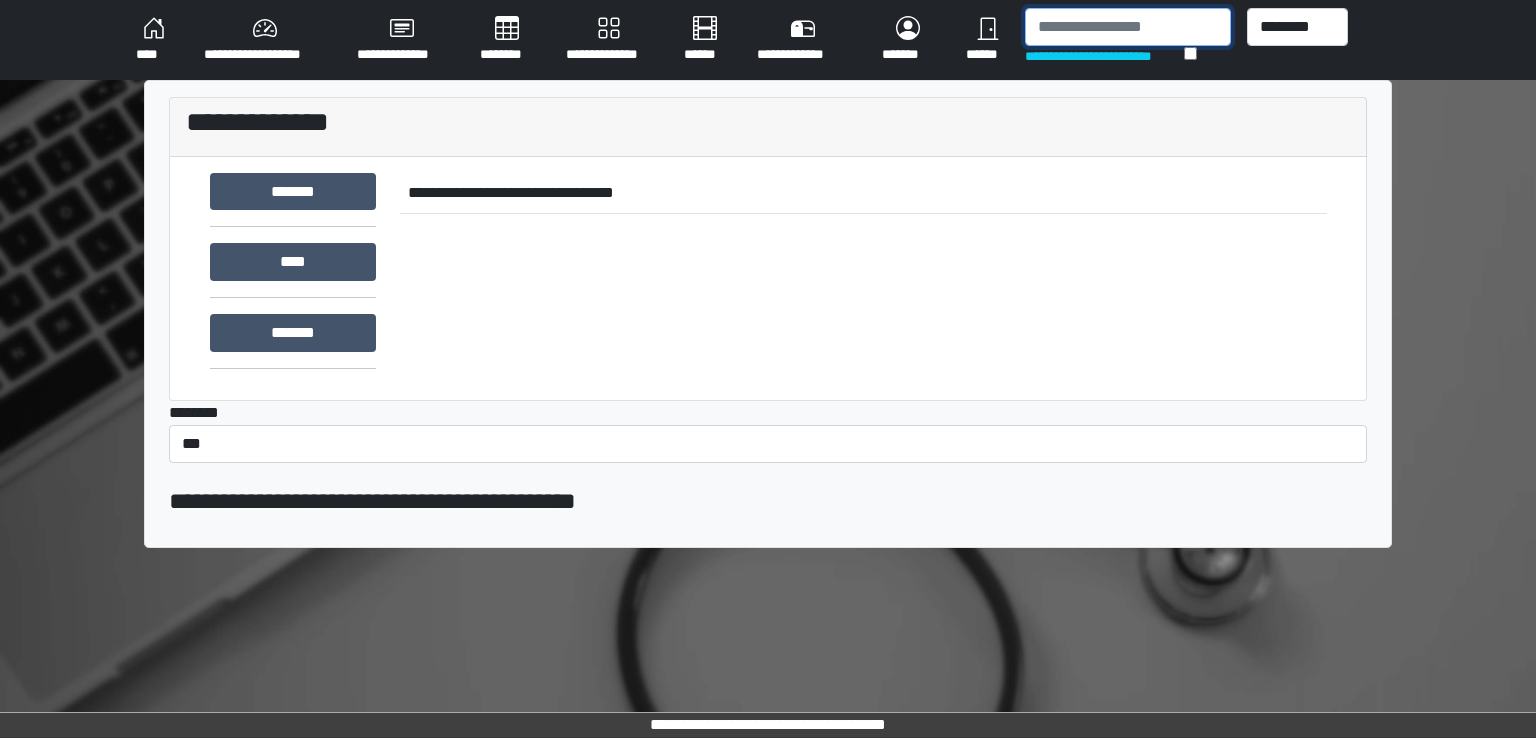 click at bounding box center [1128, 27] 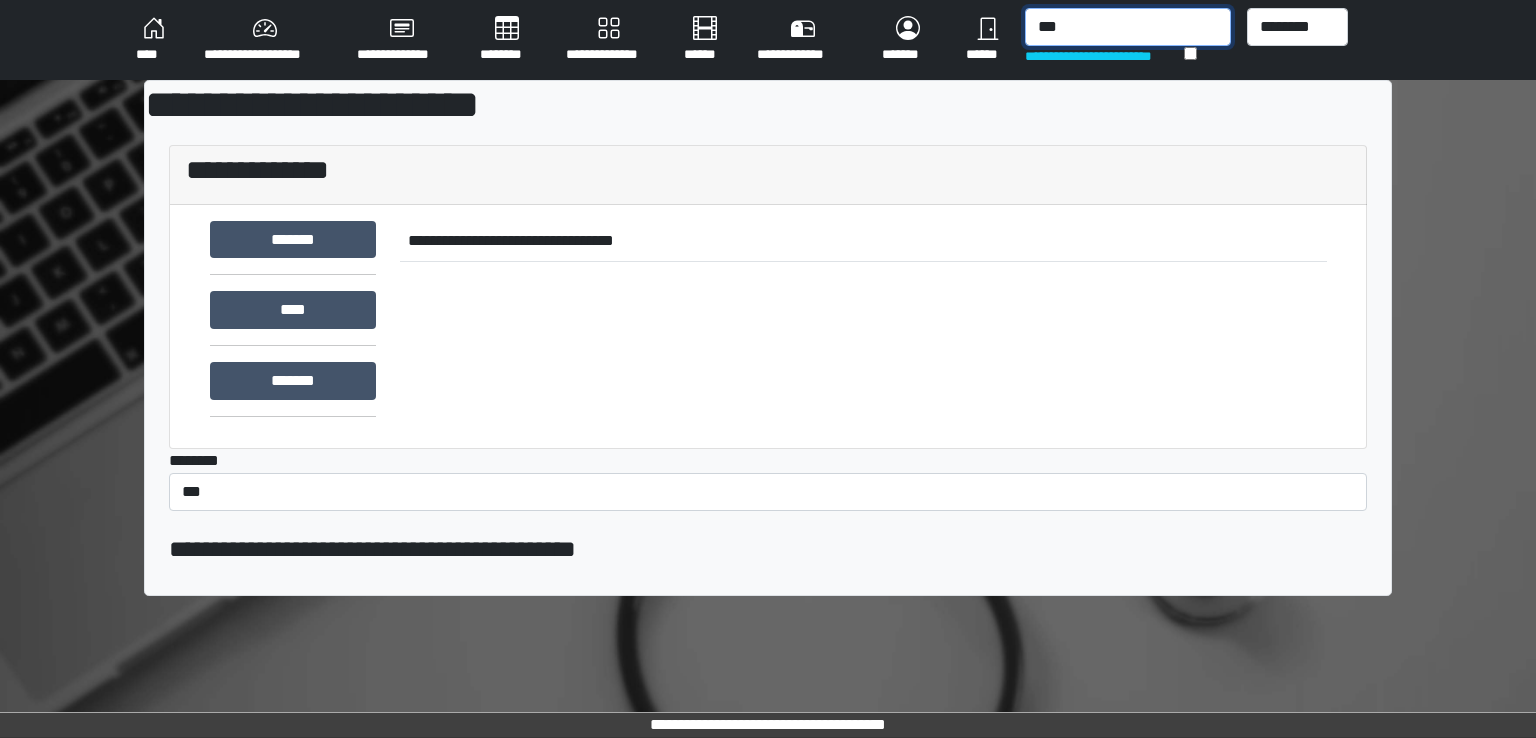 type on "****" 